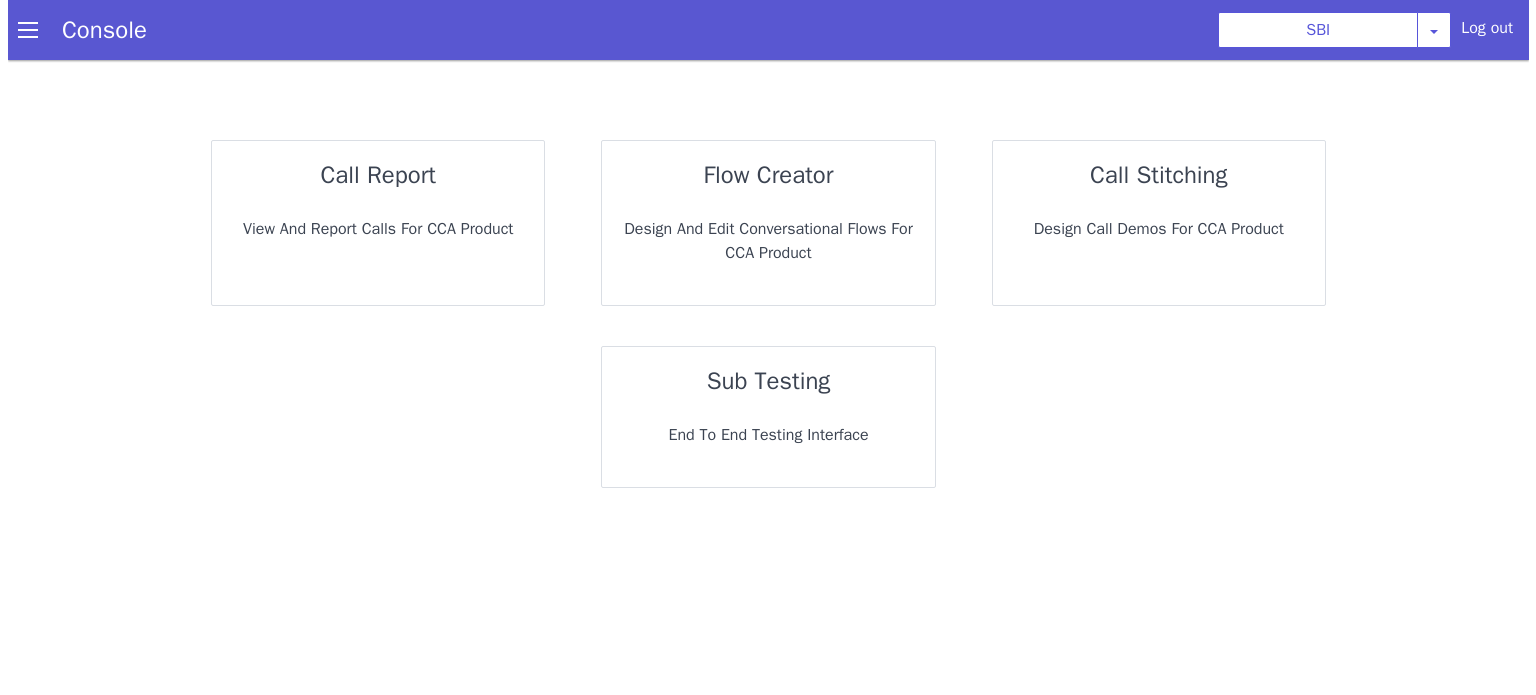 scroll, scrollTop: 0, scrollLeft: 0, axis: both 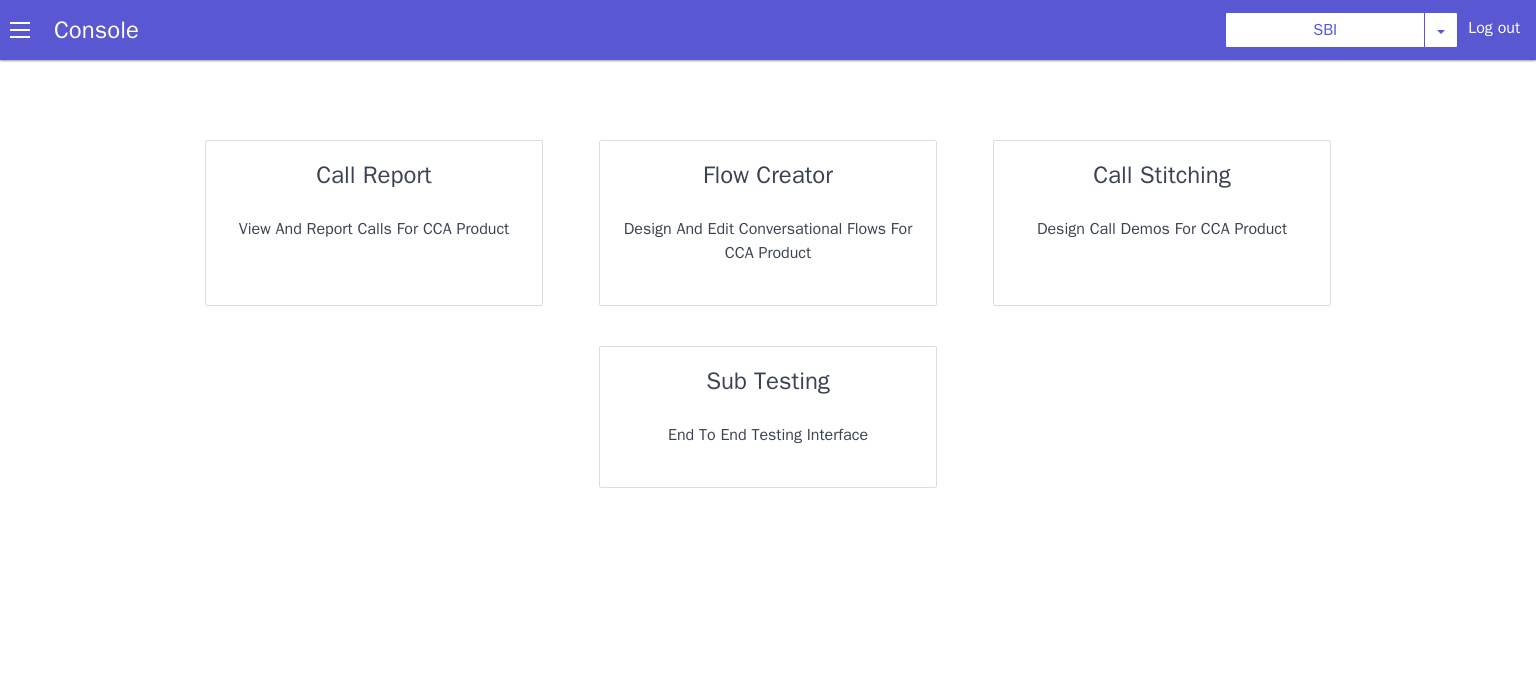click on "call report" at bounding box center (374, 175) 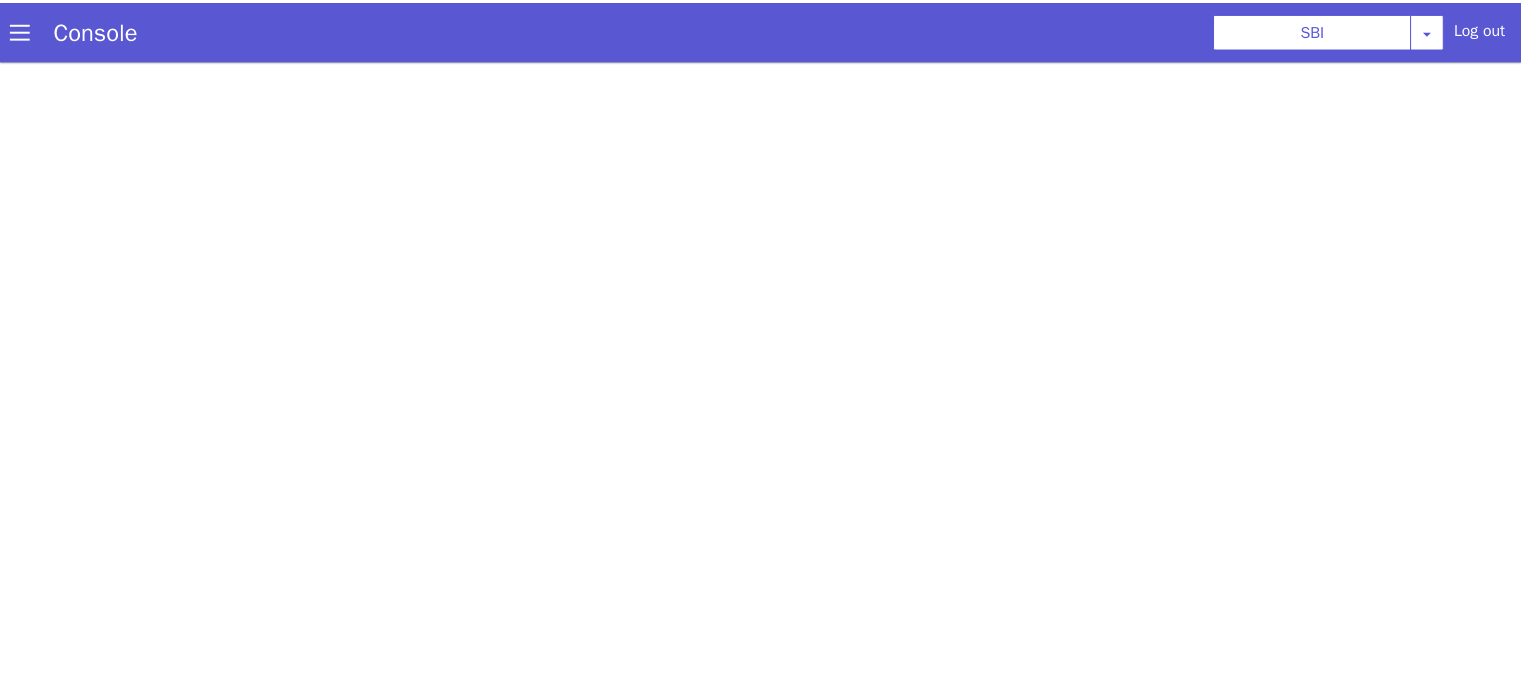 scroll, scrollTop: 0, scrollLeft: 0, axis: both 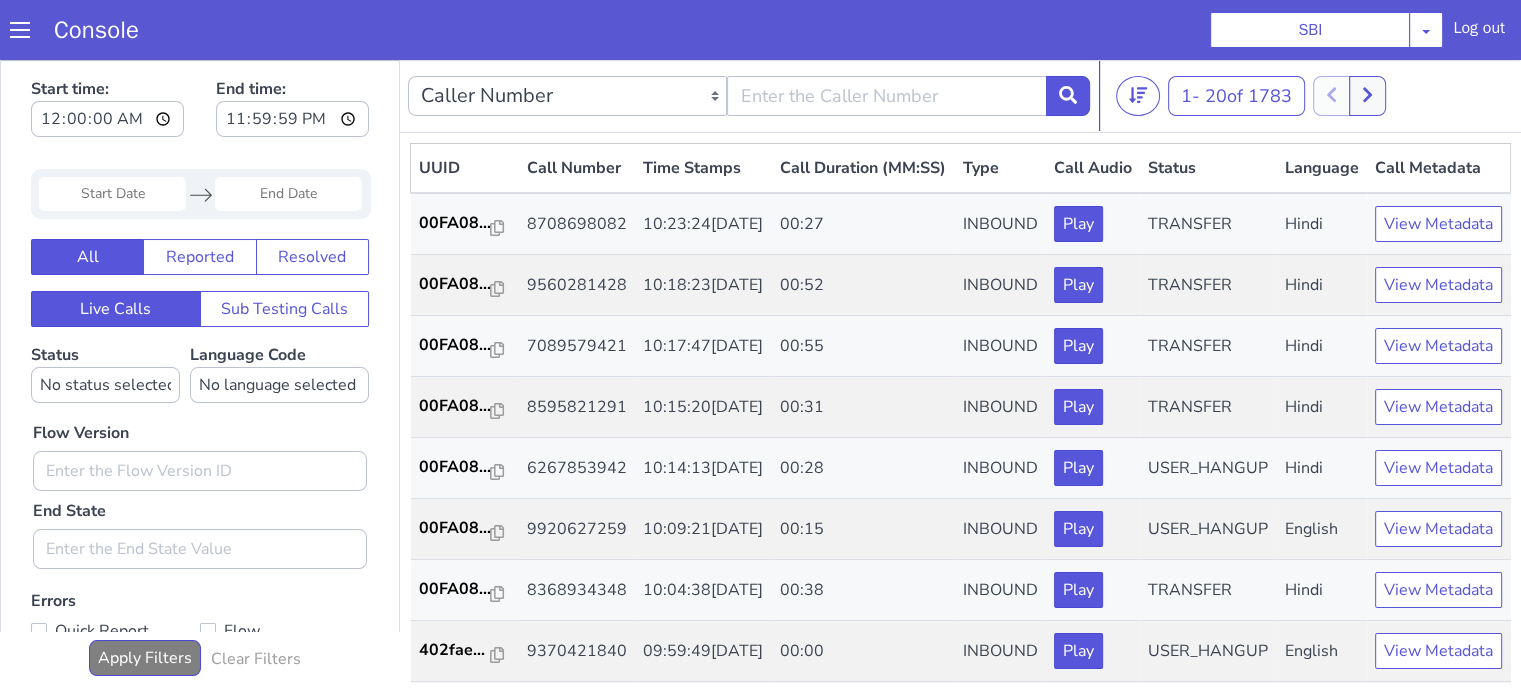 click at bounding box center (1685, 471) 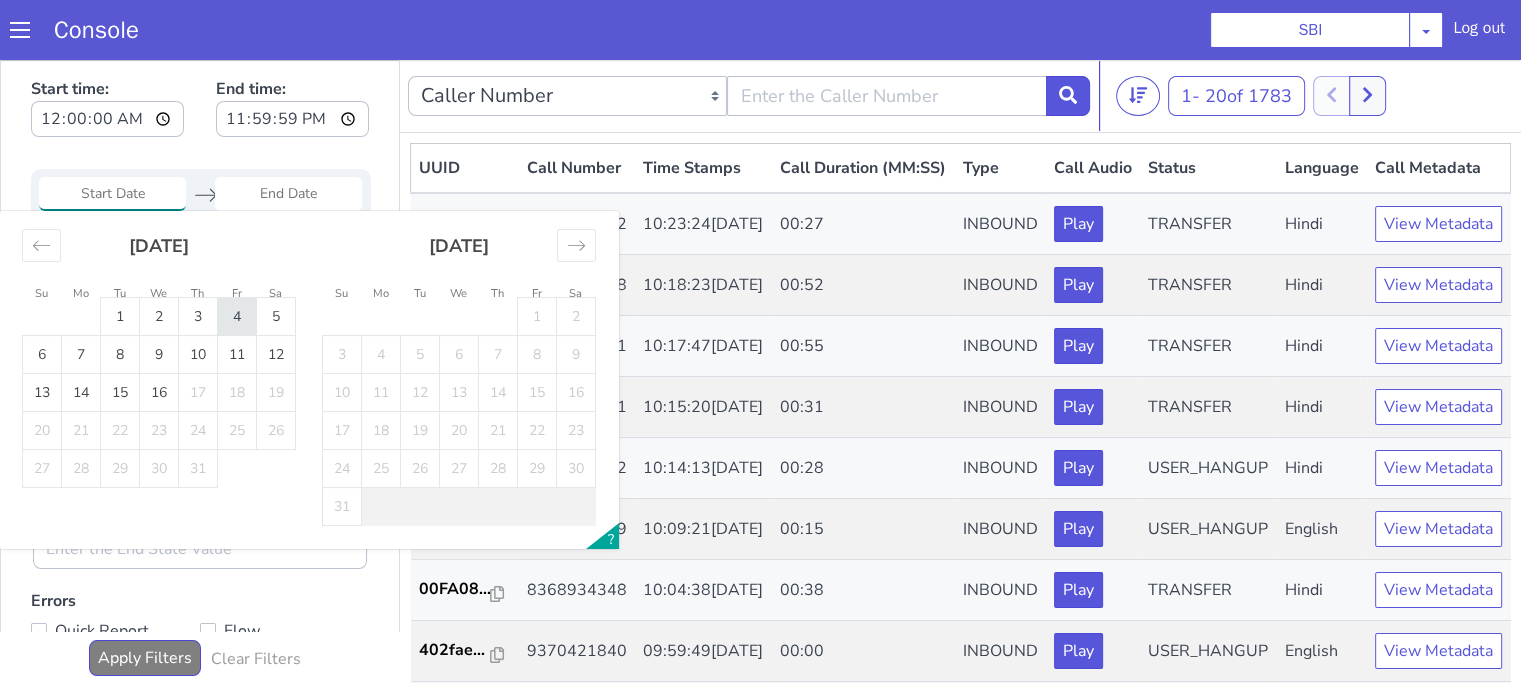 click on "4" at bounding box center [1473, 1263] 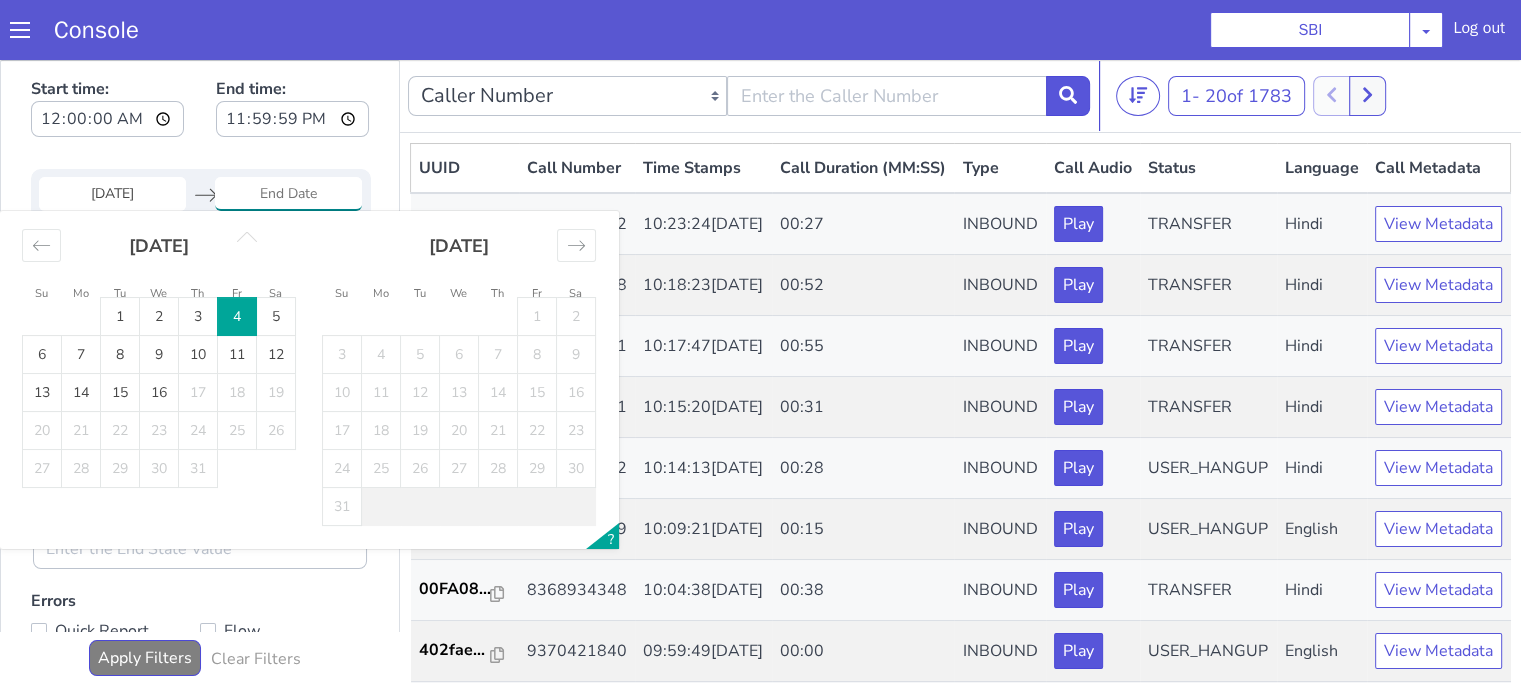 click on "4" at bounding box center (1253, 1376) 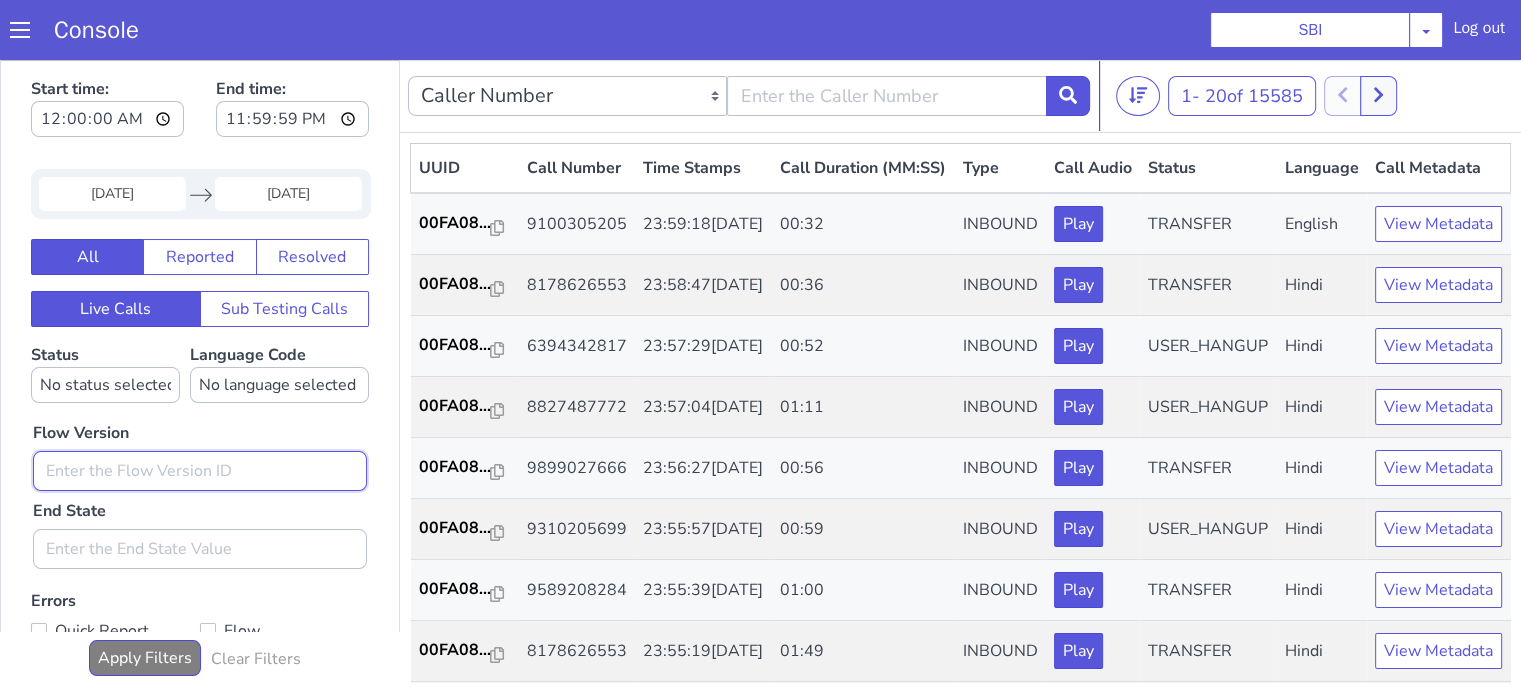 click at bounding box center (1649, 327) 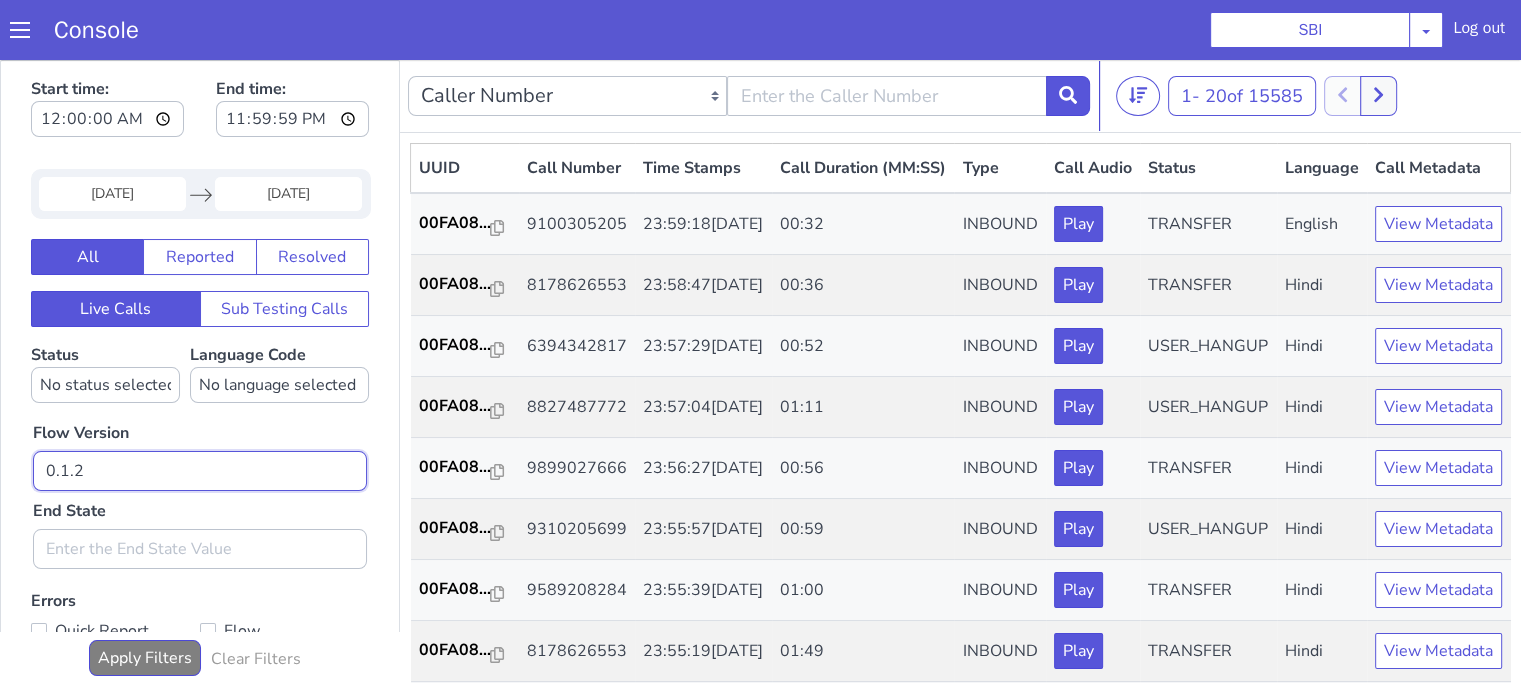 type on "0.1.2" 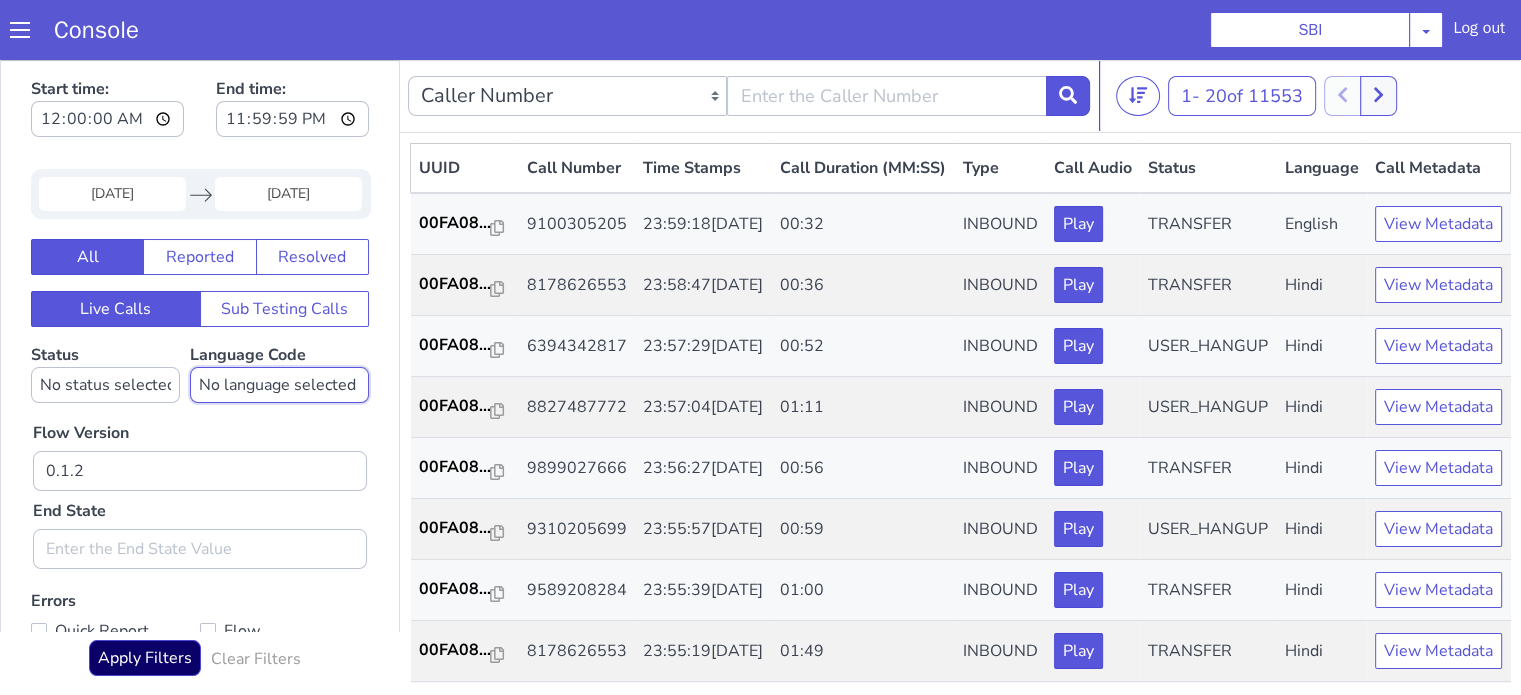 click on "No language selected Hindi English Tamil Telugu Kanada Marathi Malayalam Gujarati Bengali Indonesian Malay English US English GB" at bounding box center (1583, 1276) 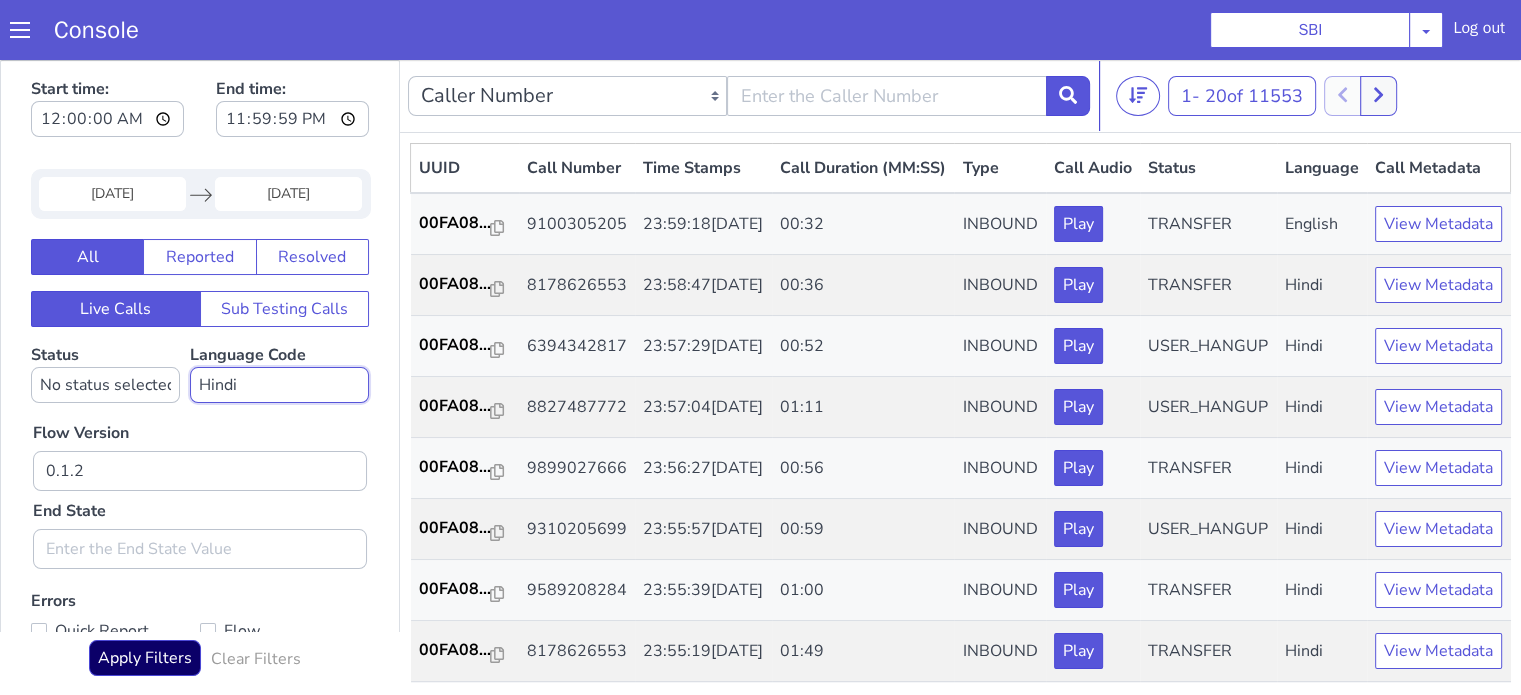 click on "No language selected Hindi English Tamil Telugu Kanada Marathi Malayalam Gujarati Bengali Indonesian Malay English US English GB" at bounding box center (1782, 341) 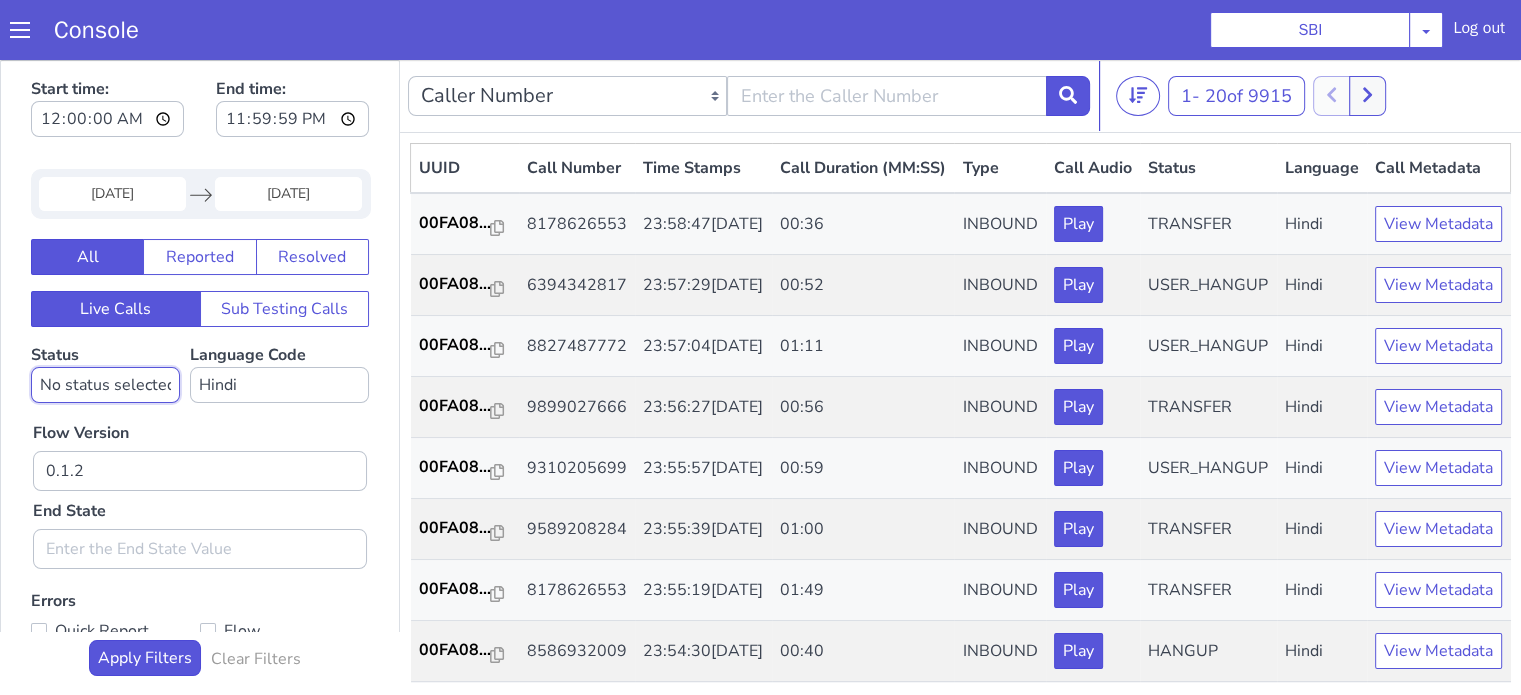 click on "No status selected HANGUP USER_HANGUP TRANSFER UNKNOWN" at bounding box center (902, -139) 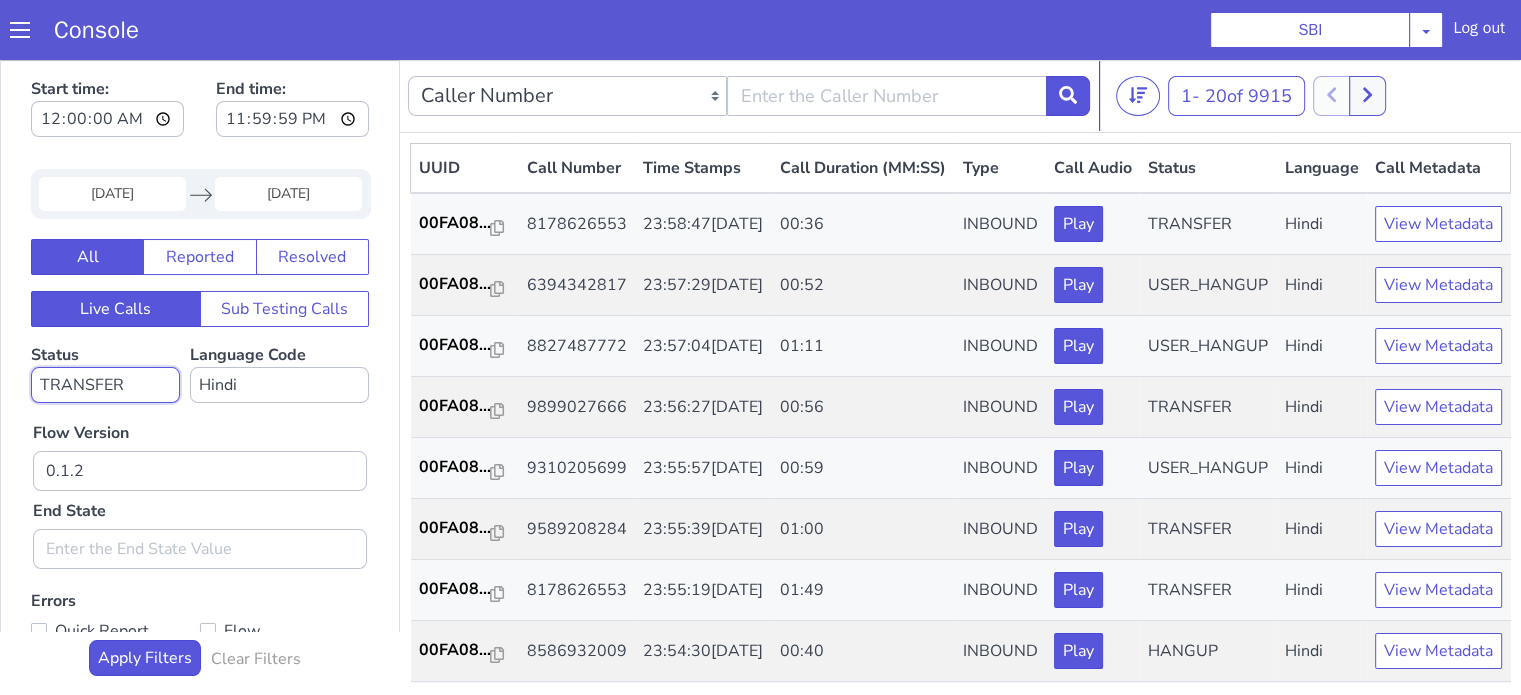 click on "No status selected HANGUP USER_HANGUP TRANSFER UNKNOWN" at bounding box center [86, 902] 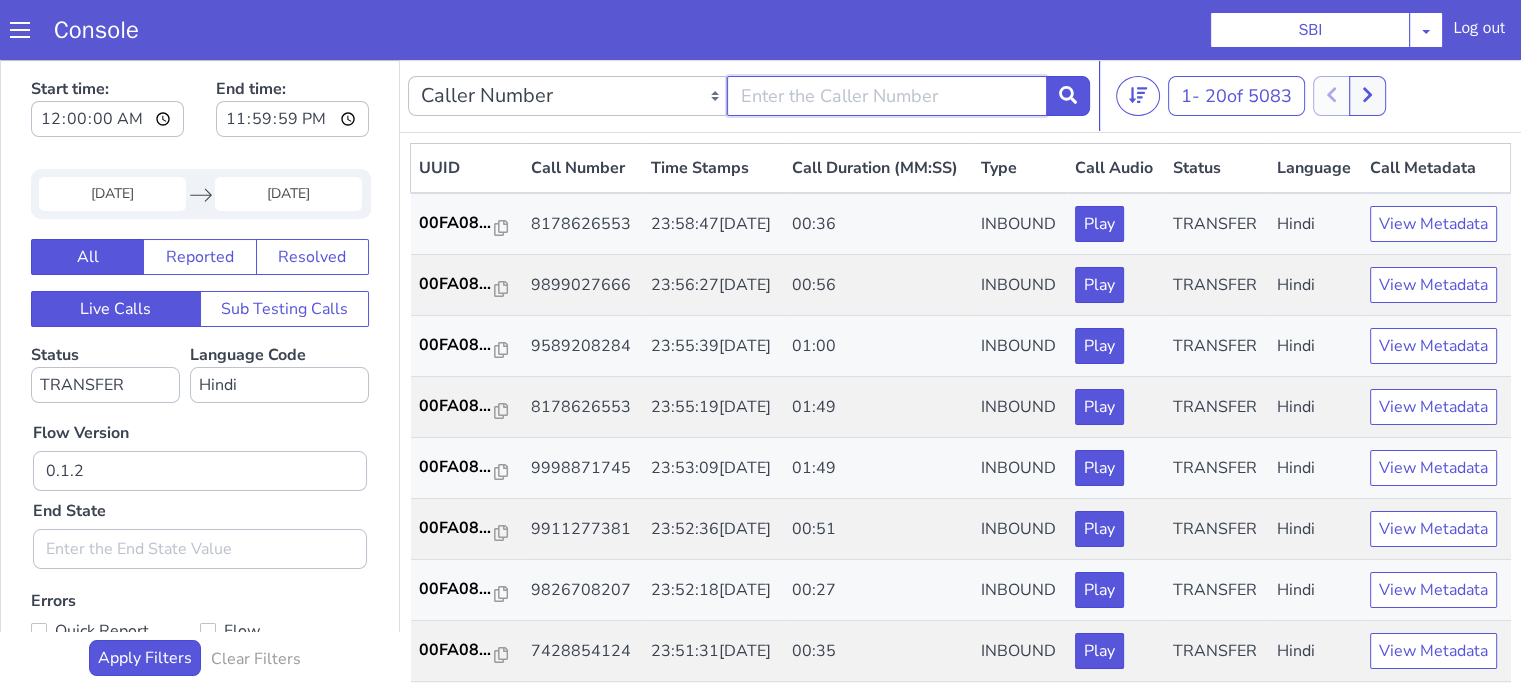 click at bounding box center [2188, -222] 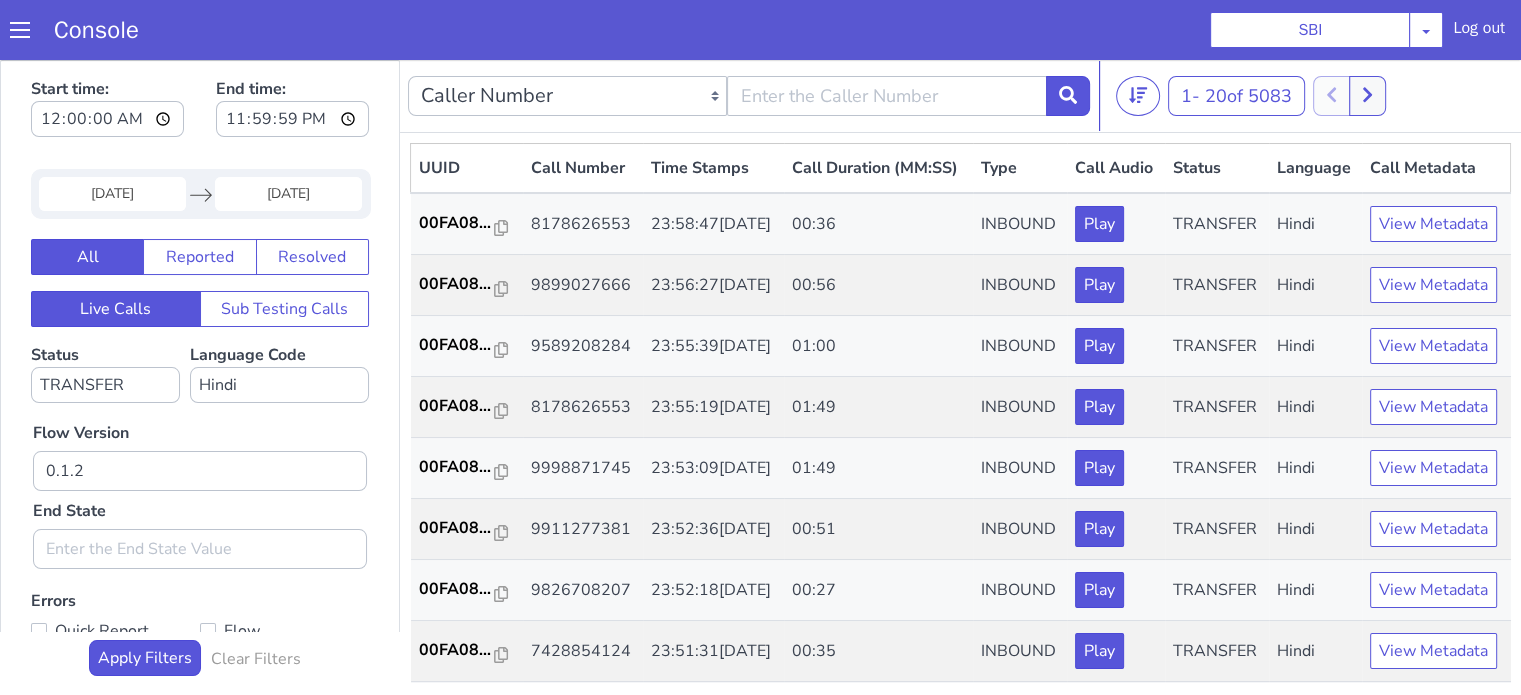 click on "Flow Version 0.1.2 End State" at bounding box center (1649, 343) 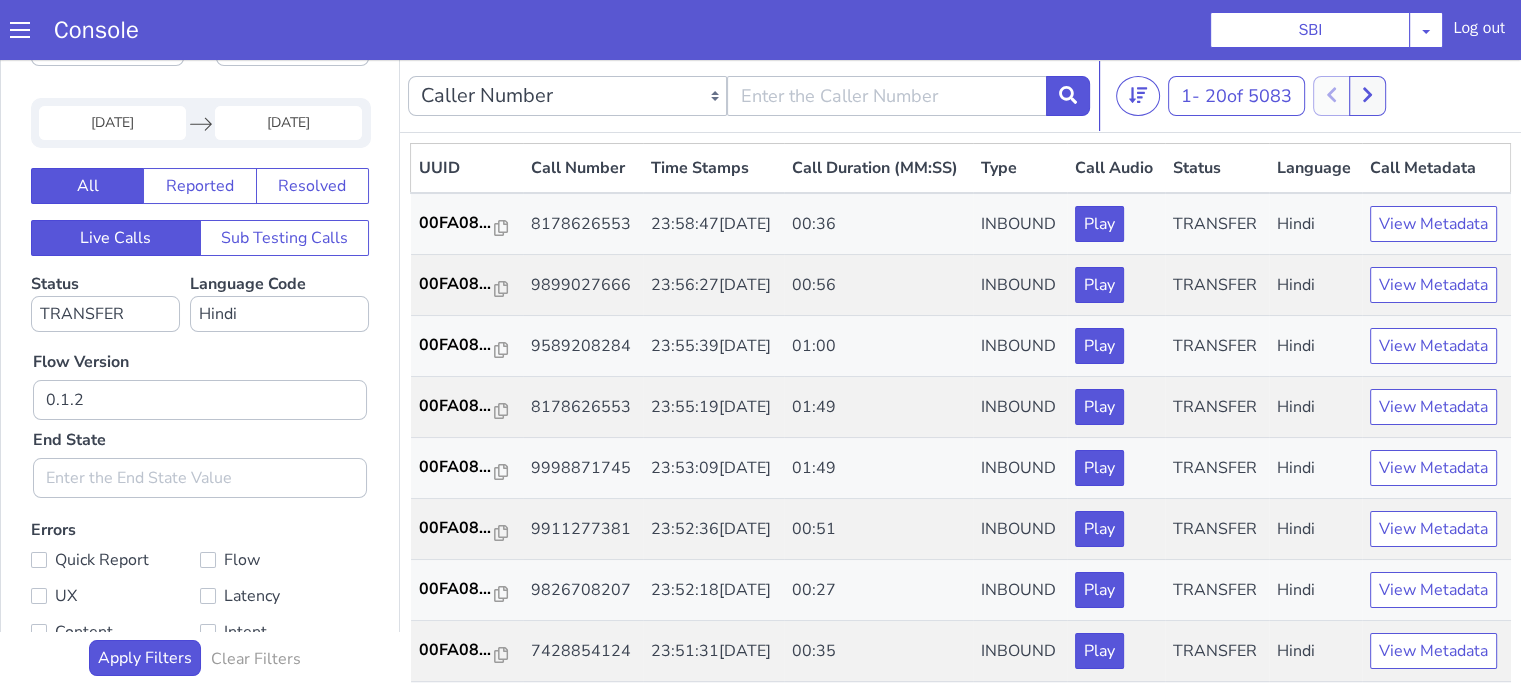 scroll, scrollTop: 0, scrollLeft: 0, axis: both 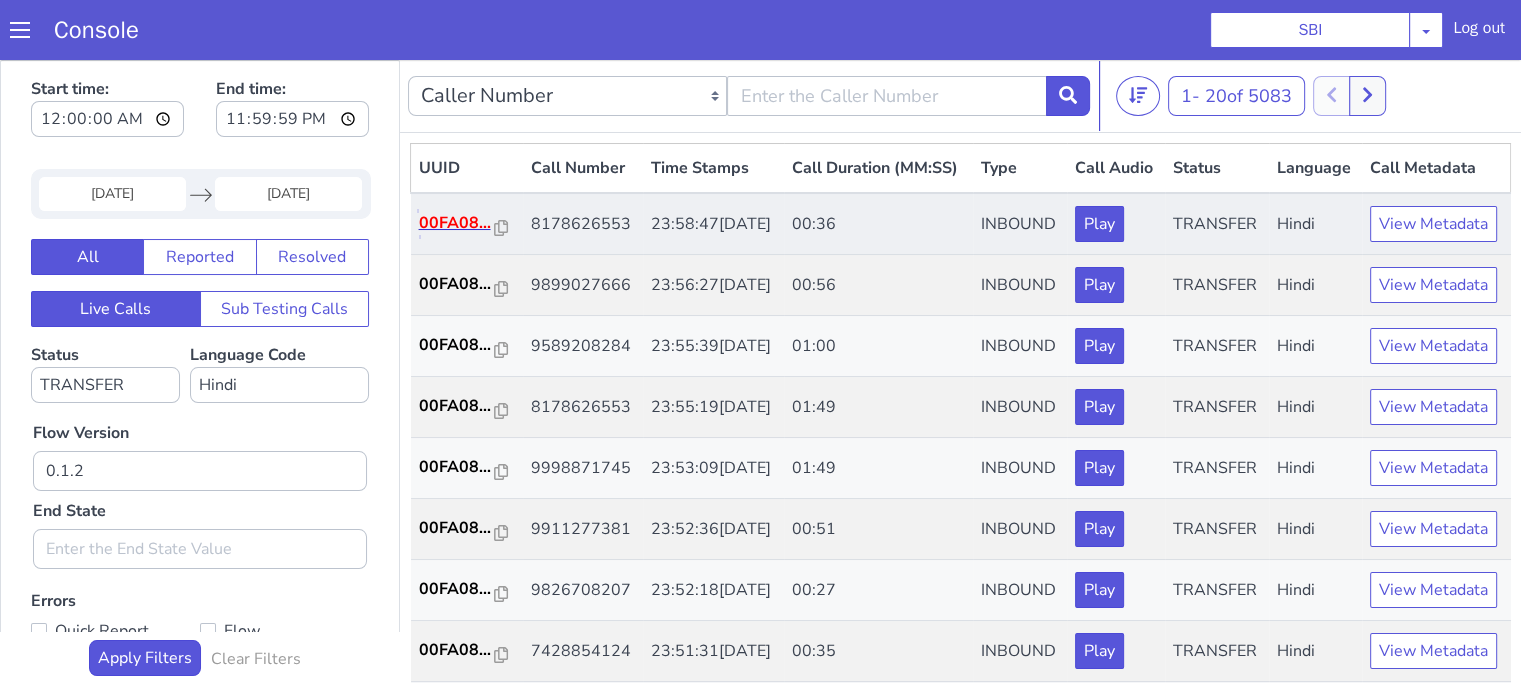 click on "00FA08..." at bounding box center (1669, -165) 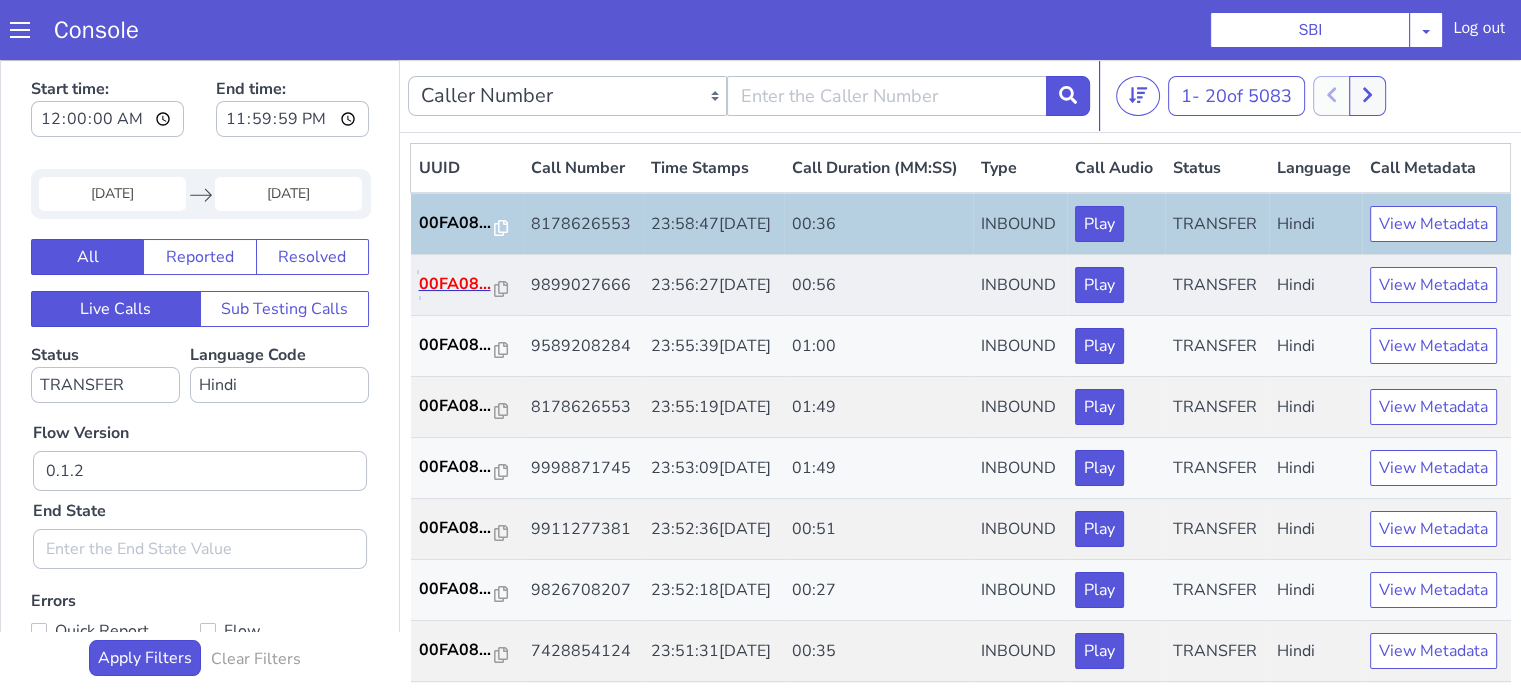 click on "00FA08..." at bounding box center (1759, -34) 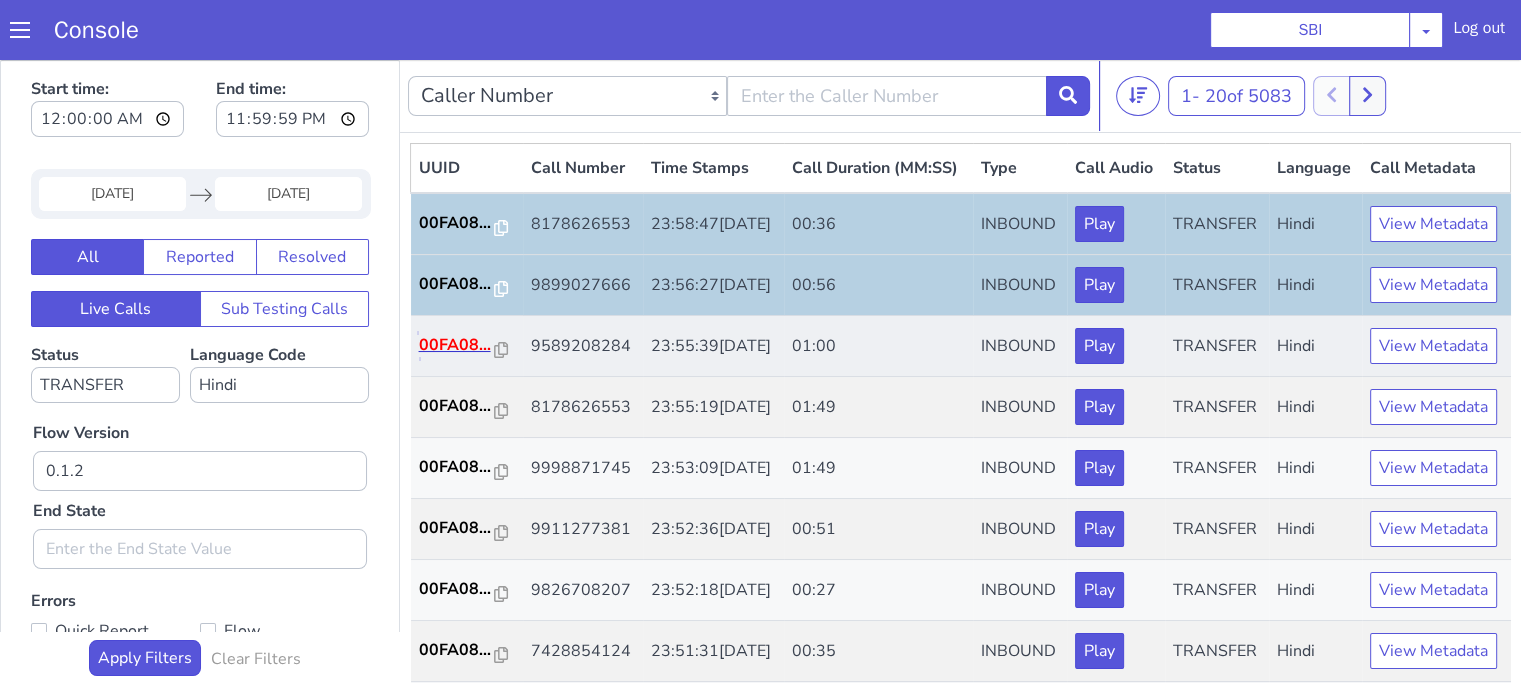 click on "00FA08..." at bounding box center [1571, -99] 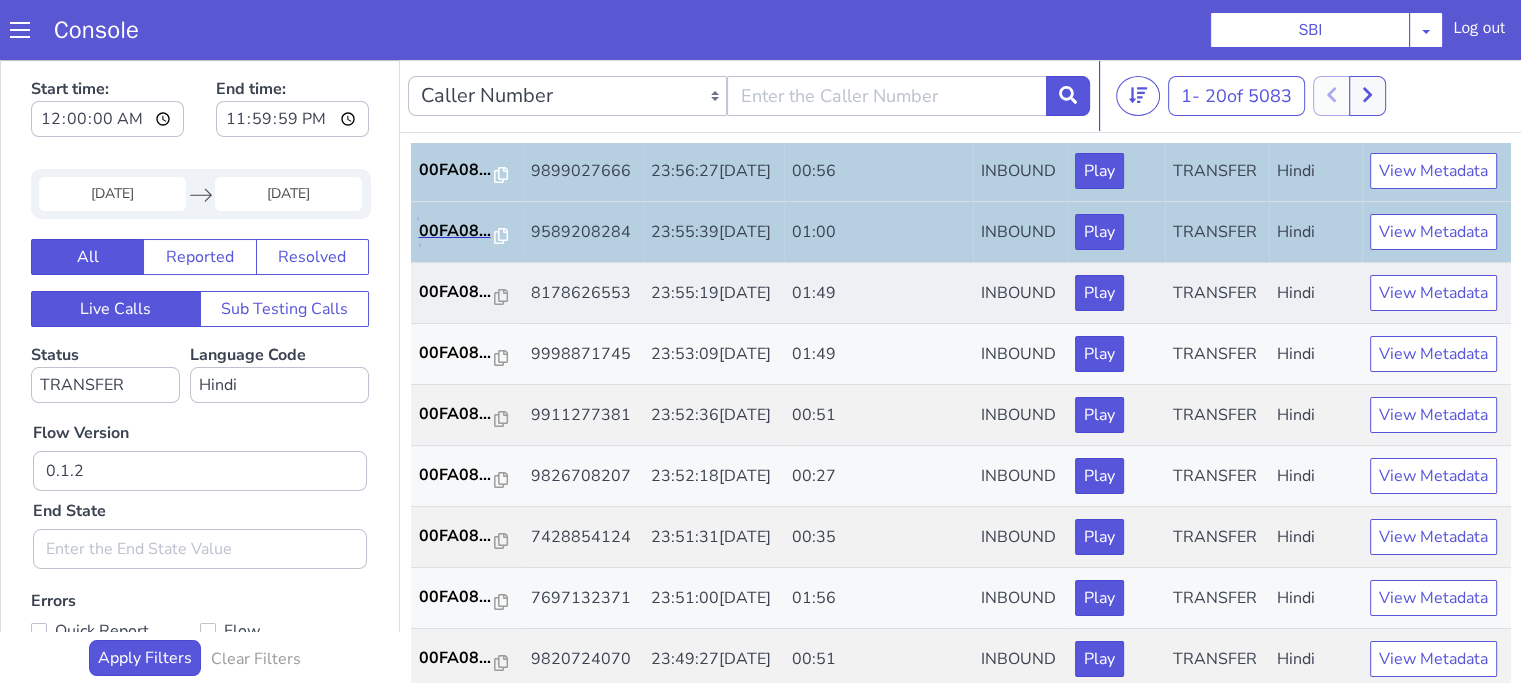 scroll, scrollTop: 200, scrollLeft: 0, axis: vertical 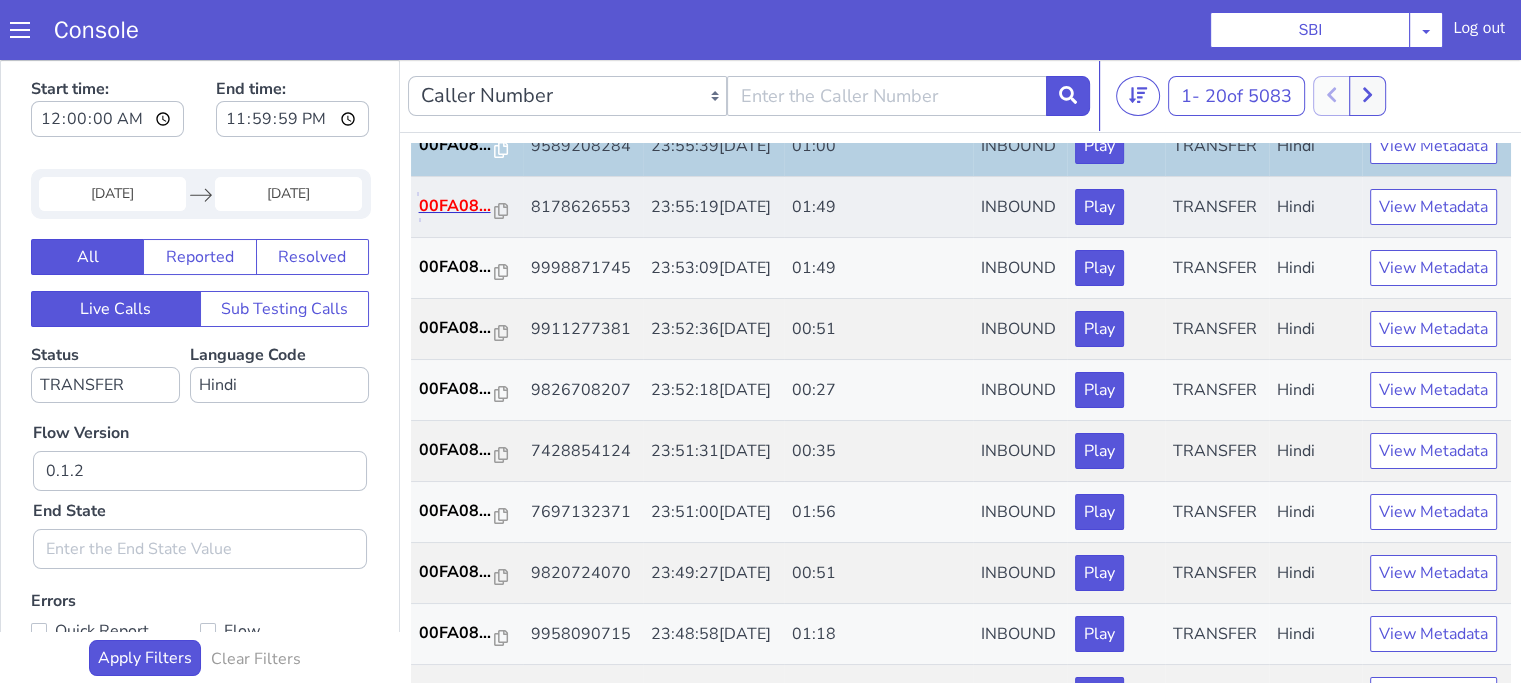 click on "00FA08..." at bounding box center [1759, -112] 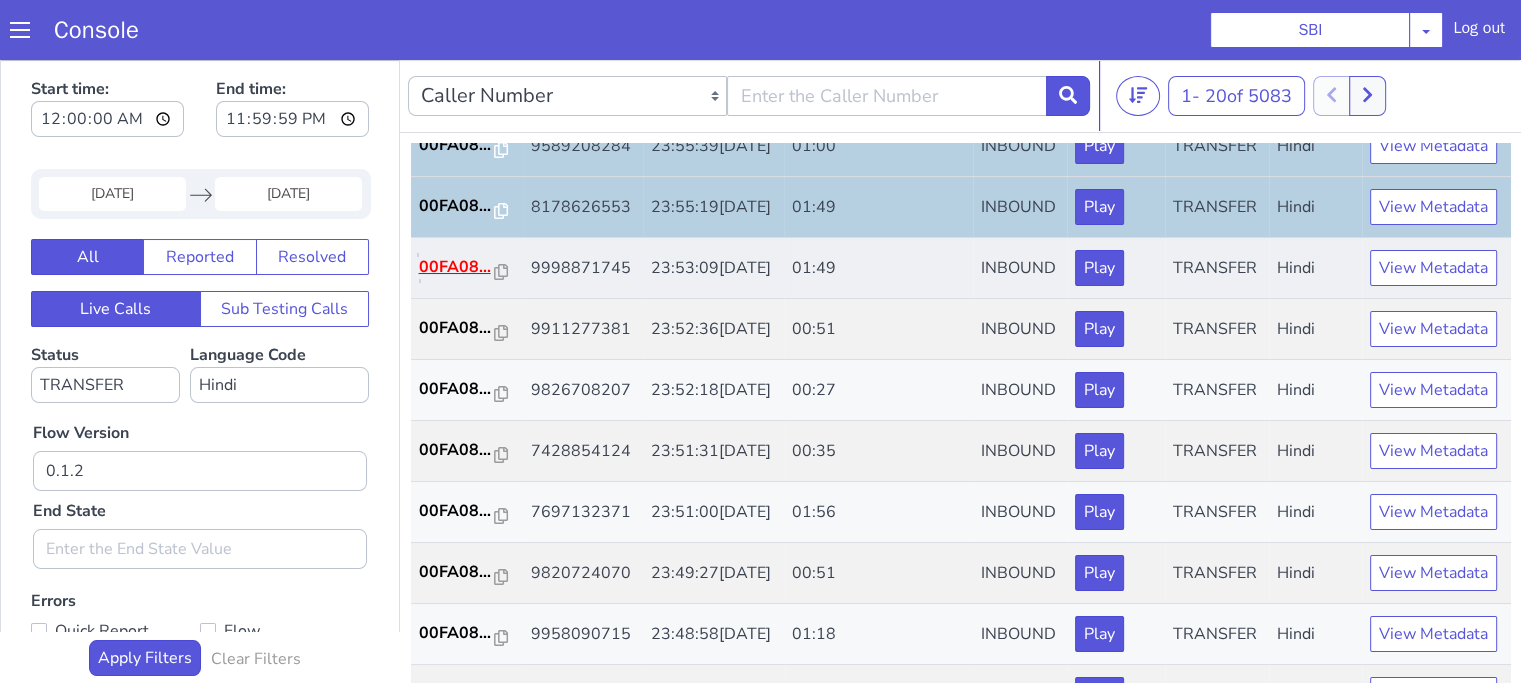 click on "00FA08..." at bounding box center [1151, -255] 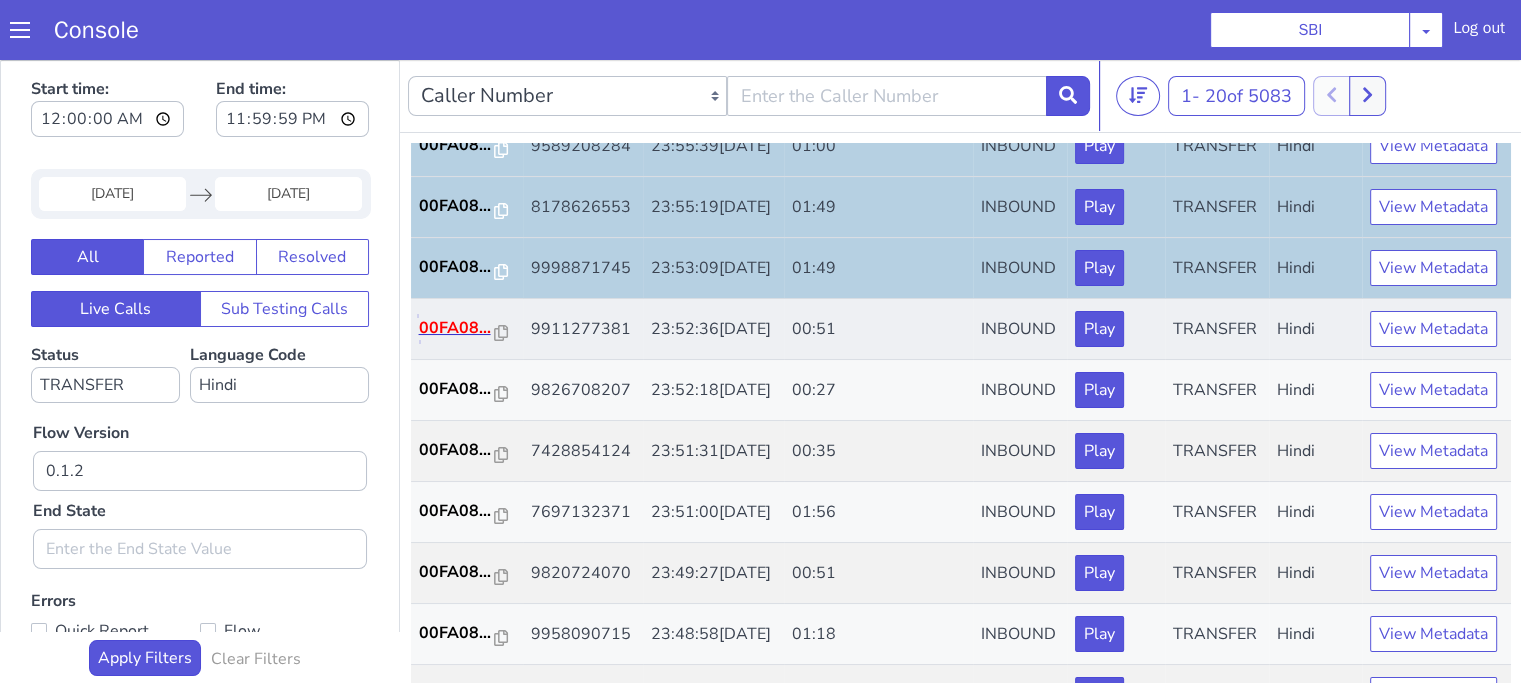 click on "00FA08..." at bounding box center [1906, 184] 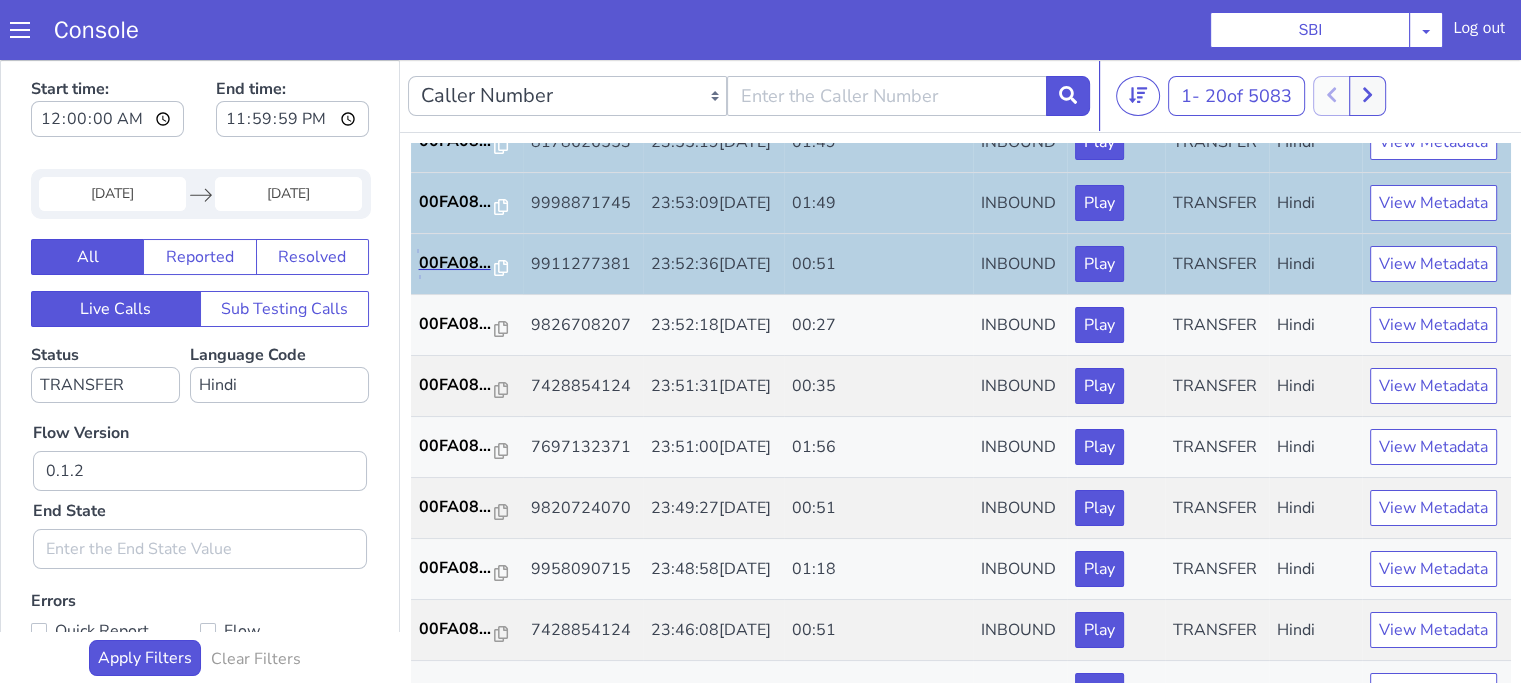 scroll, scrollTop: 300, scrollLeft: 0, axis: vertical 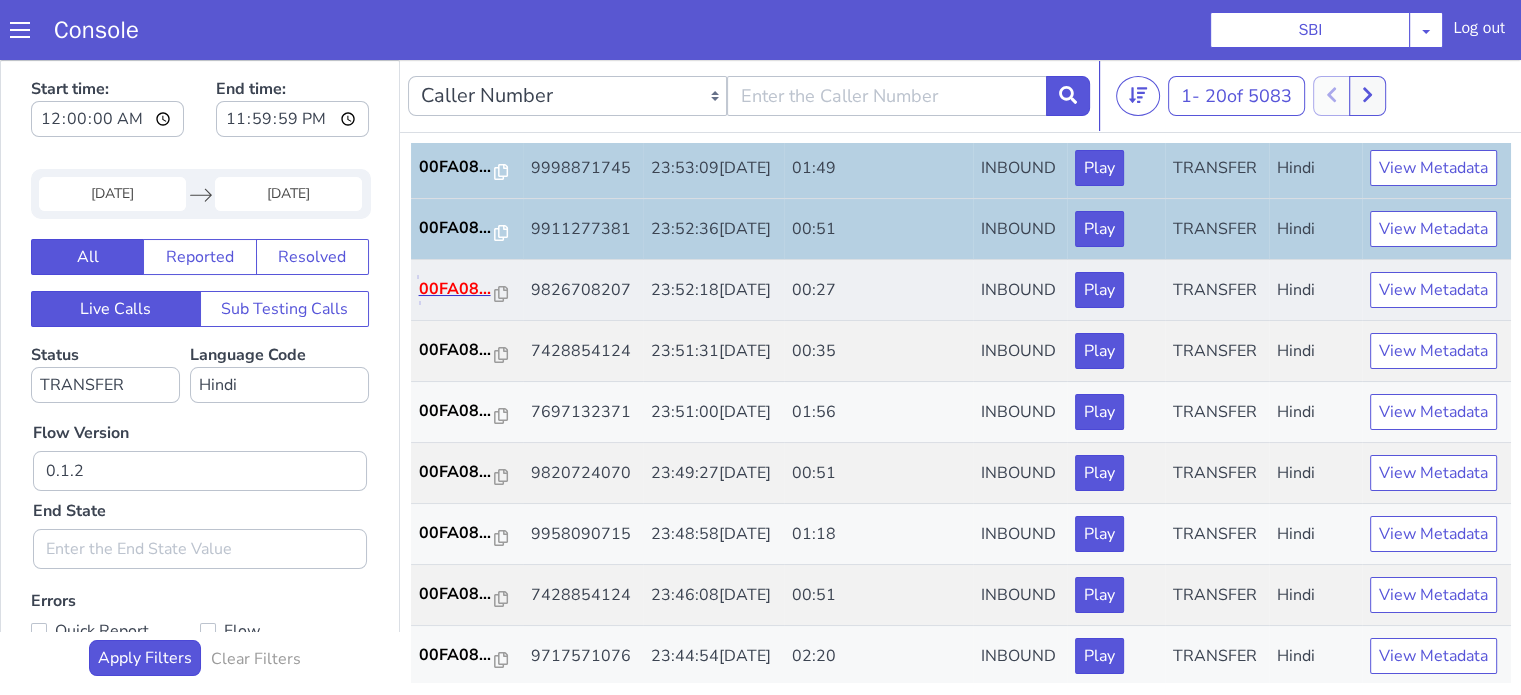 click on "00FA08..." at bounding box center [2022, 458] 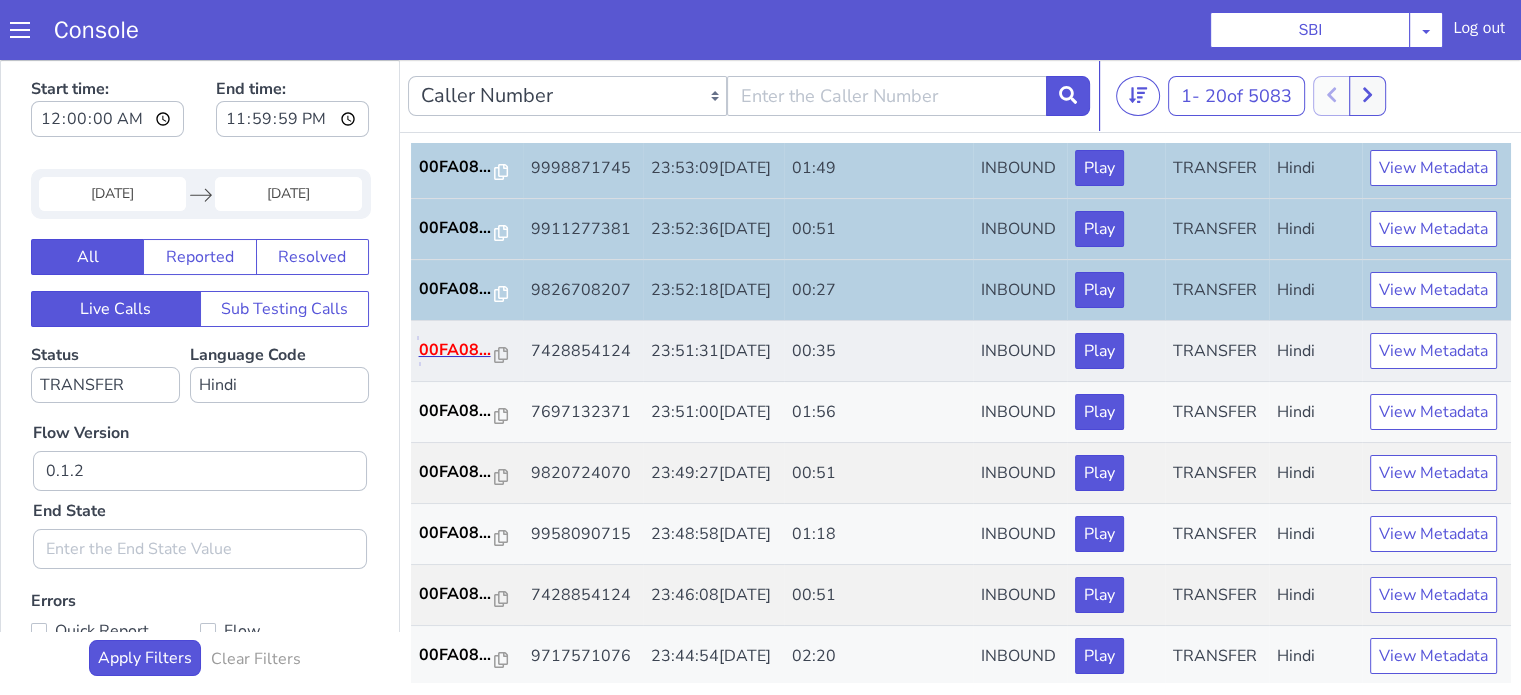 click on "00FA08..." at bounding box center (1960, 305) 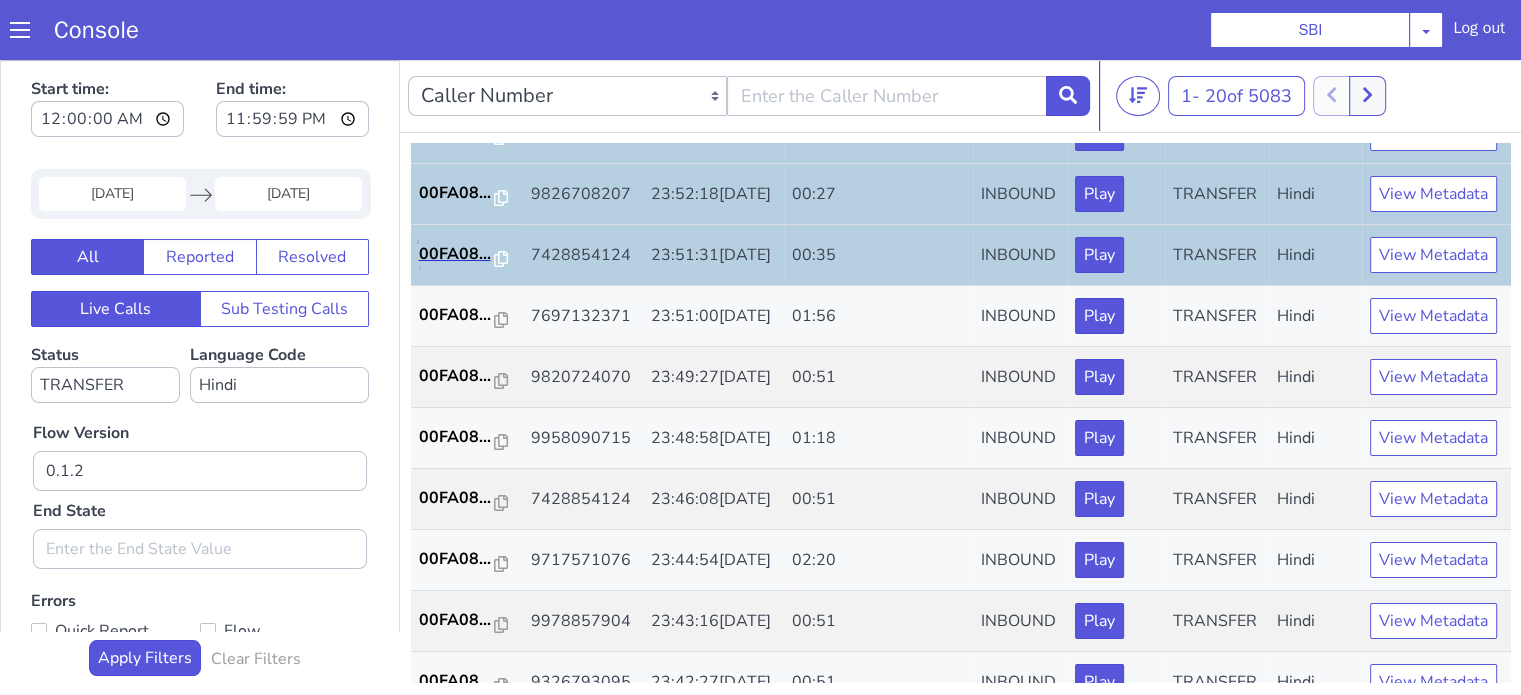 scroll, scrollTop: 500, scrollLeft: 0, axis: vertical 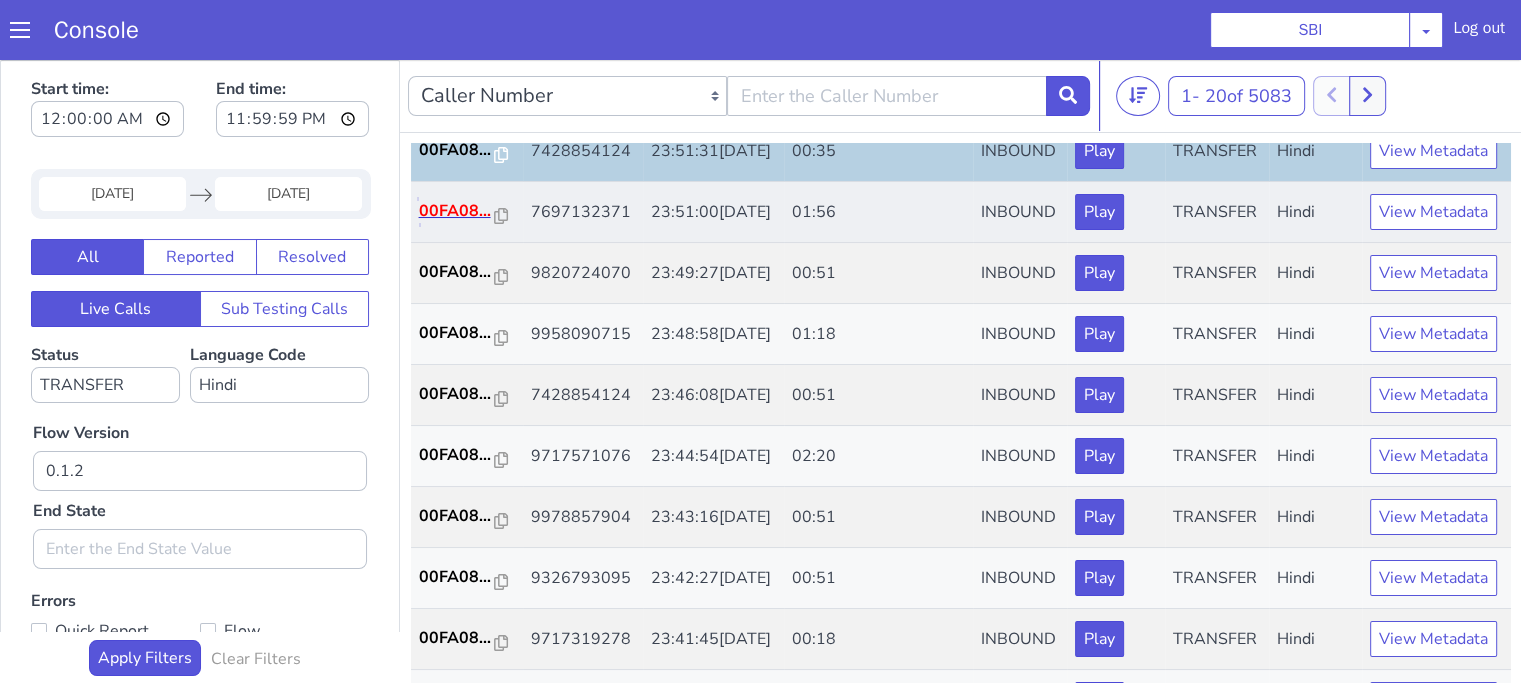 click on "00FA08..." at bounding box center [1998, 272] 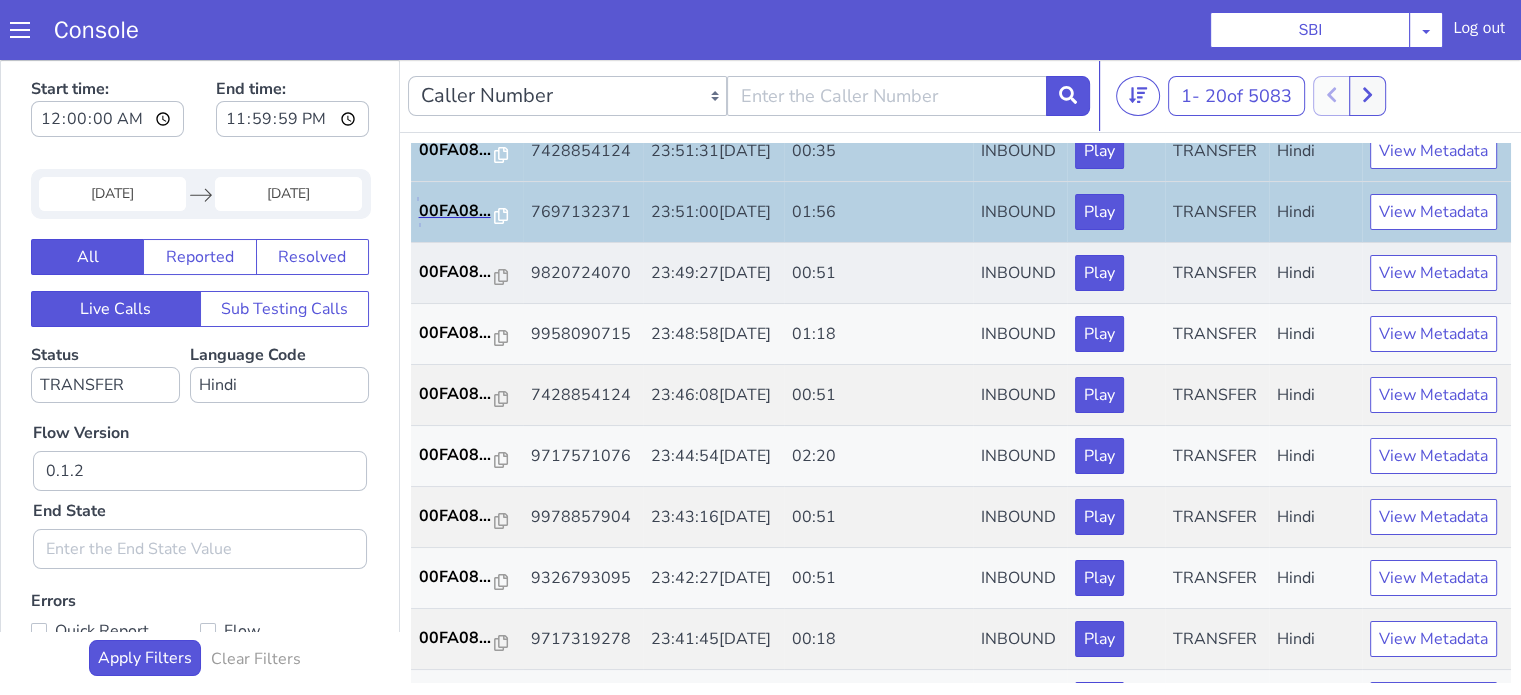 scroll, scrollTop: 700, scrollLeft: 0, axis: vertical 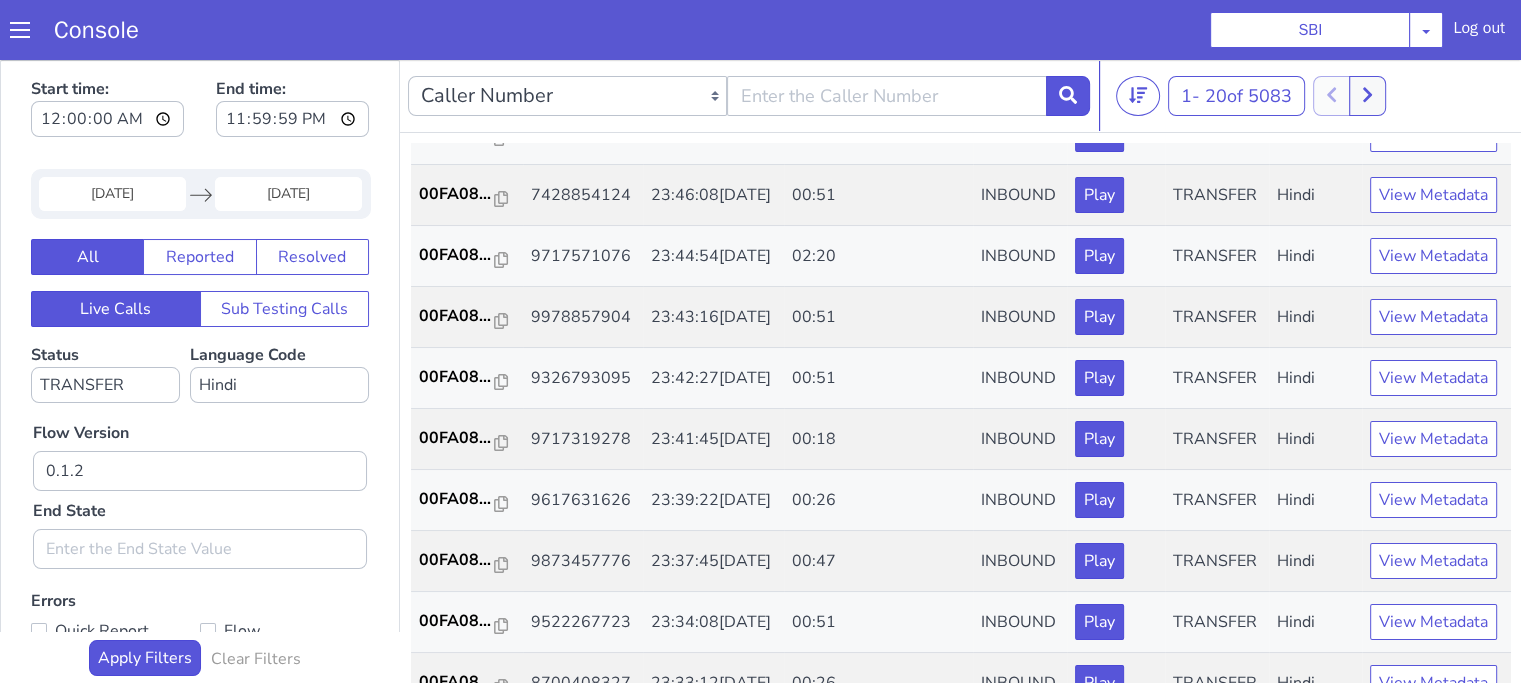 click on "00FA08..." at bounding box center [1571, -372] 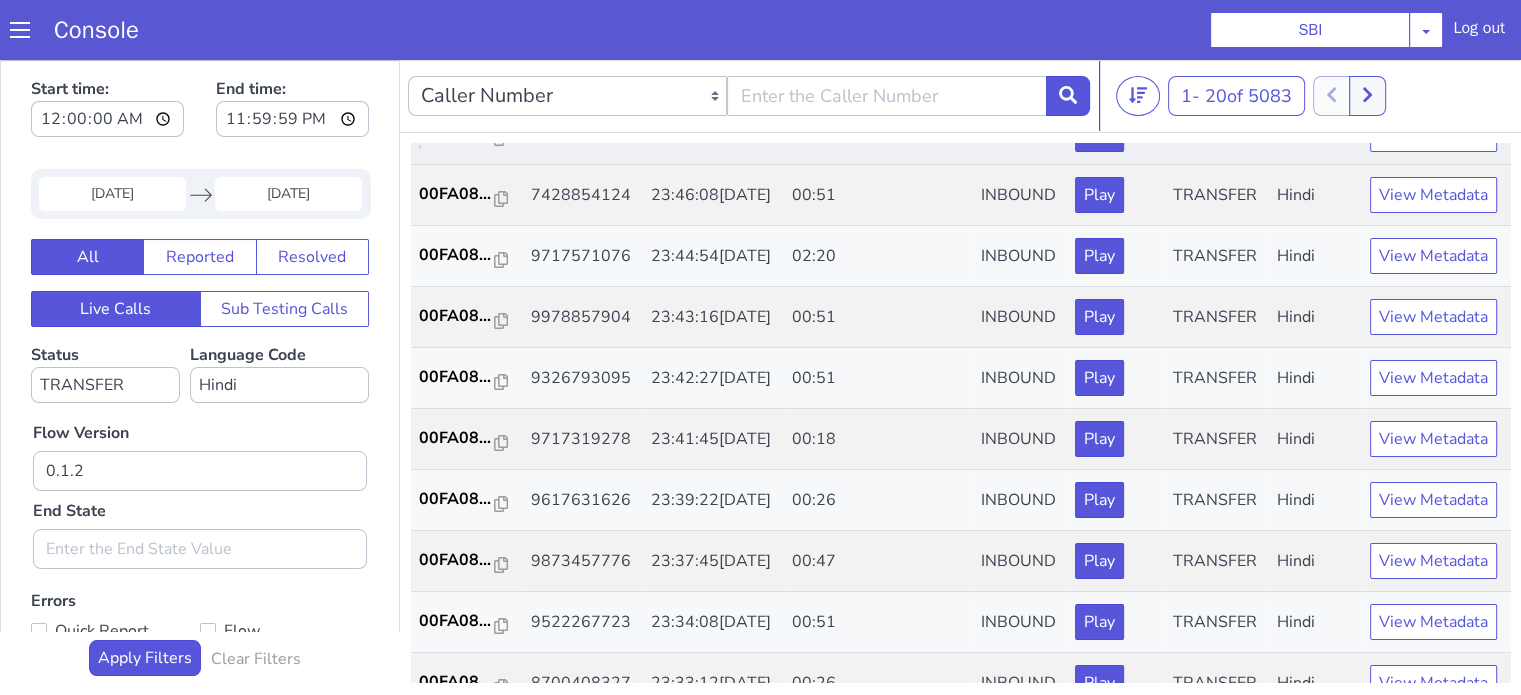 click on "00FA08..." at bounding box center [1467, -353] 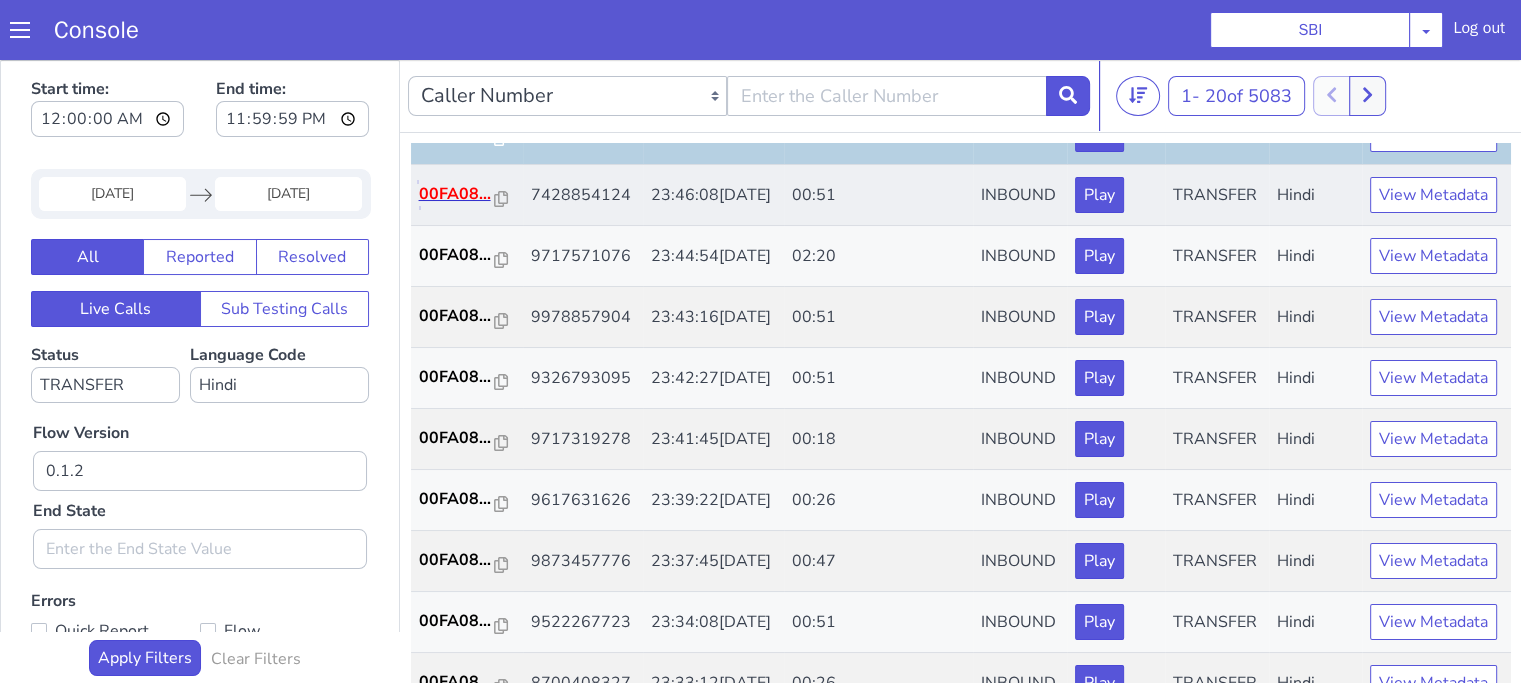 click on "00FA08..." at bounding box center [1360, -318] 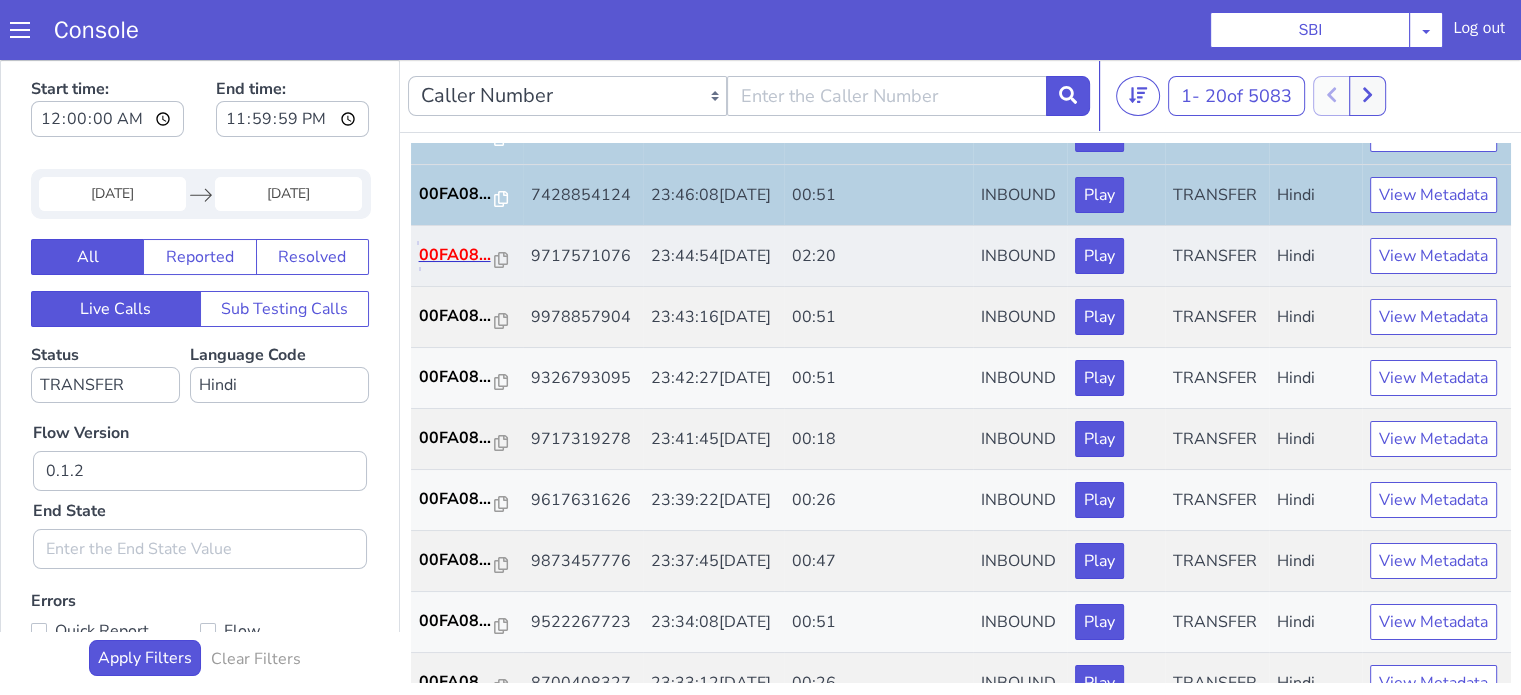 click on "00FA08..." at bounding box center [1669, -133] 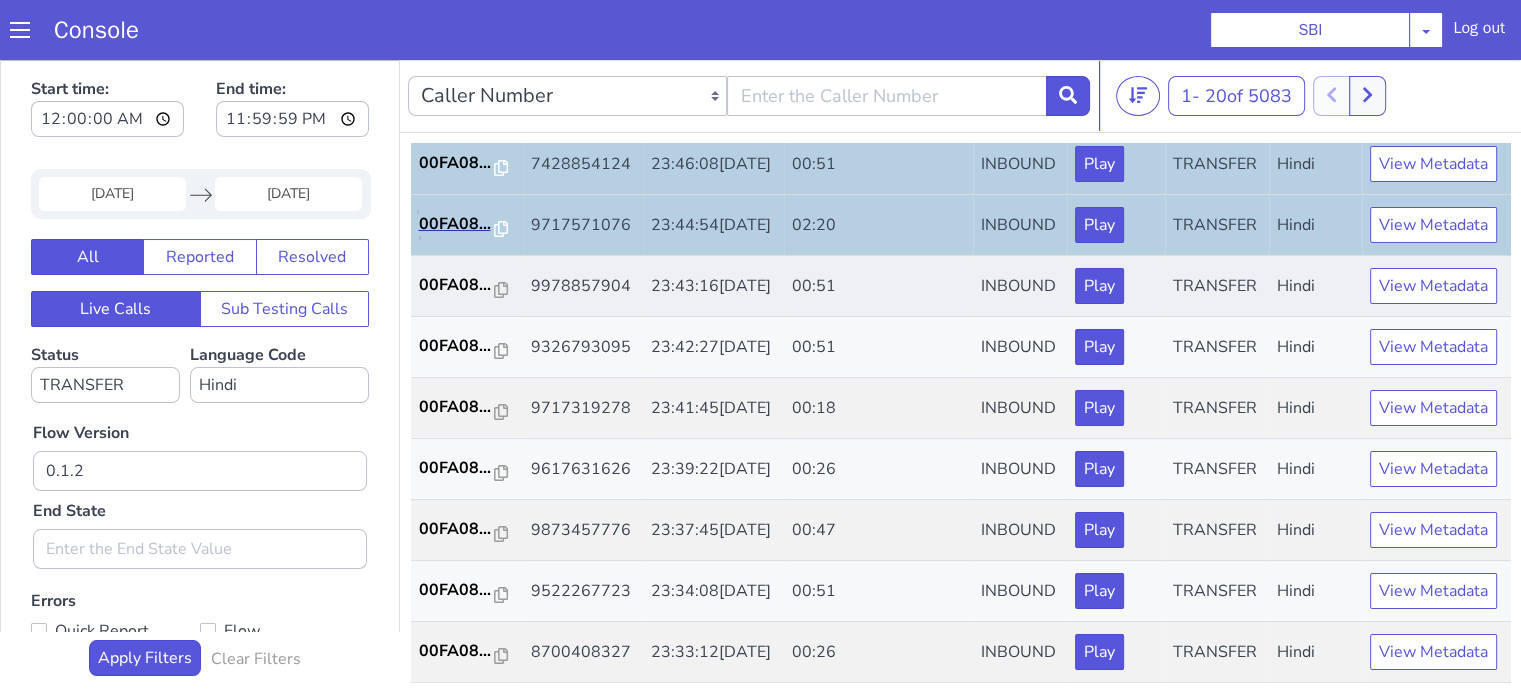 scroll, scrollTop: 990, scrollLeft: 0, axis: vertical 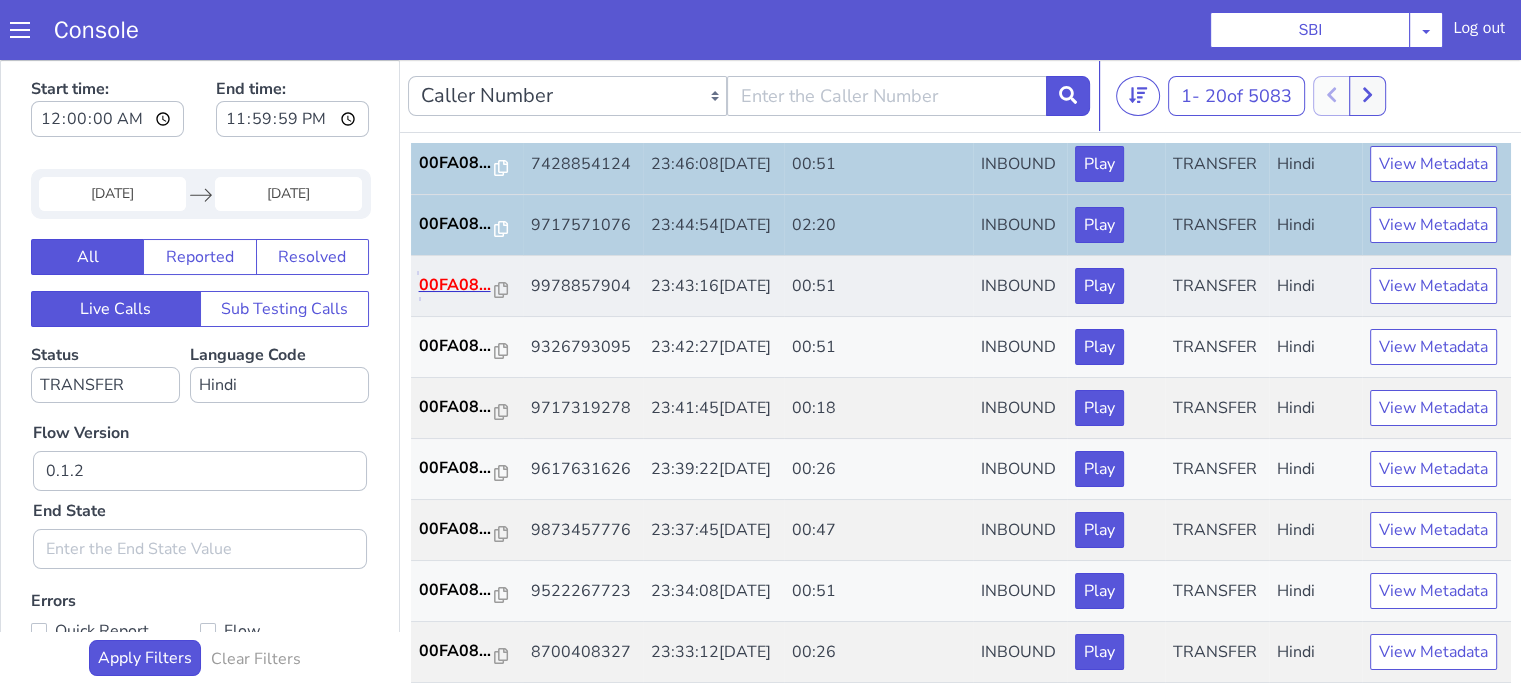 click on "00FA08..." at bounding box center [1960, 241] 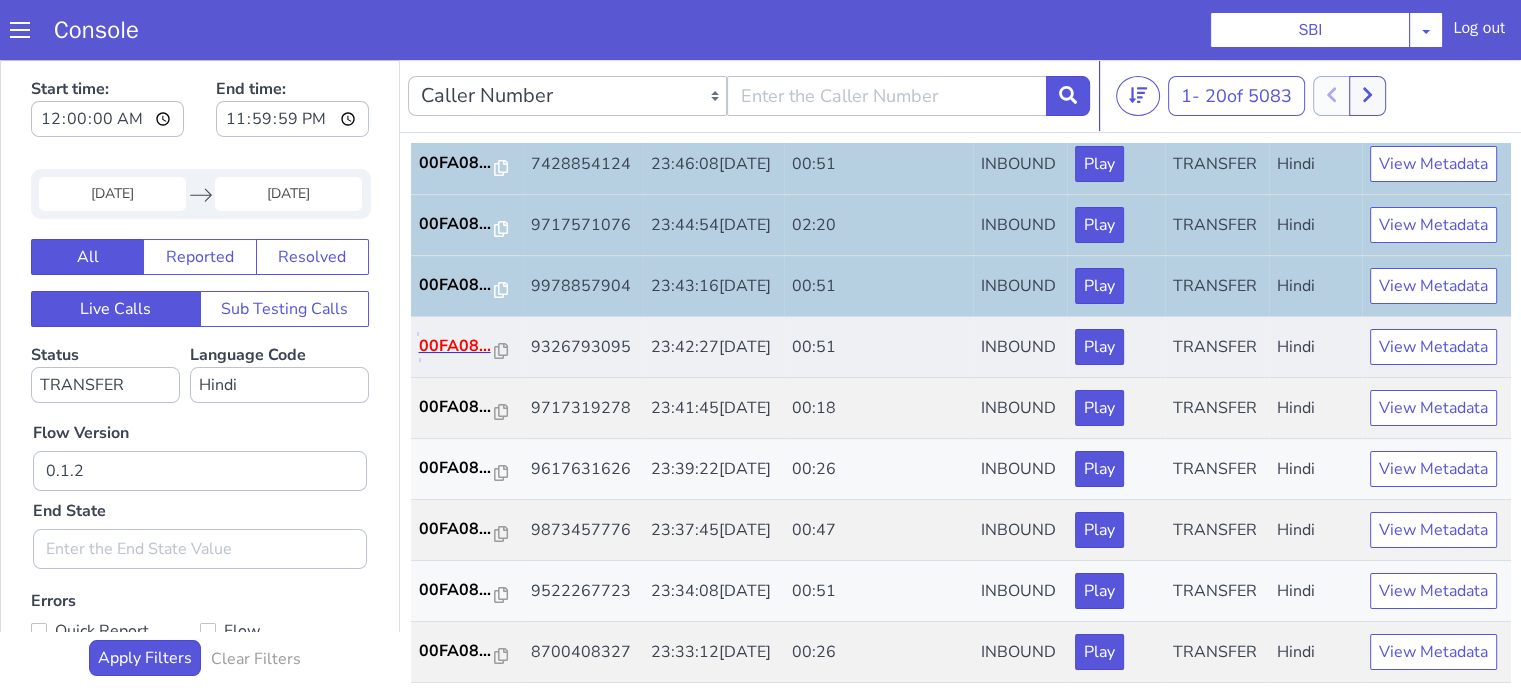click on "00FA08..." at bounding box center (1693, 1292) 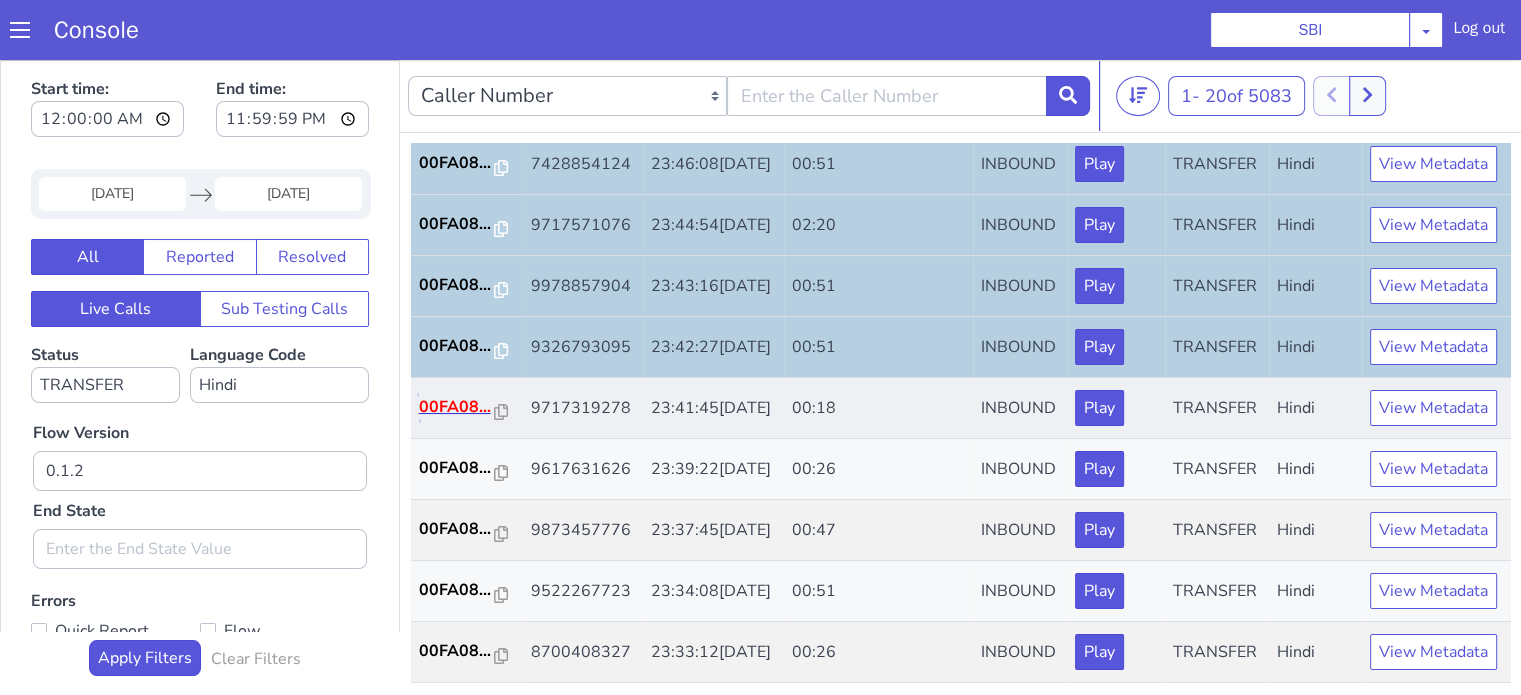 click on "00FA08..." at bounding box center (1467, -79) 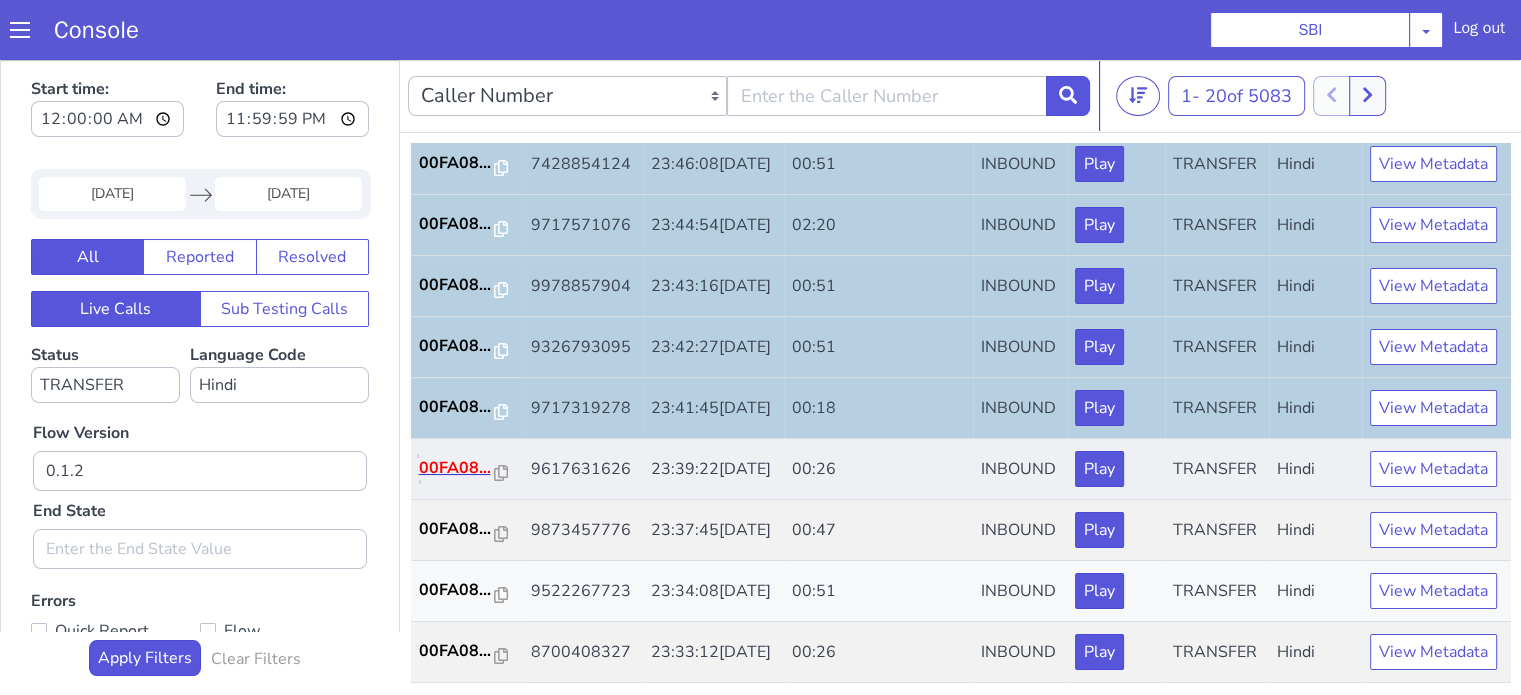 click on "00FA08..." at bounding box center (1906, 324) 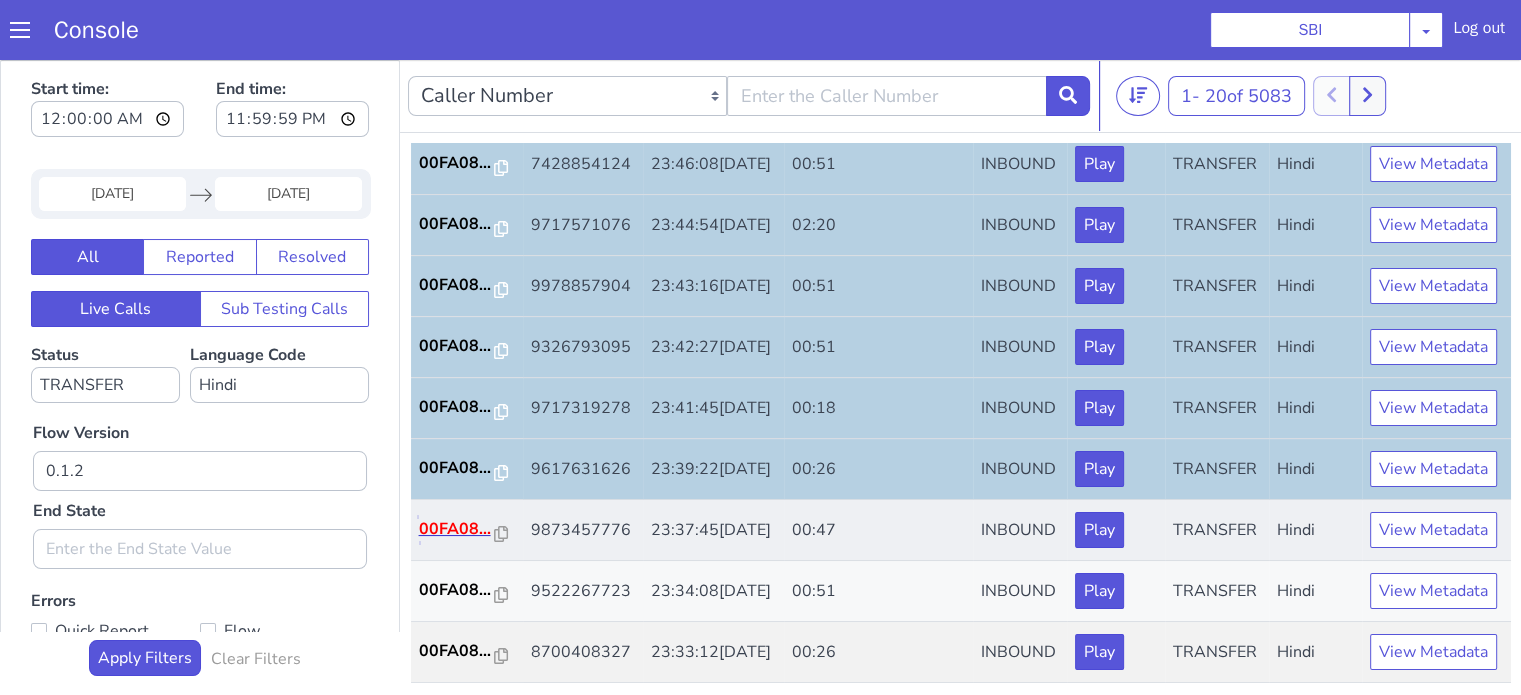 click on "00FA08..." at bounding box center [1760, 211] 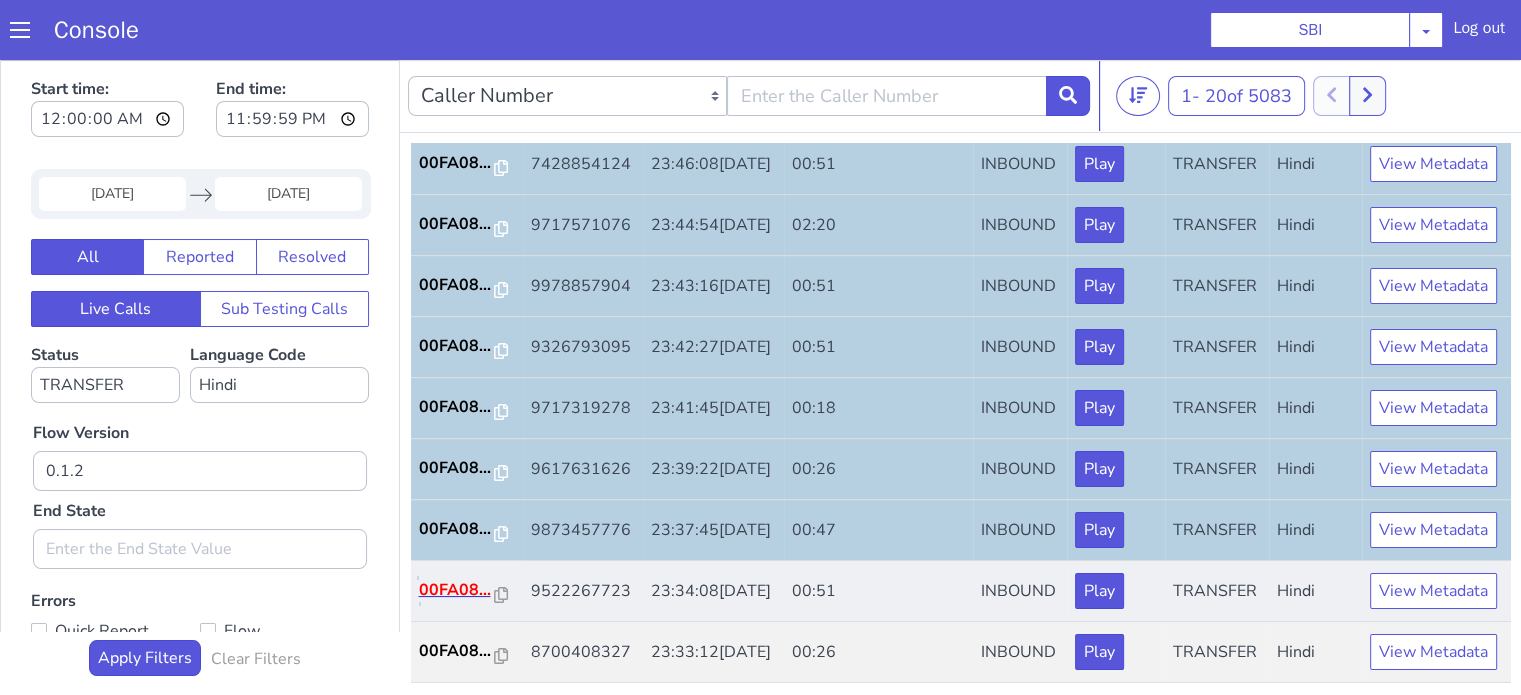 click on "00FA08..." at bounding box center [1759, 272] 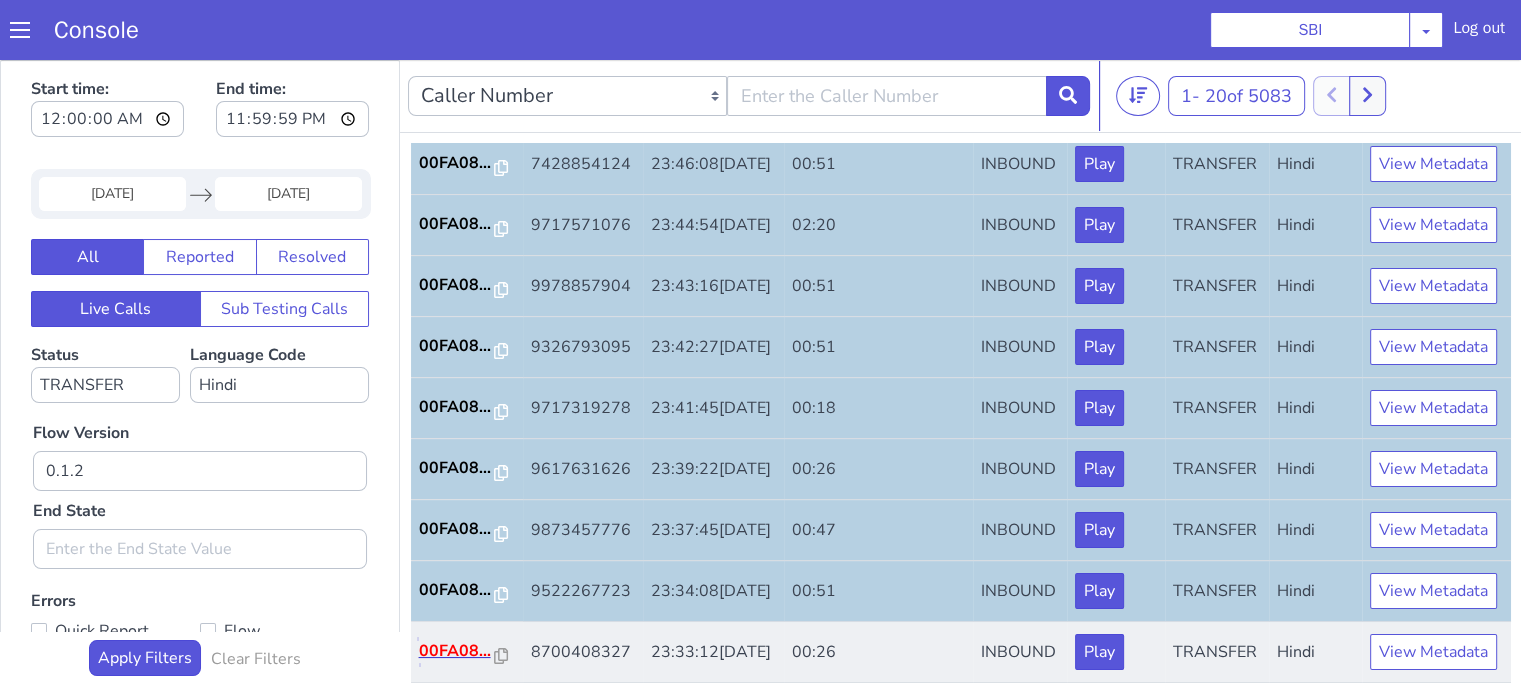 click on "00FA08..." at bounding box center (1669, 263) 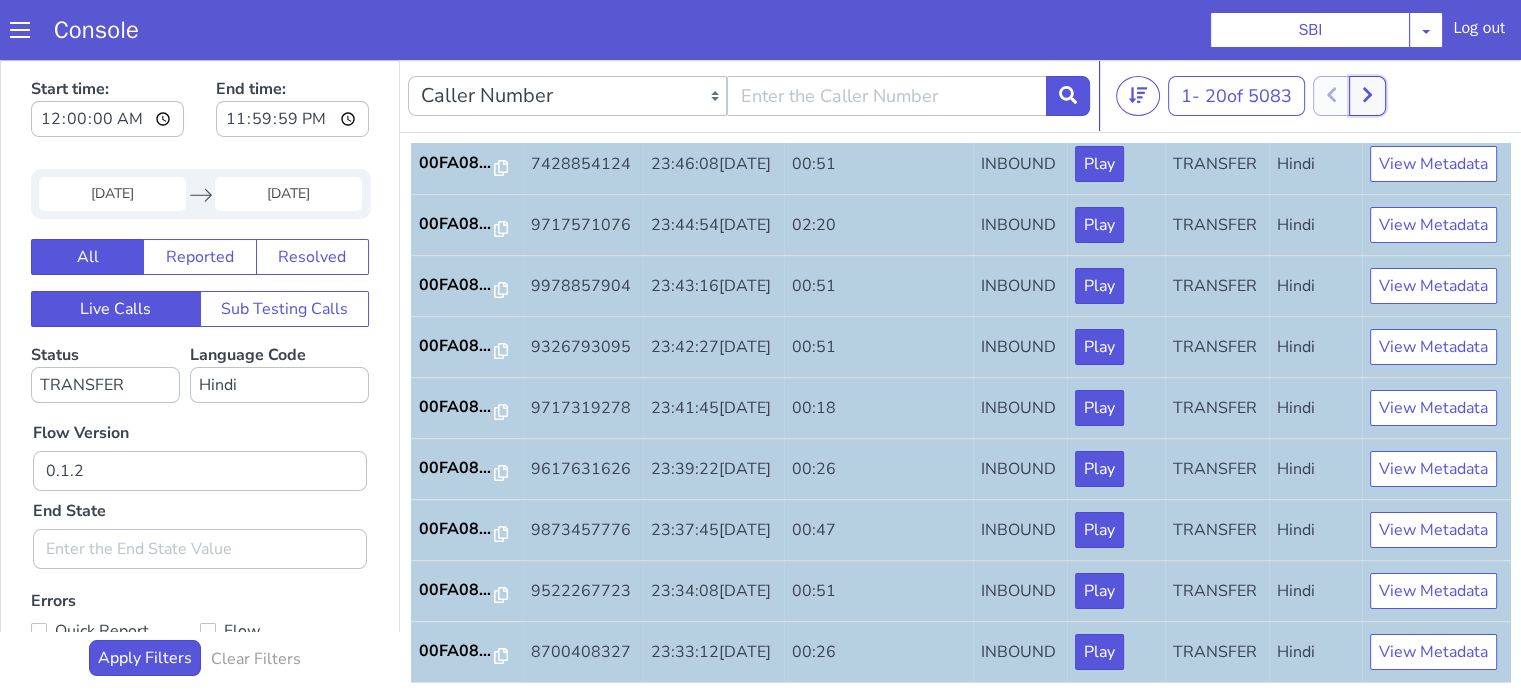 click 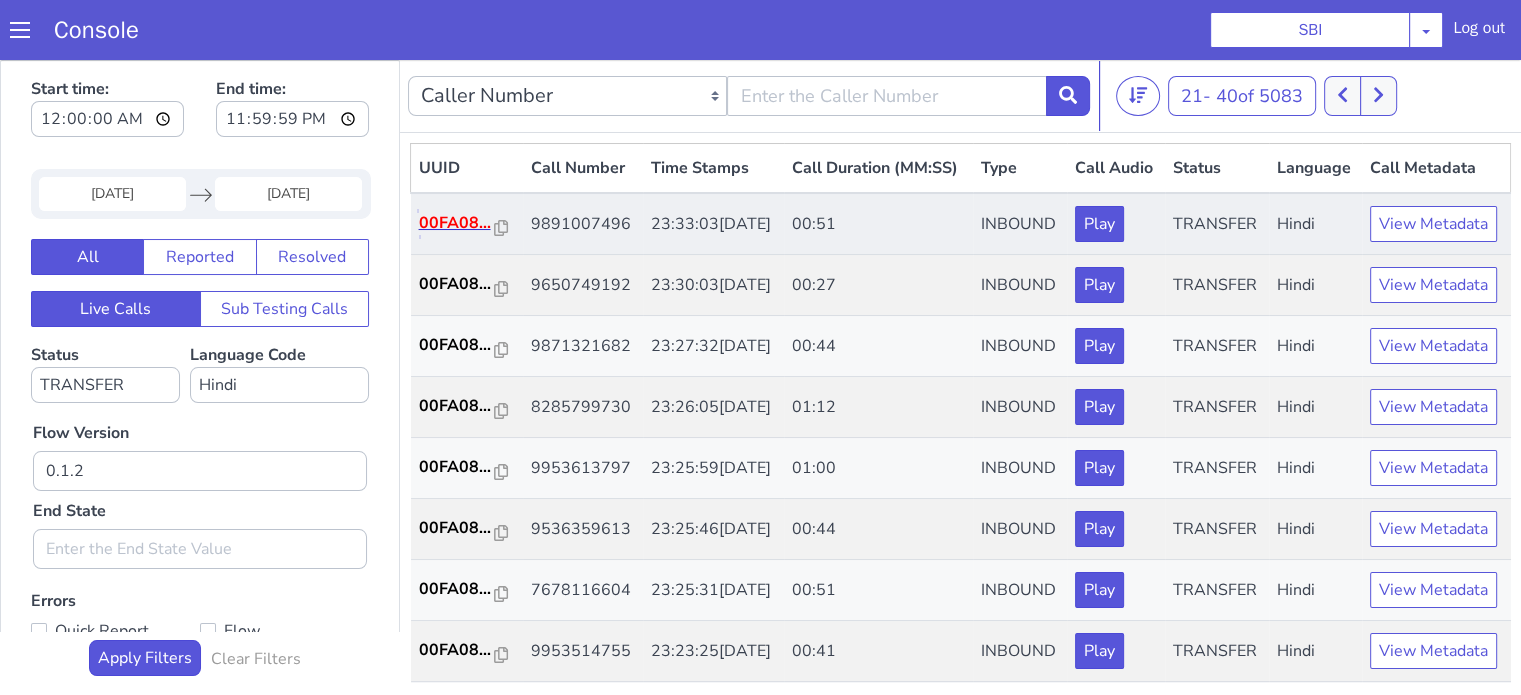 click on "00FA08..." at bounding box center (1571, -221) 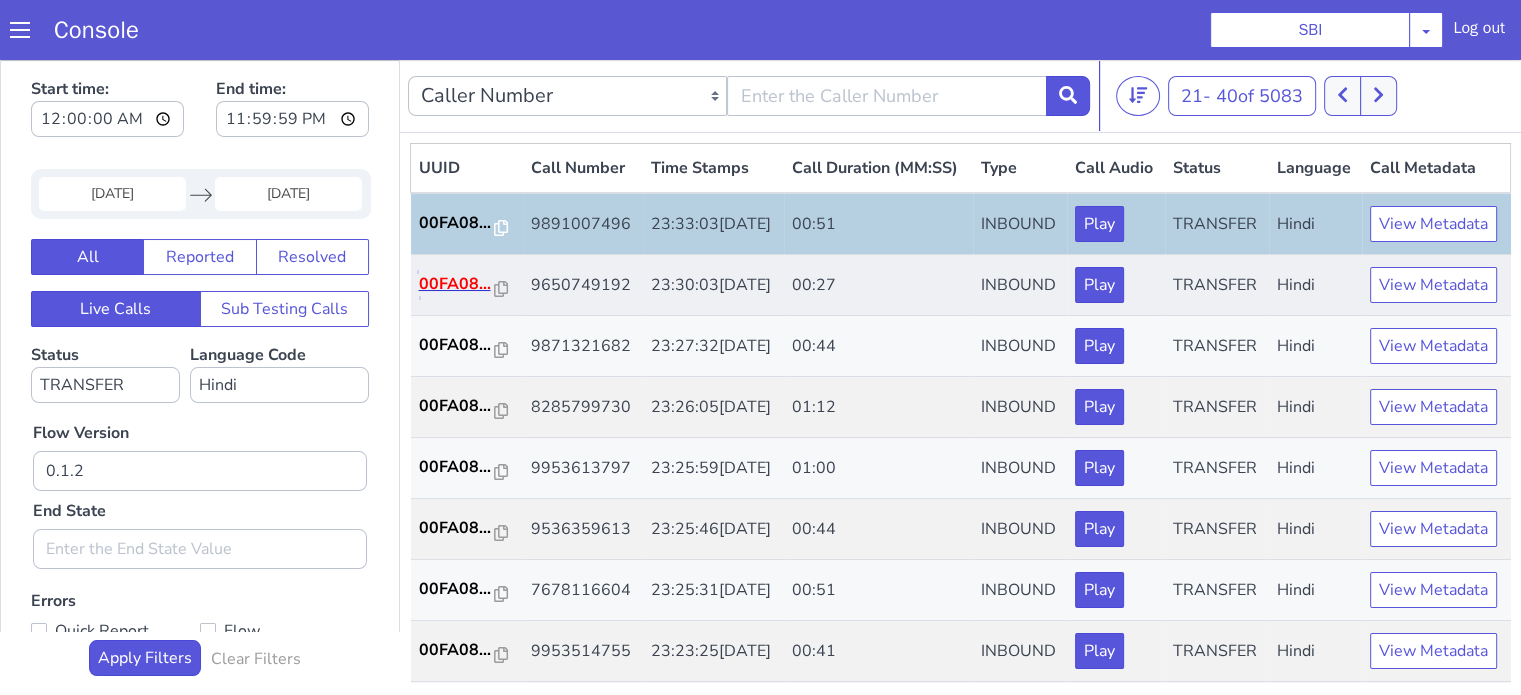 click on "00FA08..." at bounding box center (2022, 453) 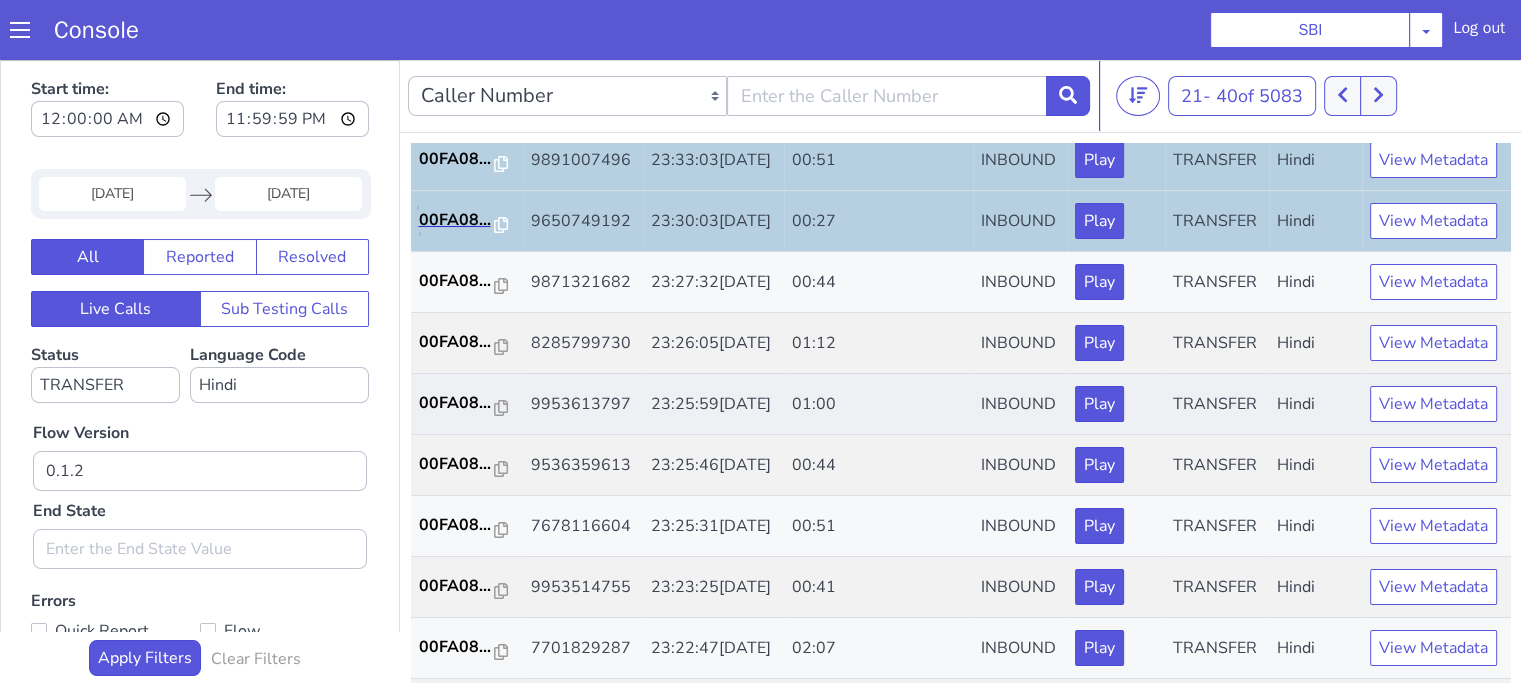 scroll, scrollTop: 100, scrollLeft: 0, axis: vertical 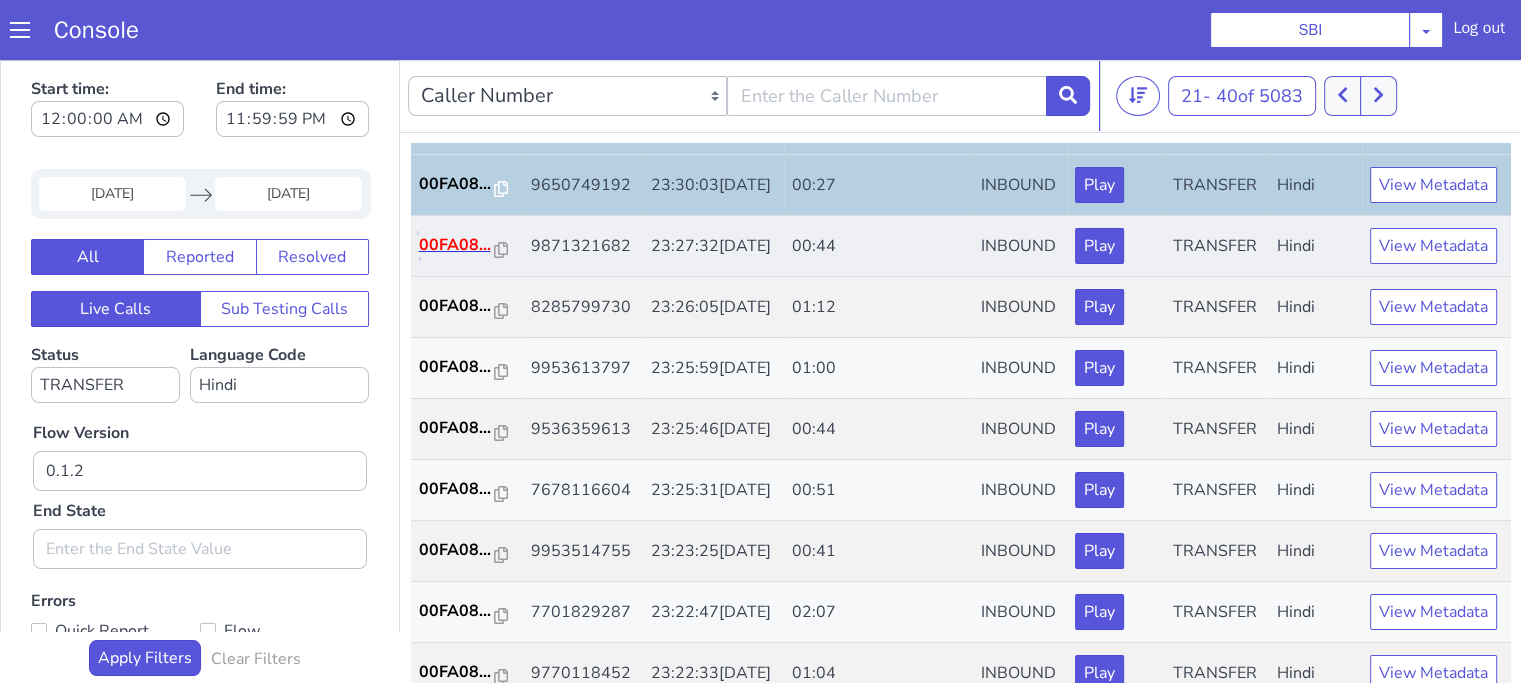 click on "00FA08..." at bounding box center (1906, 102) 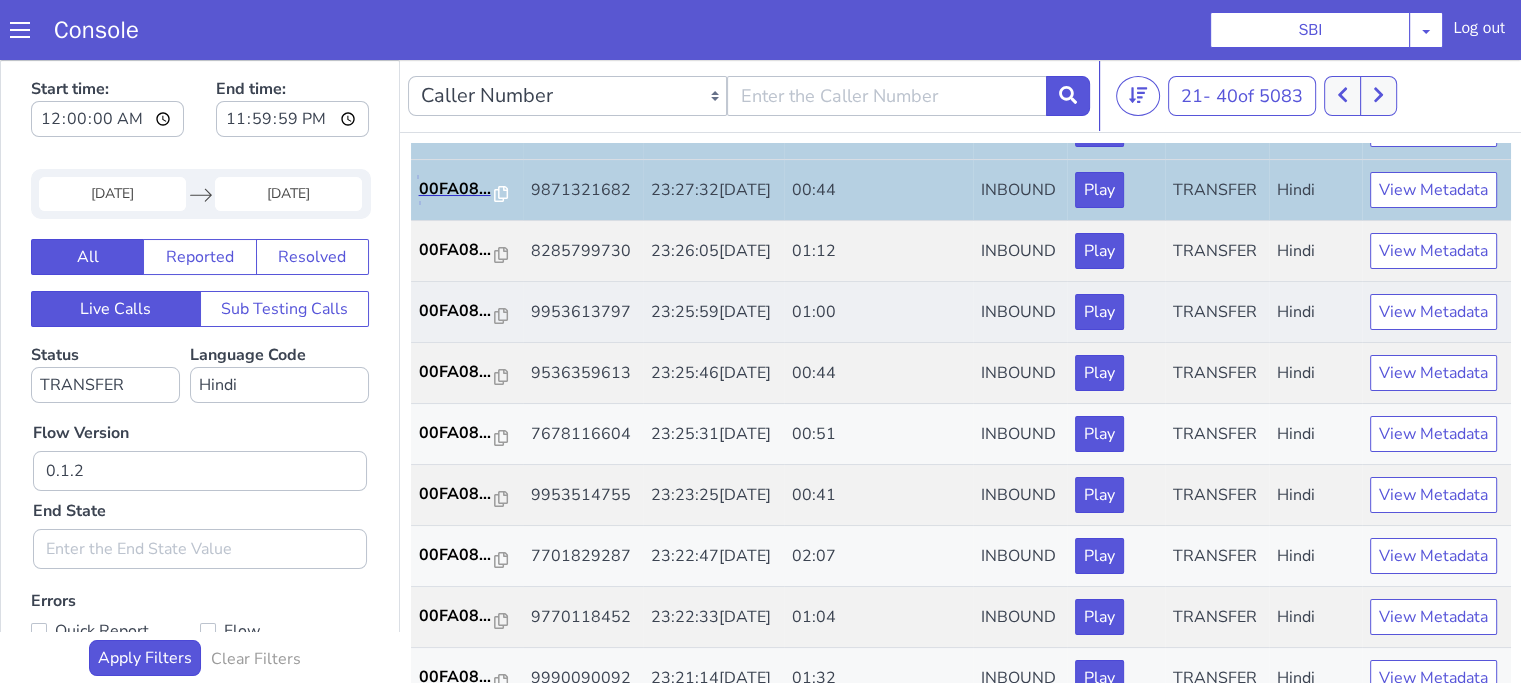 scroll, scrollTop: 200, scrollLeft: 0, axis: vertical 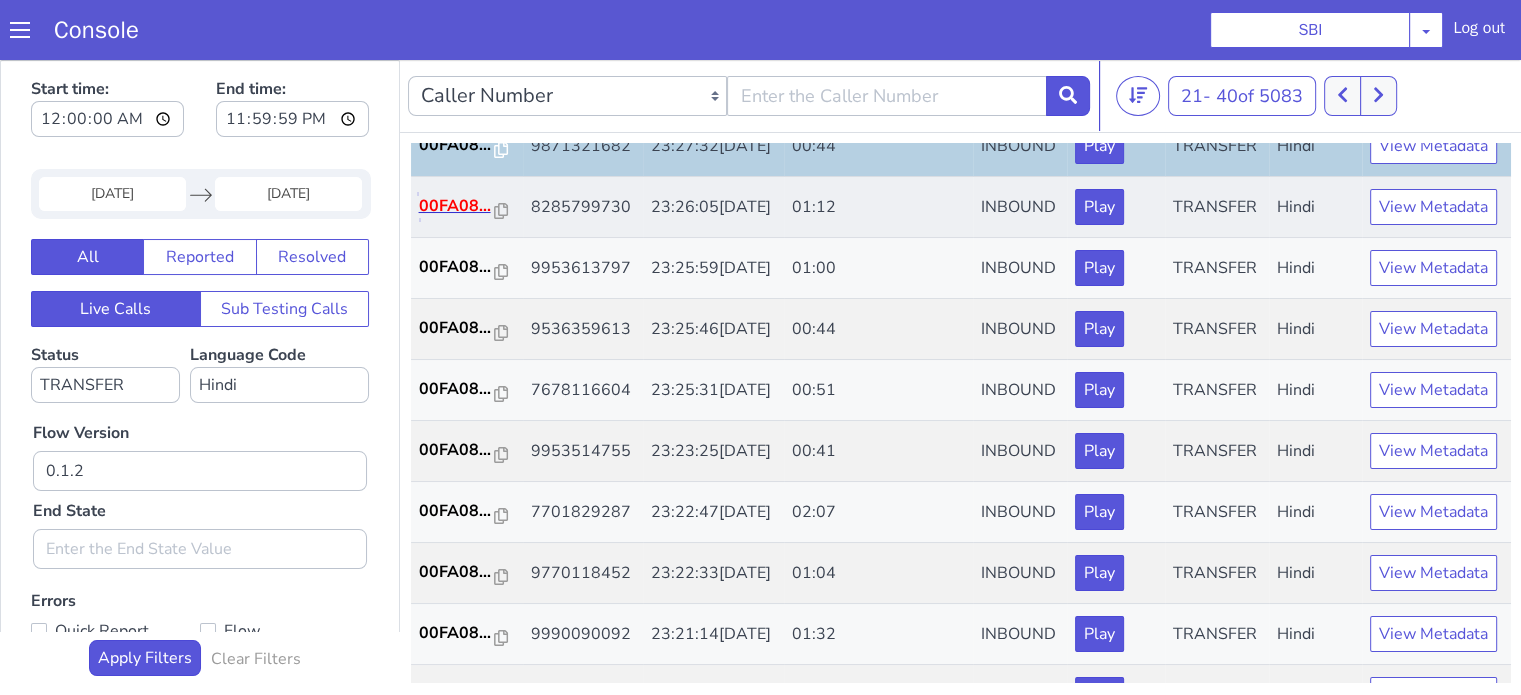 click on "00FA08..." at bounding box center [2022, 375] 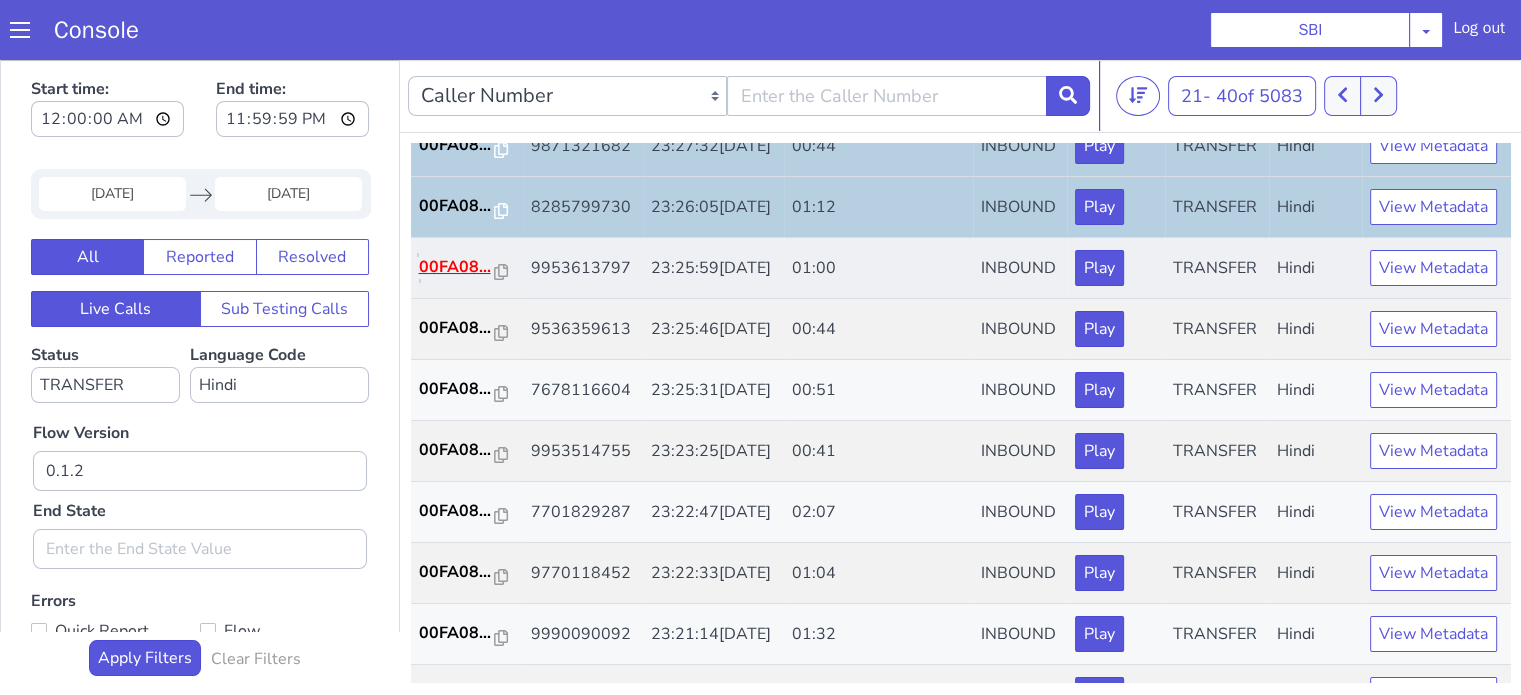 click on "00FA08..." at bounding box center (1839, 31) 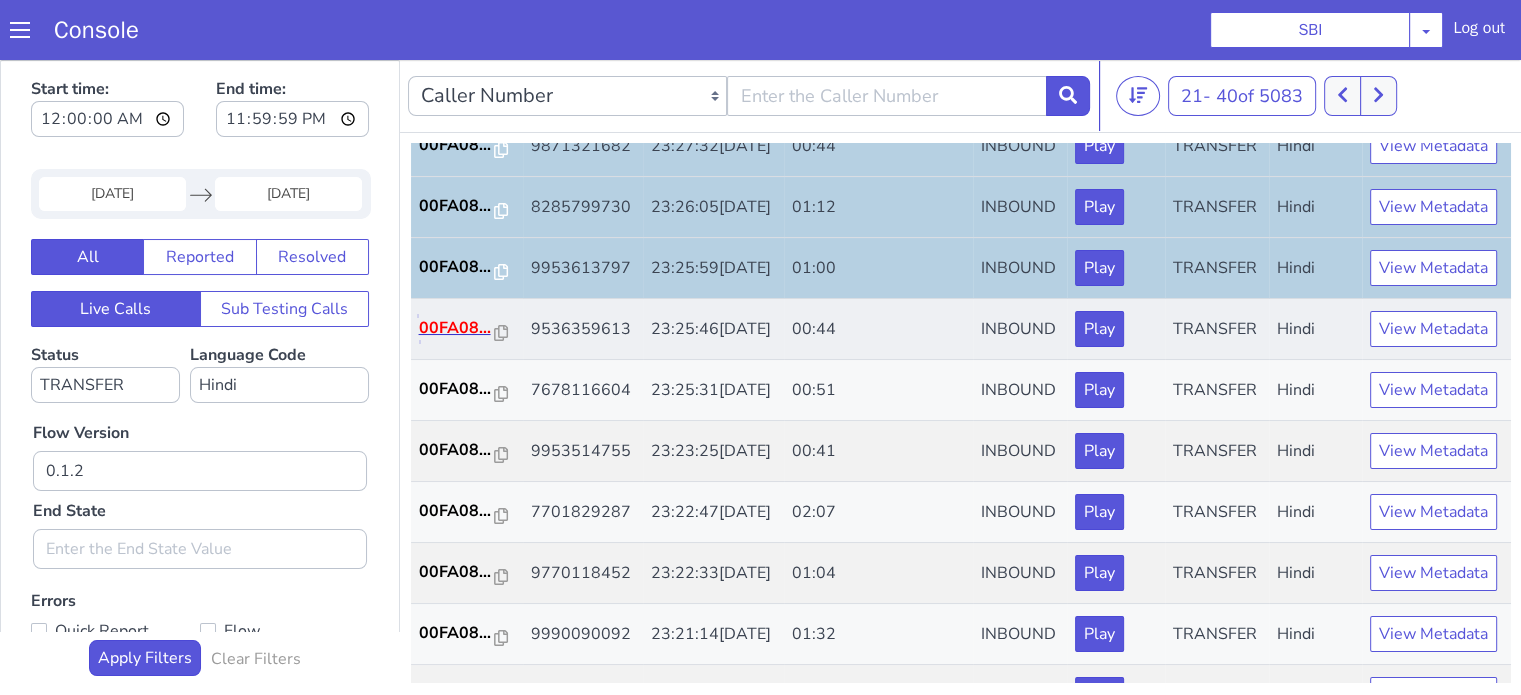 click on "00FA08..." at bounding box center (1906, 184) 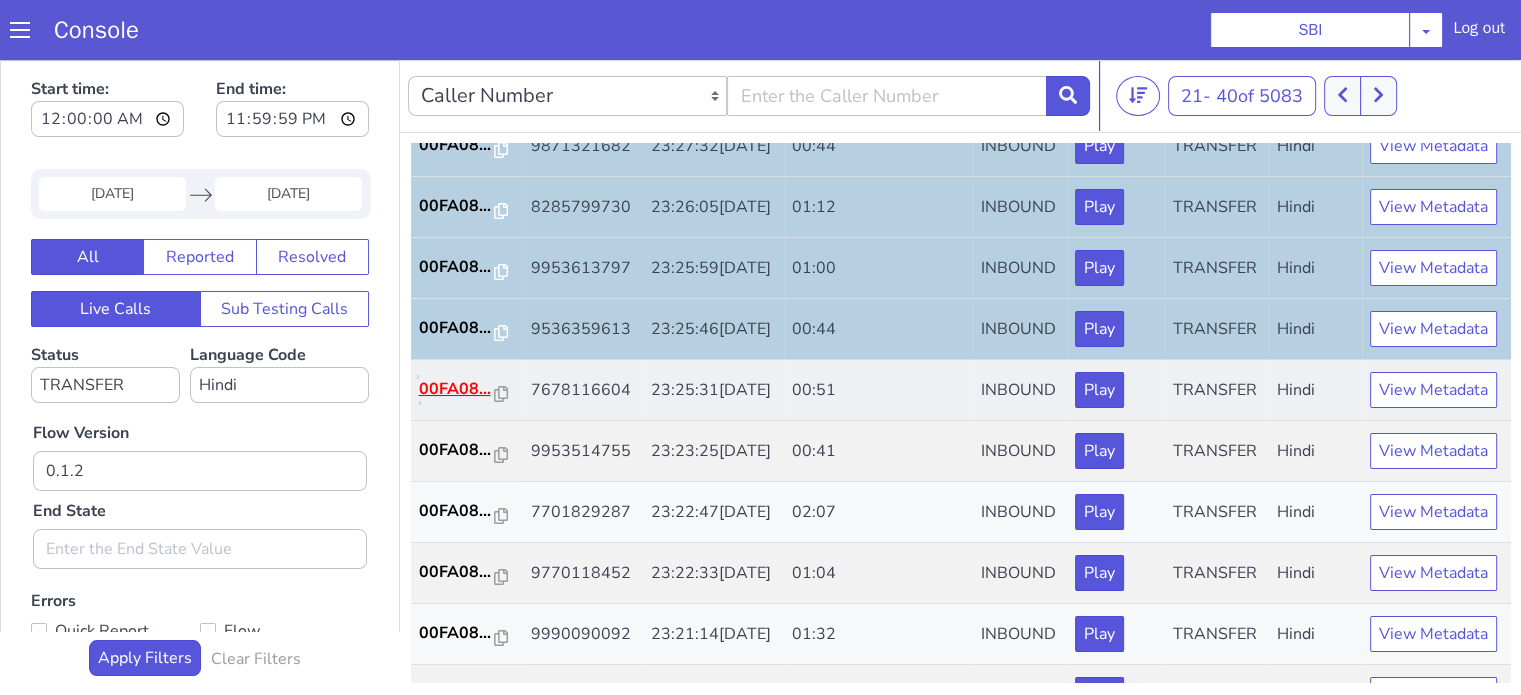 click on "00FA08..." at bounding box center (487, 1034) 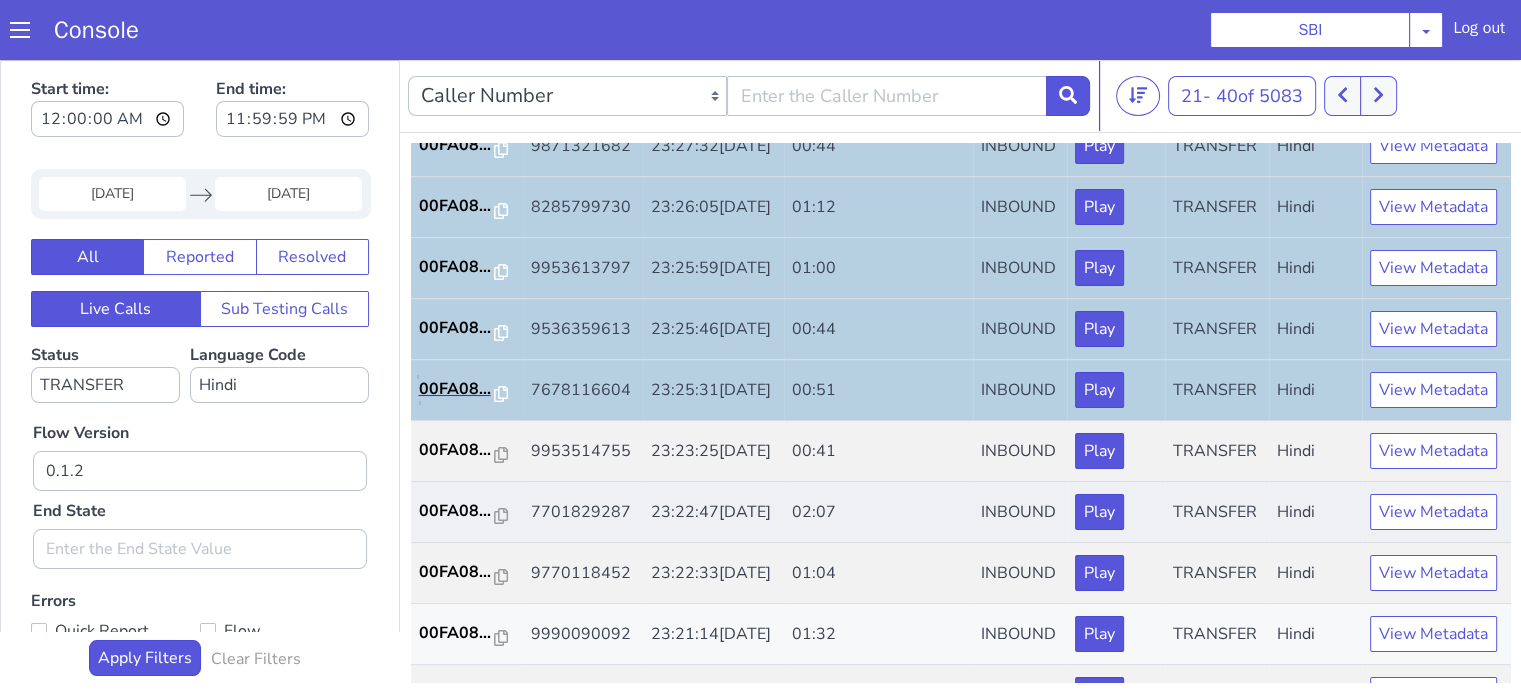 scroll, scrollTop: 500, scrollLeft: 0, axis: vertical 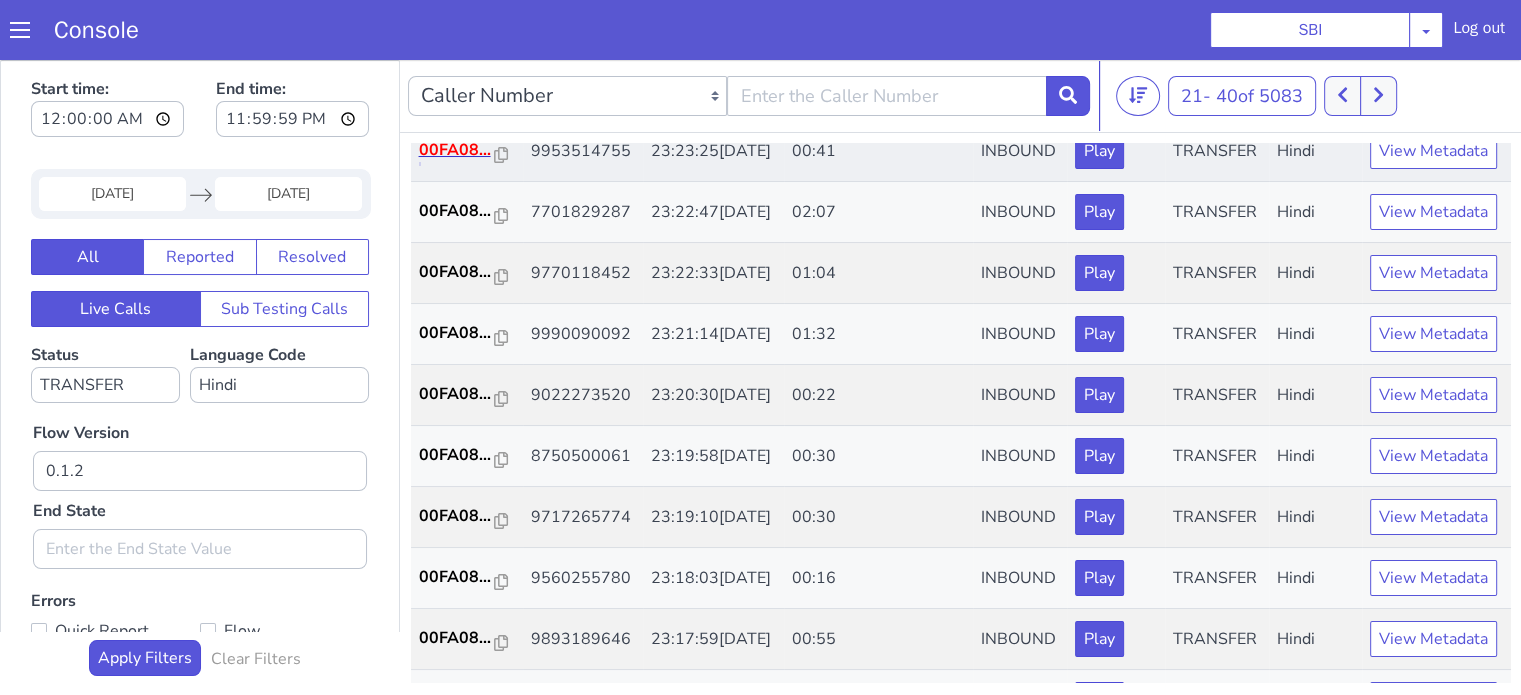 click on "00FA08..." at bounding box center [2030, 428] 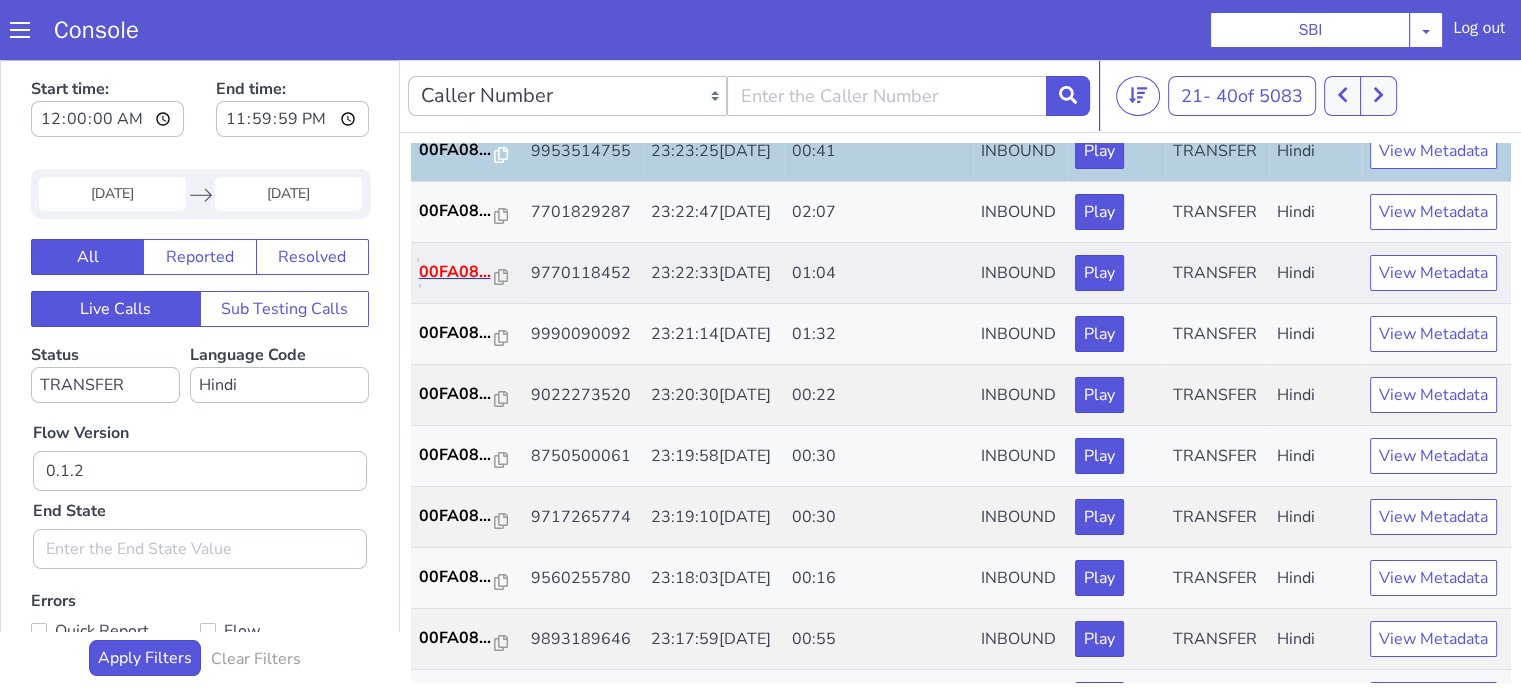 click on "00FA08..." at bounding box center (1839, 36) 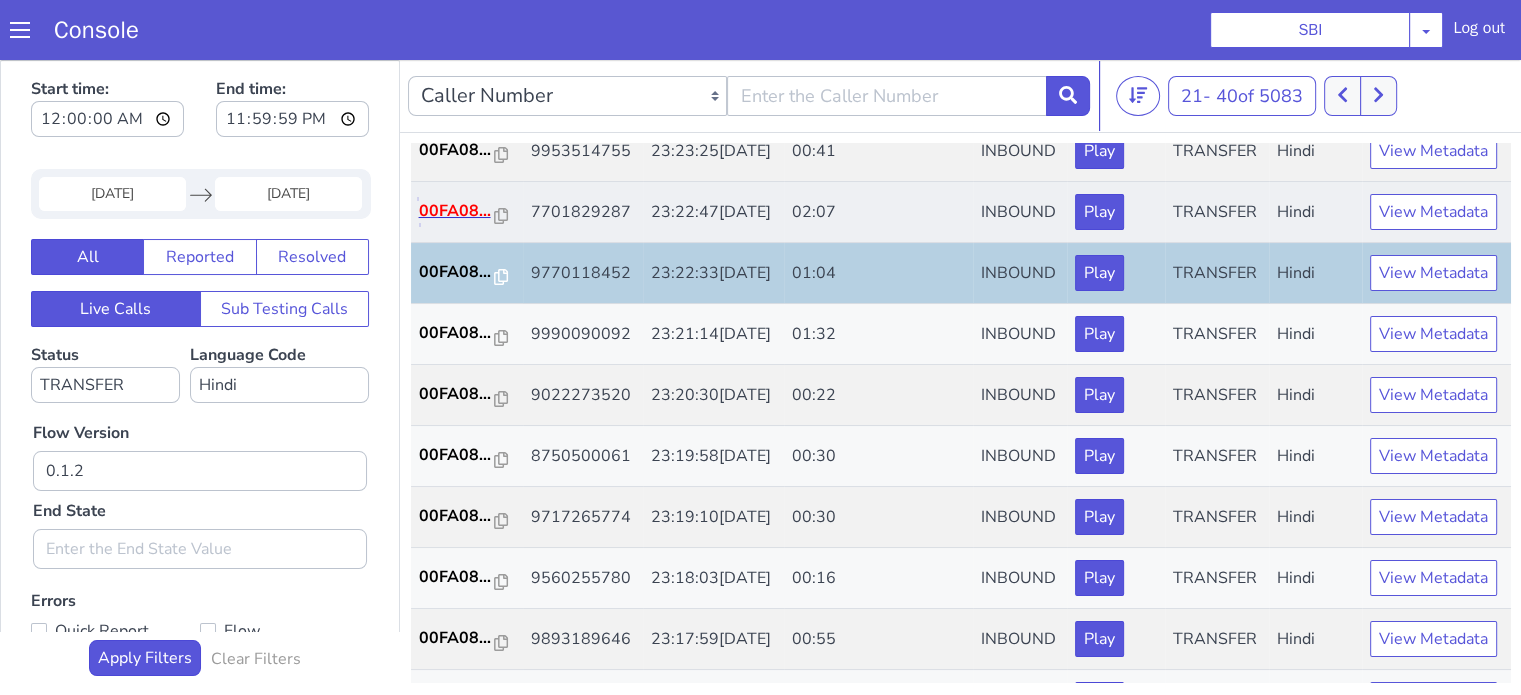 click on "00FA08..." at bounding box center (1960, 167) 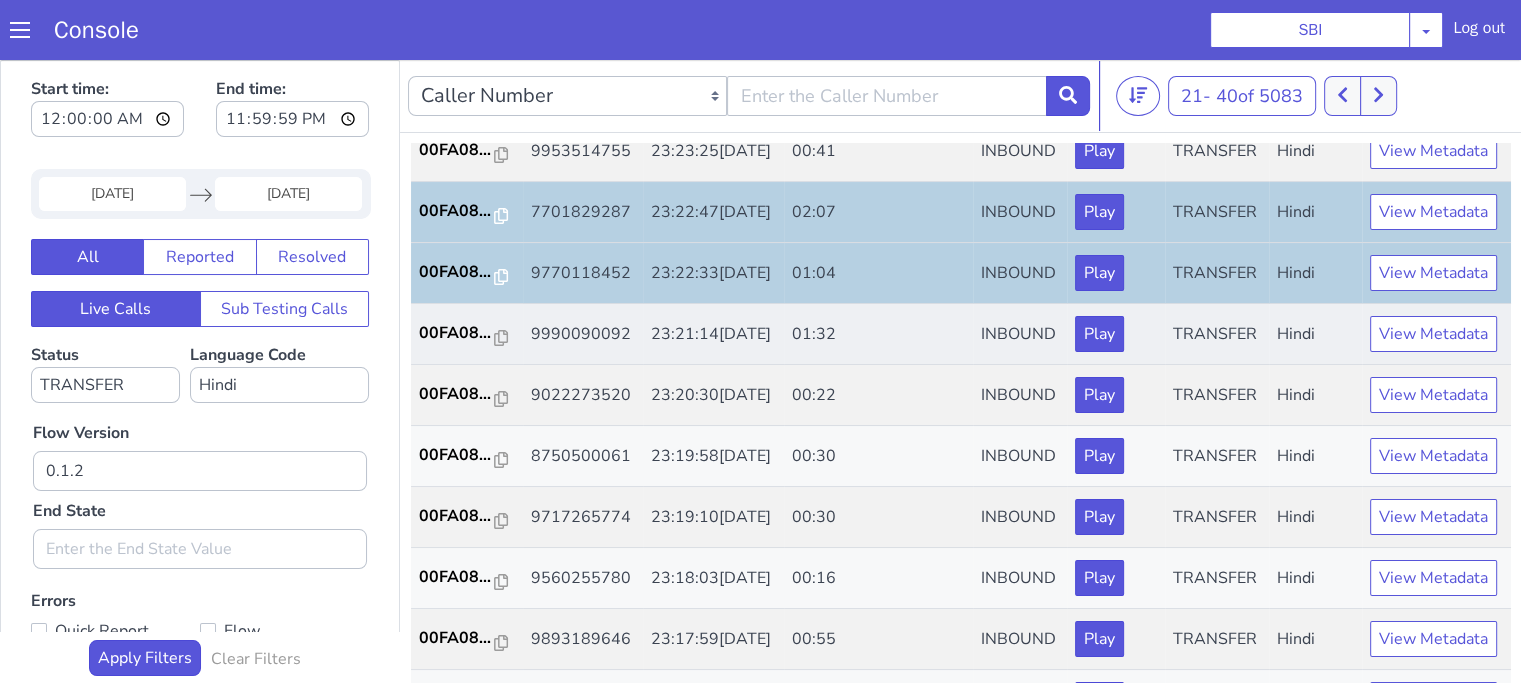 drag, startPoint x: 2040, startPoint y: 877, endPoint x: 2036, endPoint y: 851, distance: 26.305893 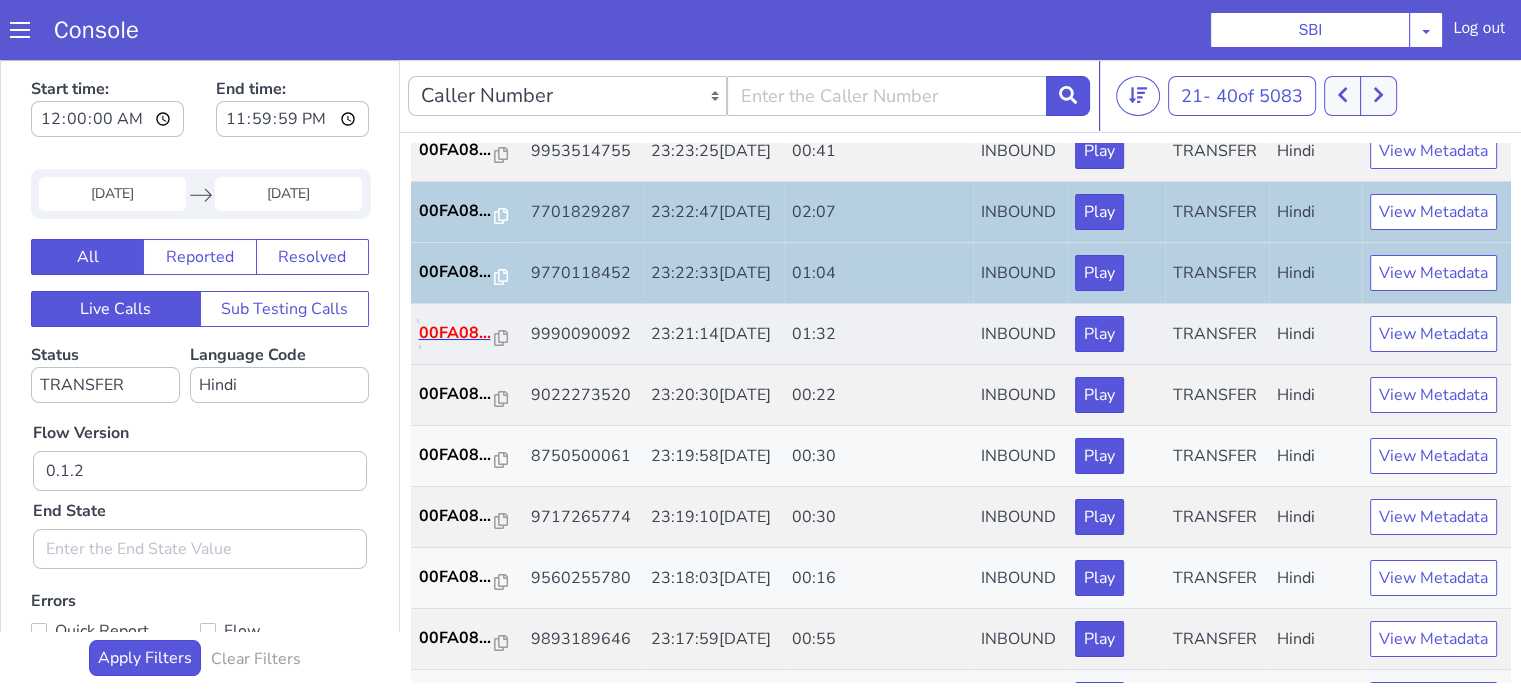 click on "00FA08..." at bounding box center [2030, 610] 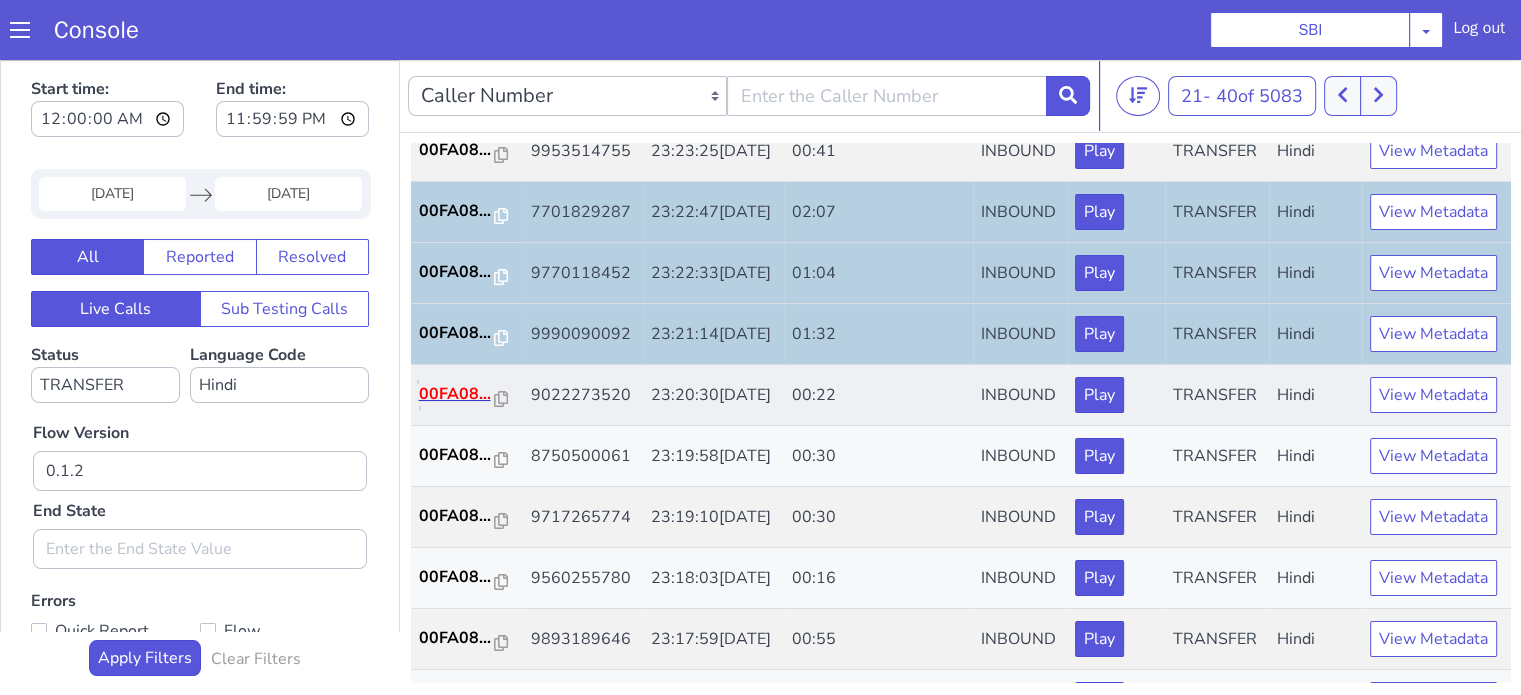 click on "00FA08..." at bounding box center (413, 797) 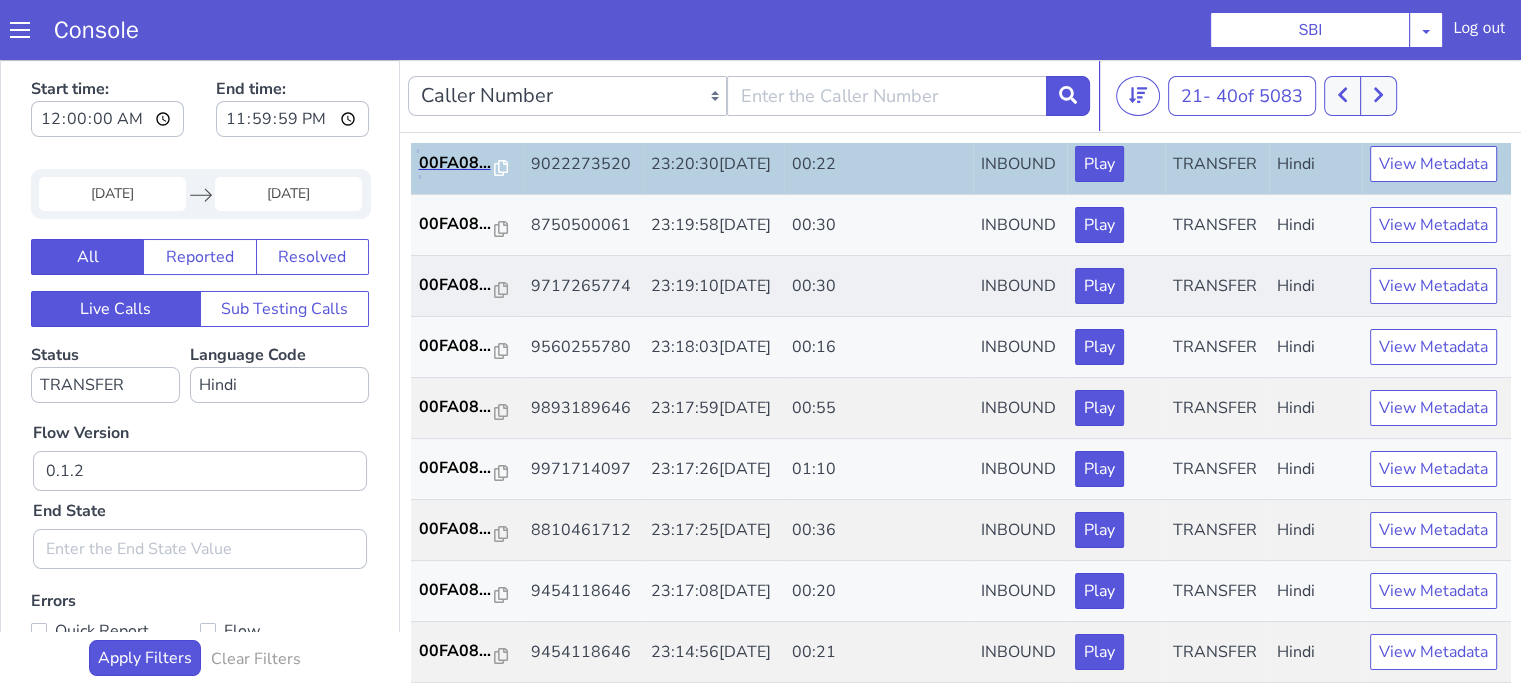 scroll, scrollTop: 800, scrollLeft: 0, axis: vertical 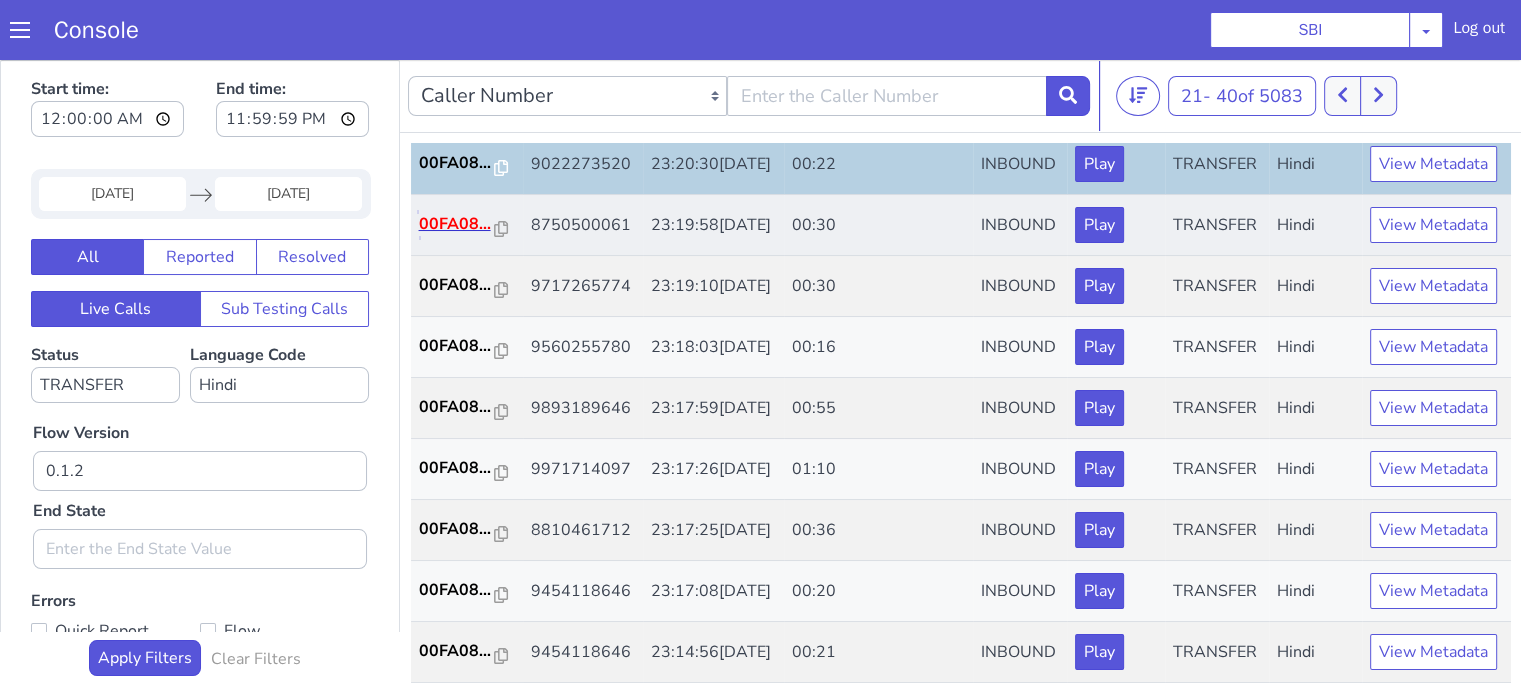 click on "00FA08..." at bounding box center [1998, 285] 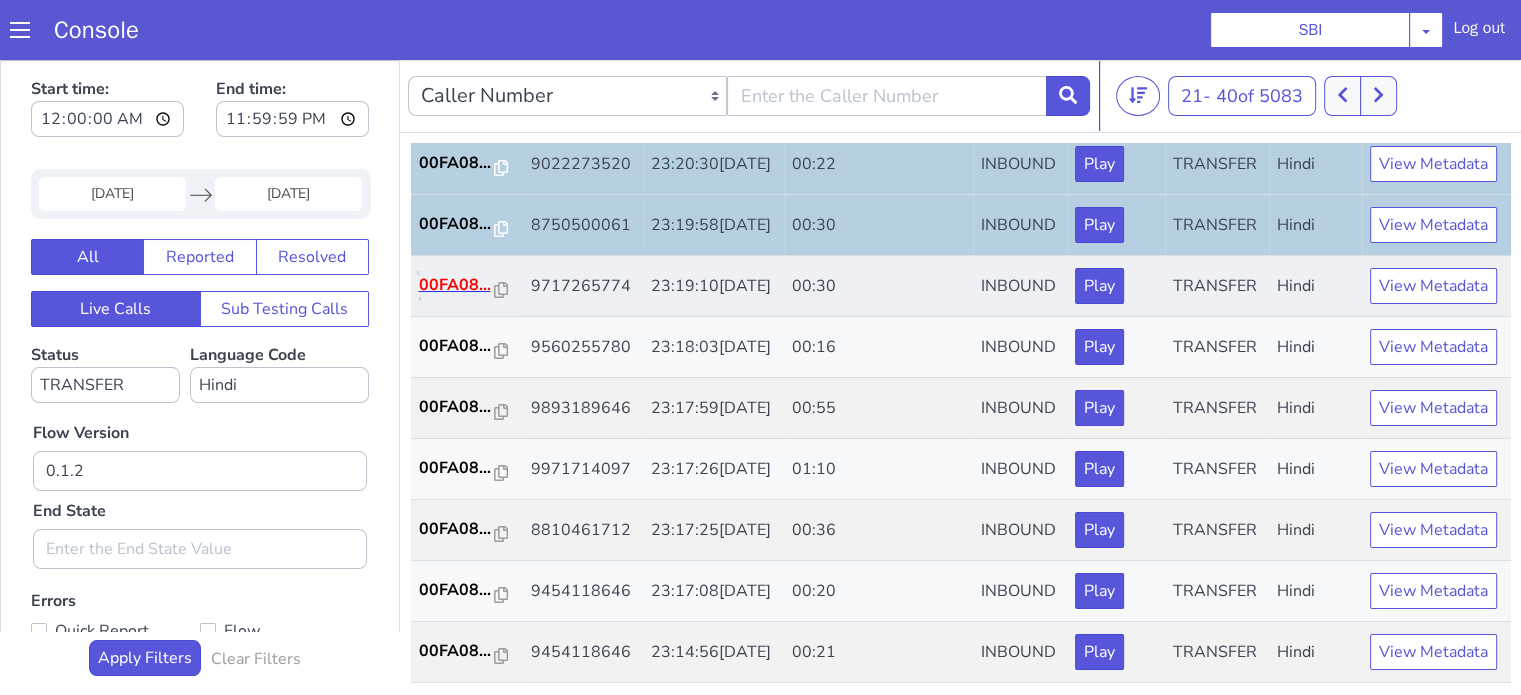 click on "00FA08..." at bounding box center [1669, -103] 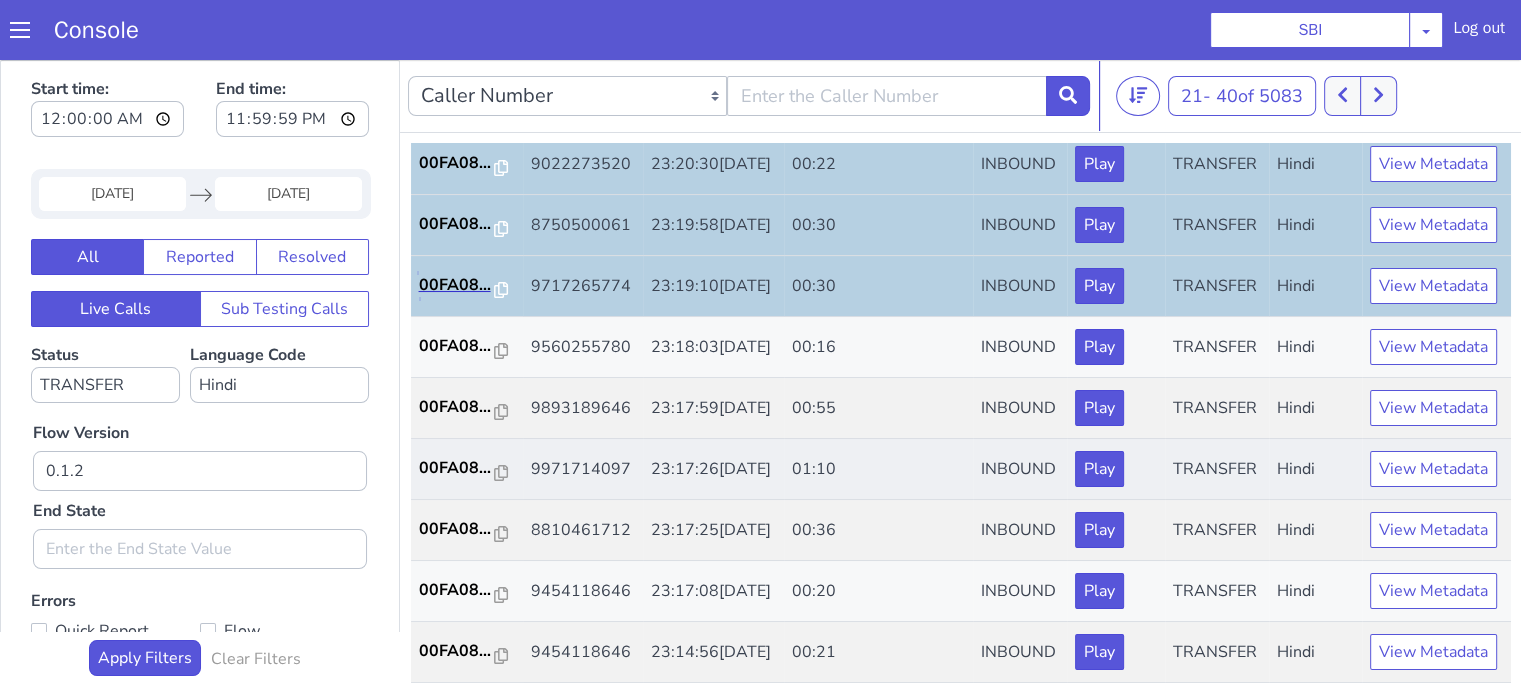 scroll, scrollTop: 990, scrollLeft: 0, axis: vertical 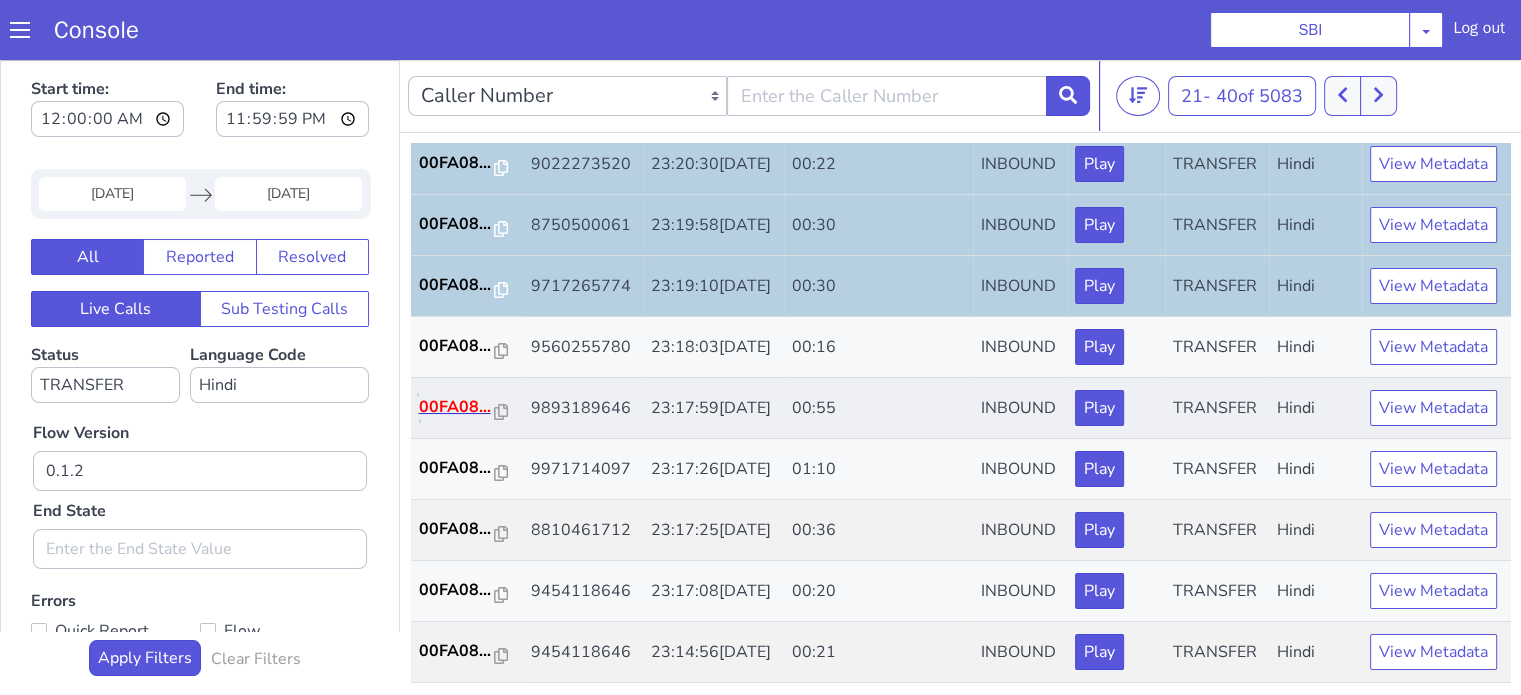 click on "00FA08..." at bounding box center (1839, 172) 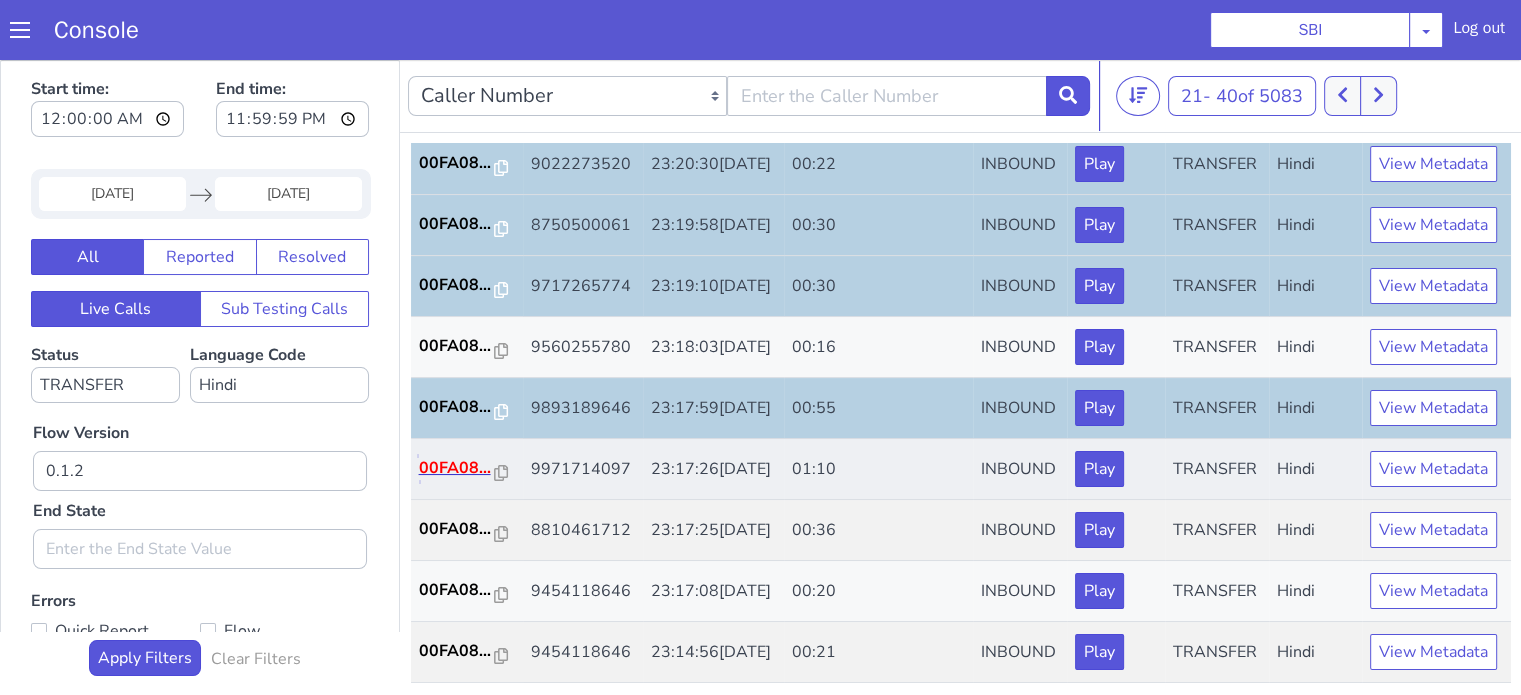 click on "00FA08..." at bounding box center (1960, 424) 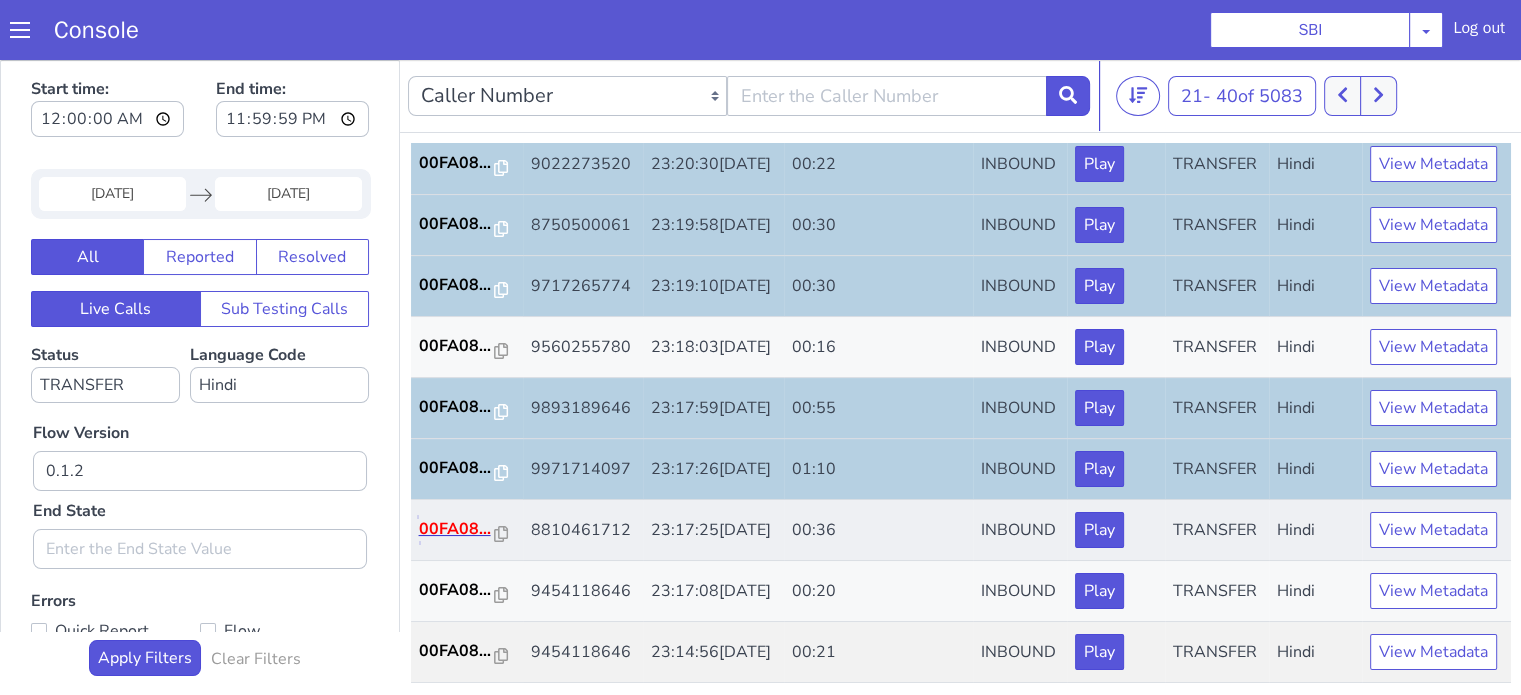 click on "00FA08..." at bounding box center (1570, 85) 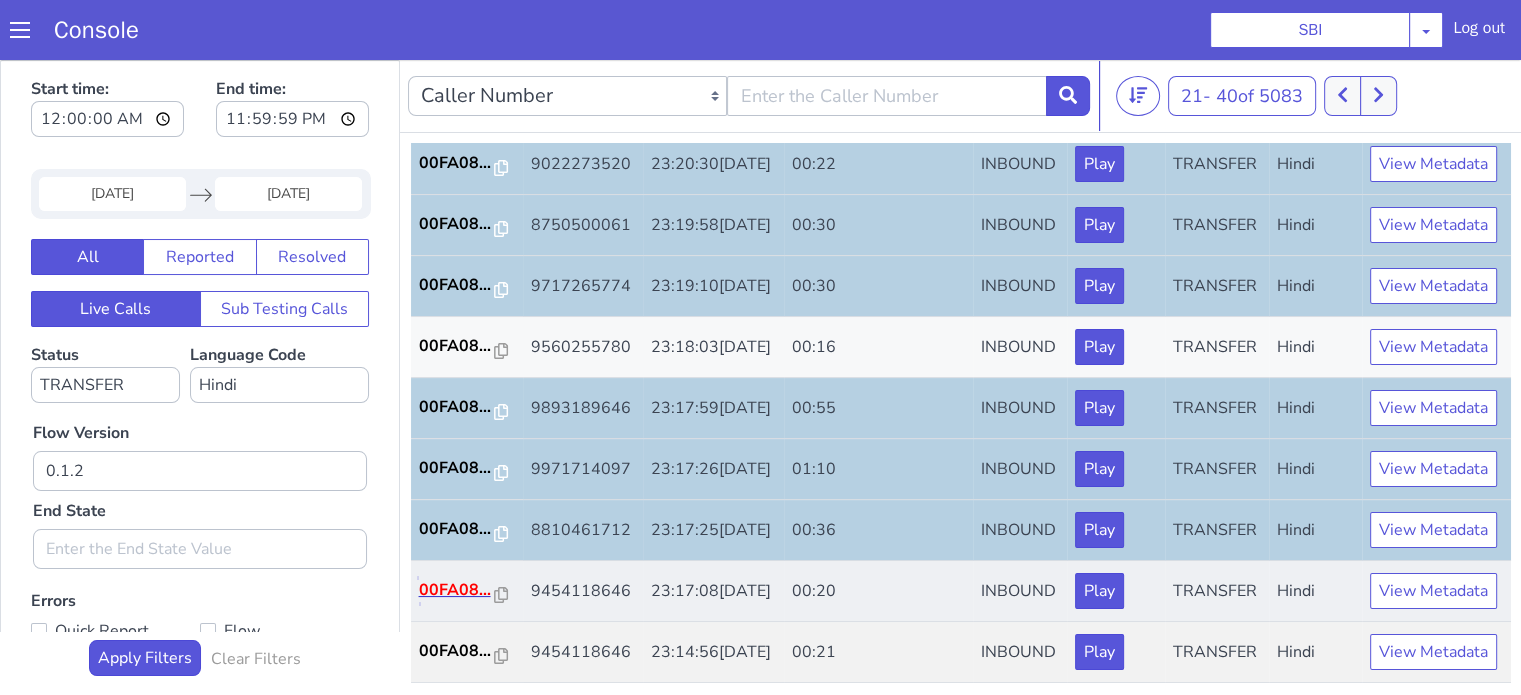 click on "00FA08..." at bounding box center [504, 1268] 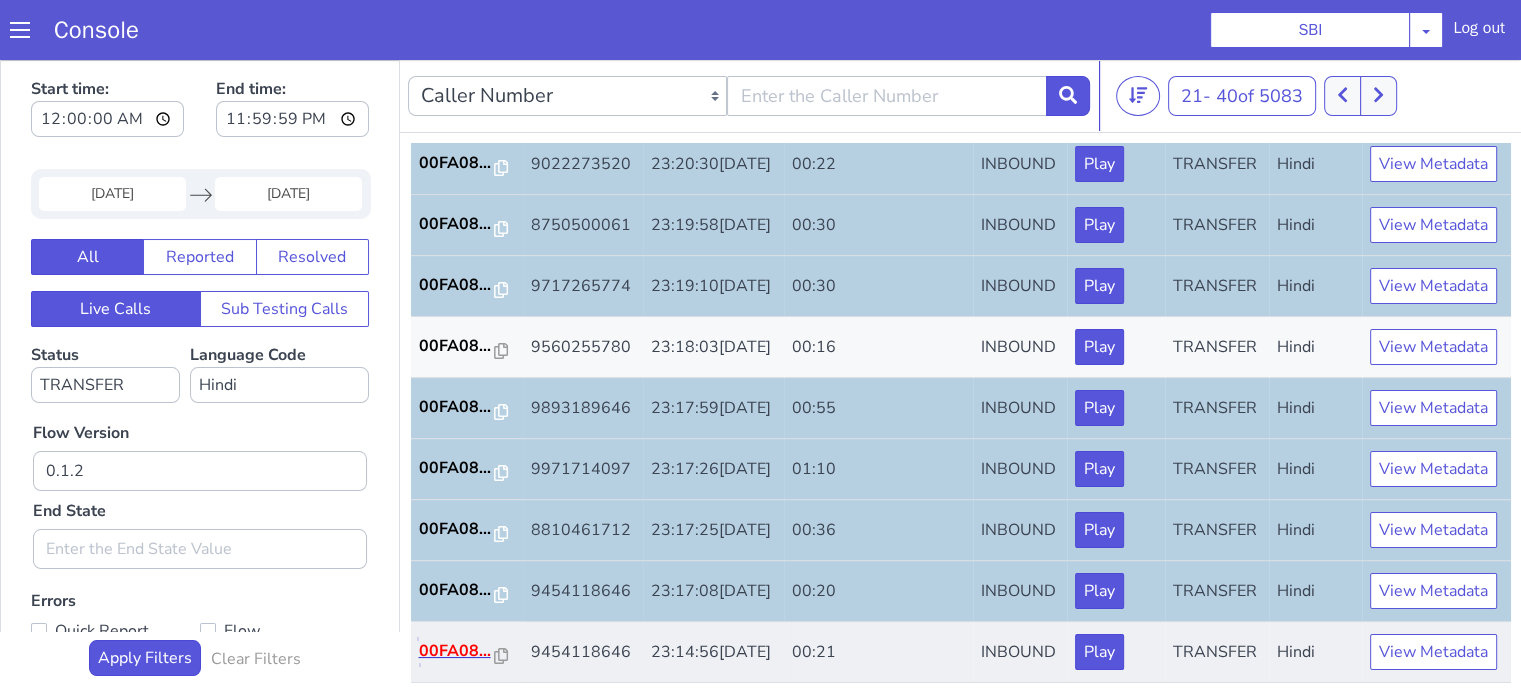 click on "00FA08..." at bounding box center [1473, 1710] 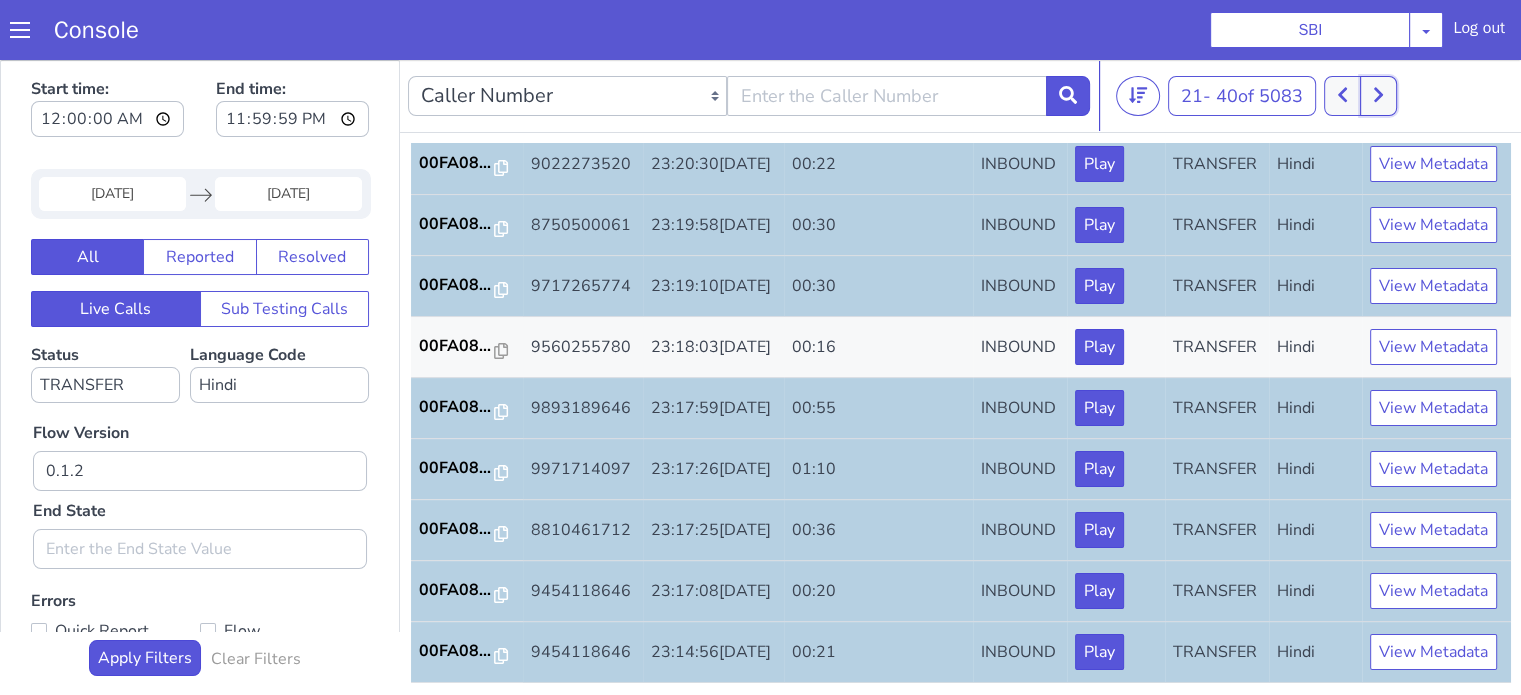 click at bounding box center [2590, -292] 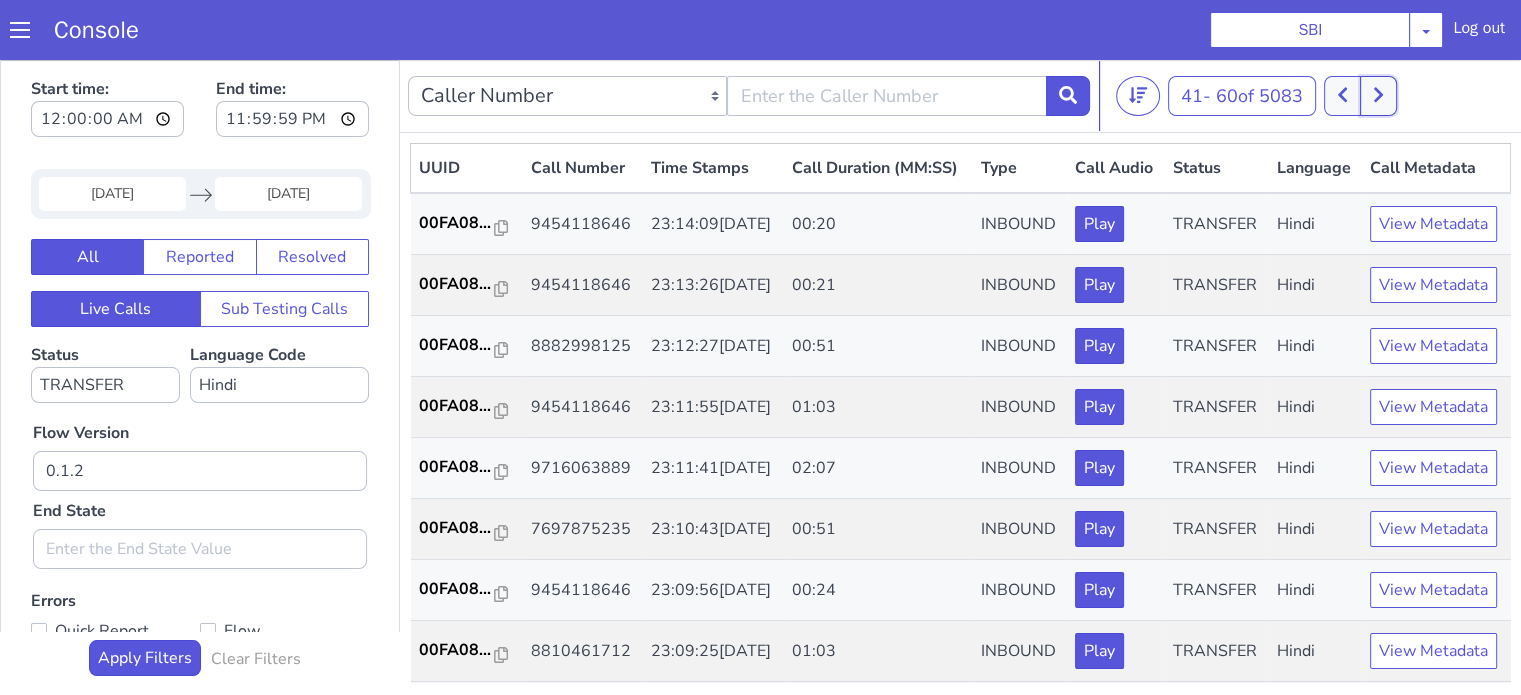 type 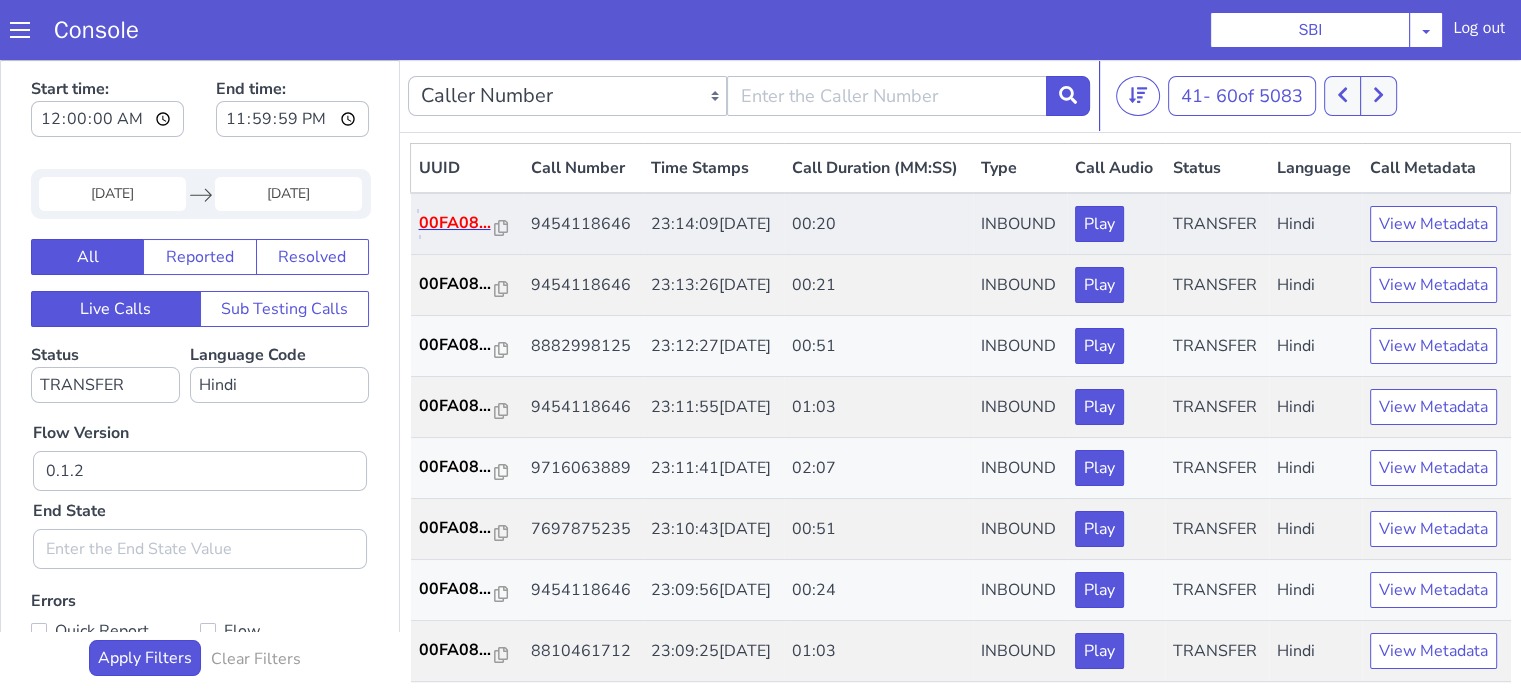 click on "00FA08..." at bounding box center [1467, -263] 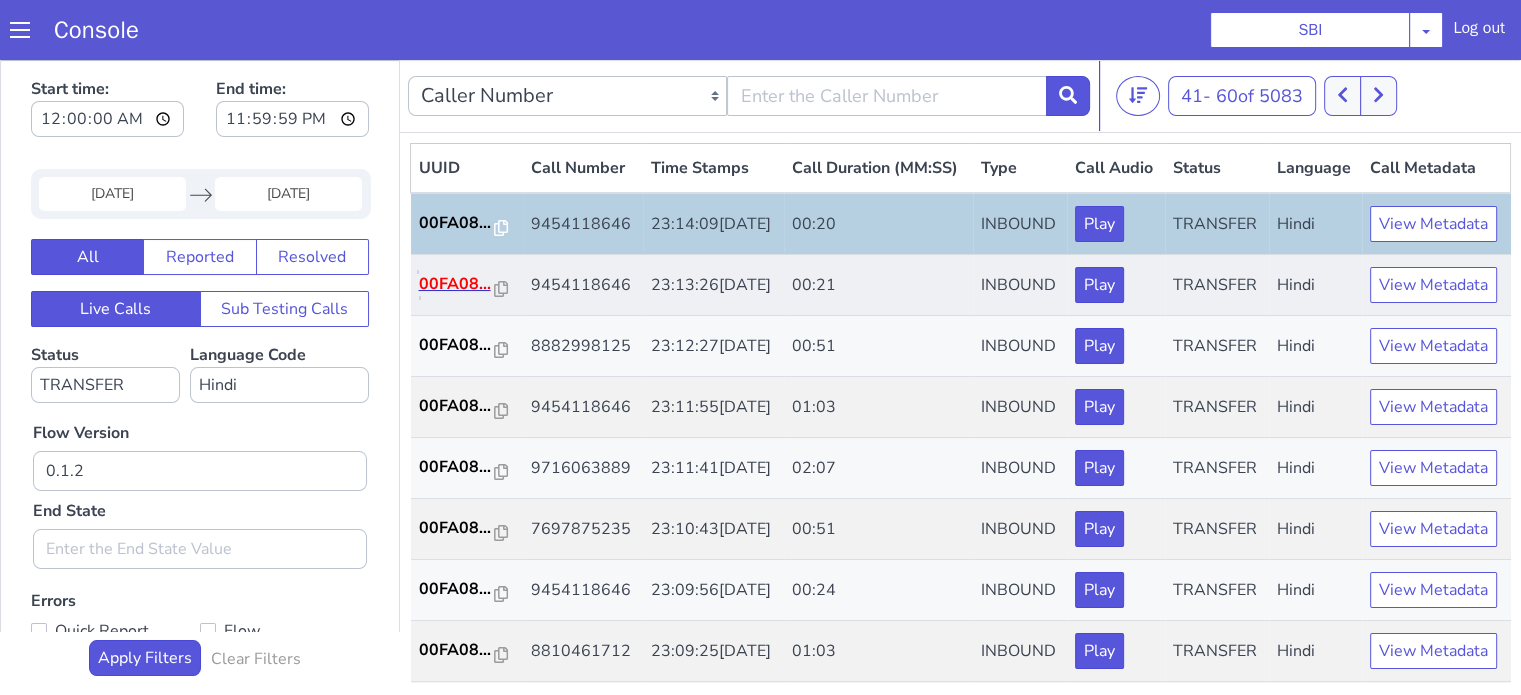 click on "00FA08..." at bounding box center (1759, -34) 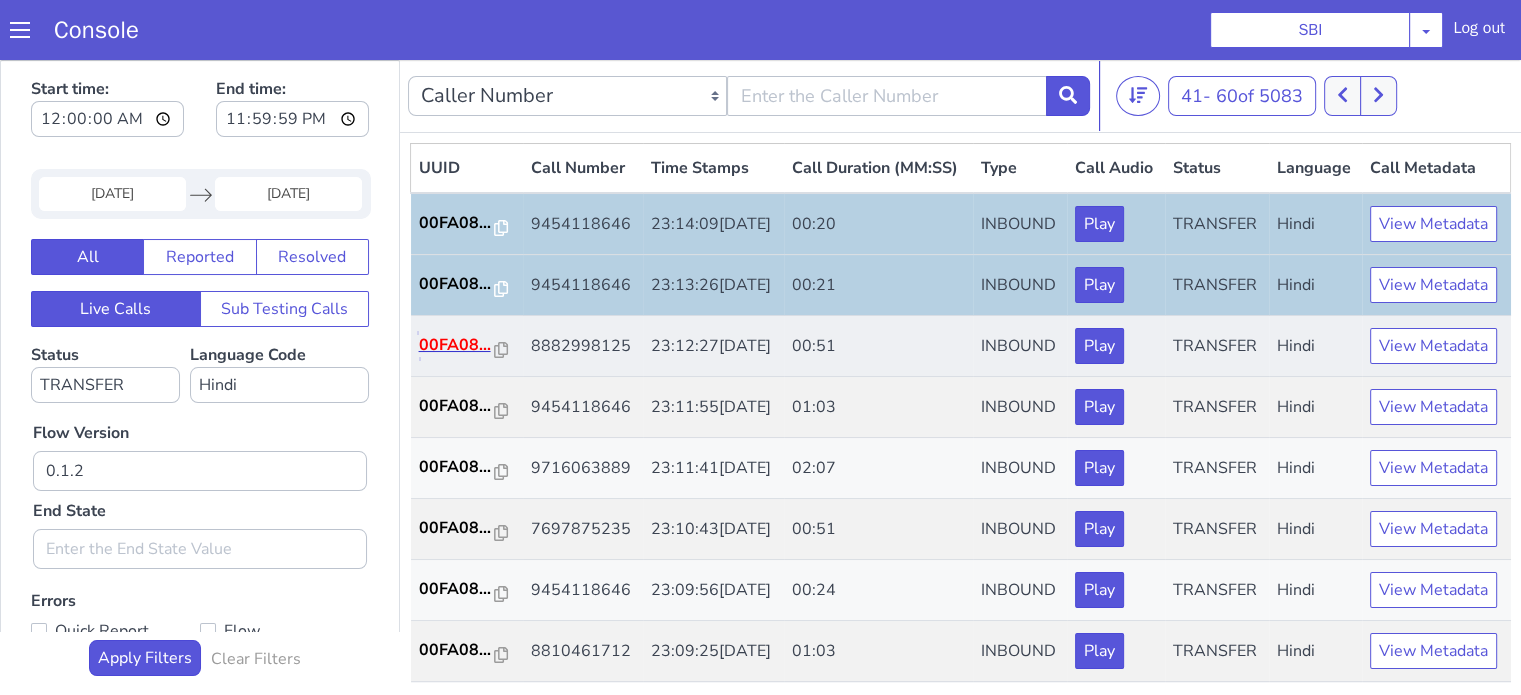 click on "00FA08..." at bounding box center [1839, 109] 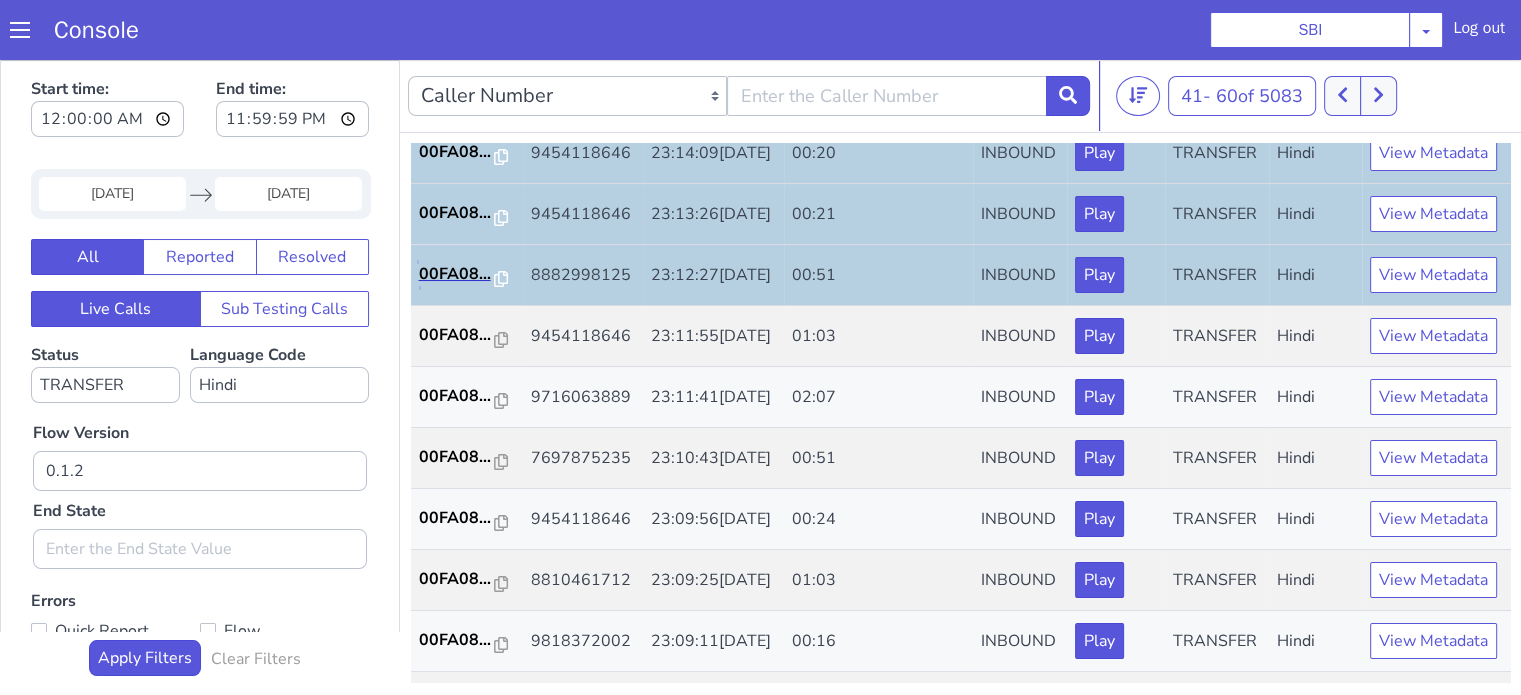 scroll, scrollTop: 200, scrollLeft: 0, axis: vertical 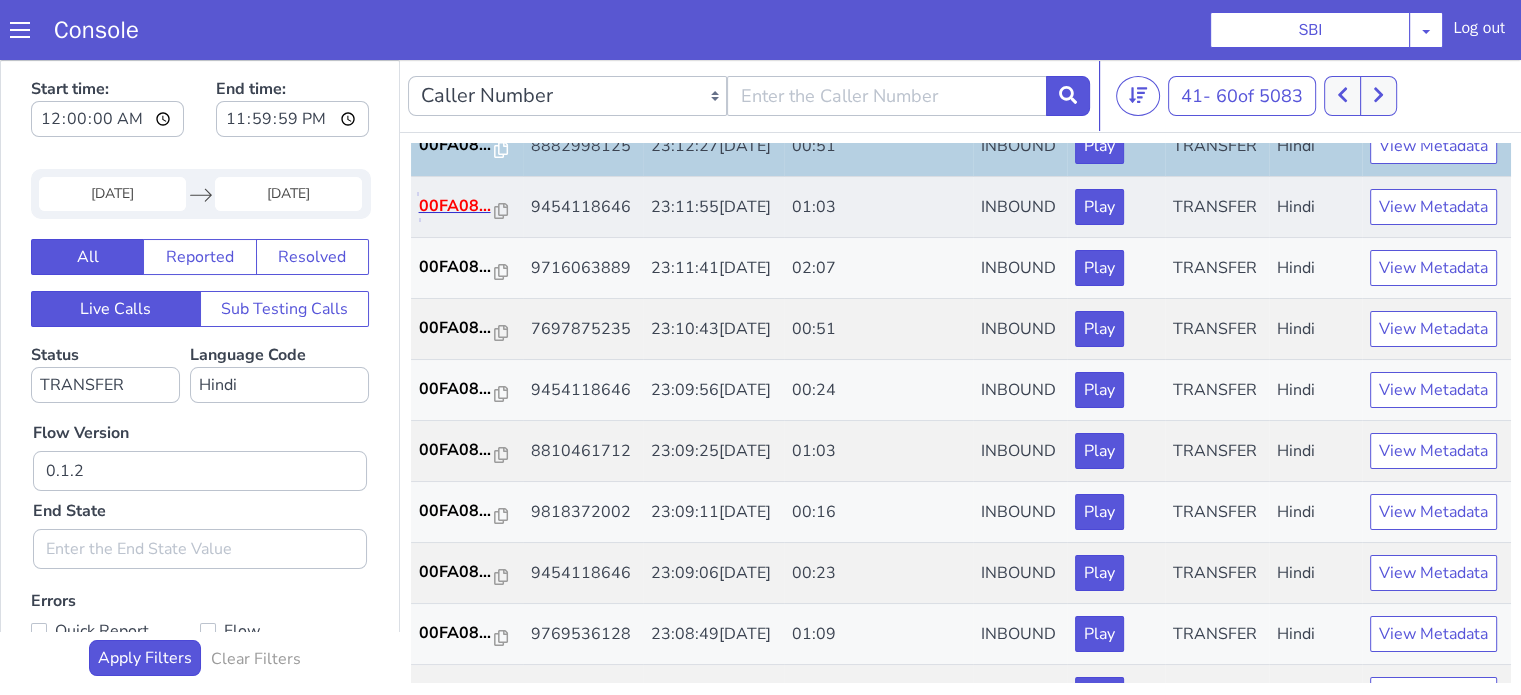 click on "00FA08..." at bounding box center [1839, -30] 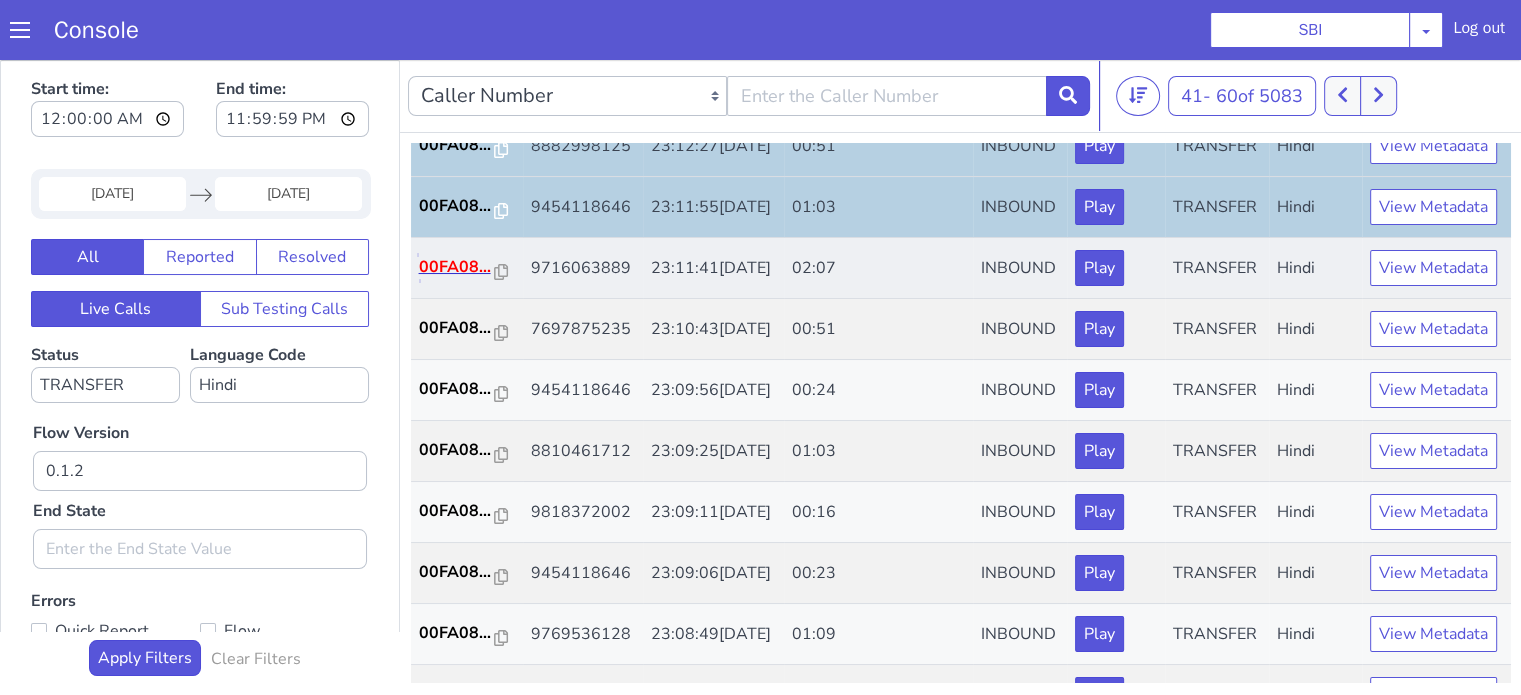 click on "00FA08..." at bounding box center [1839, 31] 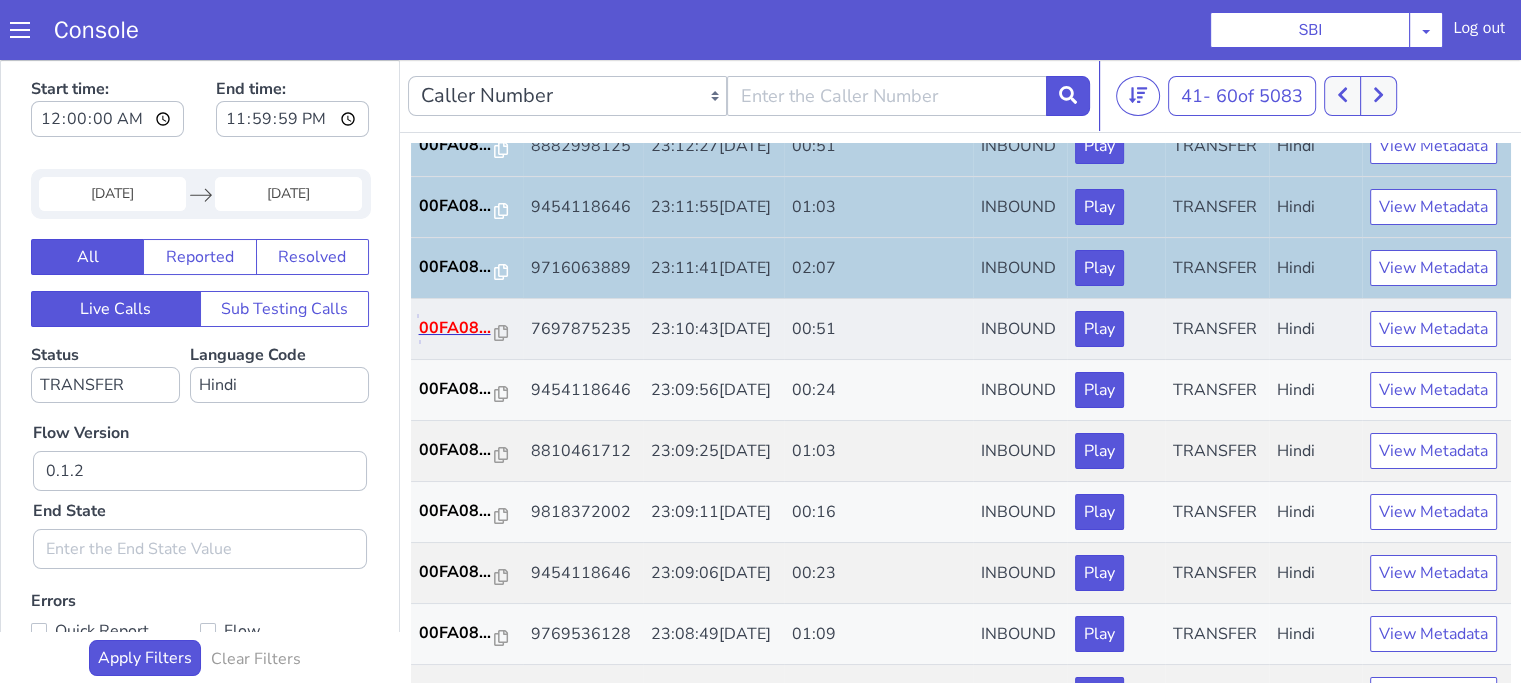 click on "00FA08..." at bounding box center [2025, 711] 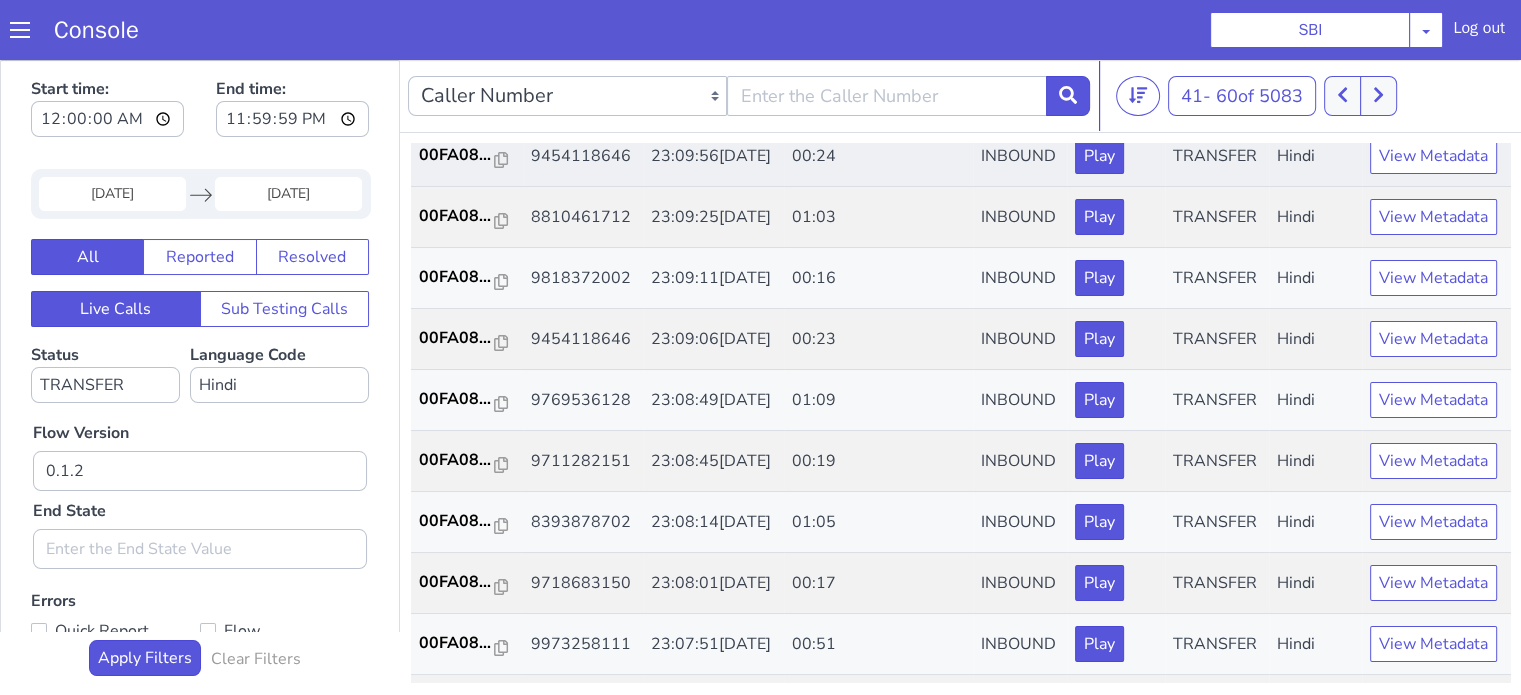 scroll, scrollTop: 400, scrollLeft: 0, axis: vertical 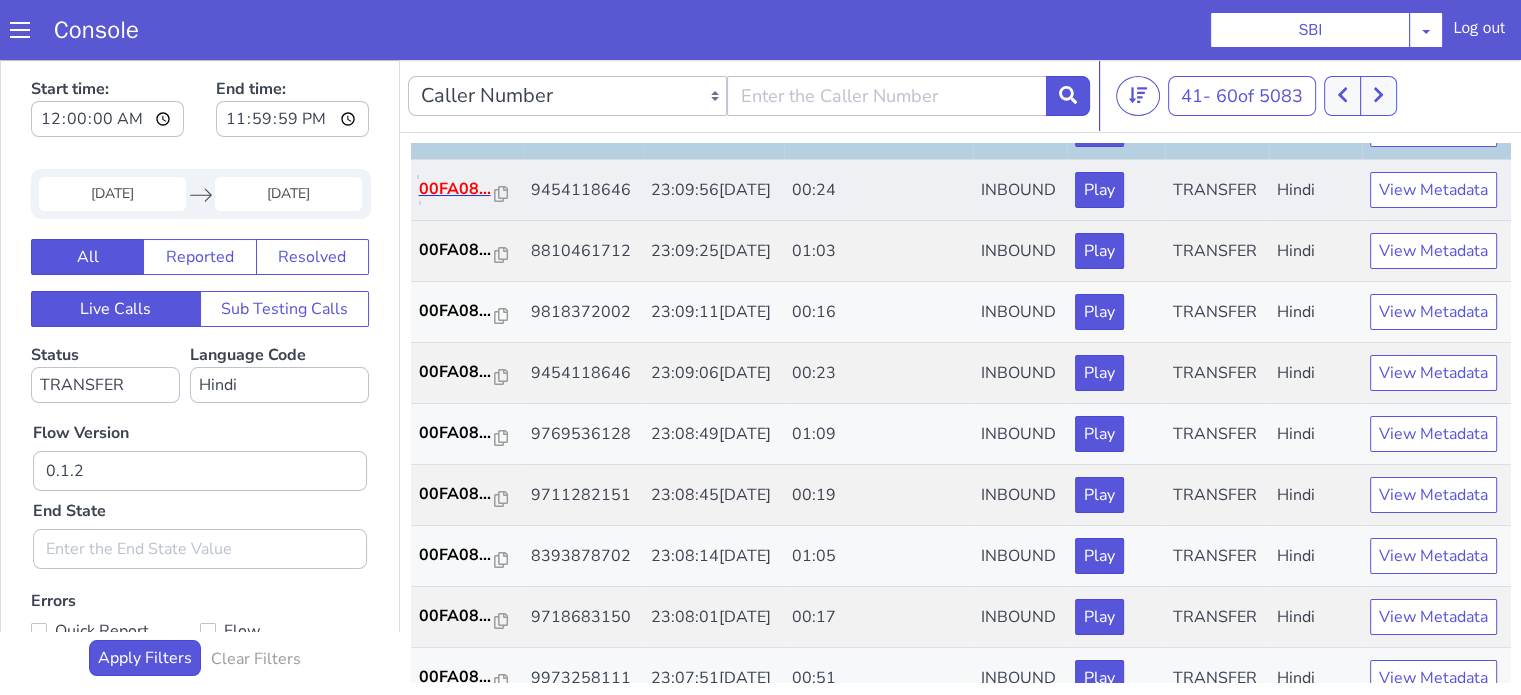 click on "00FA08..." at bounding box center (1839, -47) 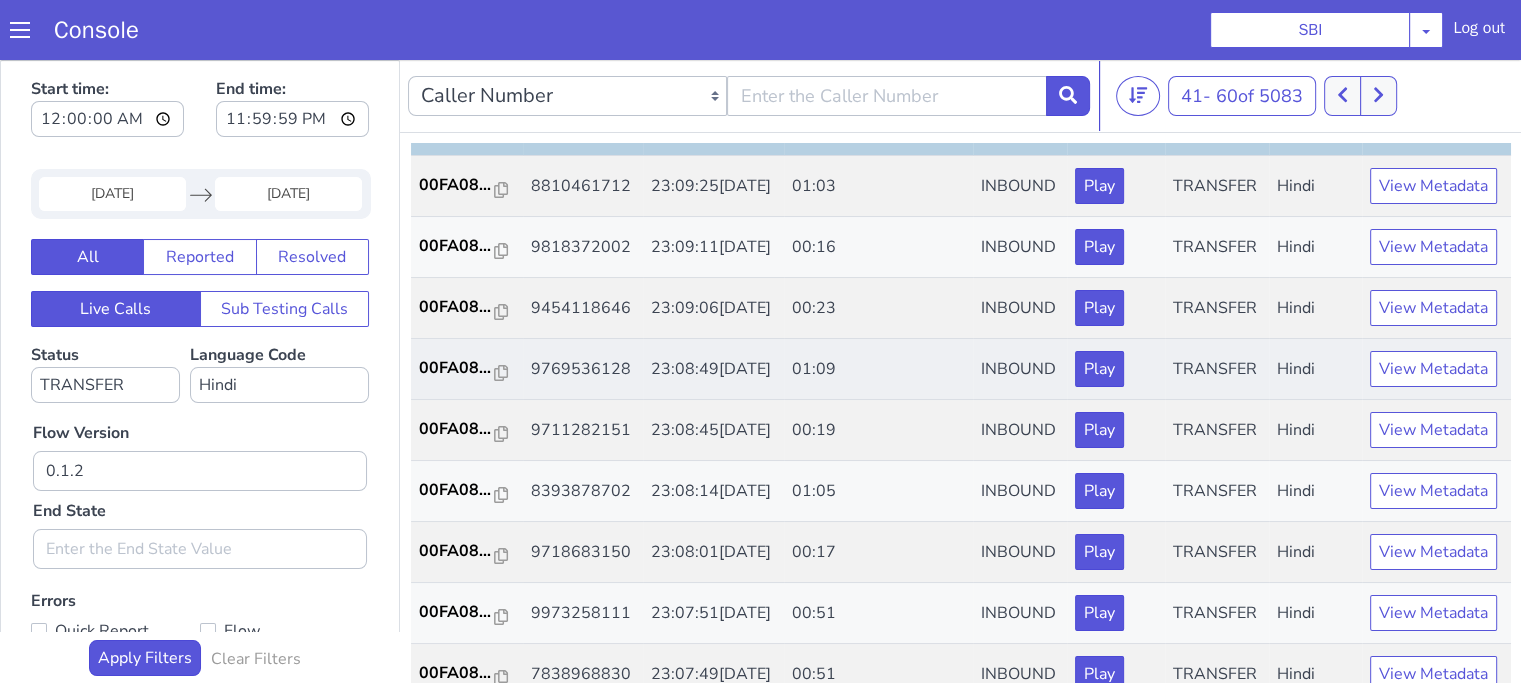 scroll, scrollTop: 500, scrollLeft: 0, axis: vertical 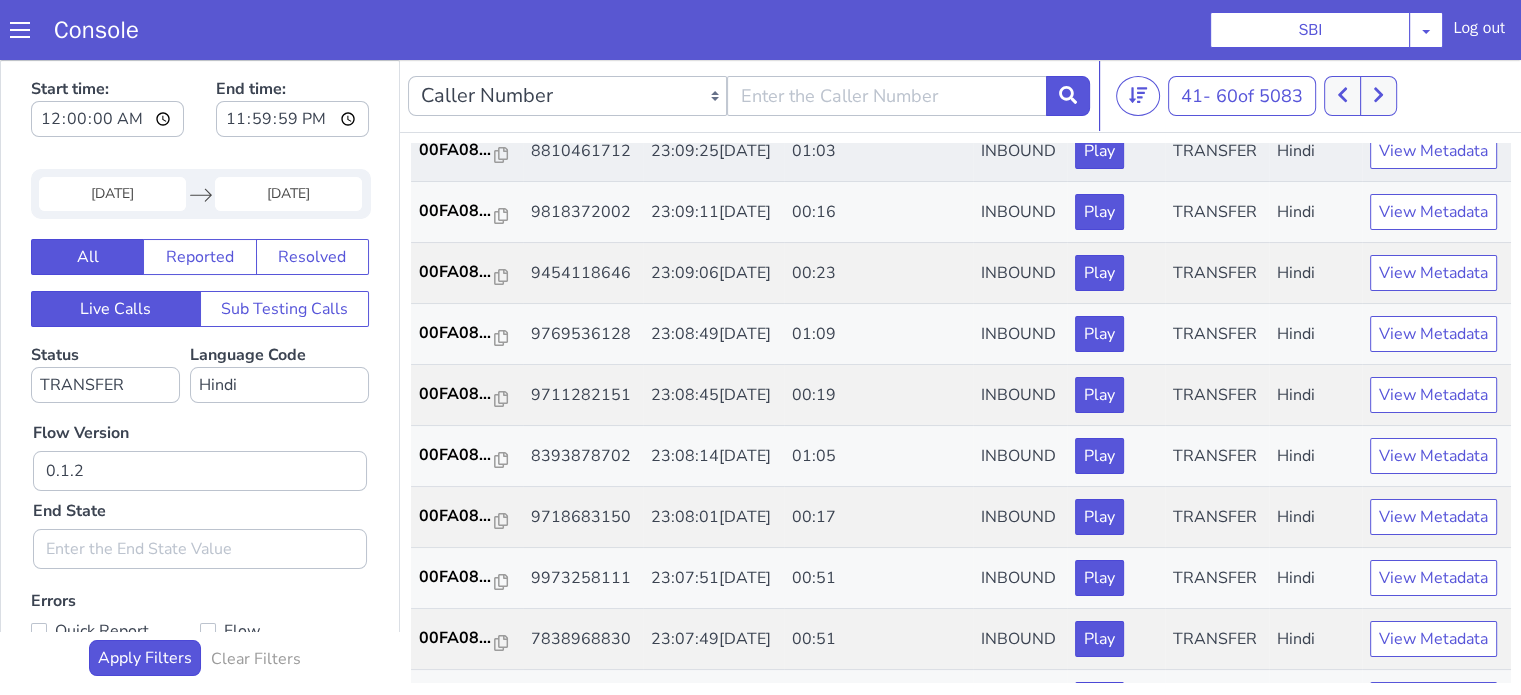 click on "00FA08..." at bounding box center (2016, 636) 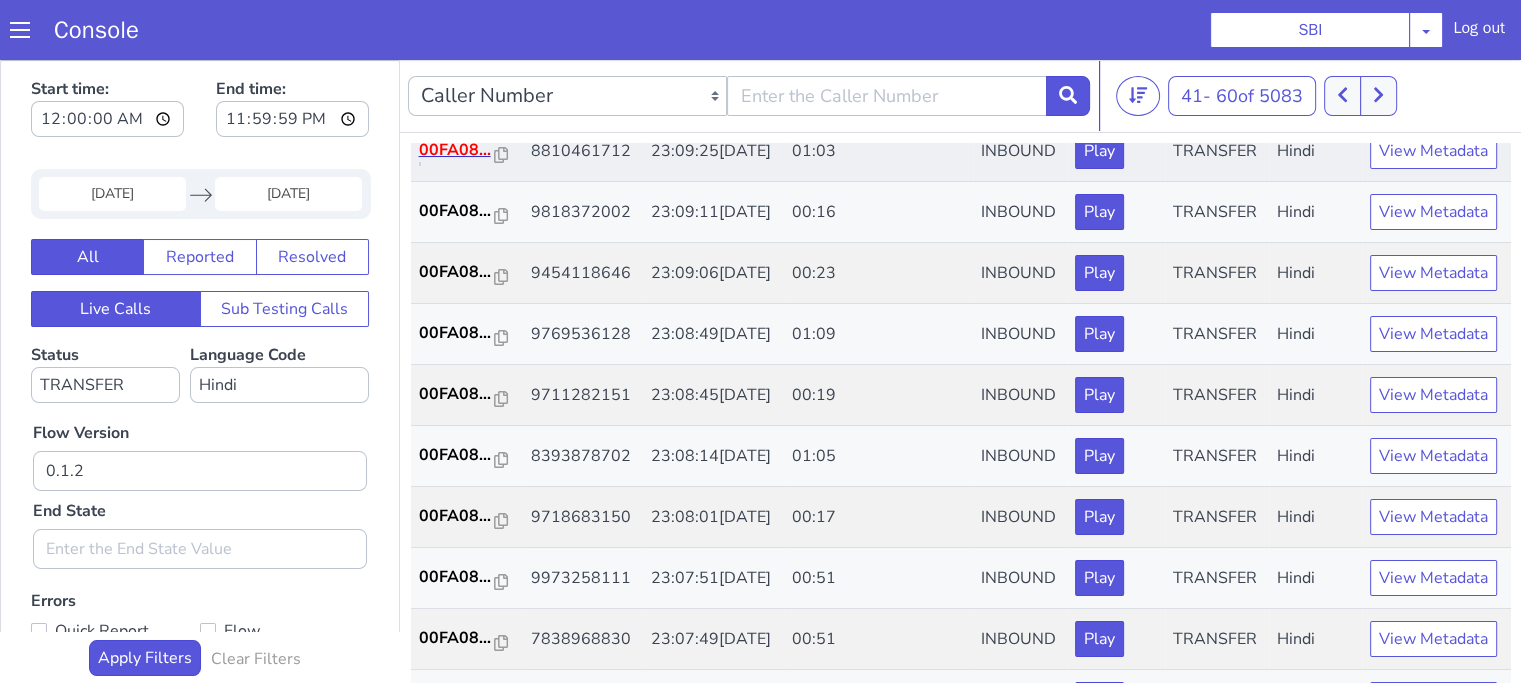 click on "00FA08..." at bounding box center (1998, 211) 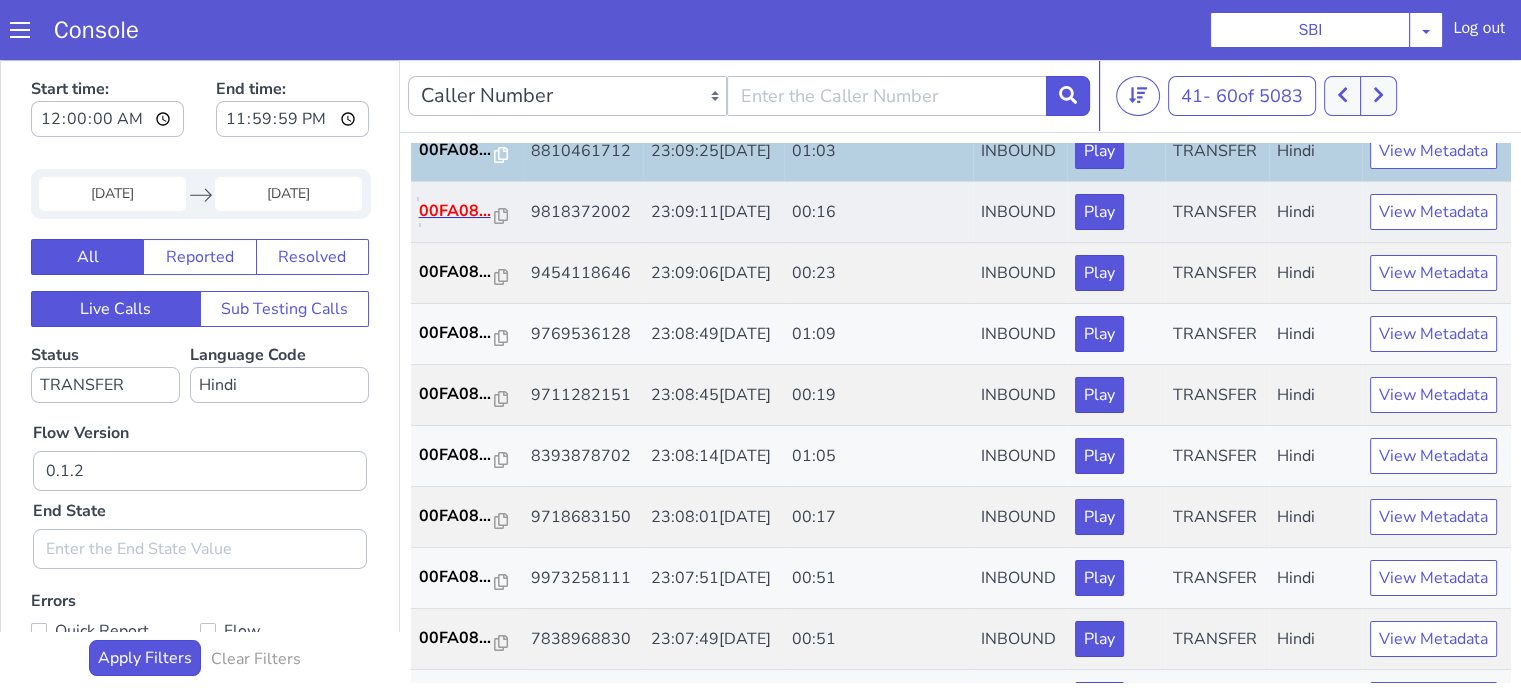 click on "00FA08..." at bounding box center (1571, -233) 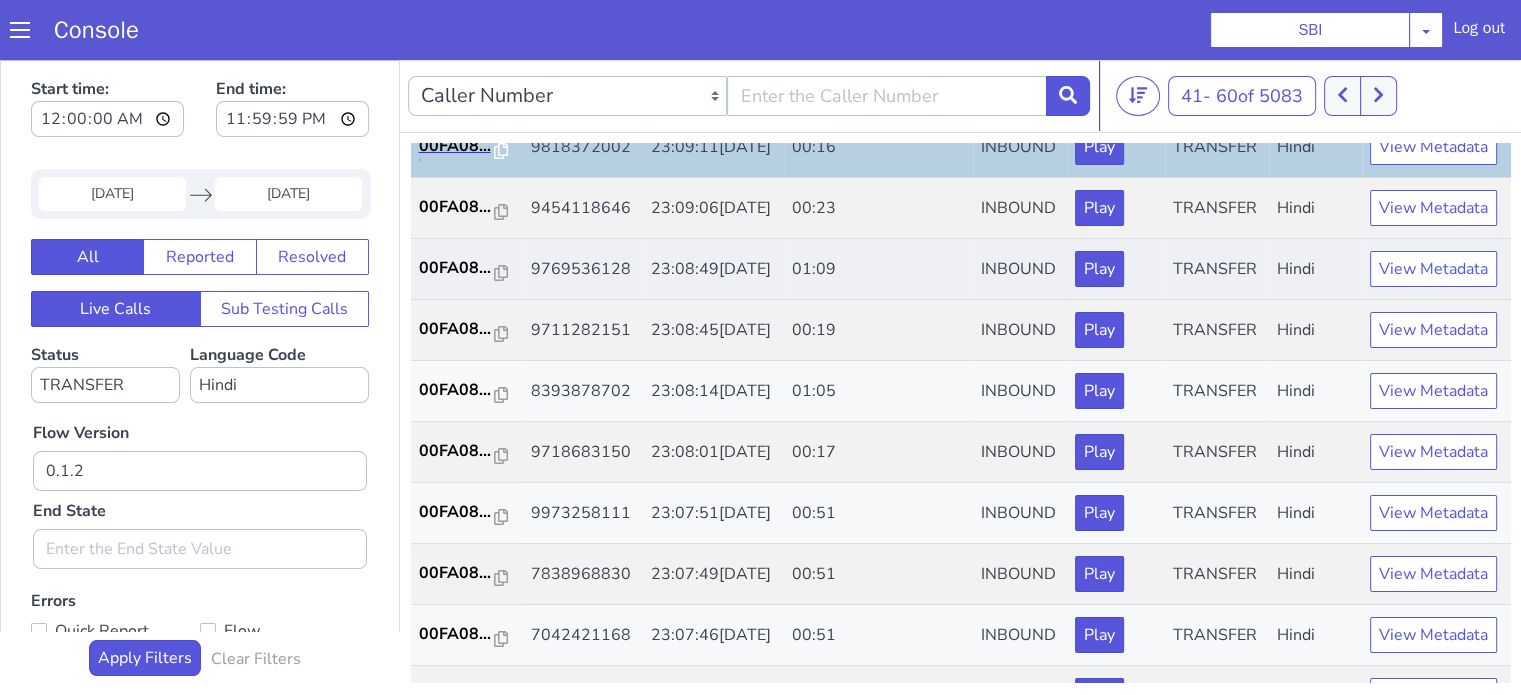 scroll, scrollTop: 600, scrollLeft: 0, axis: vertical 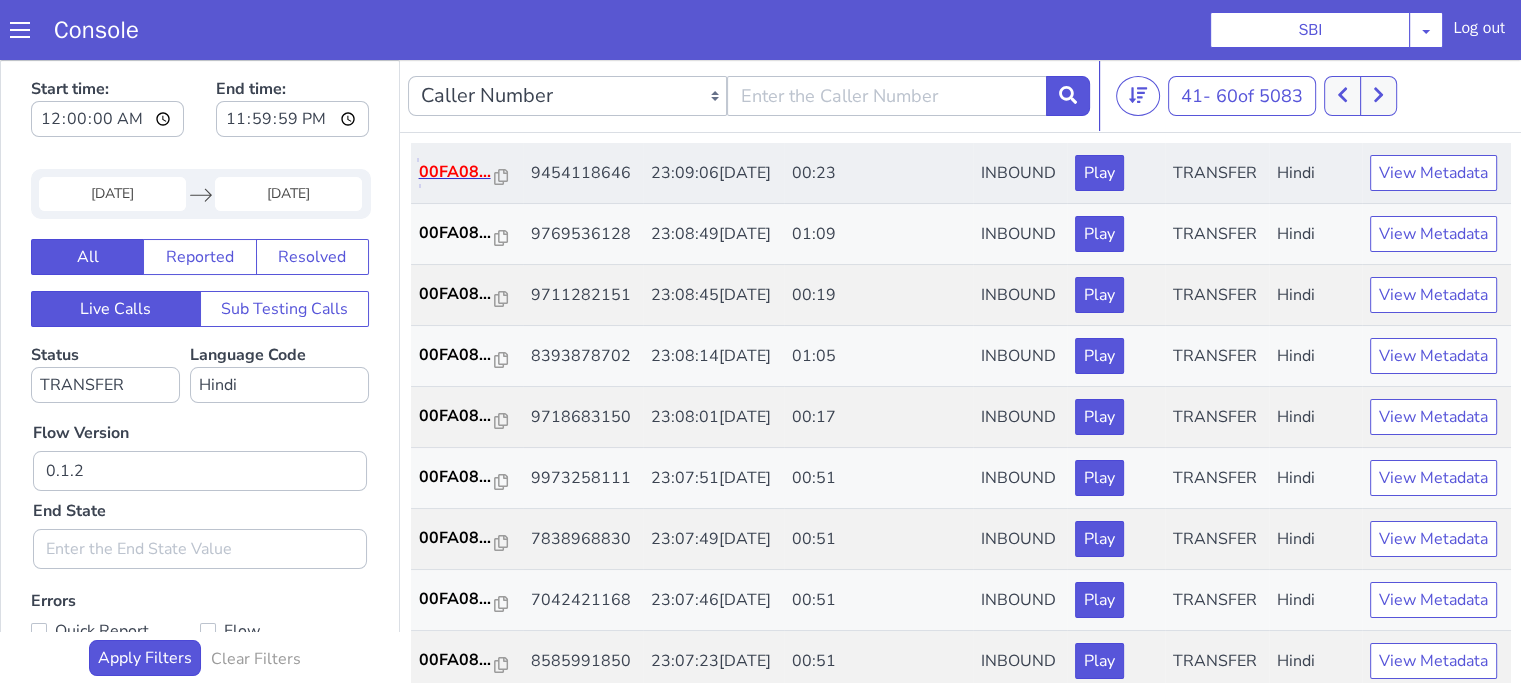 click on "00FA08..." at bounding box center [1825, 999] 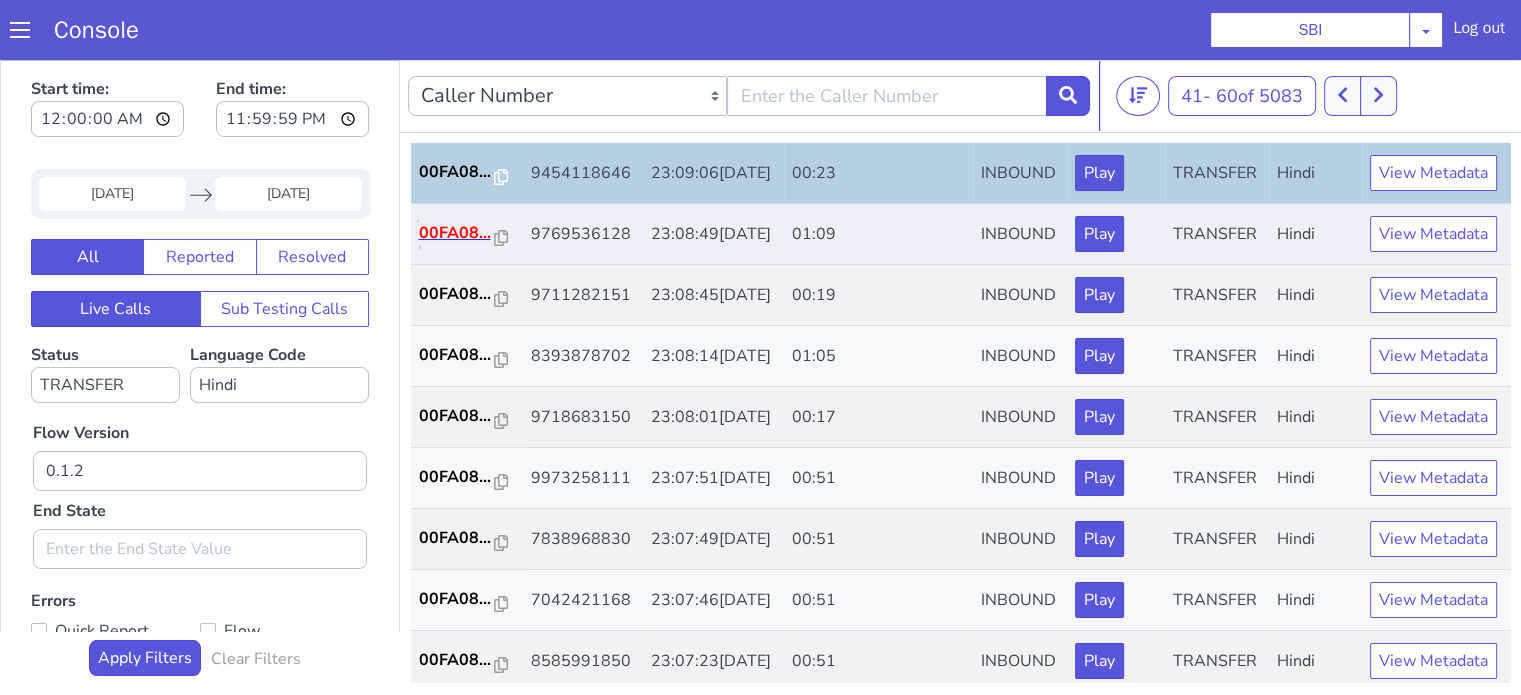 click on "00FA08..." at bounding box center [1570, -211] 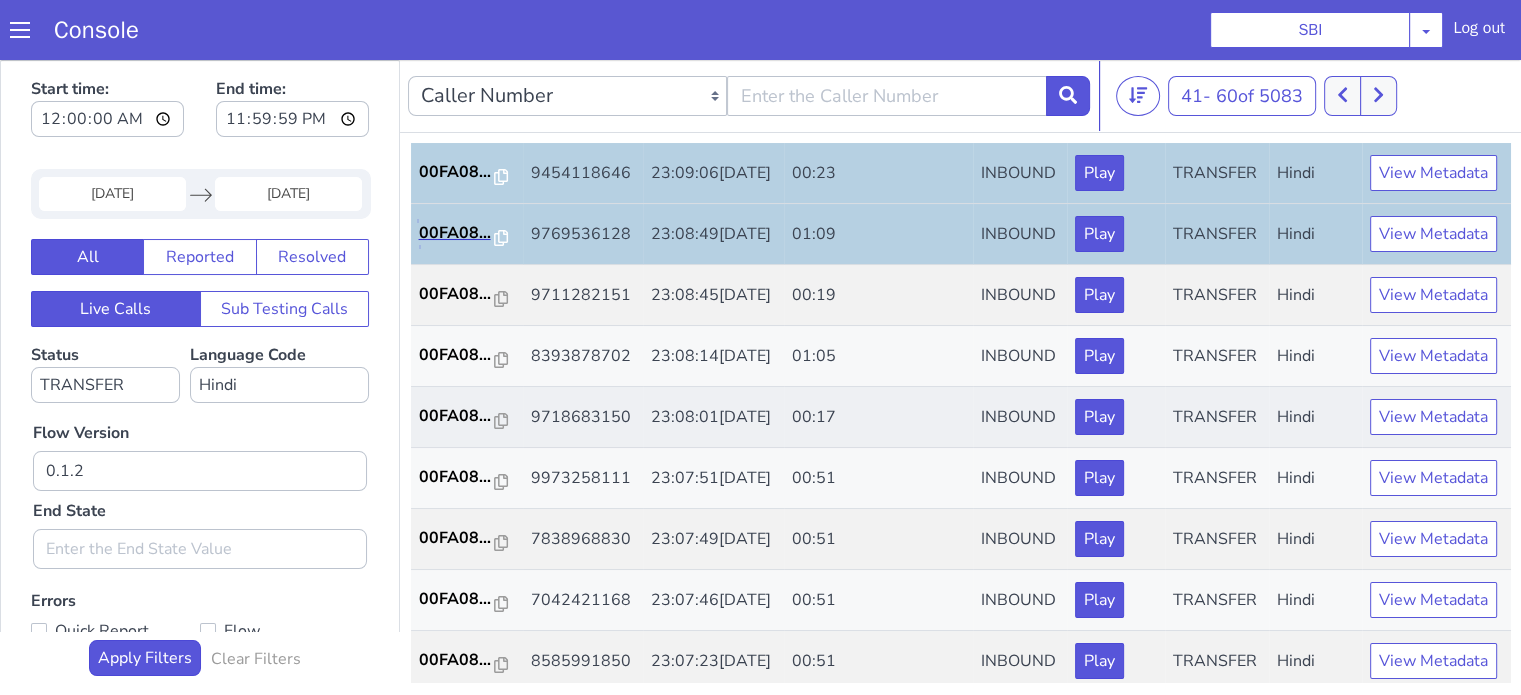 scroll, scrollTop: 800, scrollLeft: 0, axis: vertical 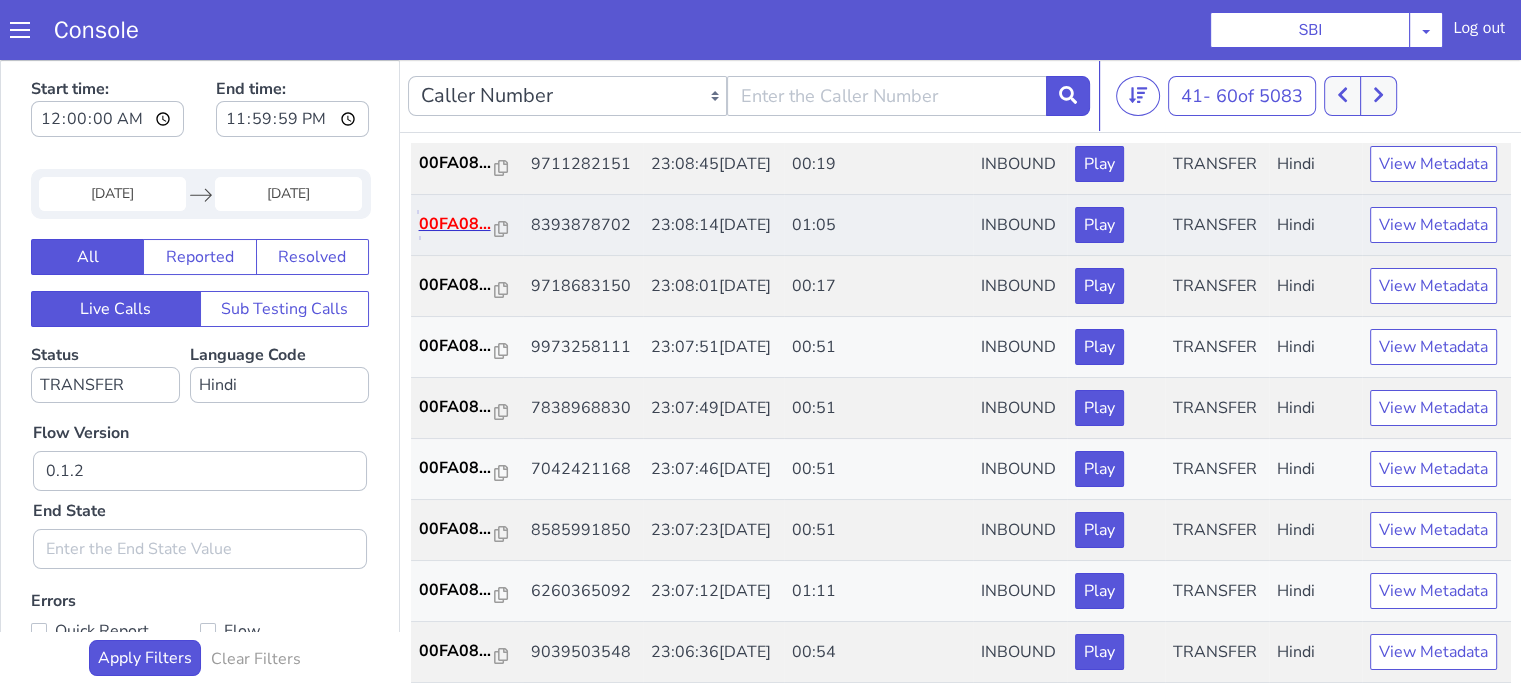 click on "00FA08..." at bounding box center [1959, 179] 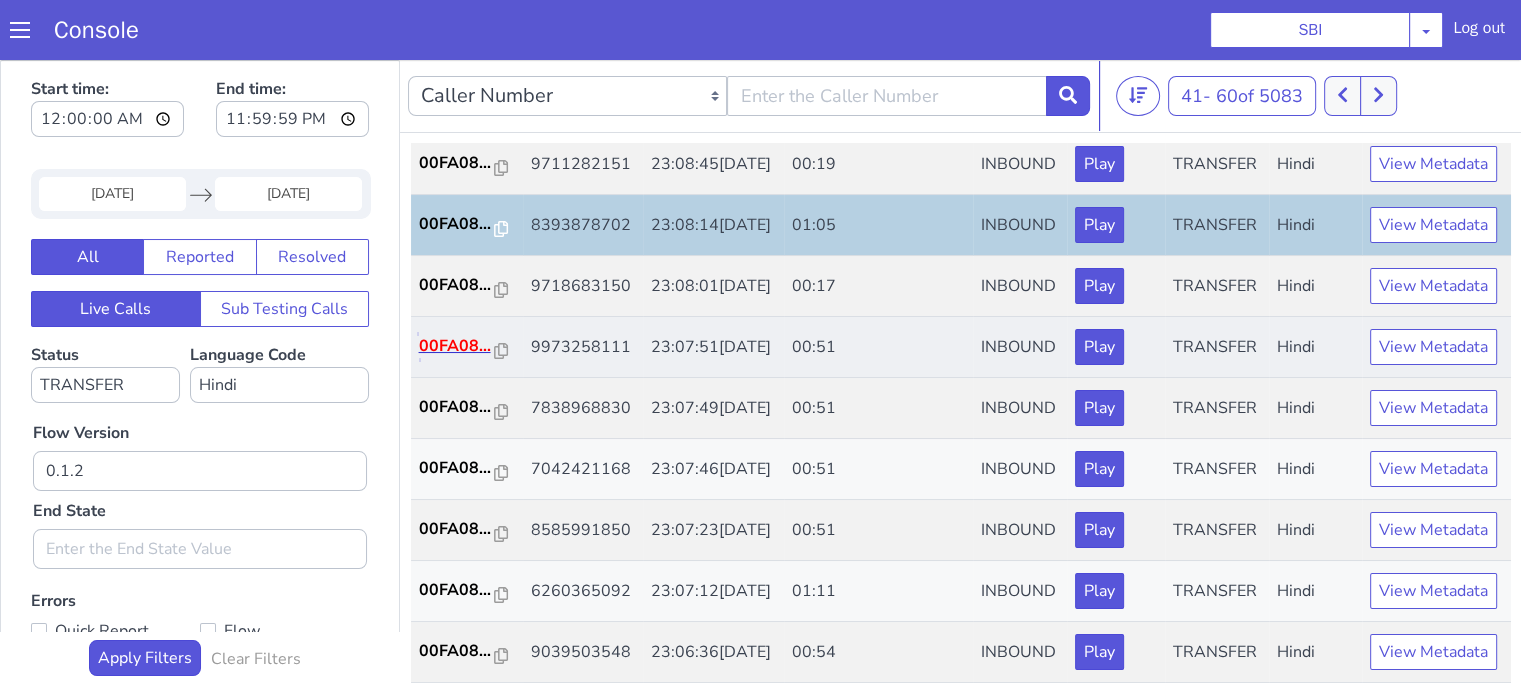 click on "00FA08..." at bounding box center (1254, 1445) 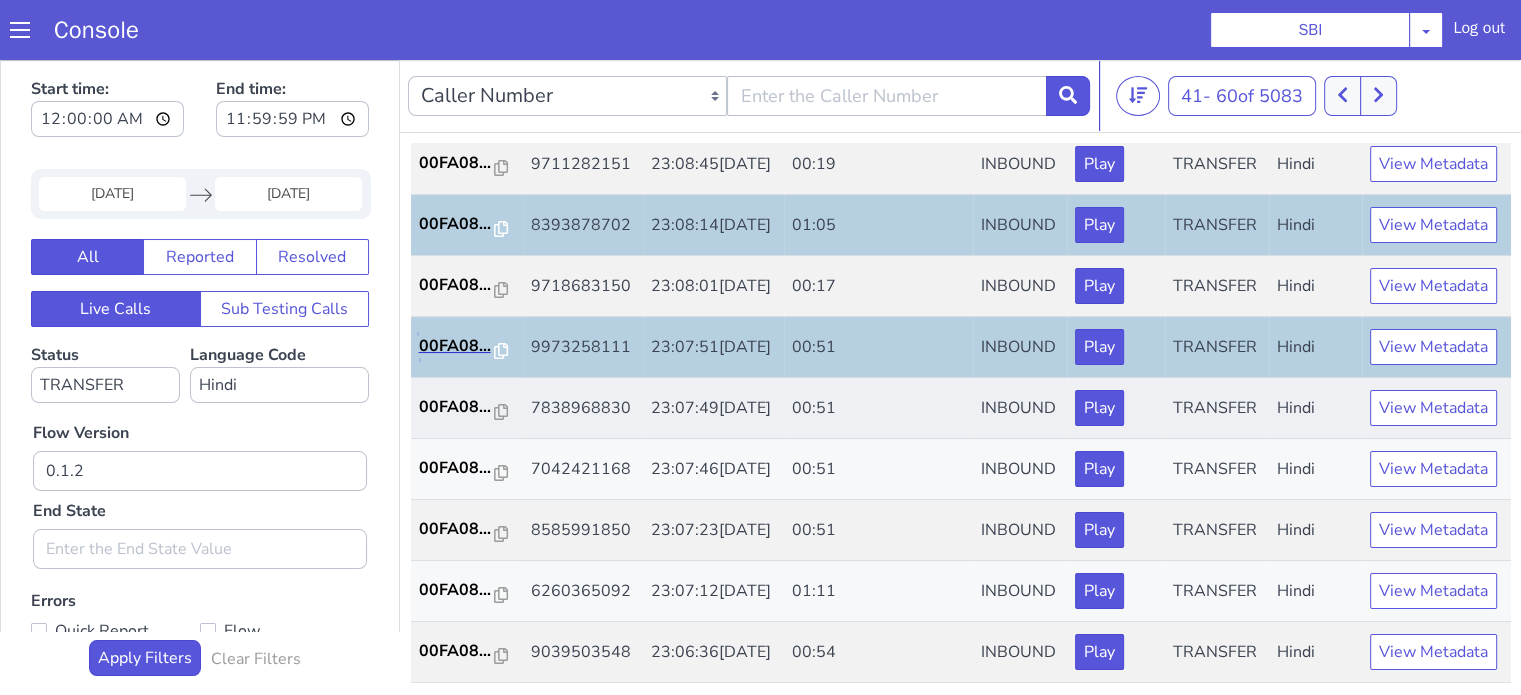 scroll, scrollTop: 990, scrollLeft: 0, axis: vertical 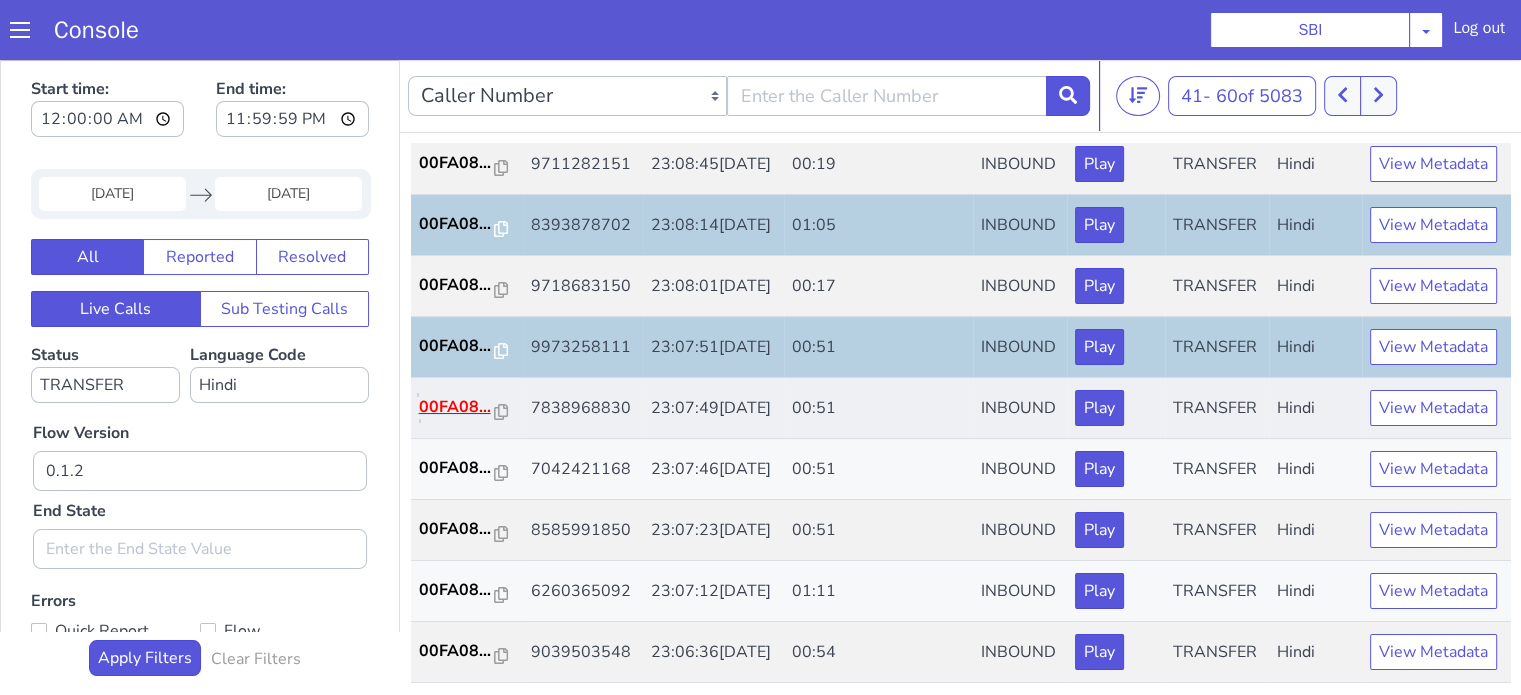 click on "00FA08..." at bounding box center (2006, 893) 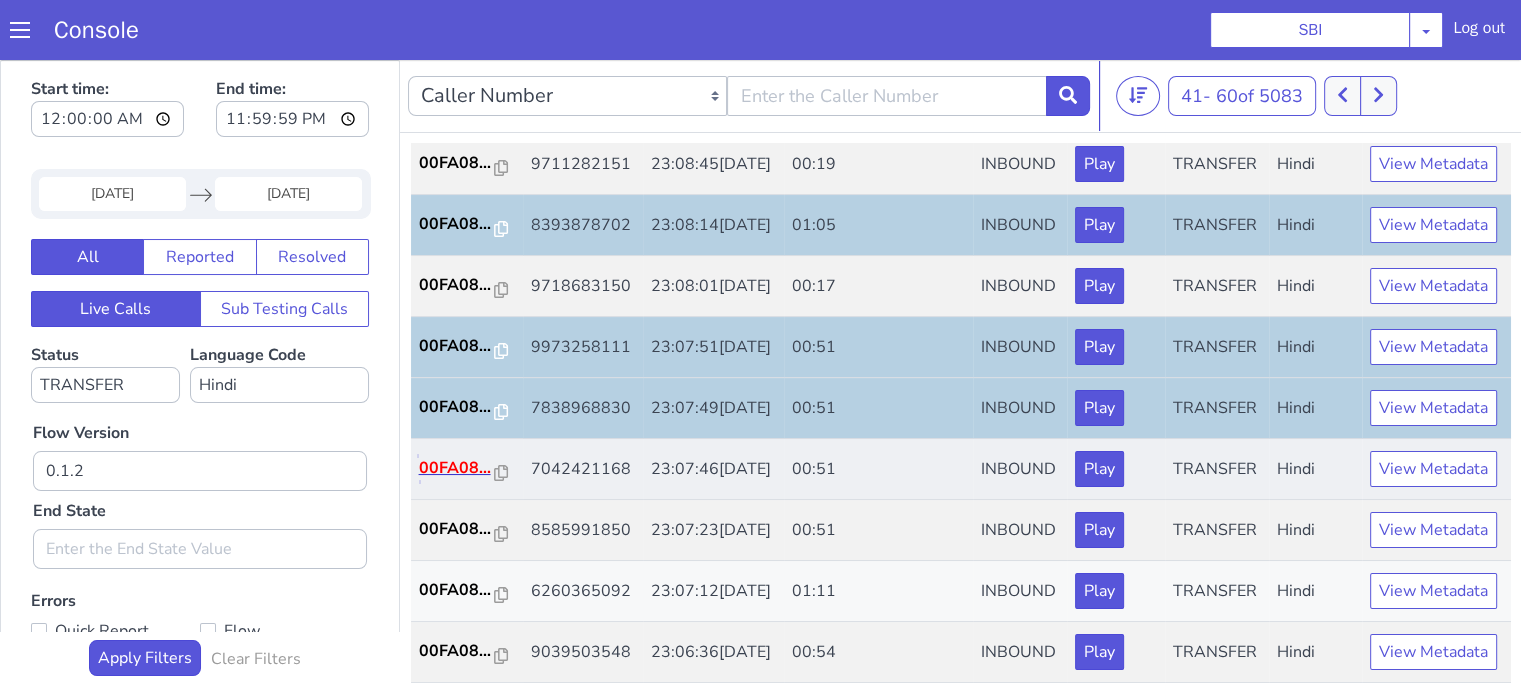 click on "00FA08..." at bounding box center (1998, 529) 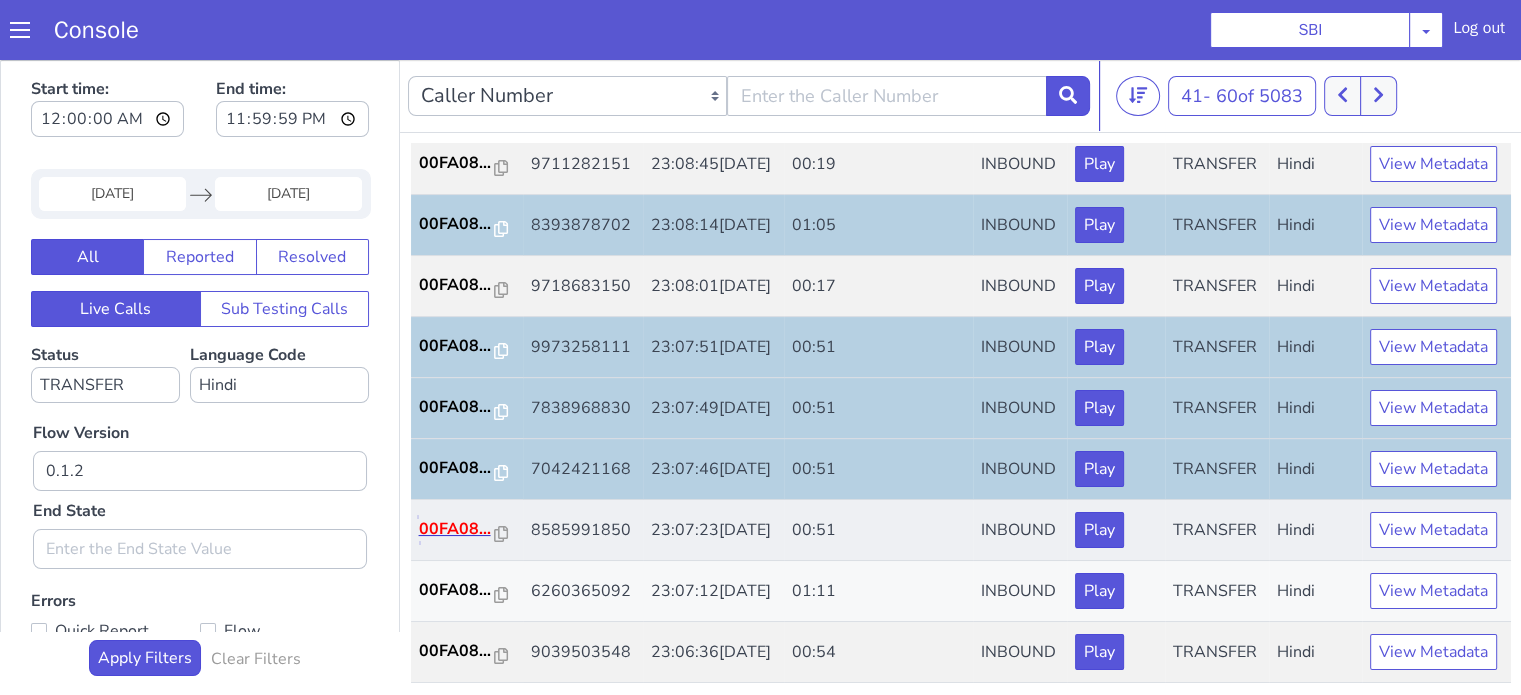 click on "00FA08..." at bounding box center [1759, 211] 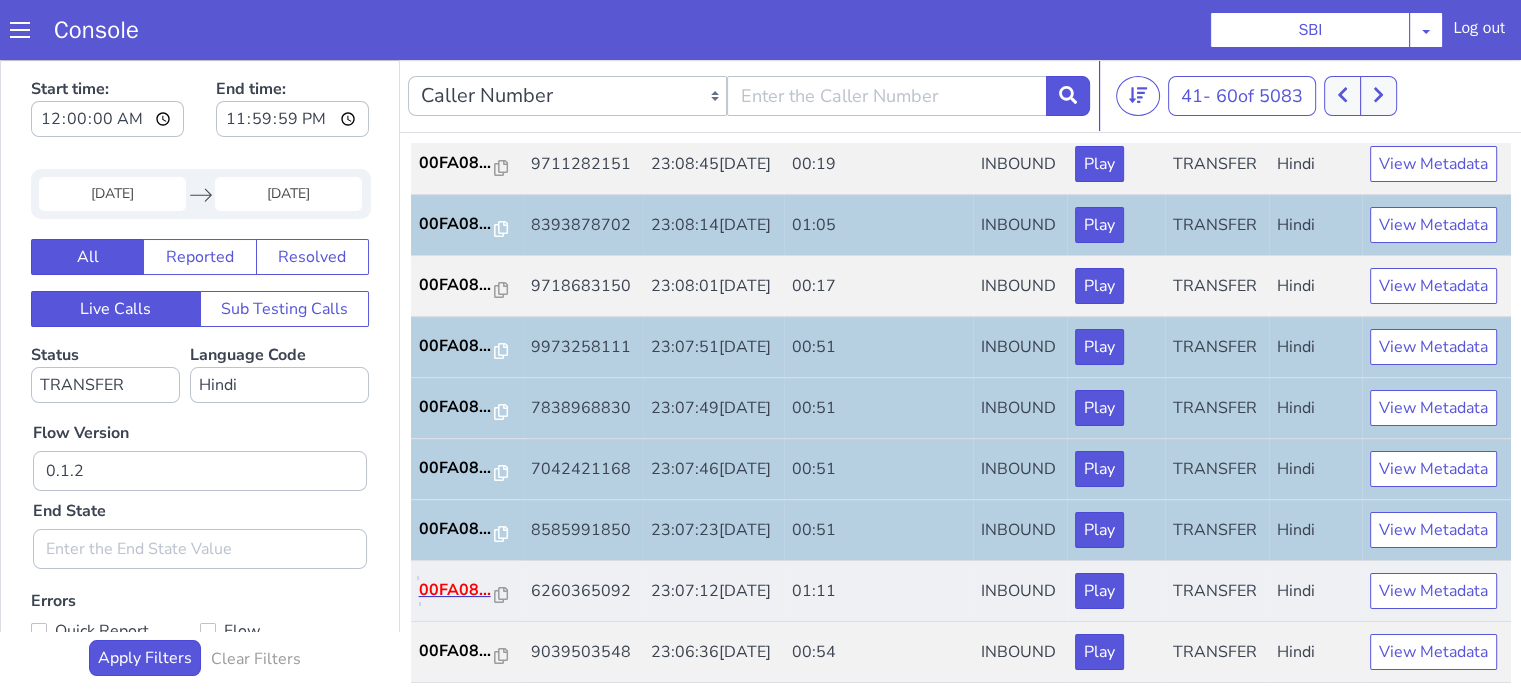 click on "00FA08..." at bounding box center [1839, 354] 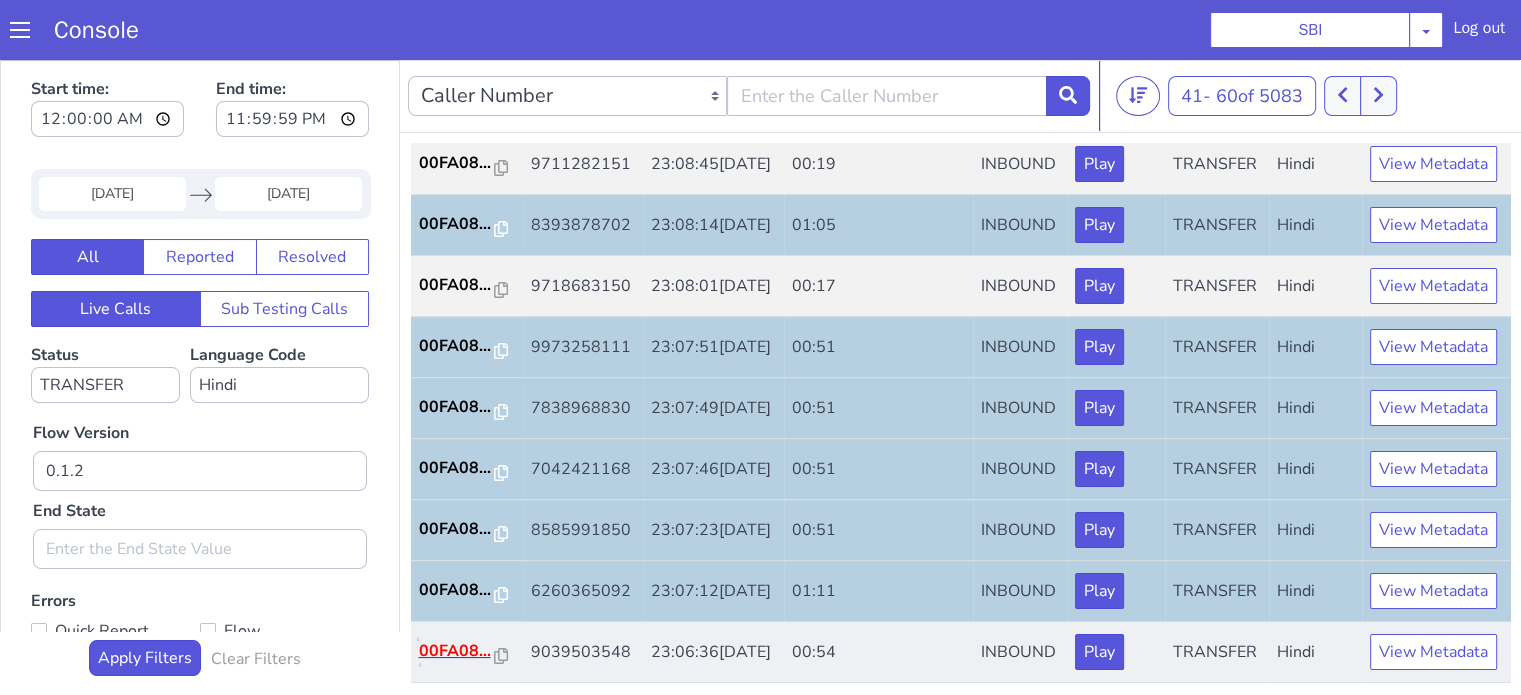 click on "00FA08..." at bounding box center [1839, 415] 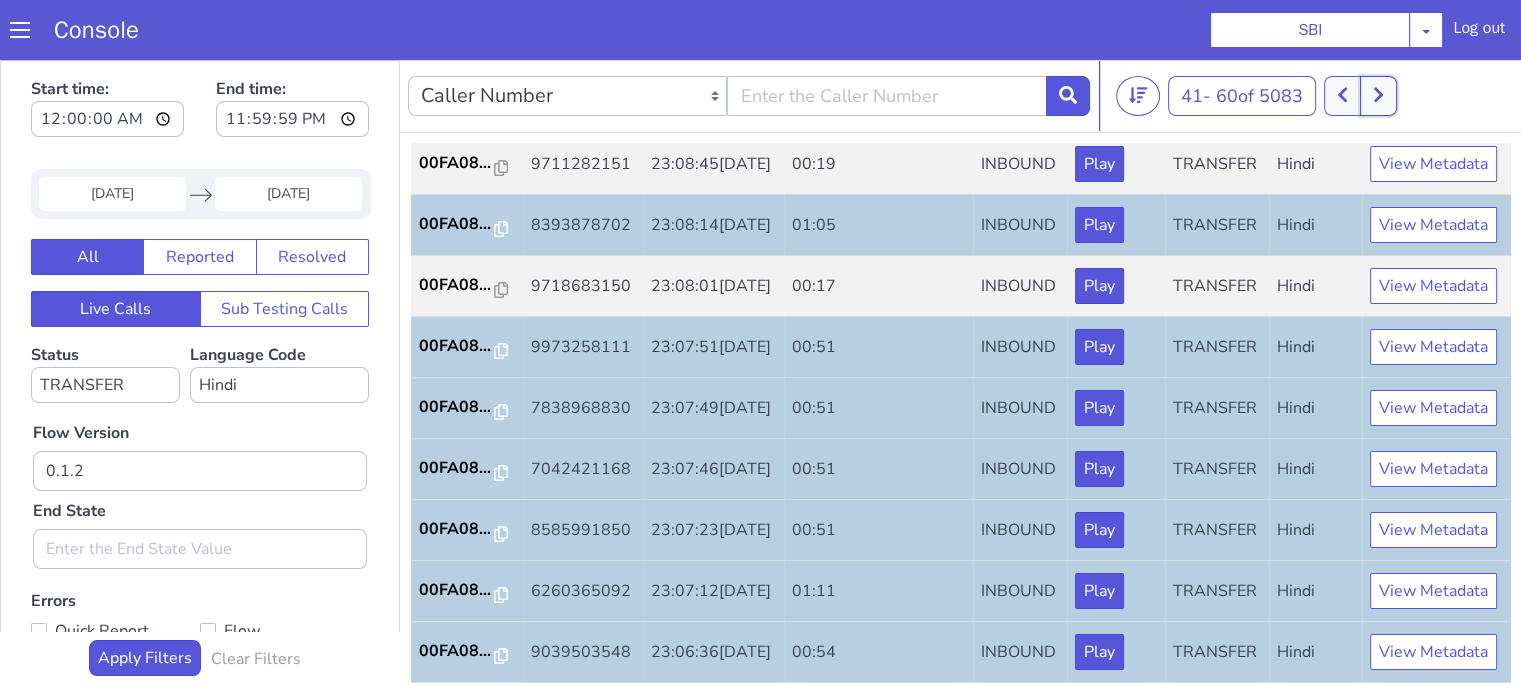click at bounding box center (2760, -140) 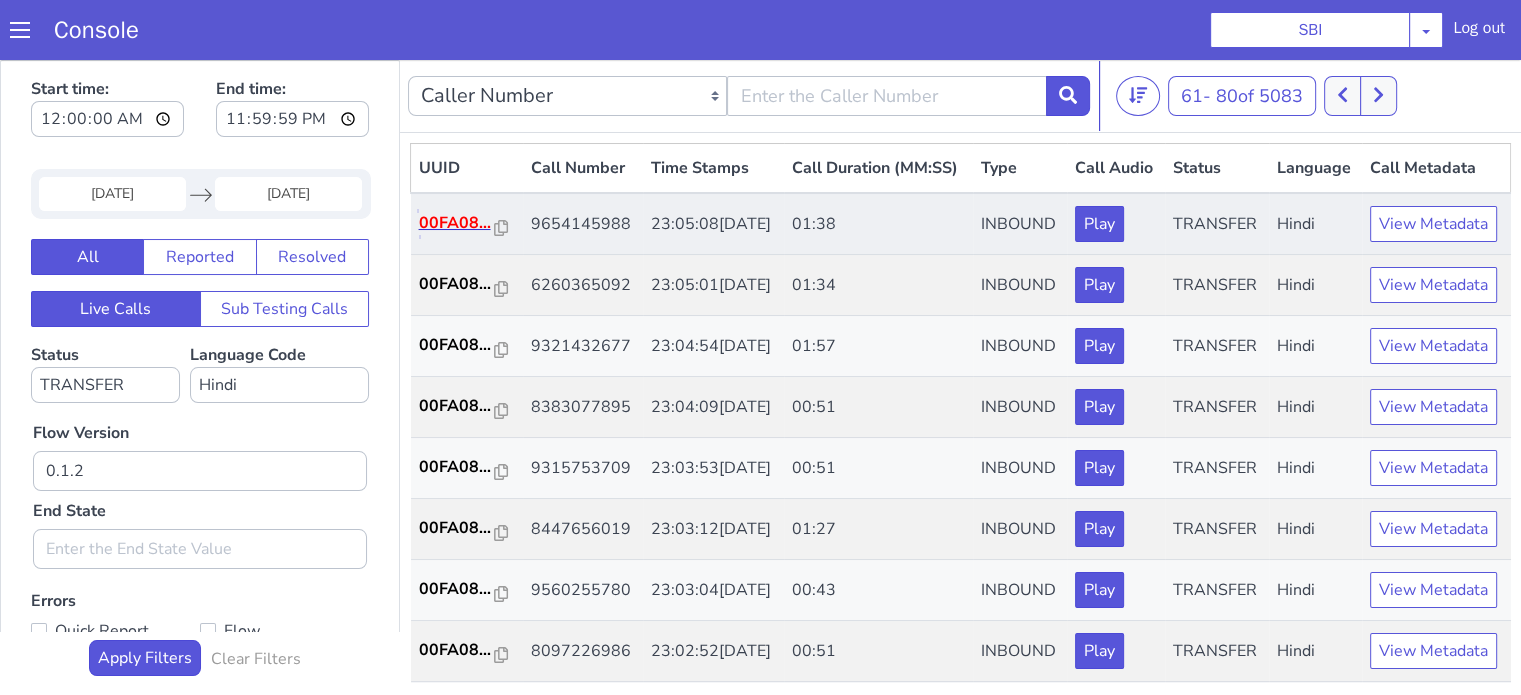 click on "00FA08..." at bounding box center (1759, -95) 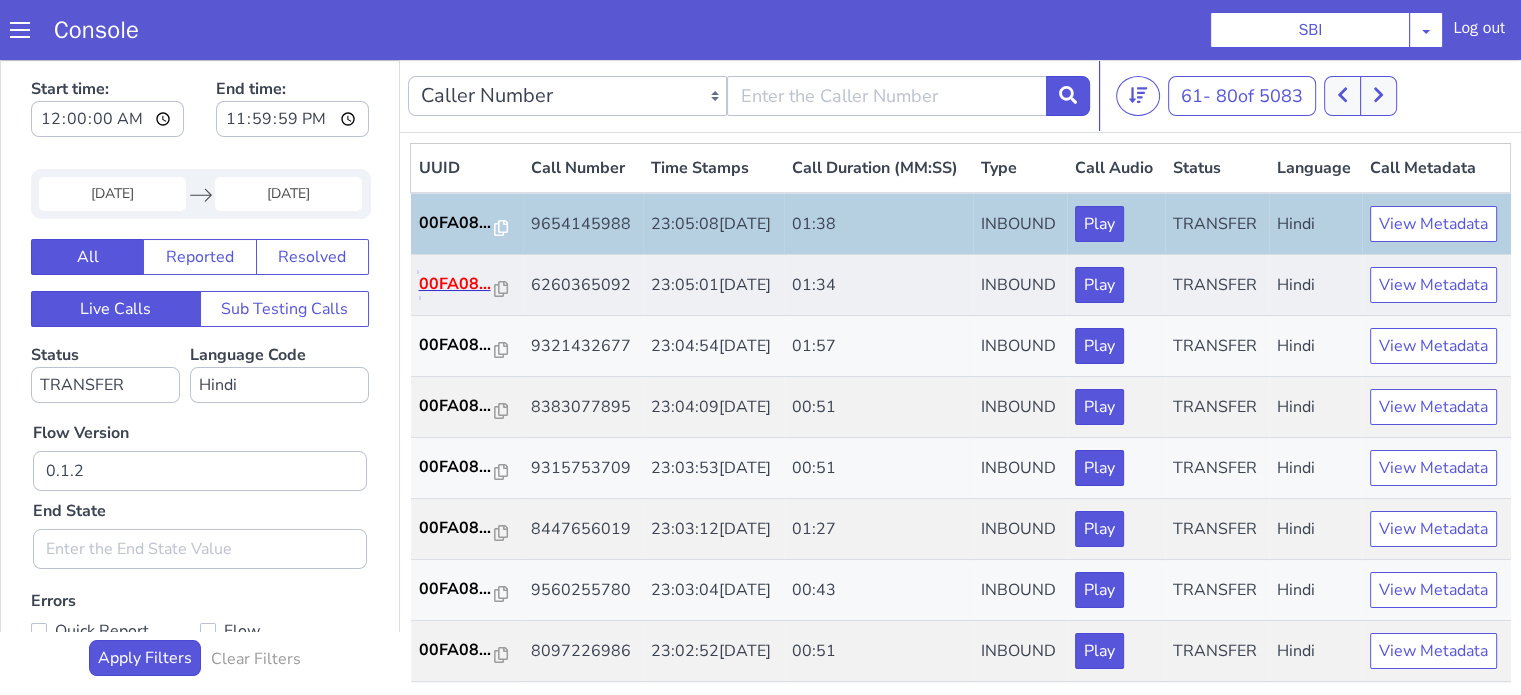 click on "00FA08..." at bounding box center (1692, 1231) 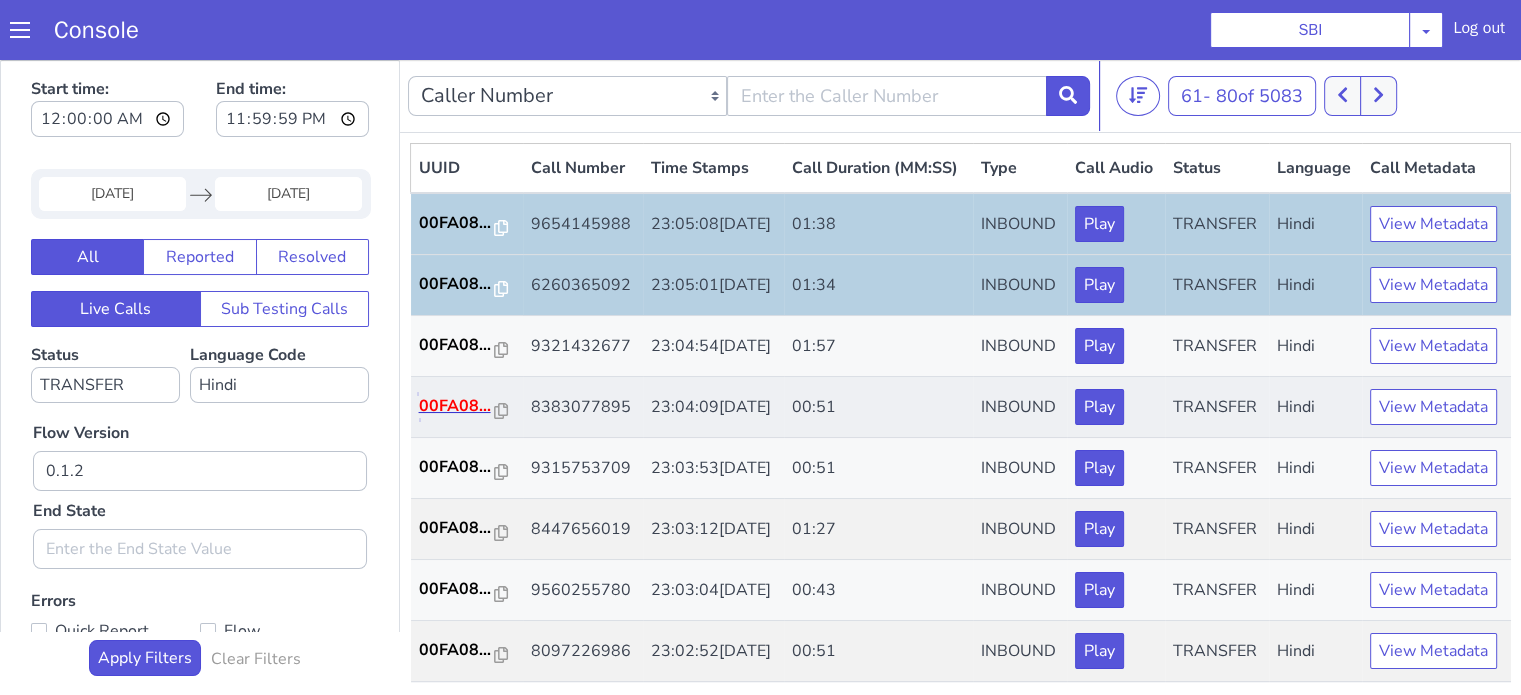 click on "00FA08..." at bounding box center [1254, -118] 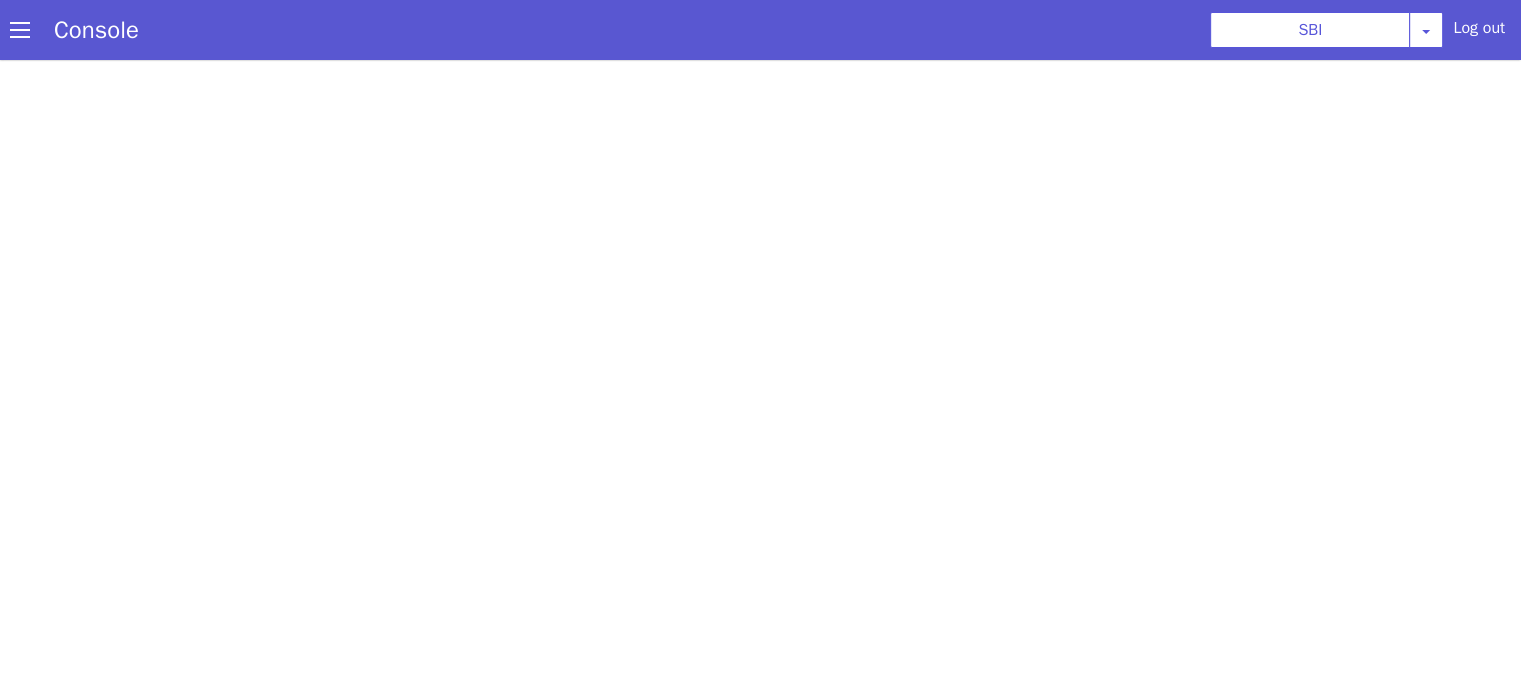 scroll, scrollTop: 0, scrollLeft: 0, axis: both 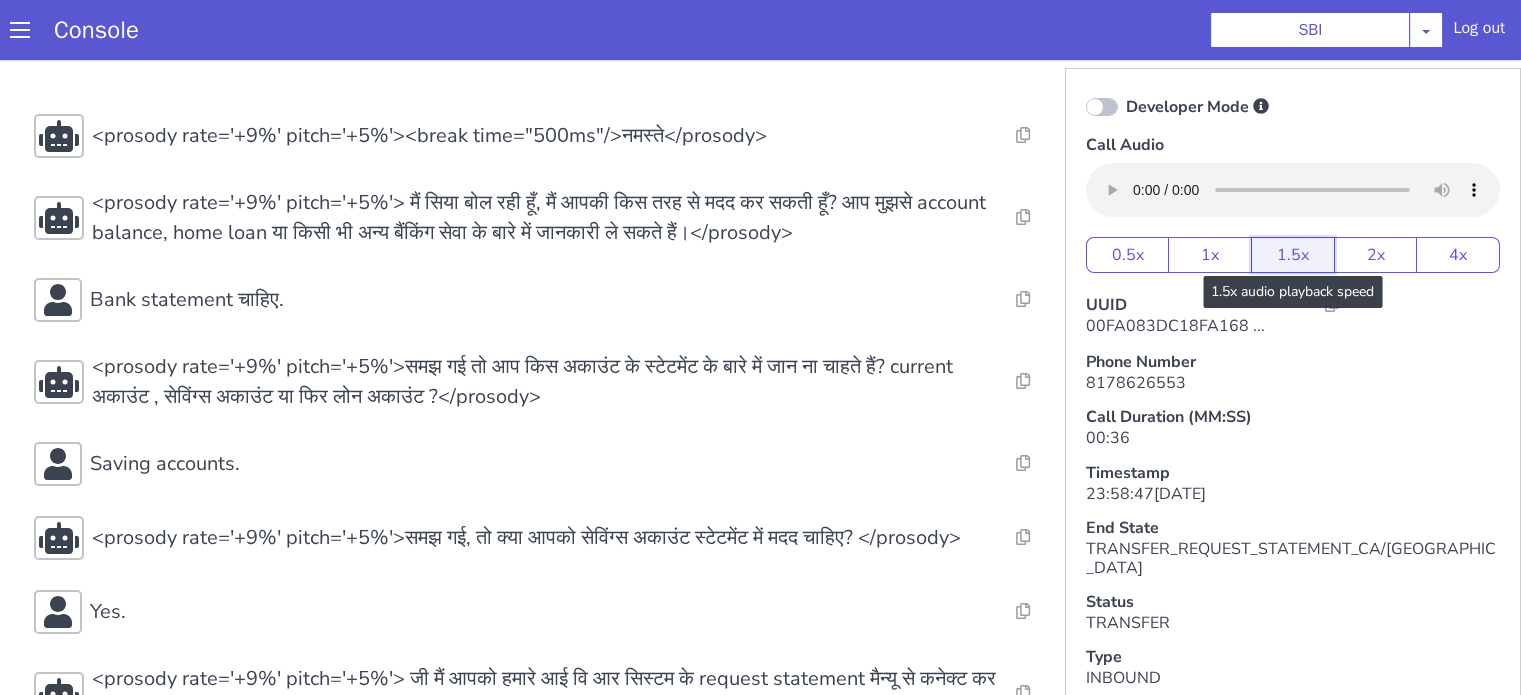 click on "1.5x" at bounding box center (2384, 1285) 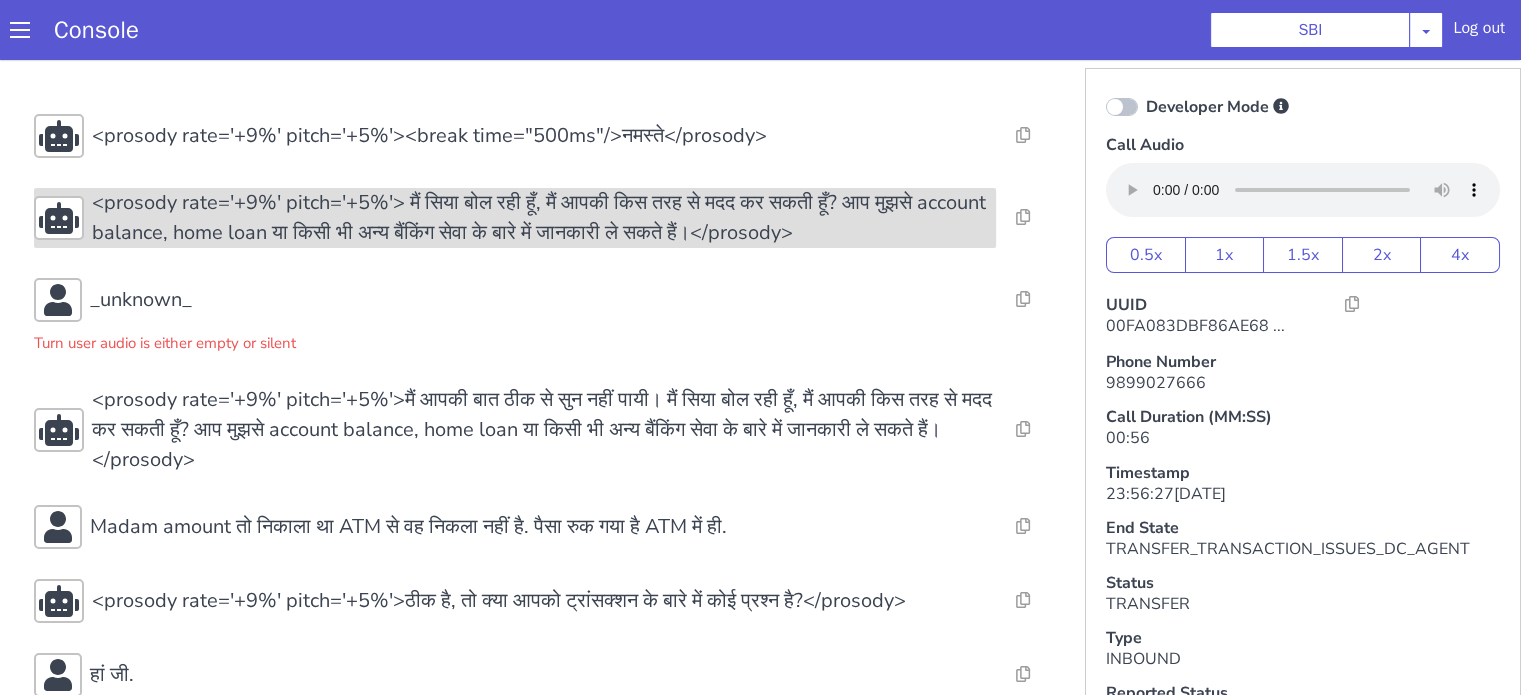 scroll, scrollTop: 125, scrollLeft: 0, axis: vertical 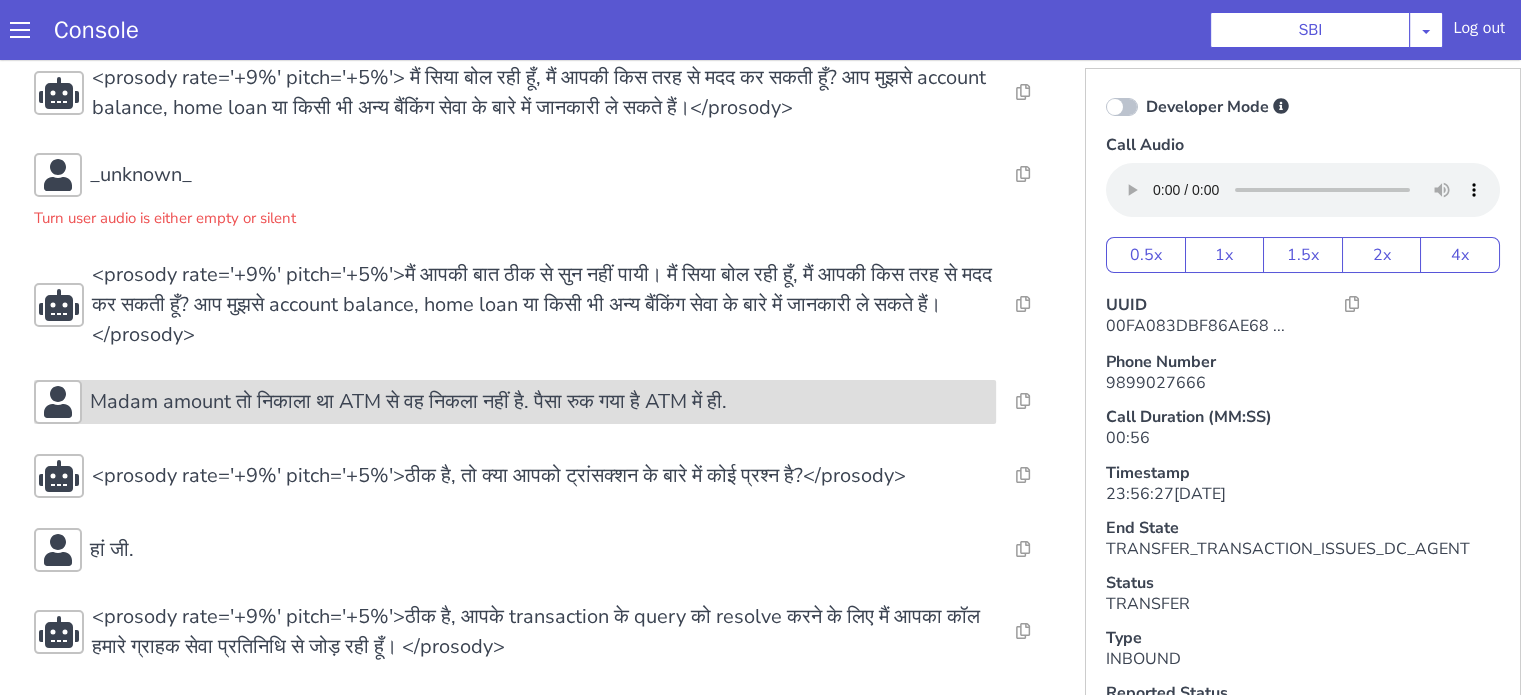 click on "Madam amount तो निकाला था ATM से वह निकला नहीं है. पैसा रुक गया है ATM में ही." at bounding box center [1884, 1074] 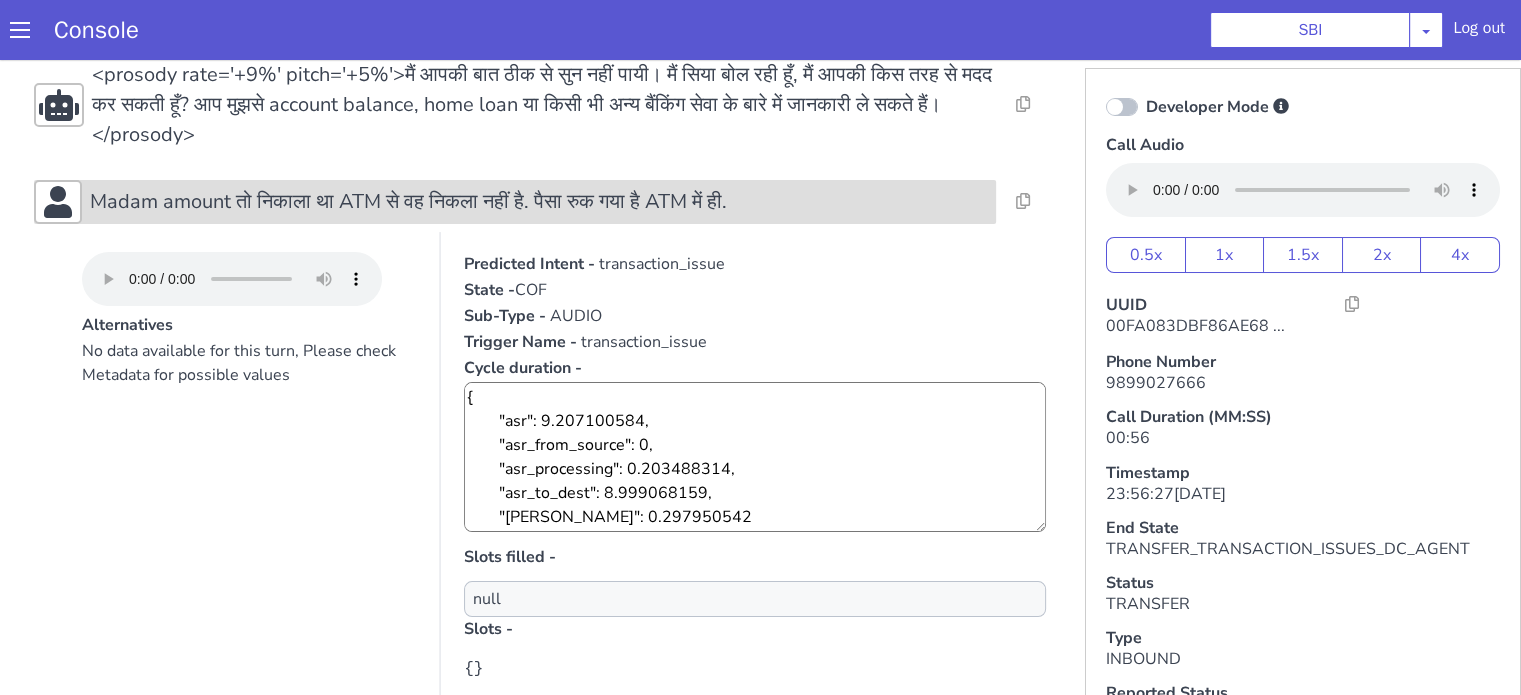 click on "Madam amount तो निकाला था ATM से वह निकला नहीं है. पैसा रुक गया है ATM में ही." at bounding box center [1711, -115] 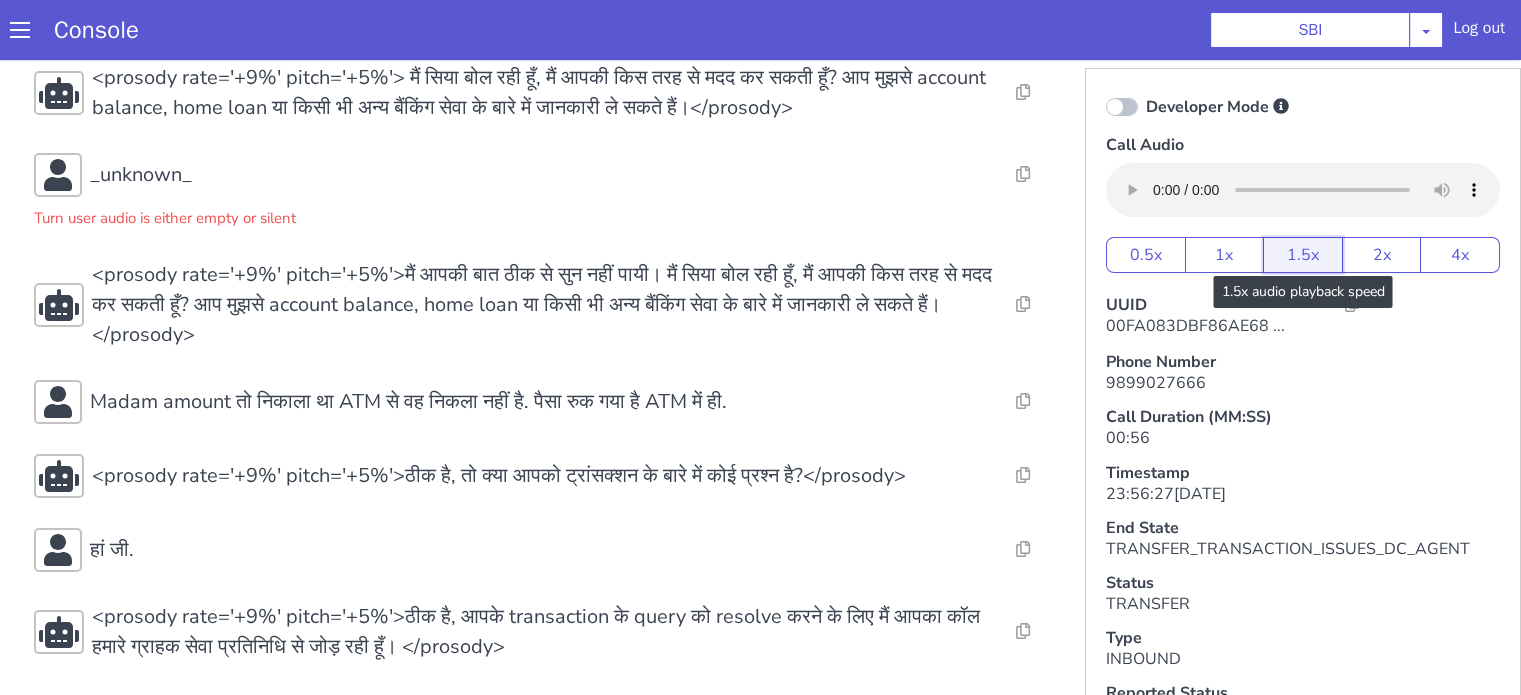 click on "1.5x" at bounding box center (2844, 316) 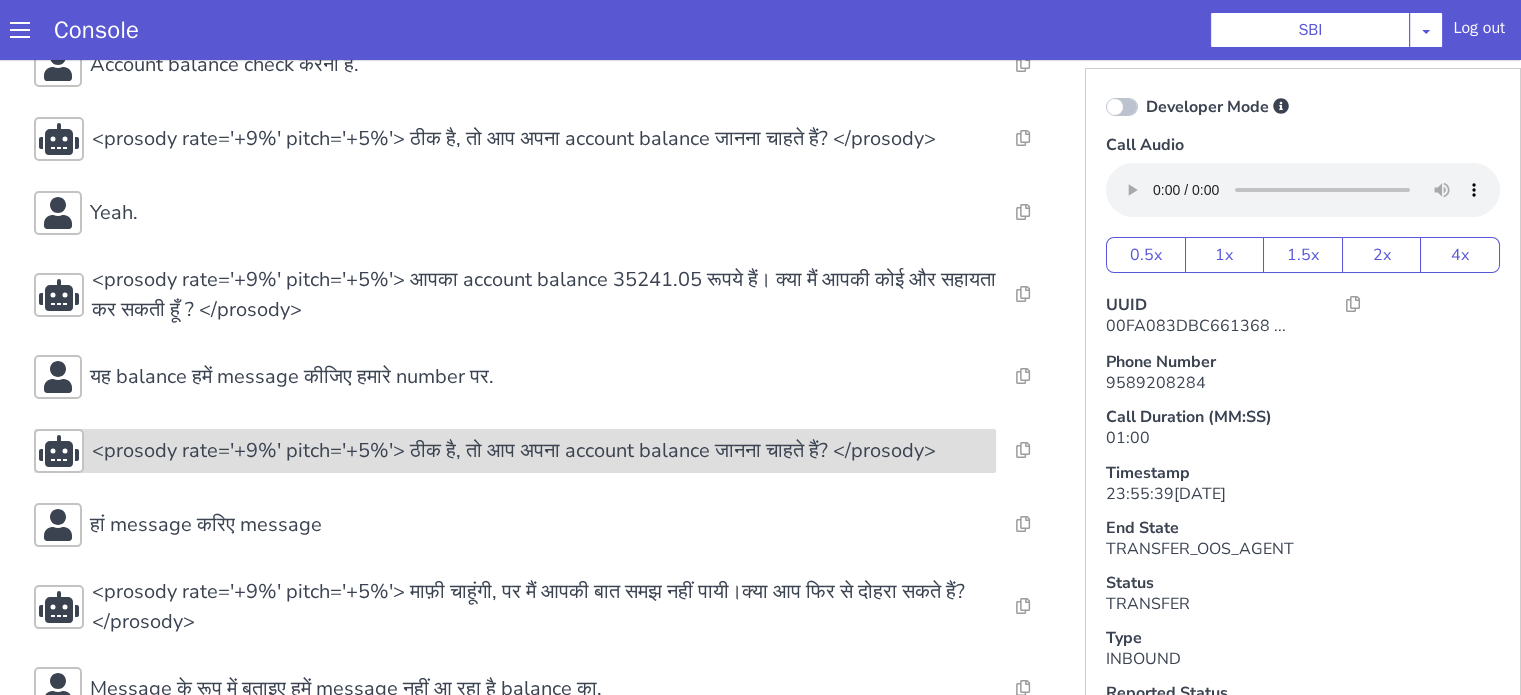 scroll, scrollTop: 372, scrollLeft: 0, axis: vertical 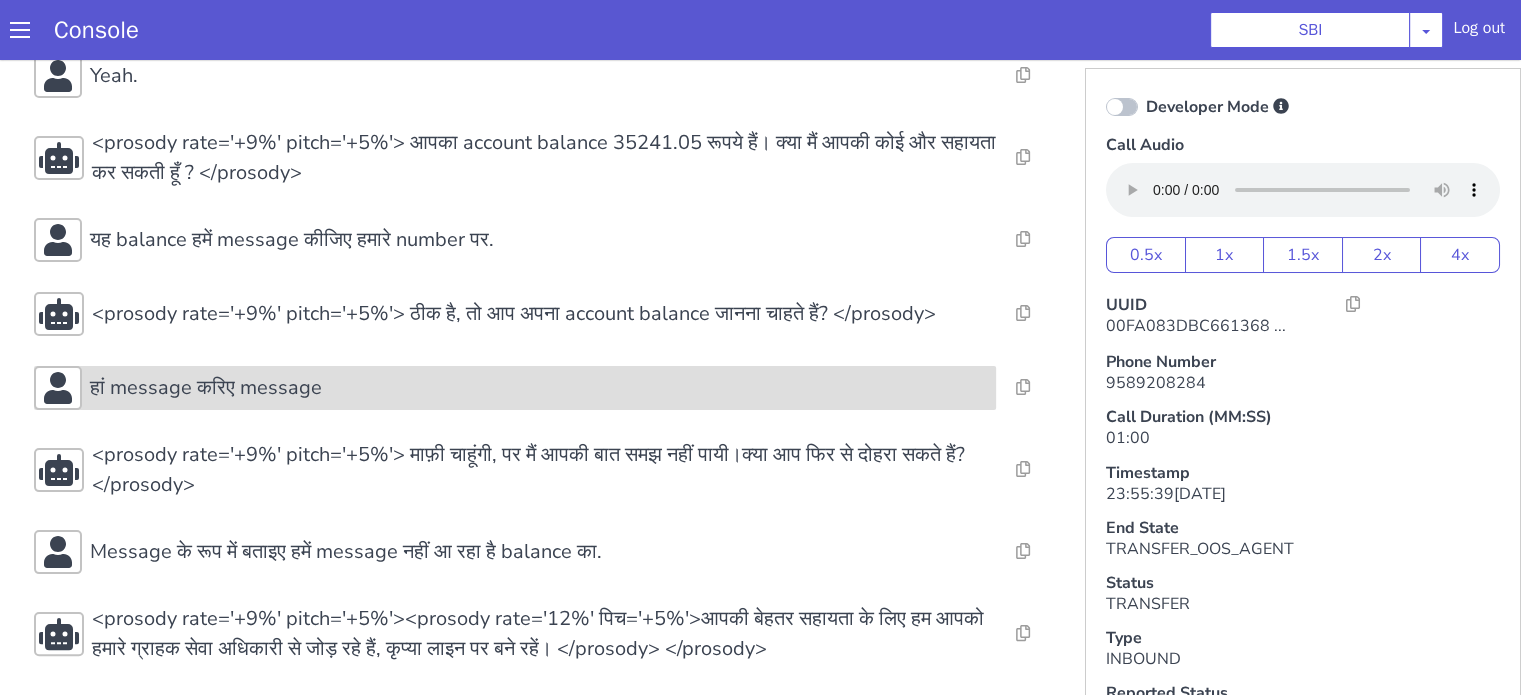 click on "हां message करिए message" at bounding box center (2112, 665) 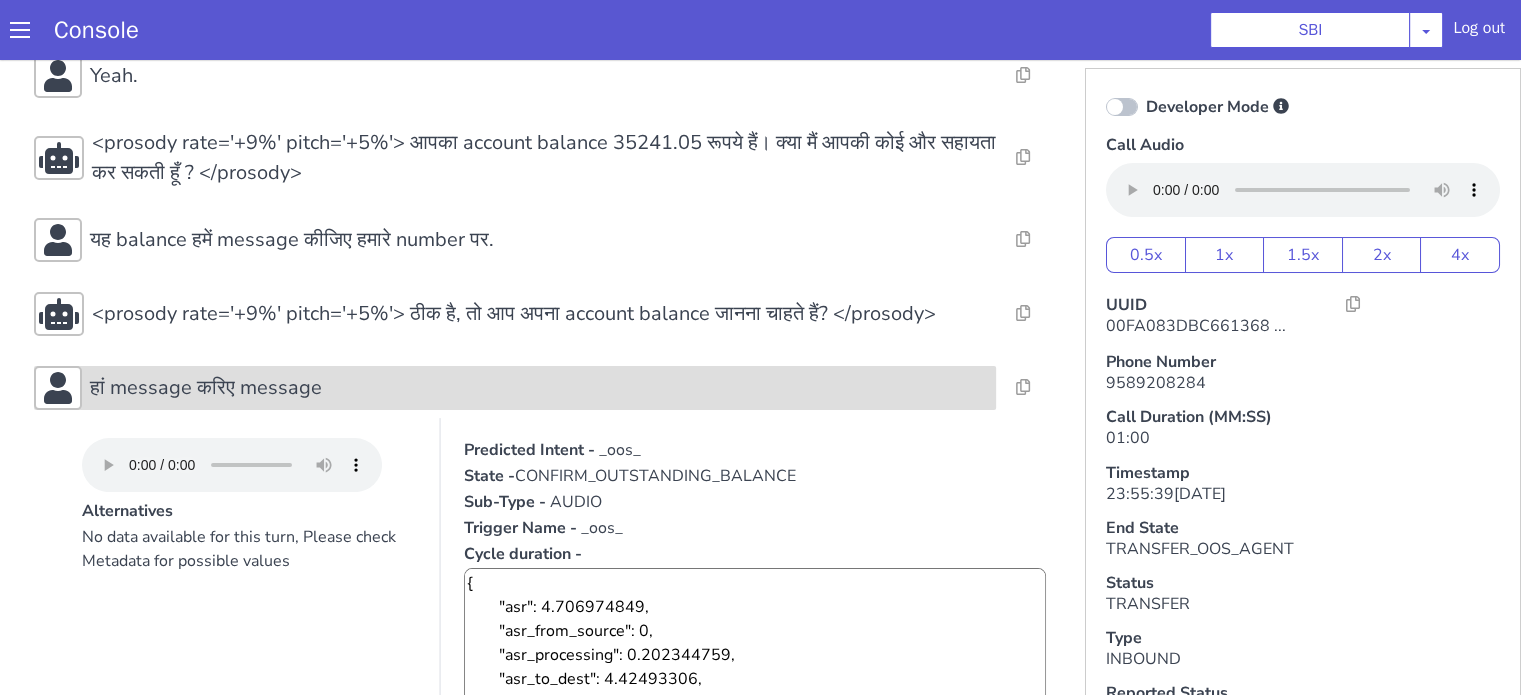 click on "हां message करिए message" at bounding box center (2107, 771) 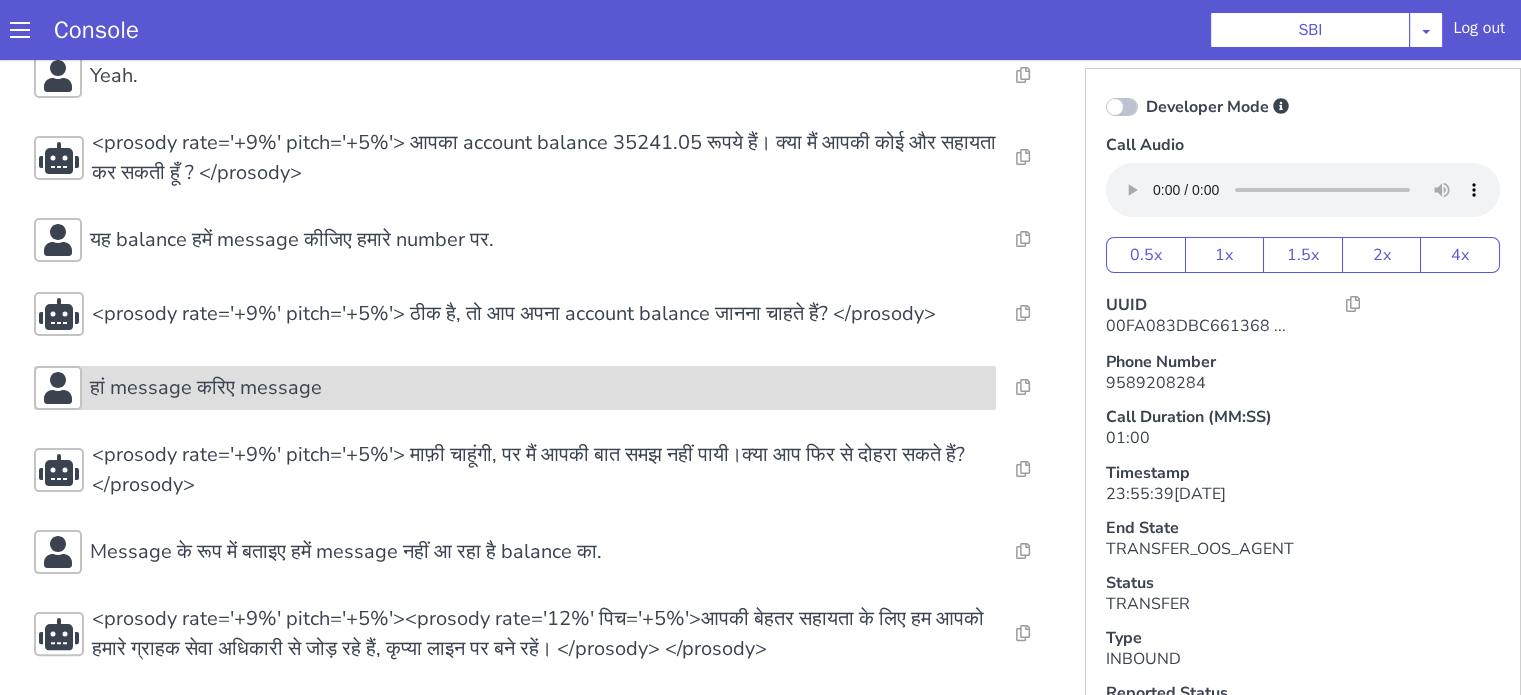 scroll, scrollTop: 5, scrollLeft: 0, axis: vertical 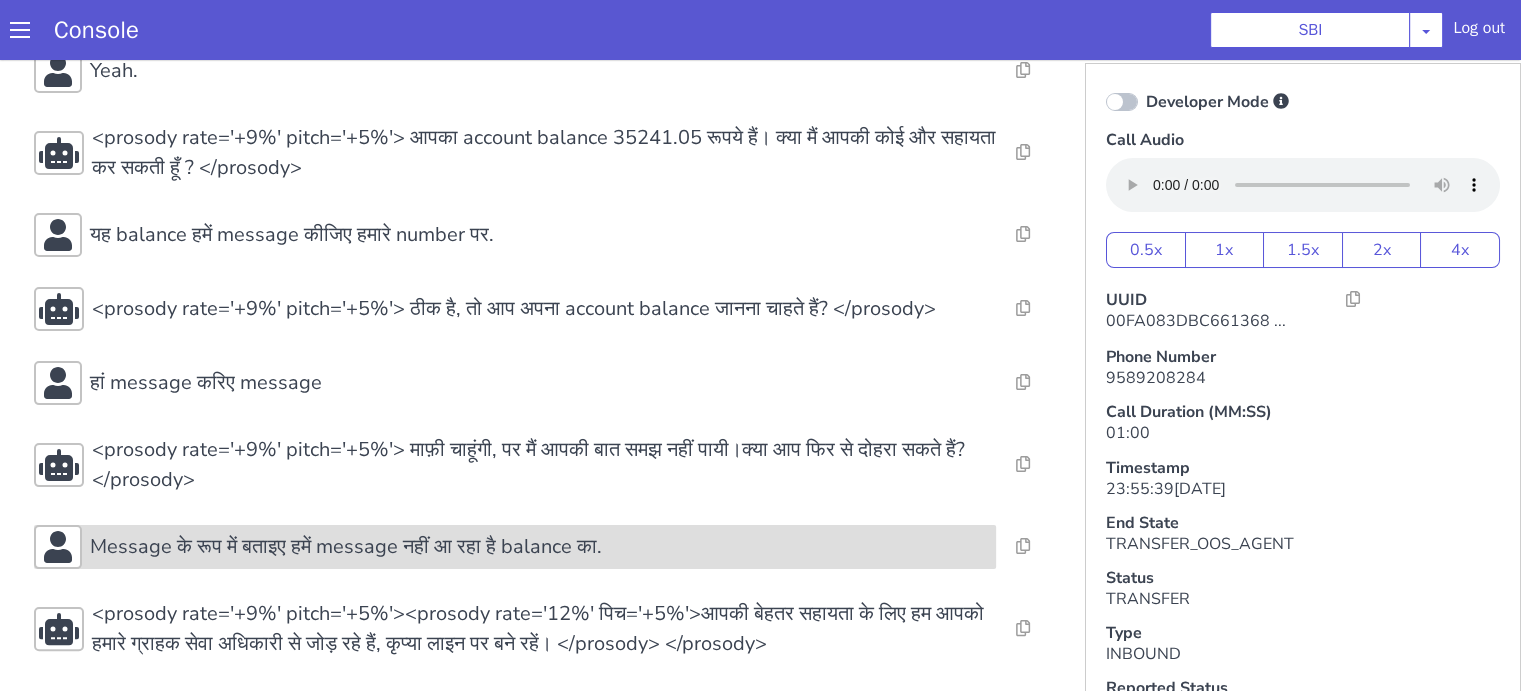 click on "Message के रूप में बताइए हमें message नहीं आ रहा है balance का." at bounding box center (766, 97) 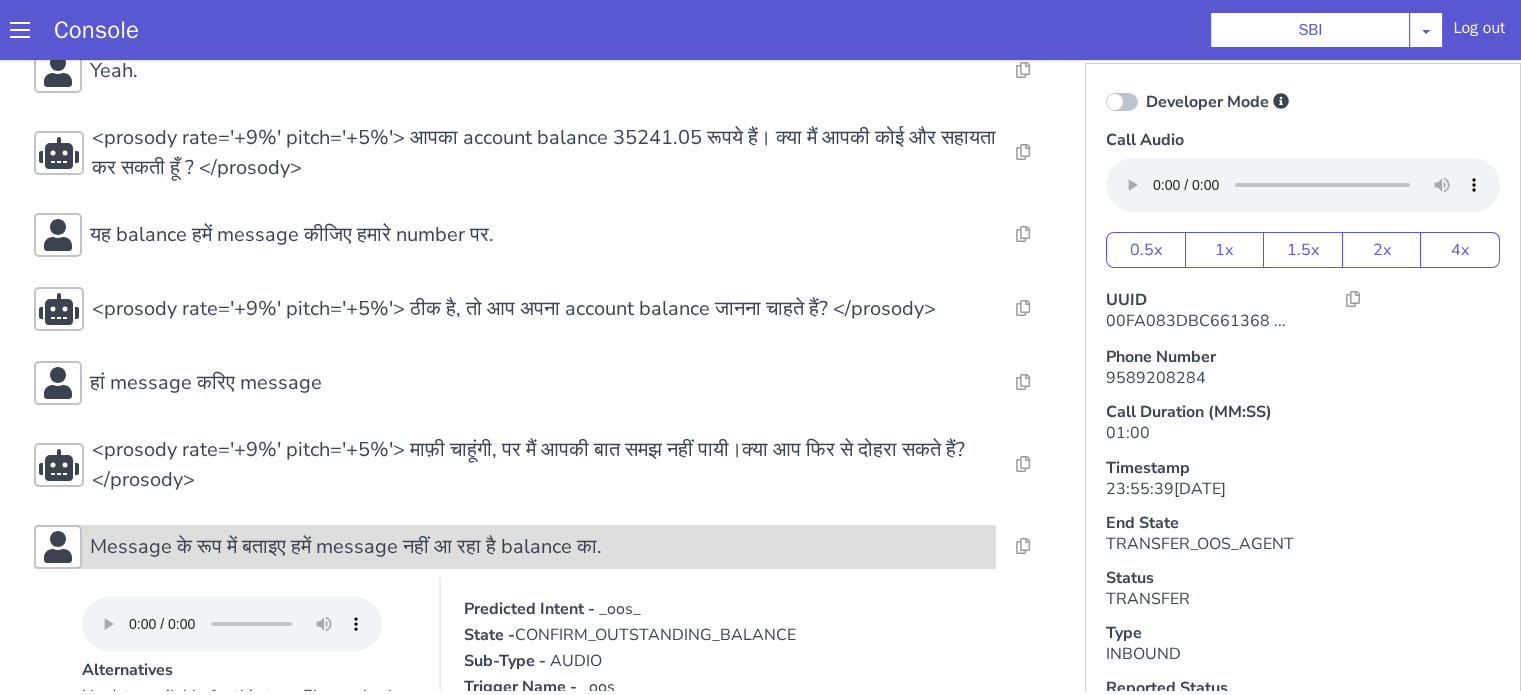 click on "Message के रूप में बताइए हमें message नहीं आ रहा है balance का." at bounding box center [1714, 1374] 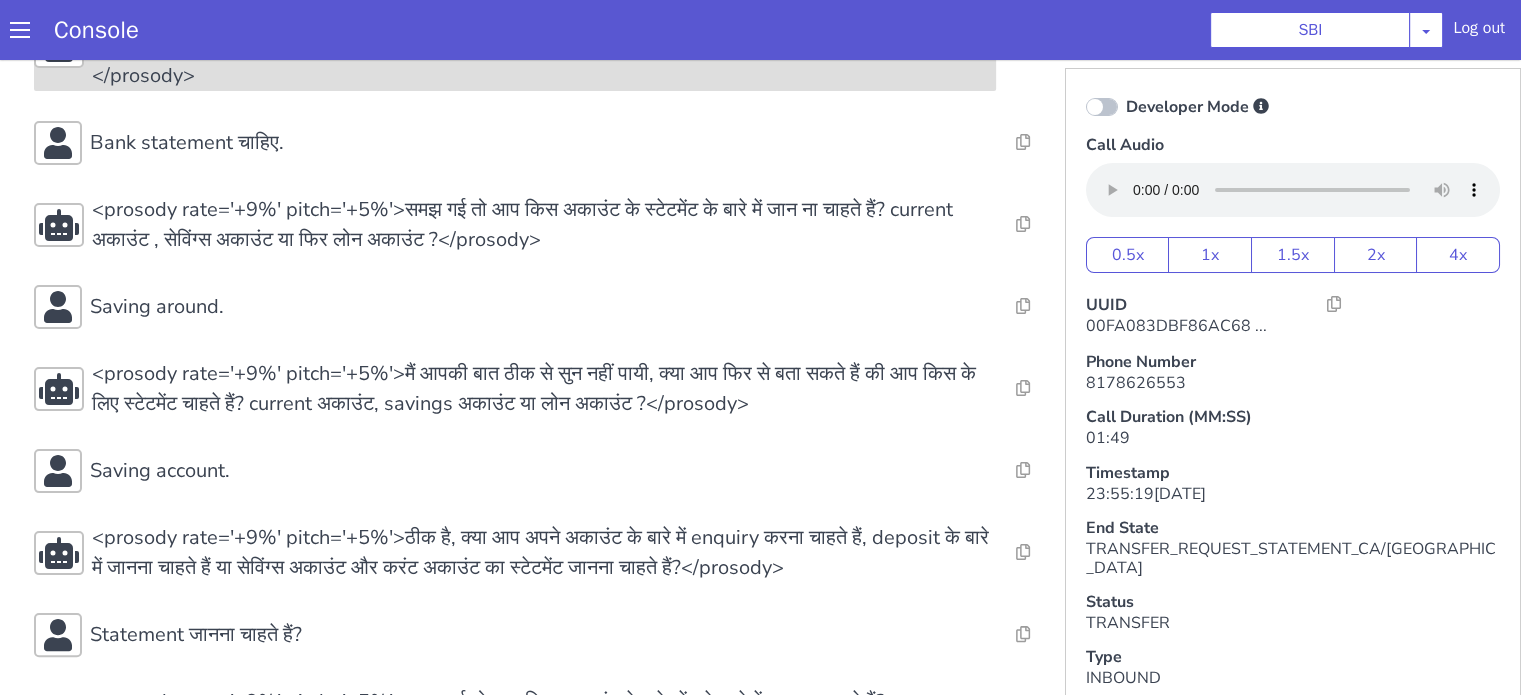 scroll, scrollTop: 295, scrollLeft: 0, axis: vertical 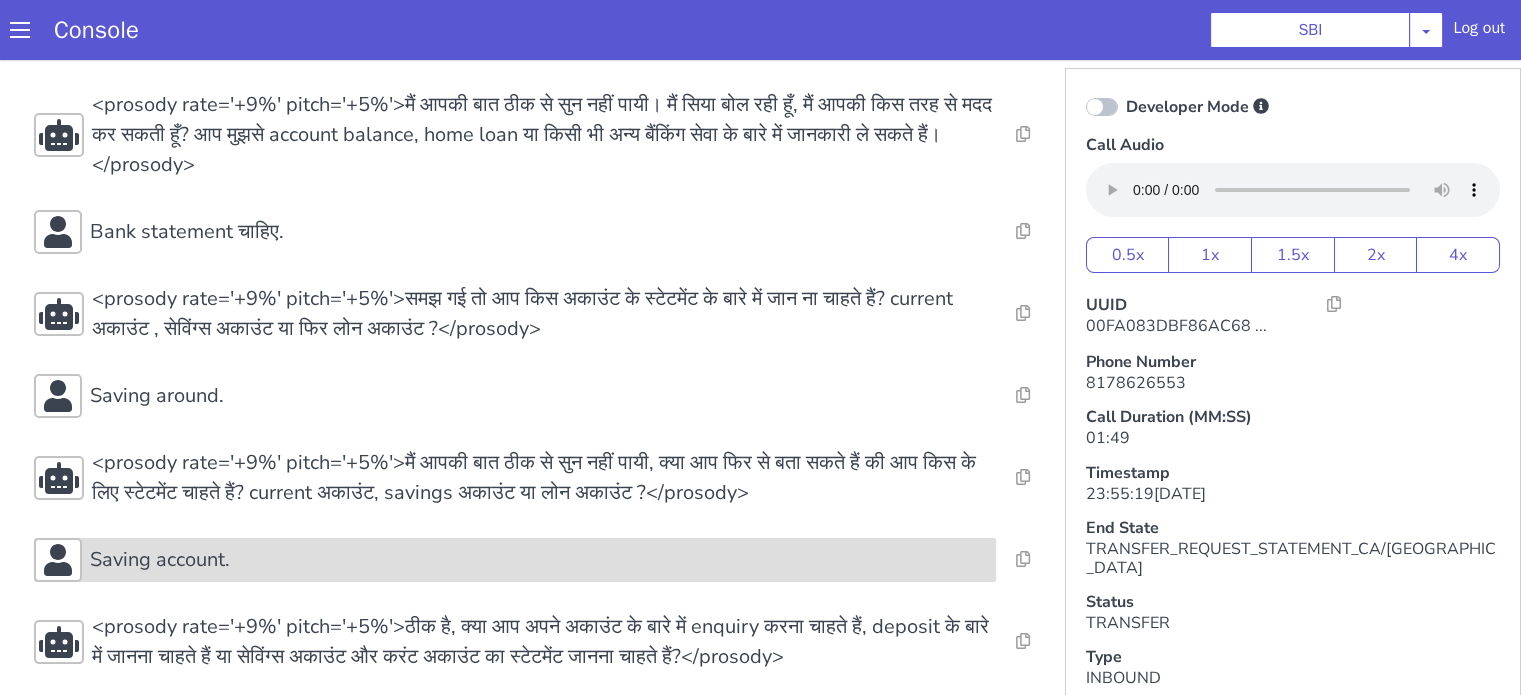 click on "Saving account." at bounding box center (539, 560) 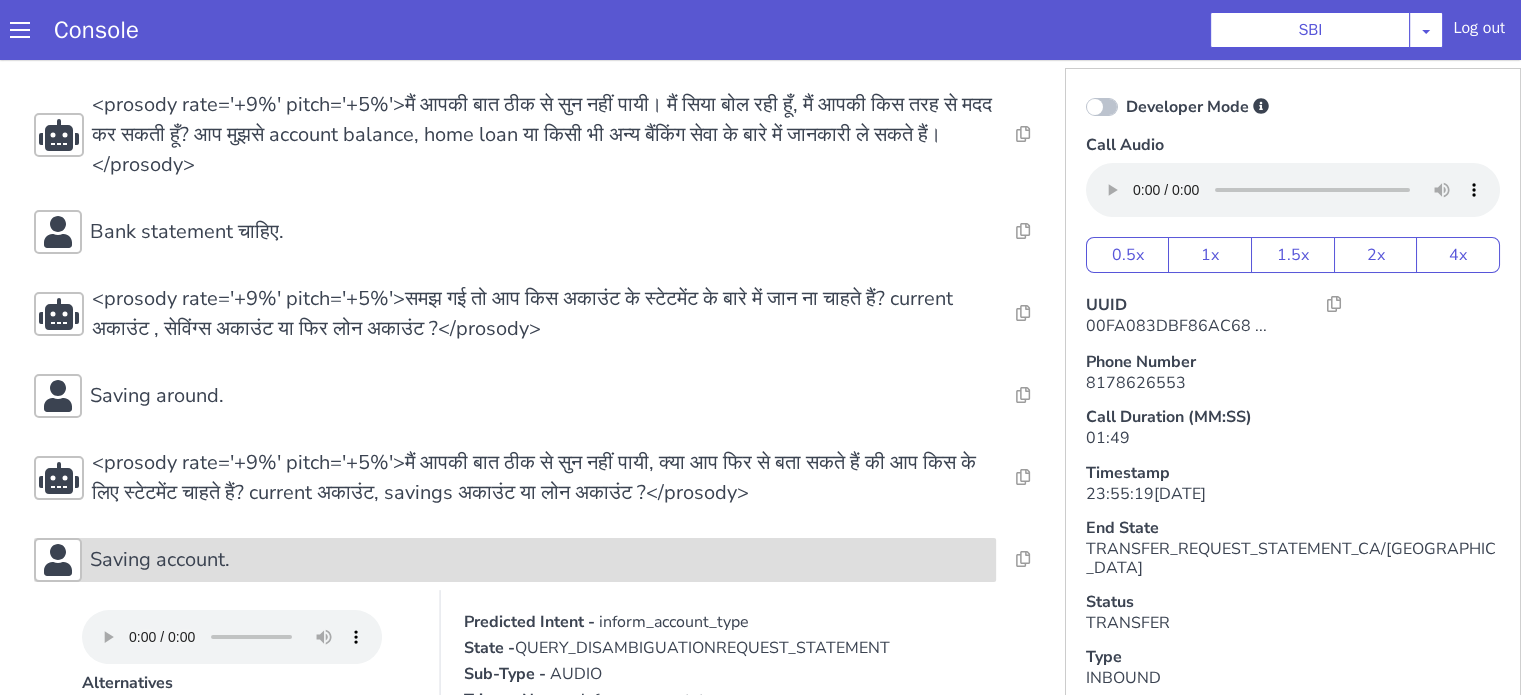 click on "Saving account." at bounding box center [539, 560] 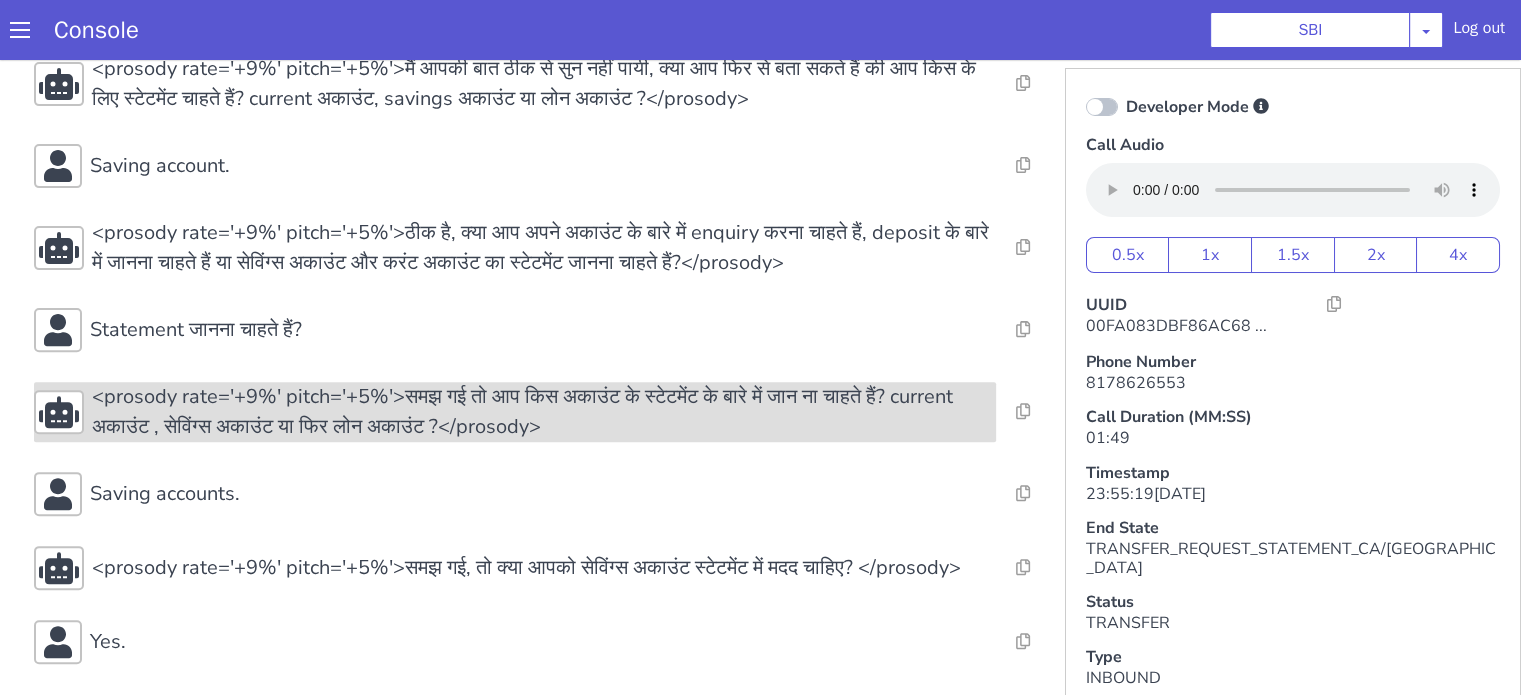 scroll, scrollTop: 795, scrollLeft: 0, axis: vertical 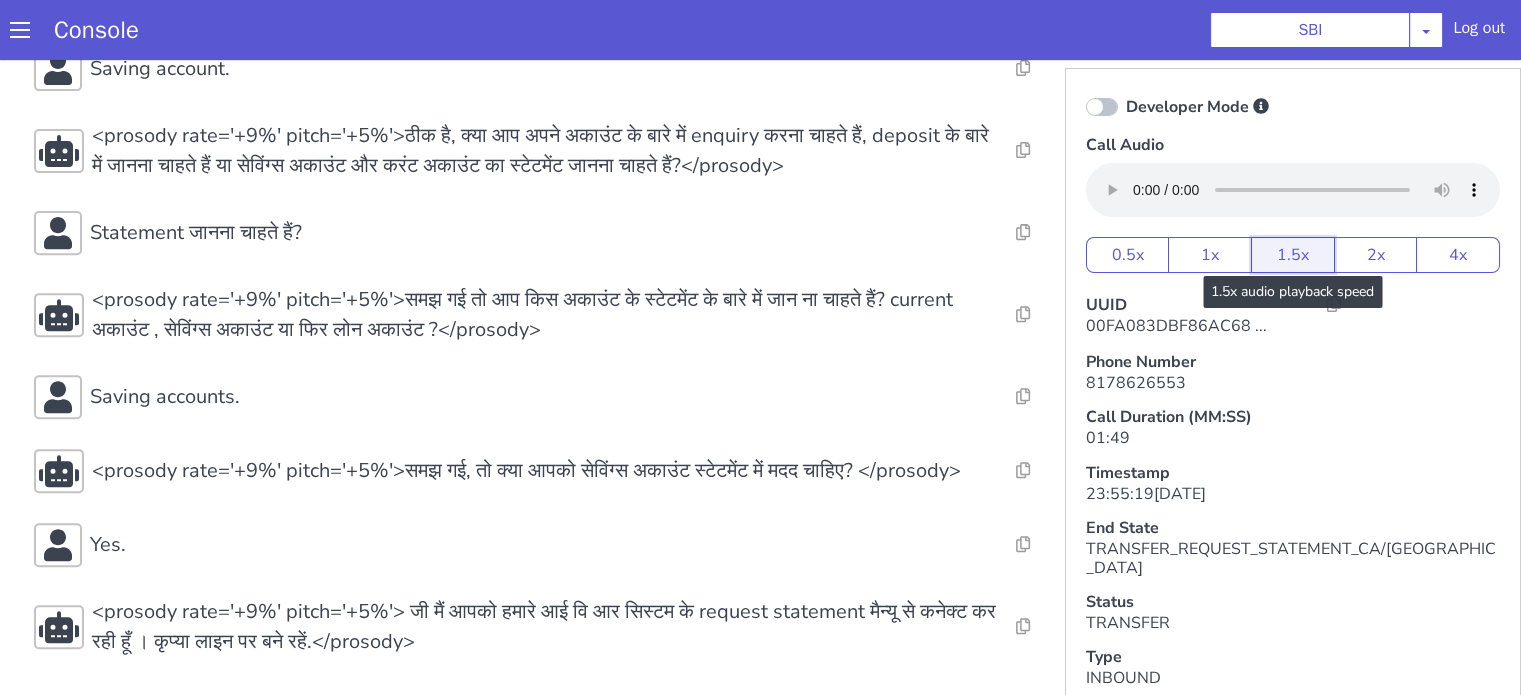 click on "1.5x" at bounding box center (1293, 255) 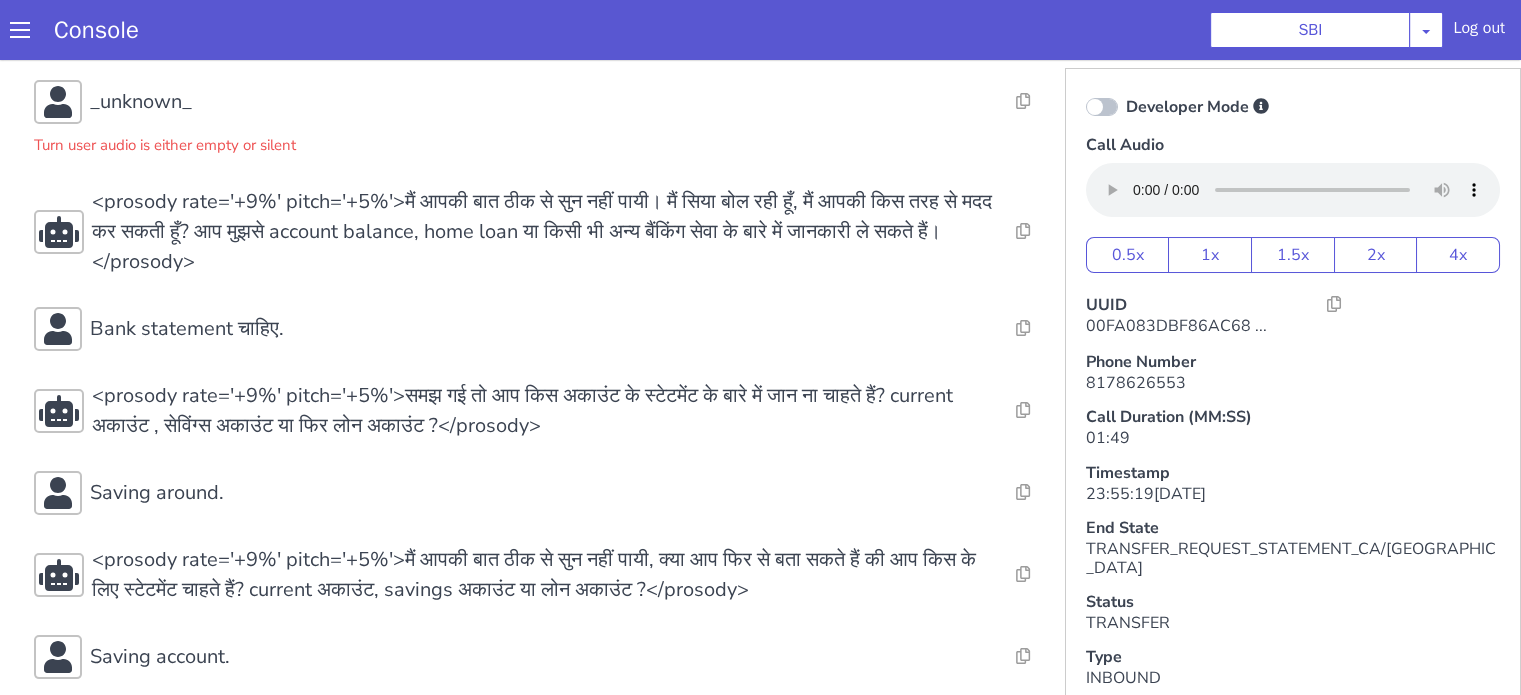 scroll, scrollTop: 195, scrollLeft: 0, axis: vertical 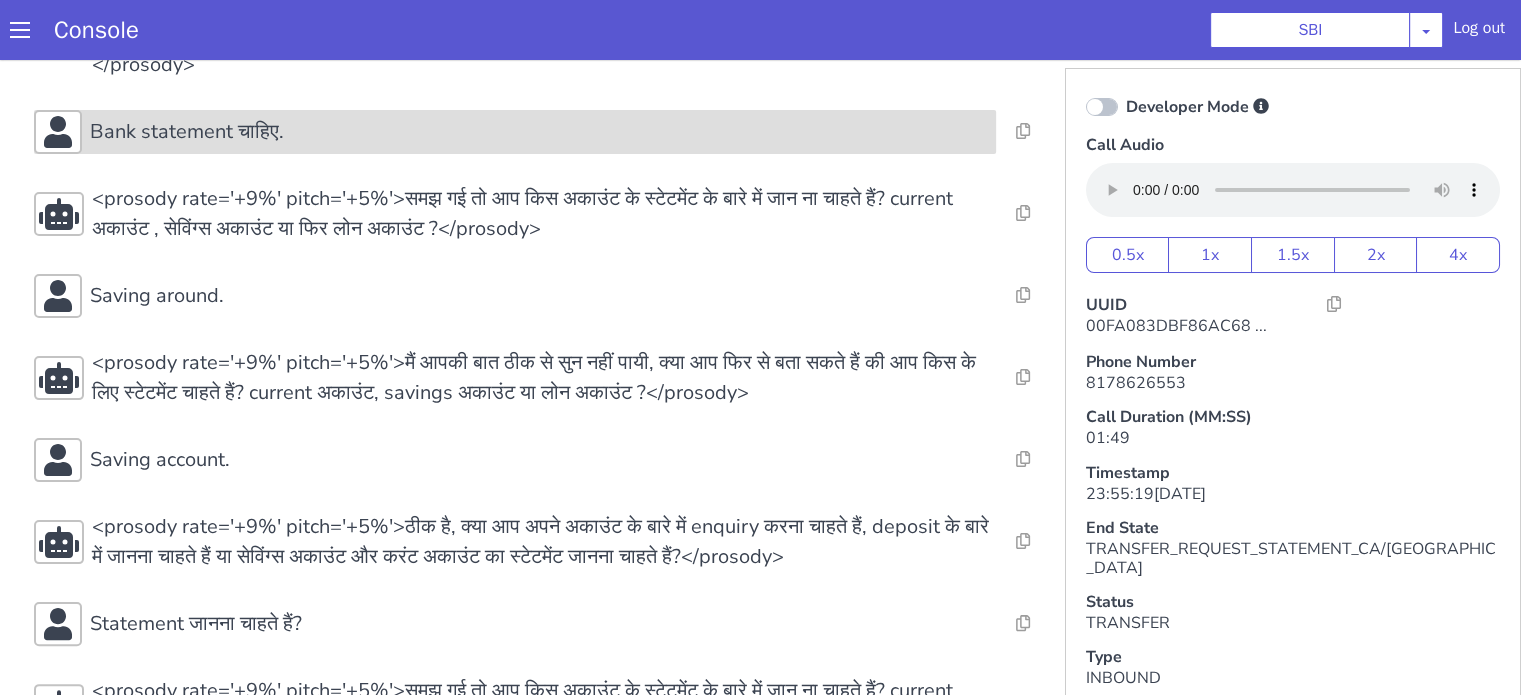 click on "Bank statement चाहिए." at bounding box center [539, 132] 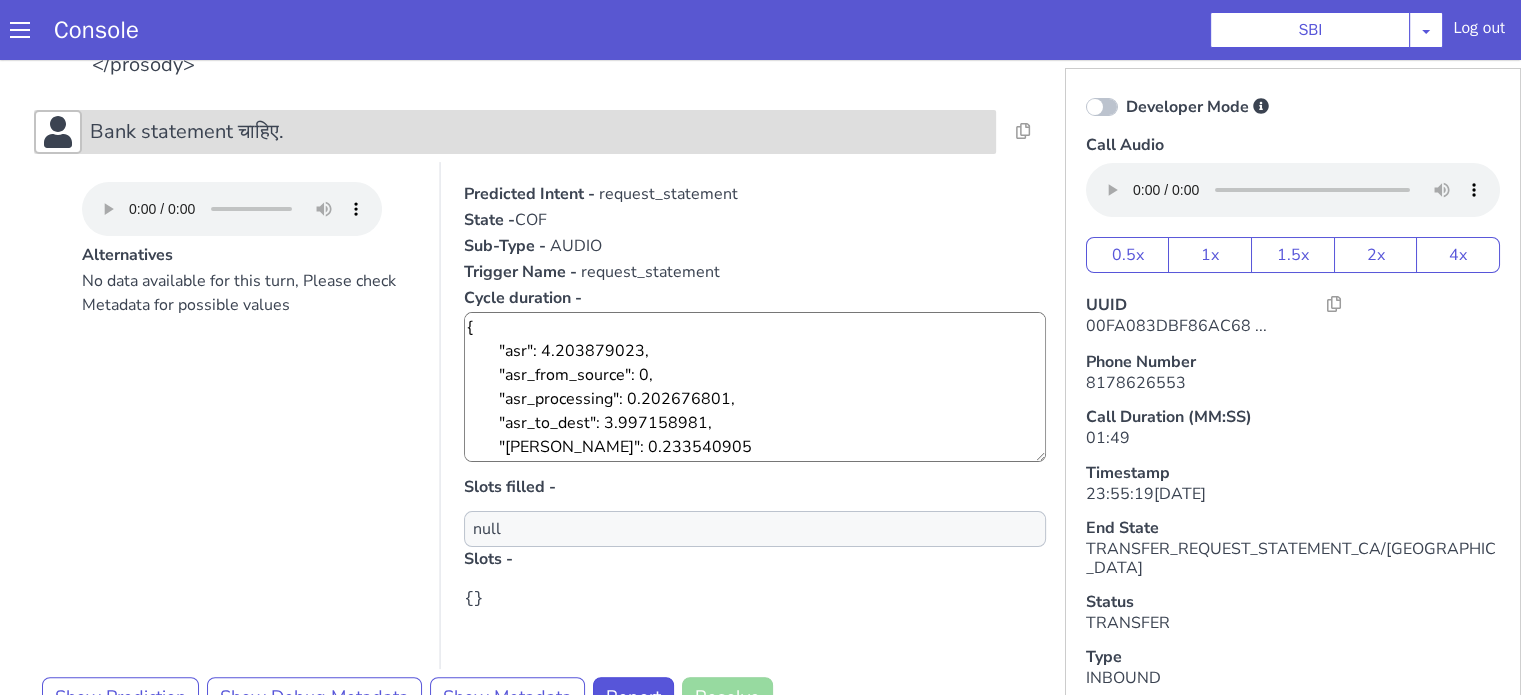 click on "Bank statement चाहिए." at bounding box center [539, 132] 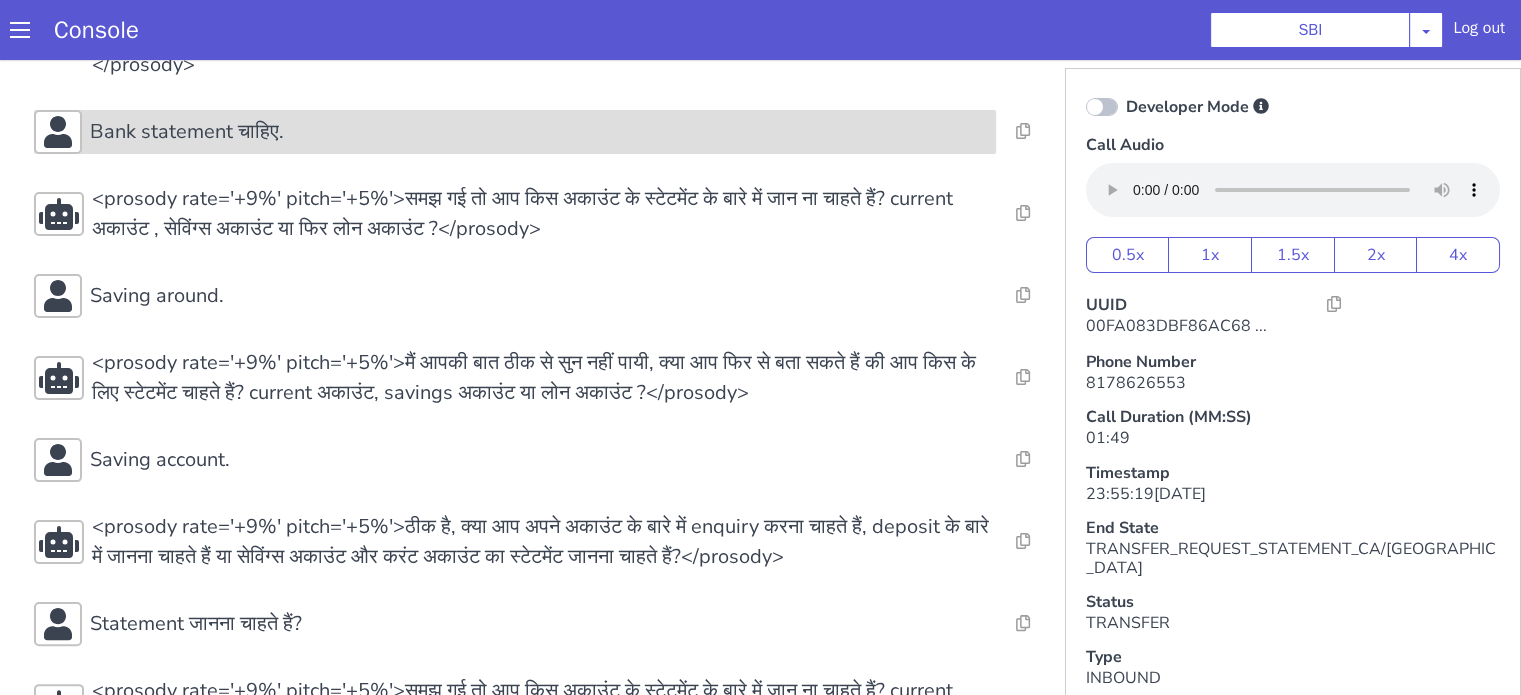 click on "Bank statement चाहिए." at bounding box center (187, 132) 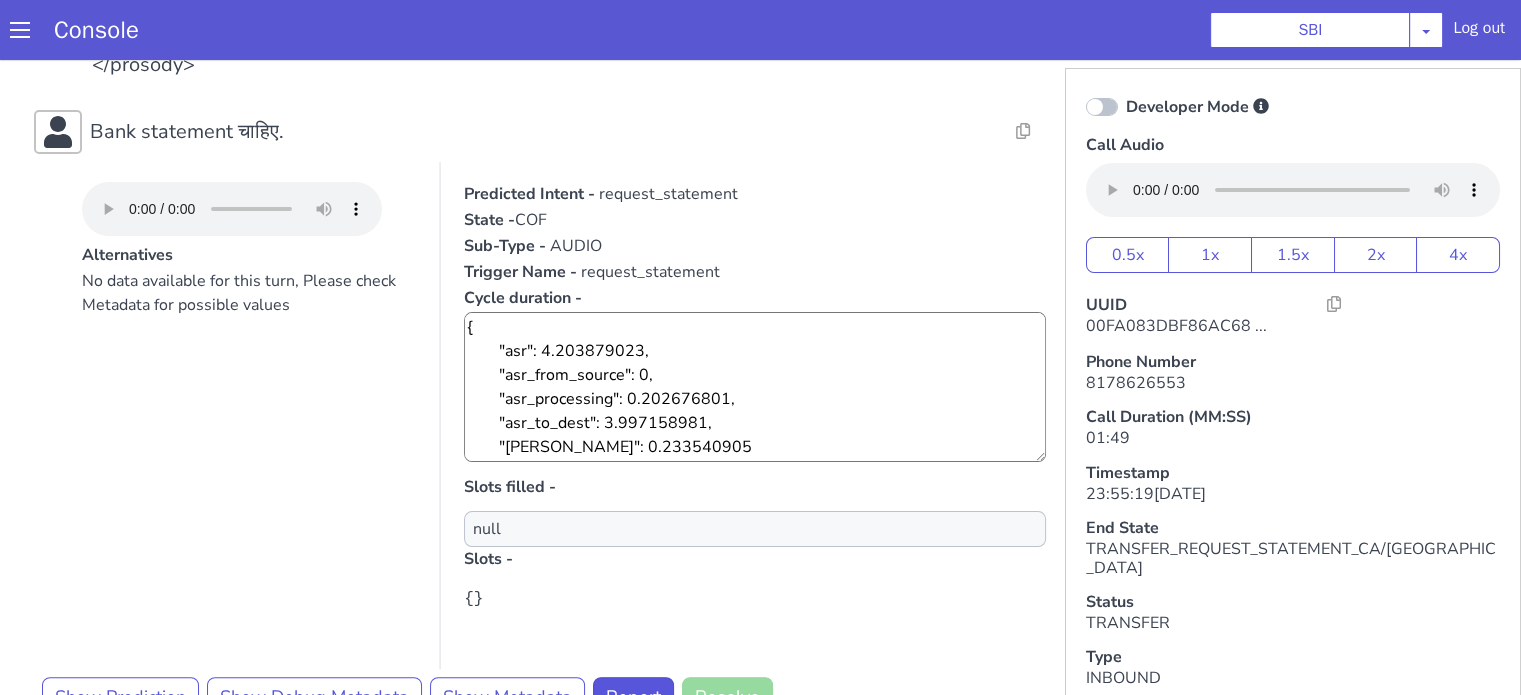 click on "Alternatives No data available for this turn, Please check Metadata for possible values Predicted Intent -   request_statement State -  COF Sub-Type -   AUDIO Trigger Name -   request_statement Cycle duration -  {
"asr": 4.203879023,
"asr_from_source": 0,
"asr_processing": 0.202676801,
"asr_to_dest": 3.997158981,
"plute": 0.233540905
} Slots filled - null Slots -   {}" at bounding box center (544, 415) 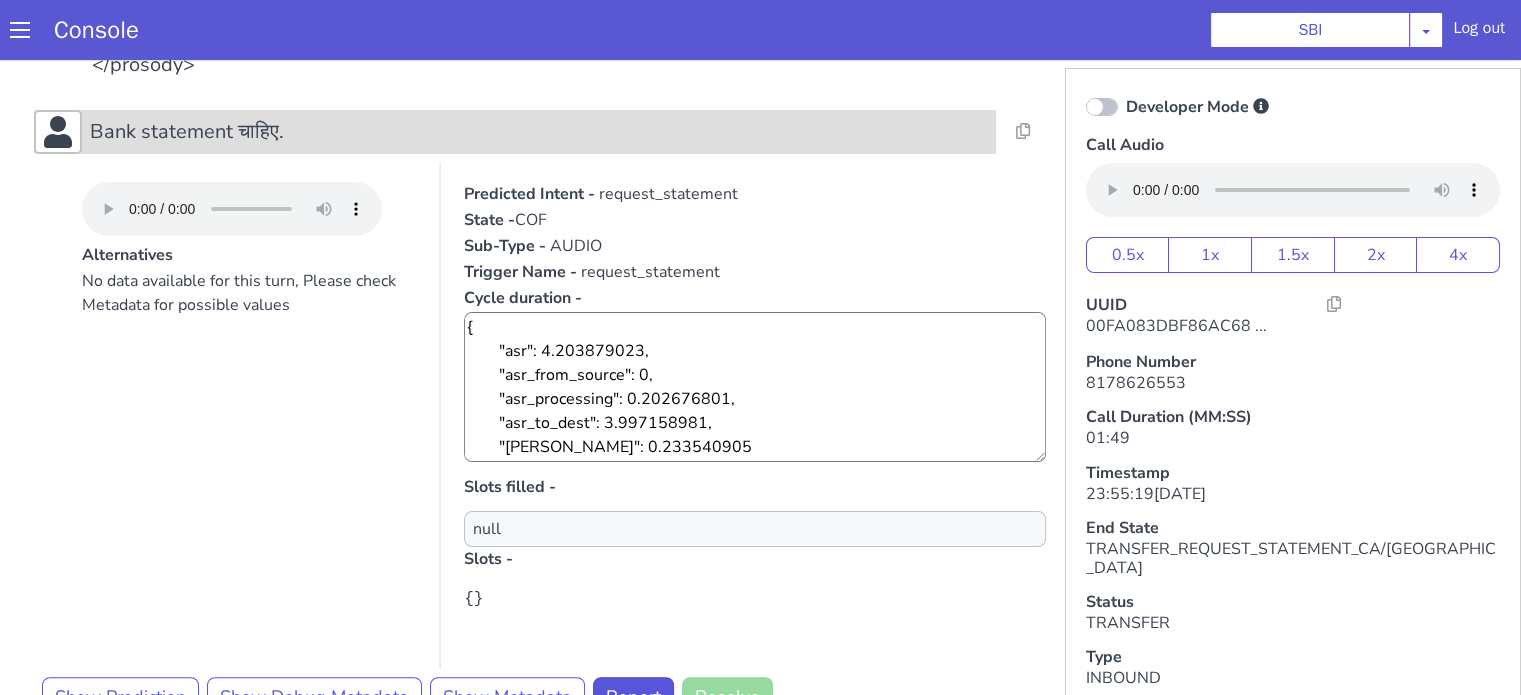 click on "Bank statement चाहिए." at bounding box center (539, 132) 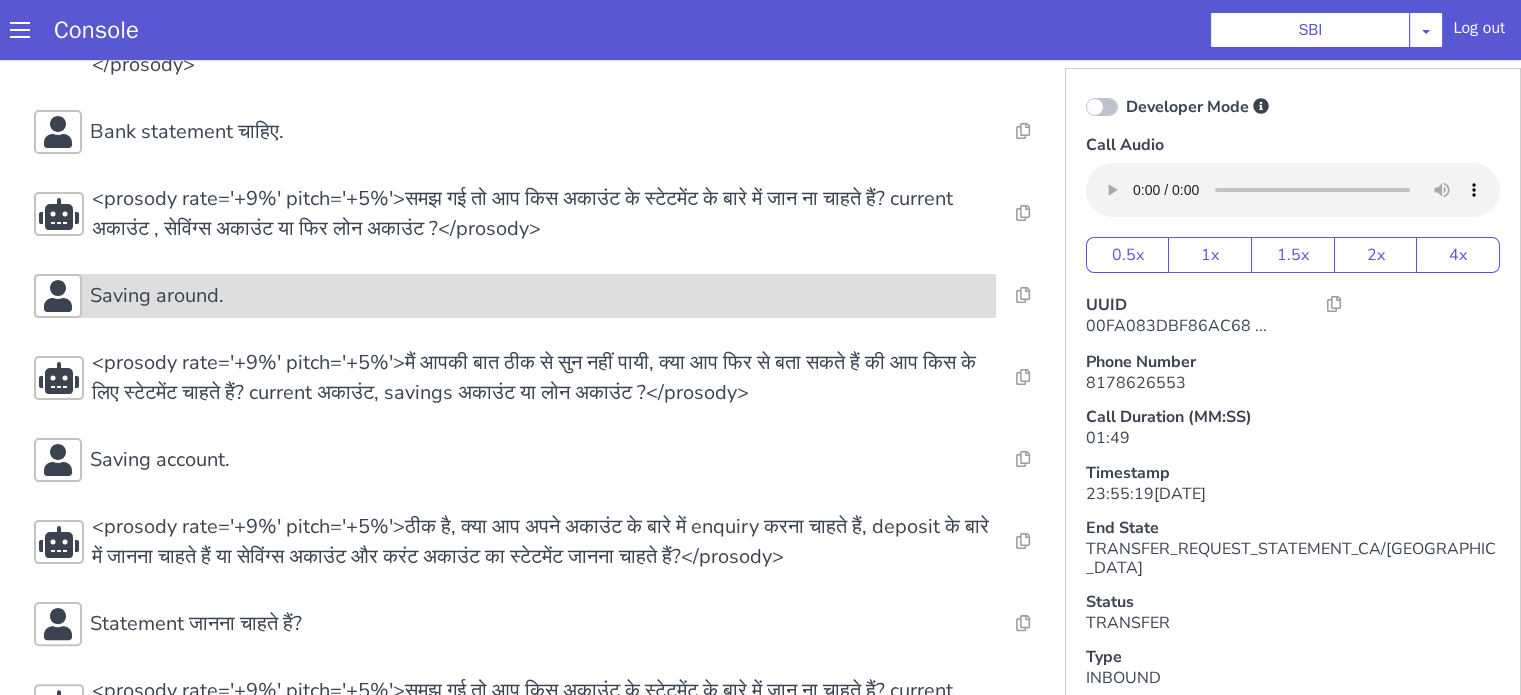 drag, startPoint x: 208, startPoint y: 297, endPoint x: 194, endPoint y: 308, distance: 17.804493 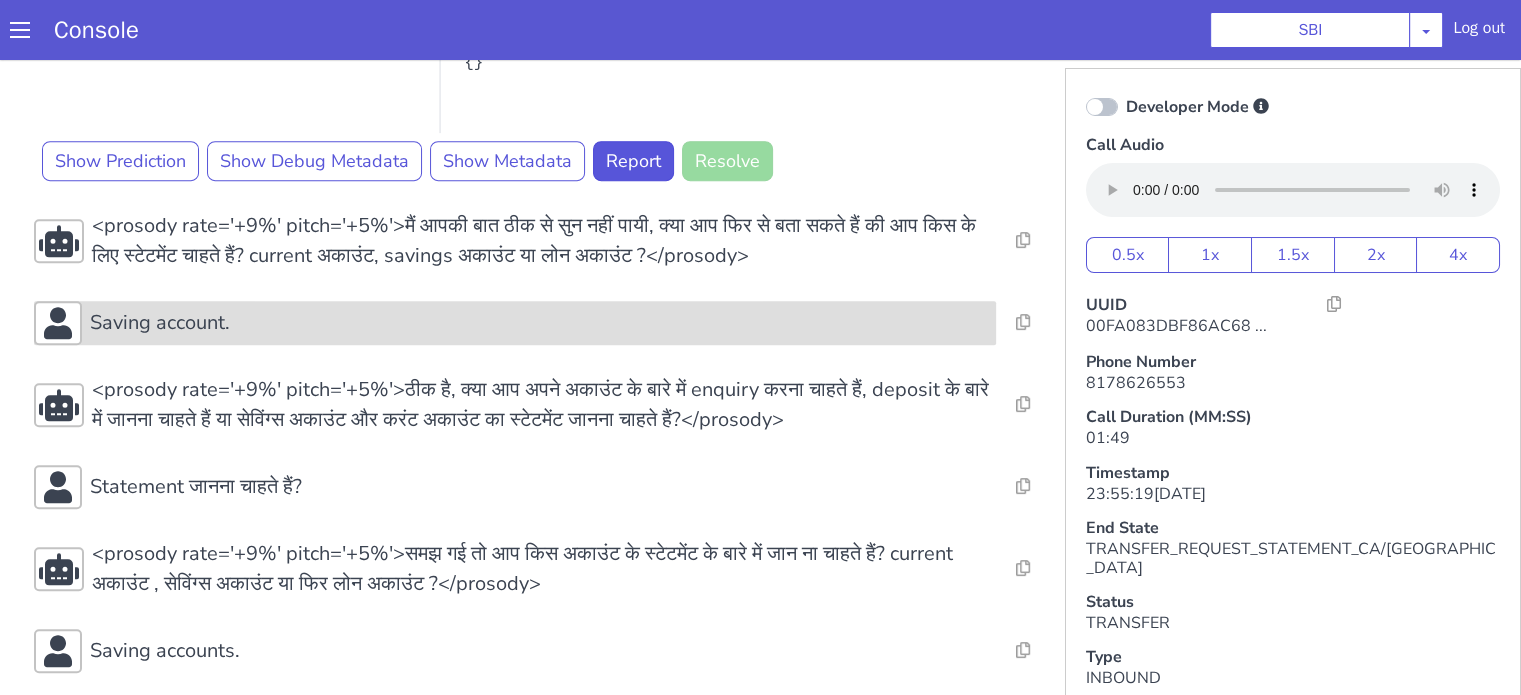 click on "Saving account." at bounding box center [539, 323] 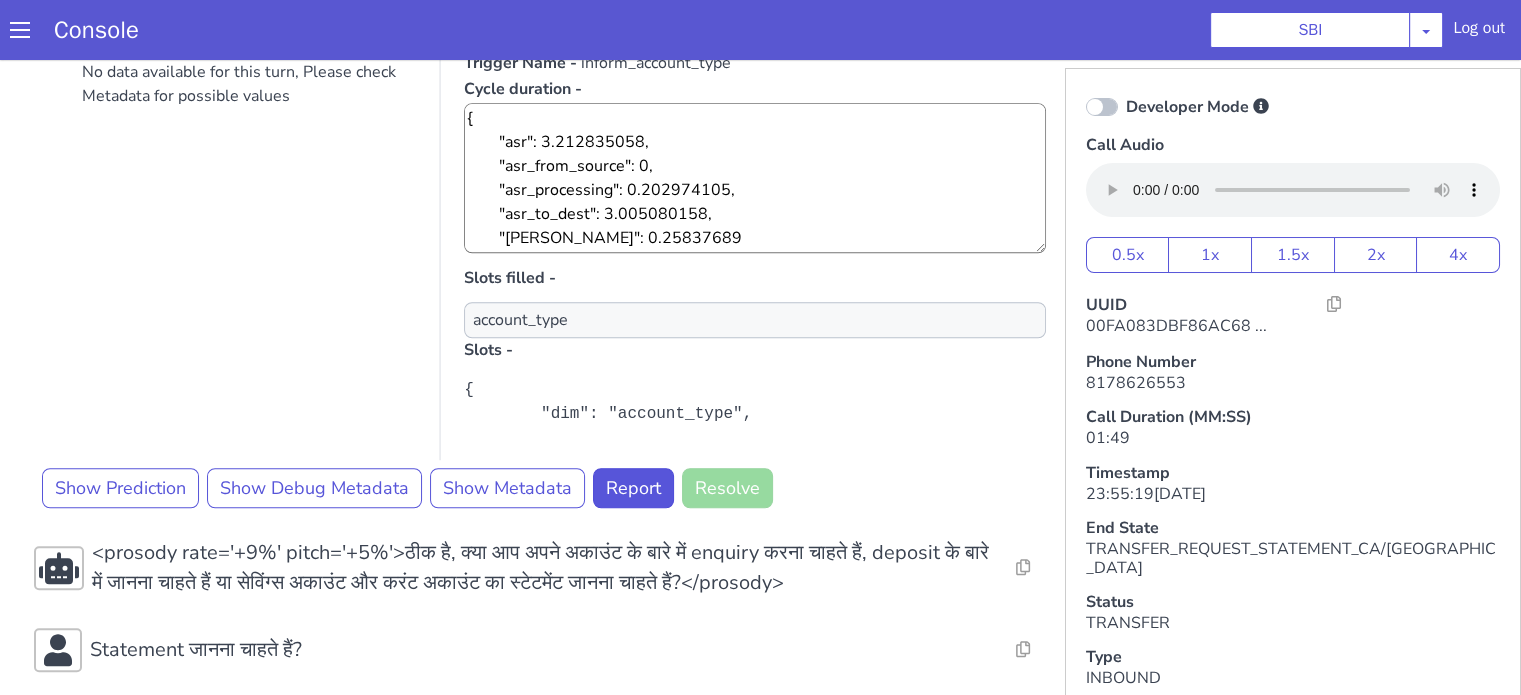 scroll, scrollTop: 1795, scrollLeft: 0, axis: vertical 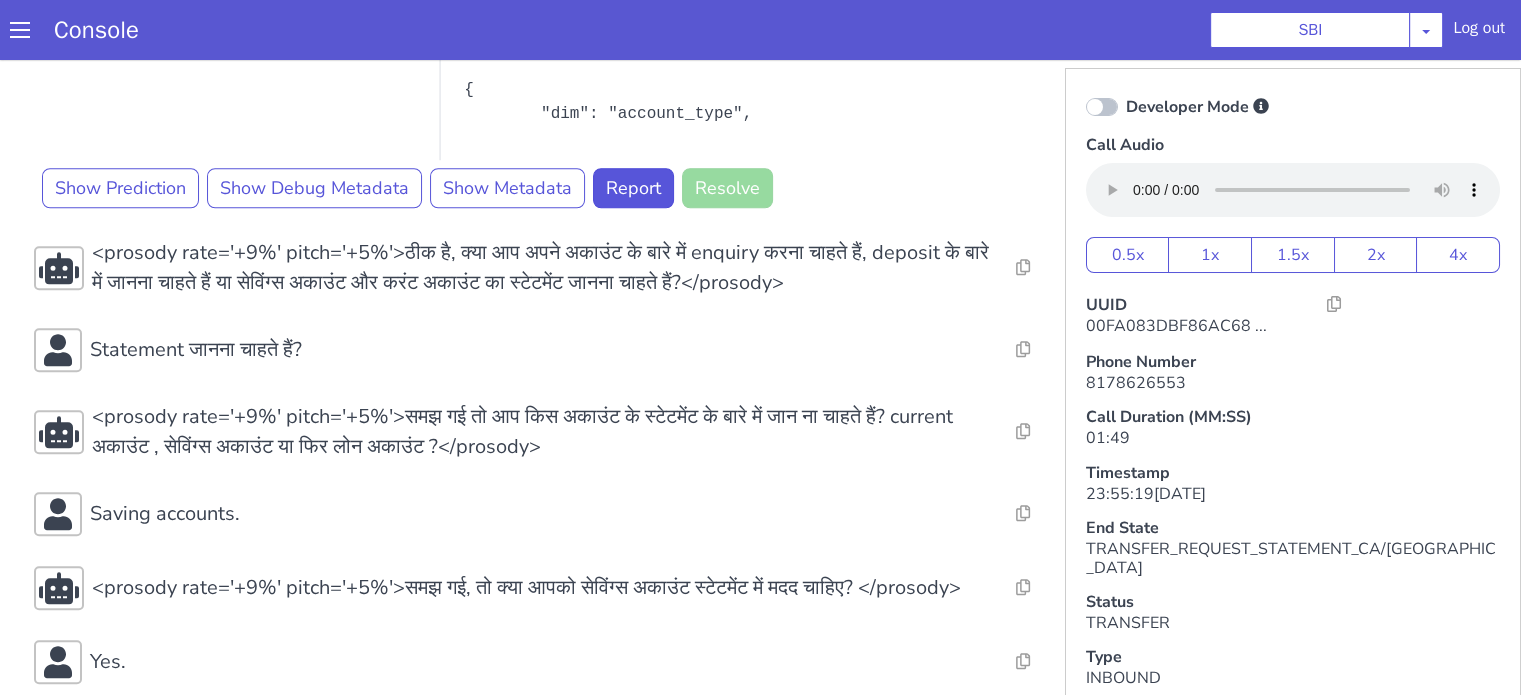 click on "Statement जानना चाहते हैं?" at bounding box center (544, 350) 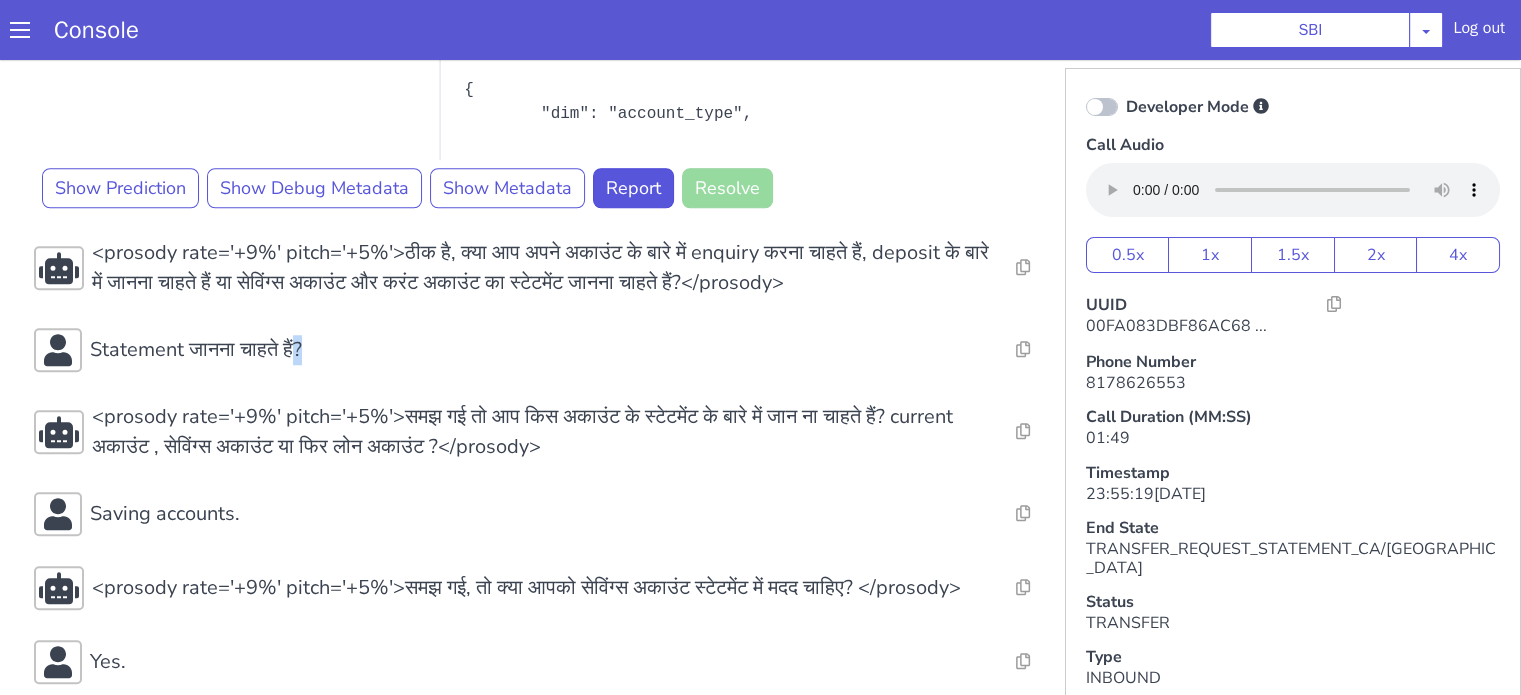 click on "Statement जानना चाहते हैं?" at bounding box center [544, 350] 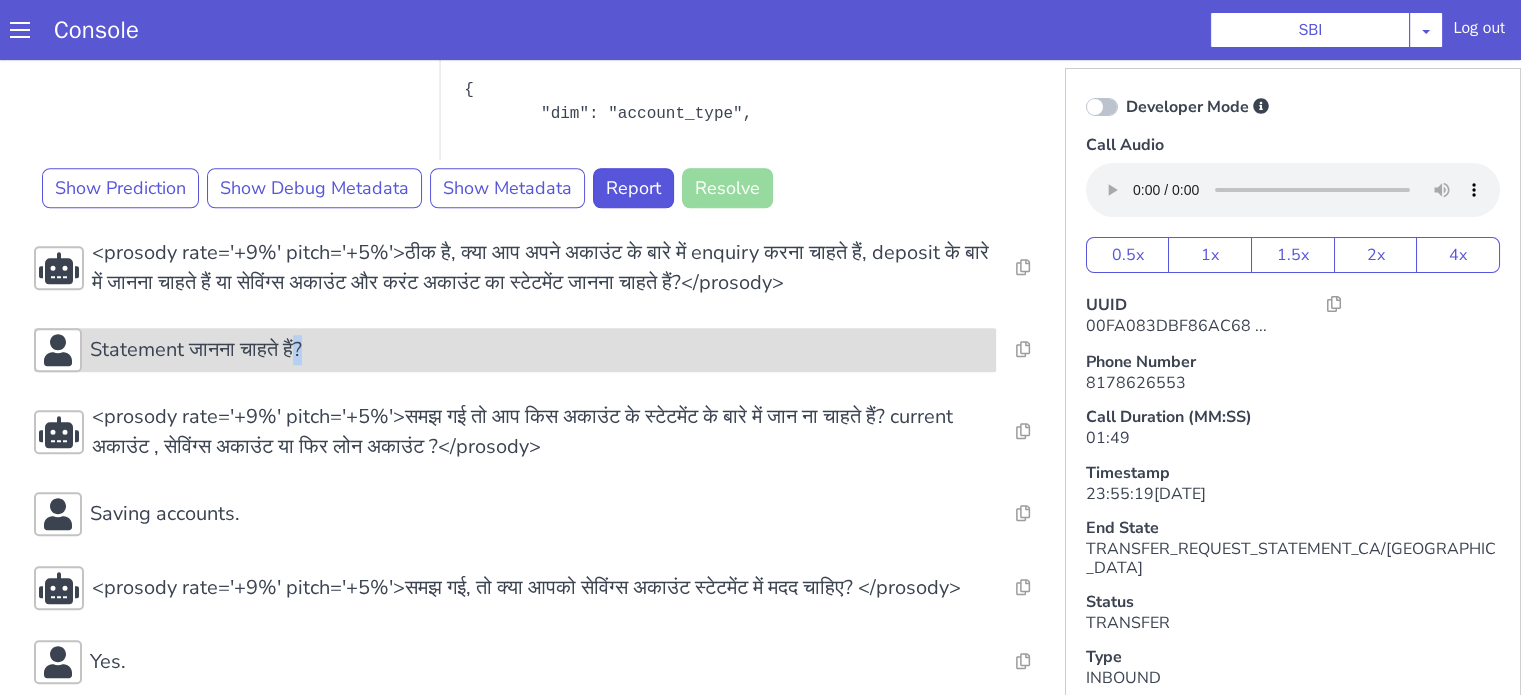 click on "Statement जानना चाहते हैं?" at bounding box center (196, 350) 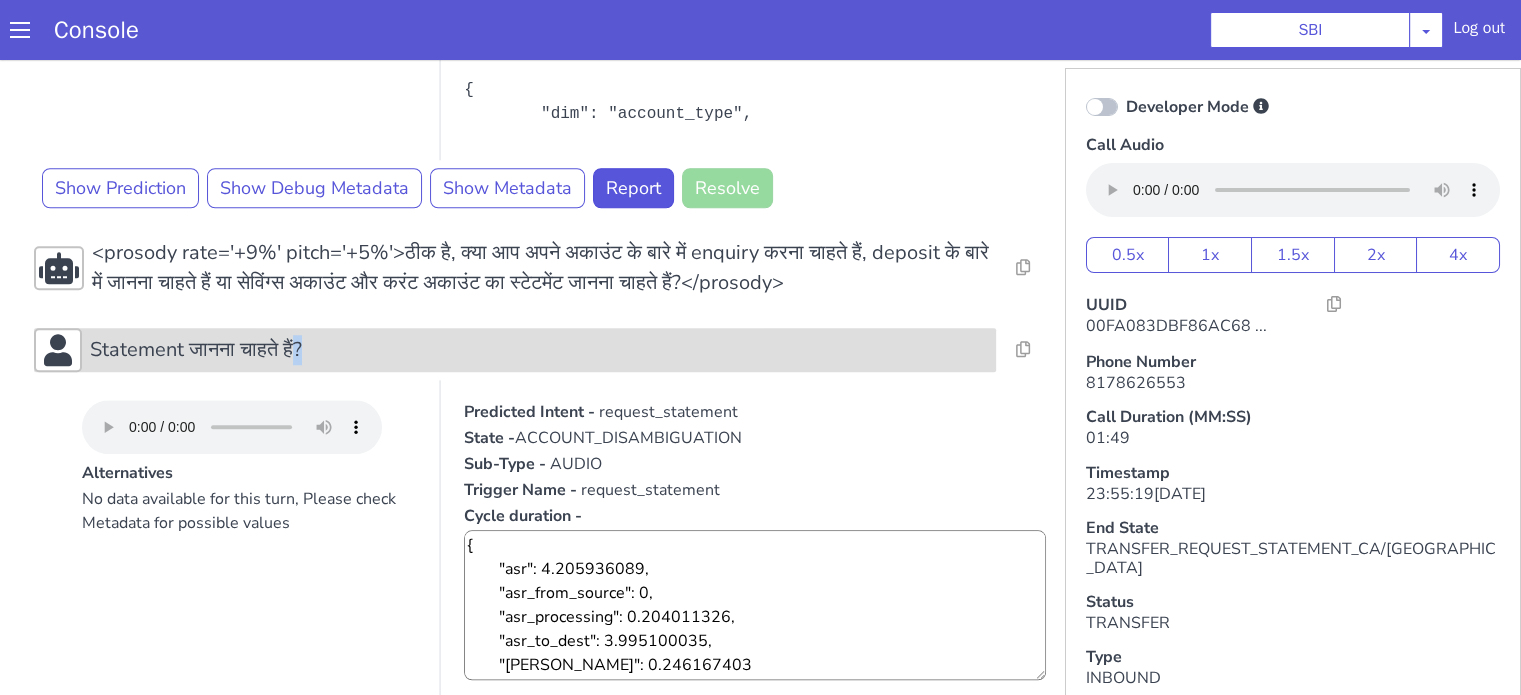click on "Statement जानना चाहते हैं?" at bounding box center (196, 350) 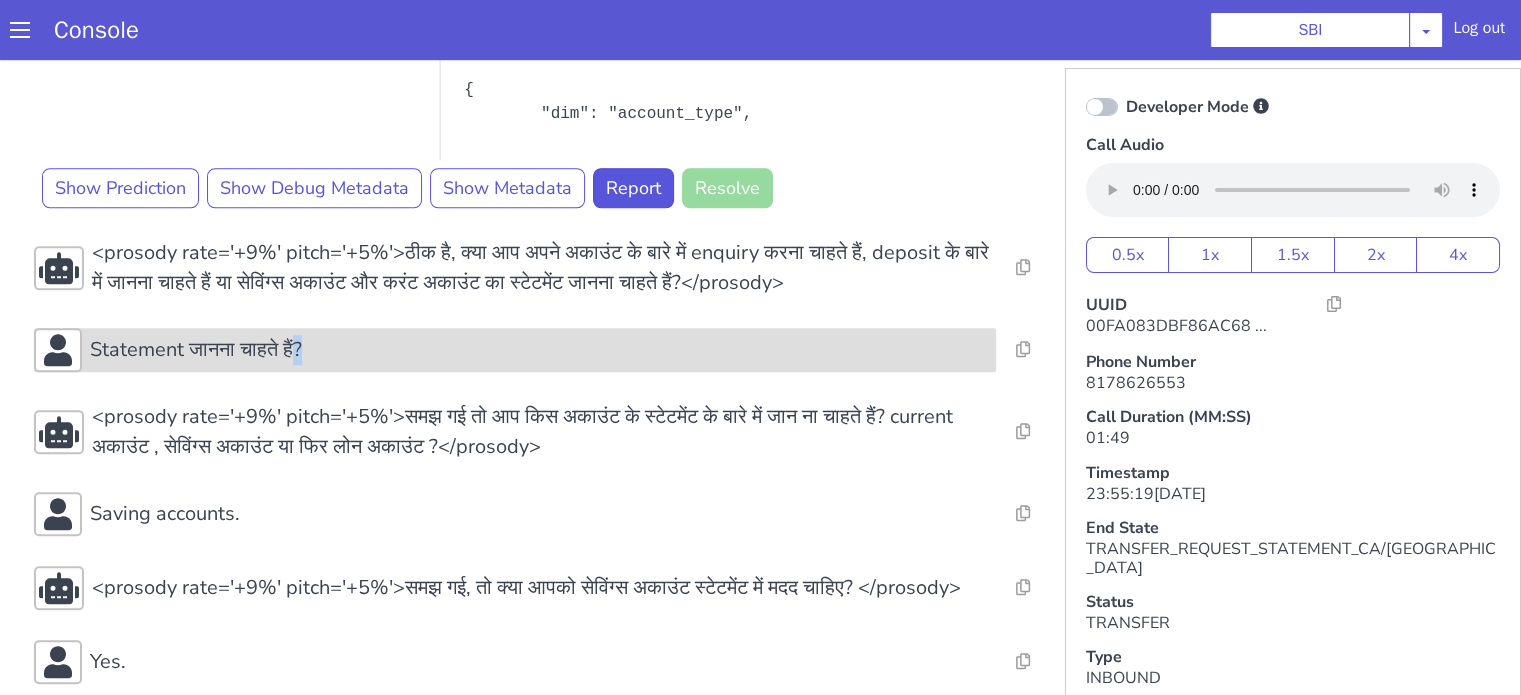 scroll, scrollTop: 1921, scrollLeft: 0, axis: vertical 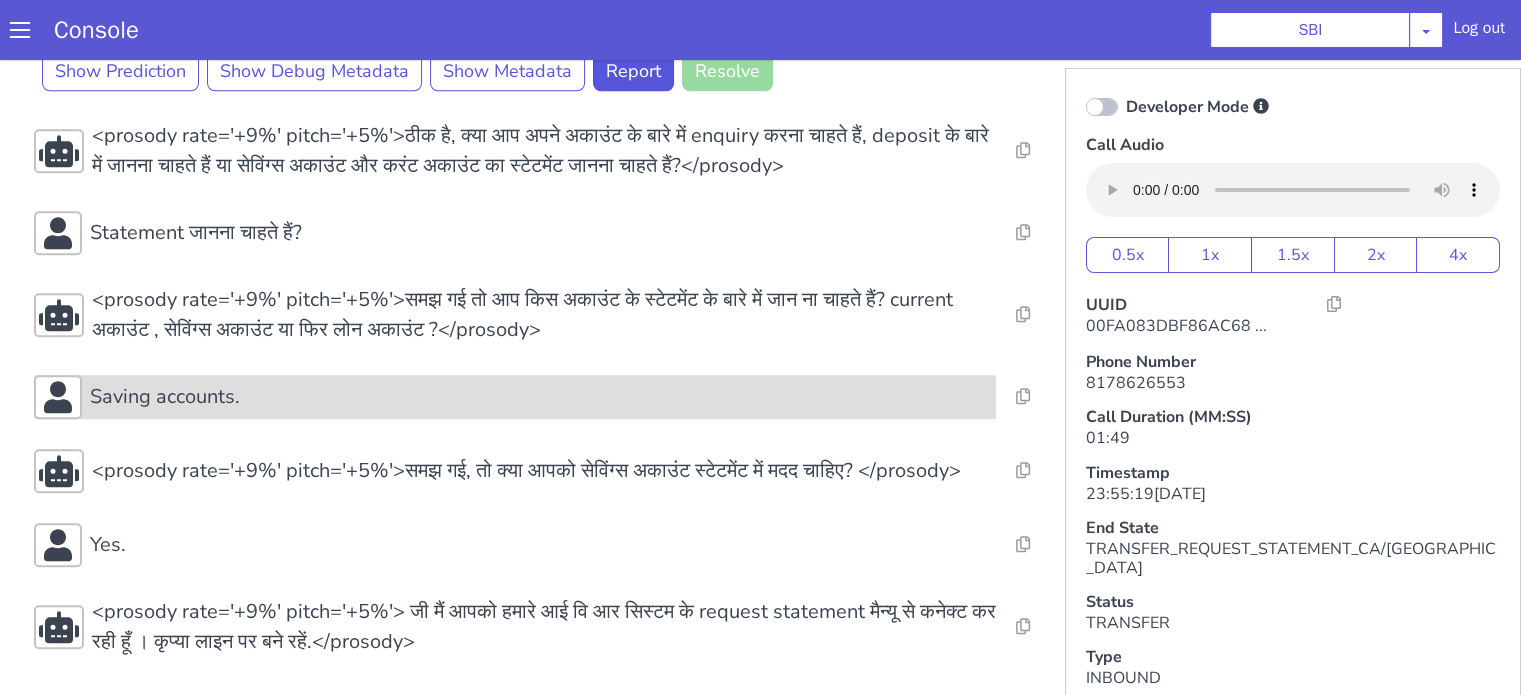click on "Saving accounts." at bounding box center (515, 397) 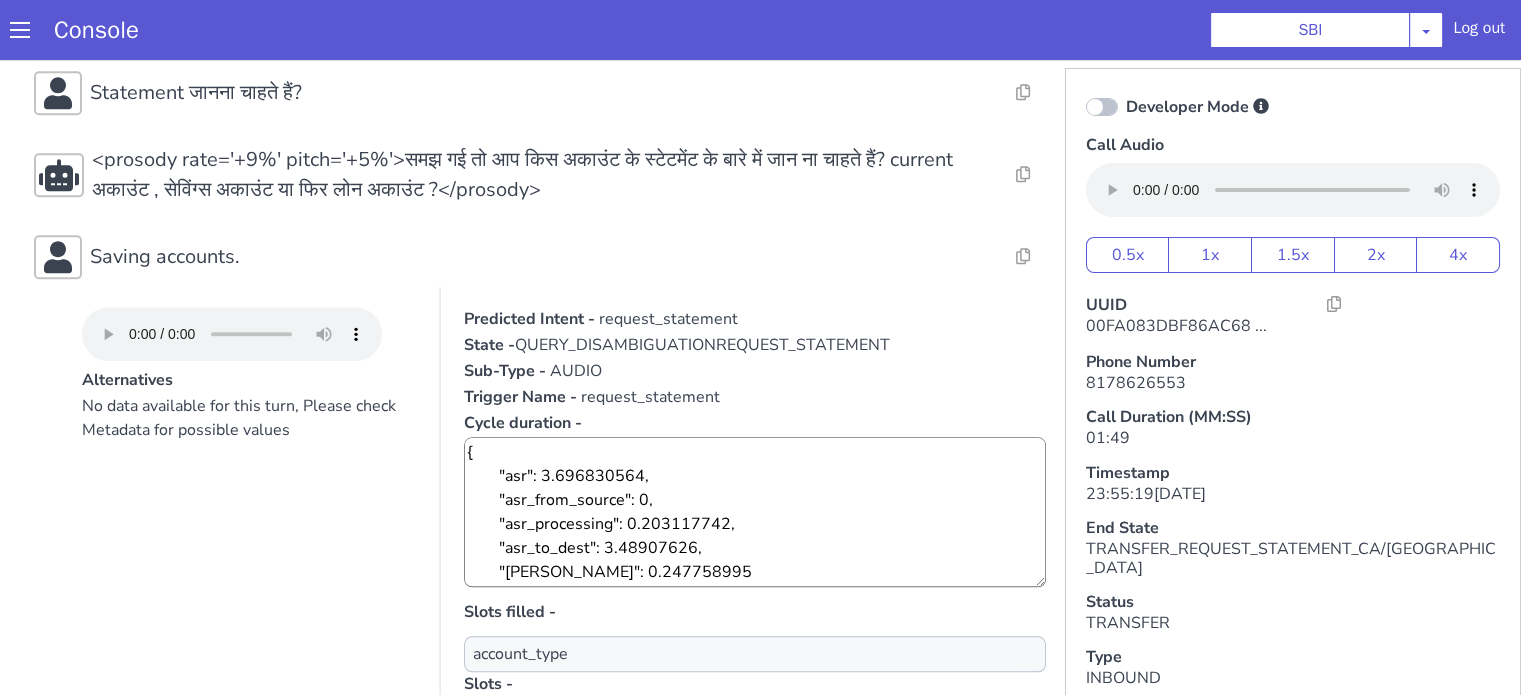 scroll, scrollTop: 2221, scrollLeft: 0, axis: vertical 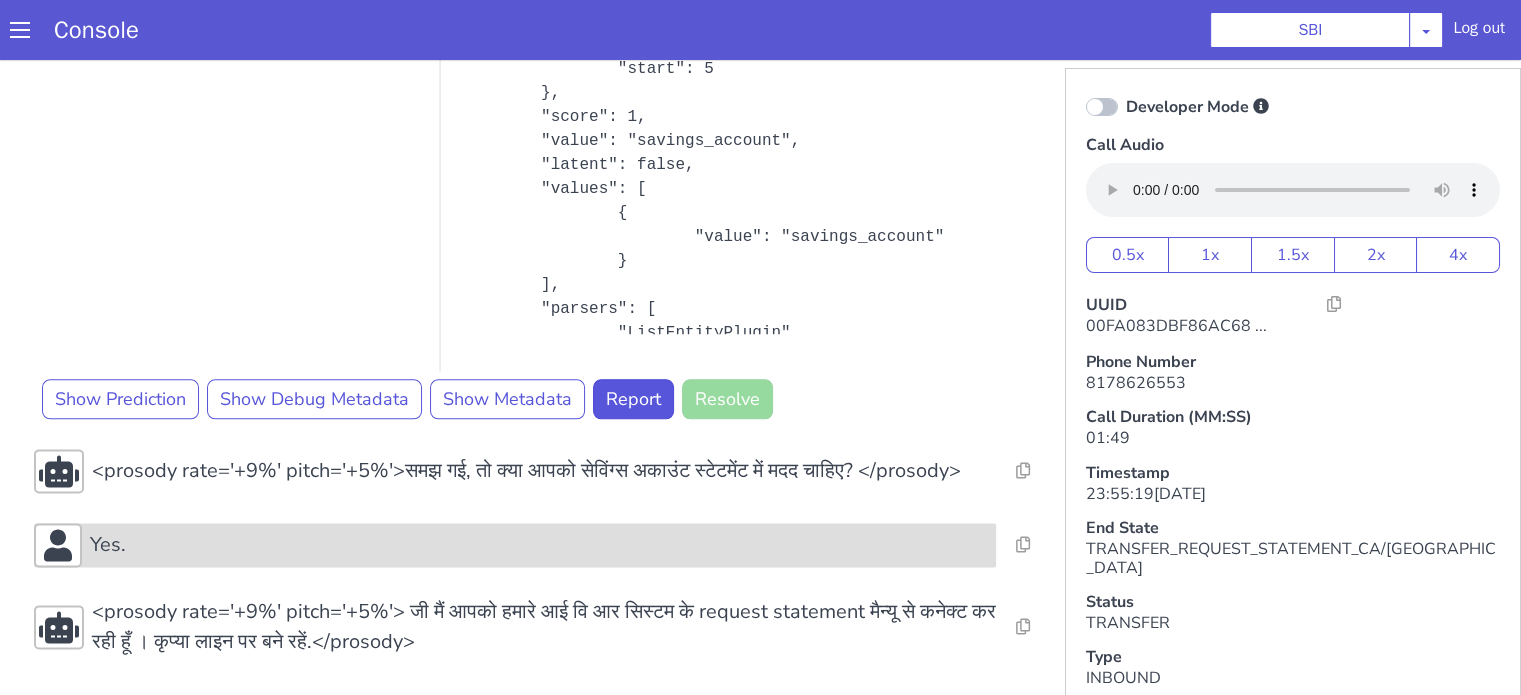 click on "Yes." at bounding box center [539, 545] 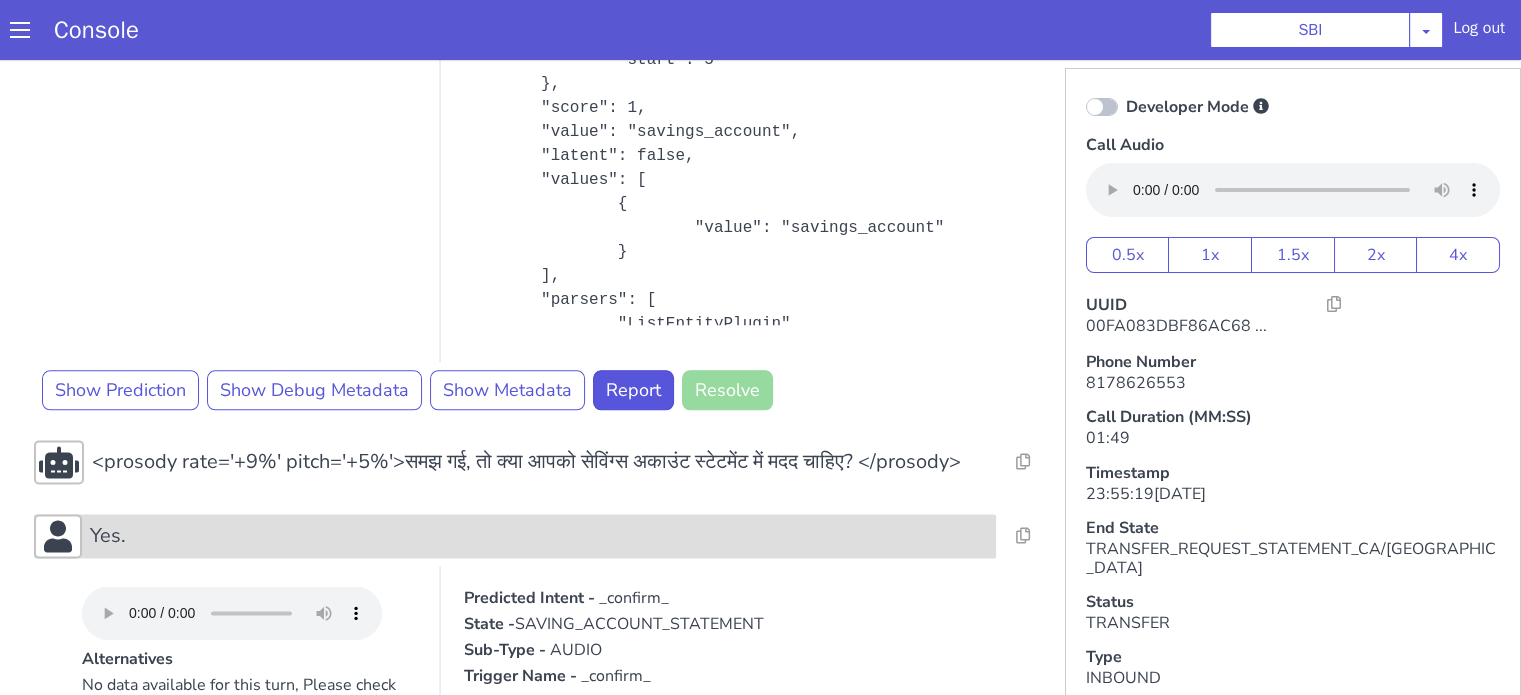 click on "Yes." at bounding box center [539, 536] 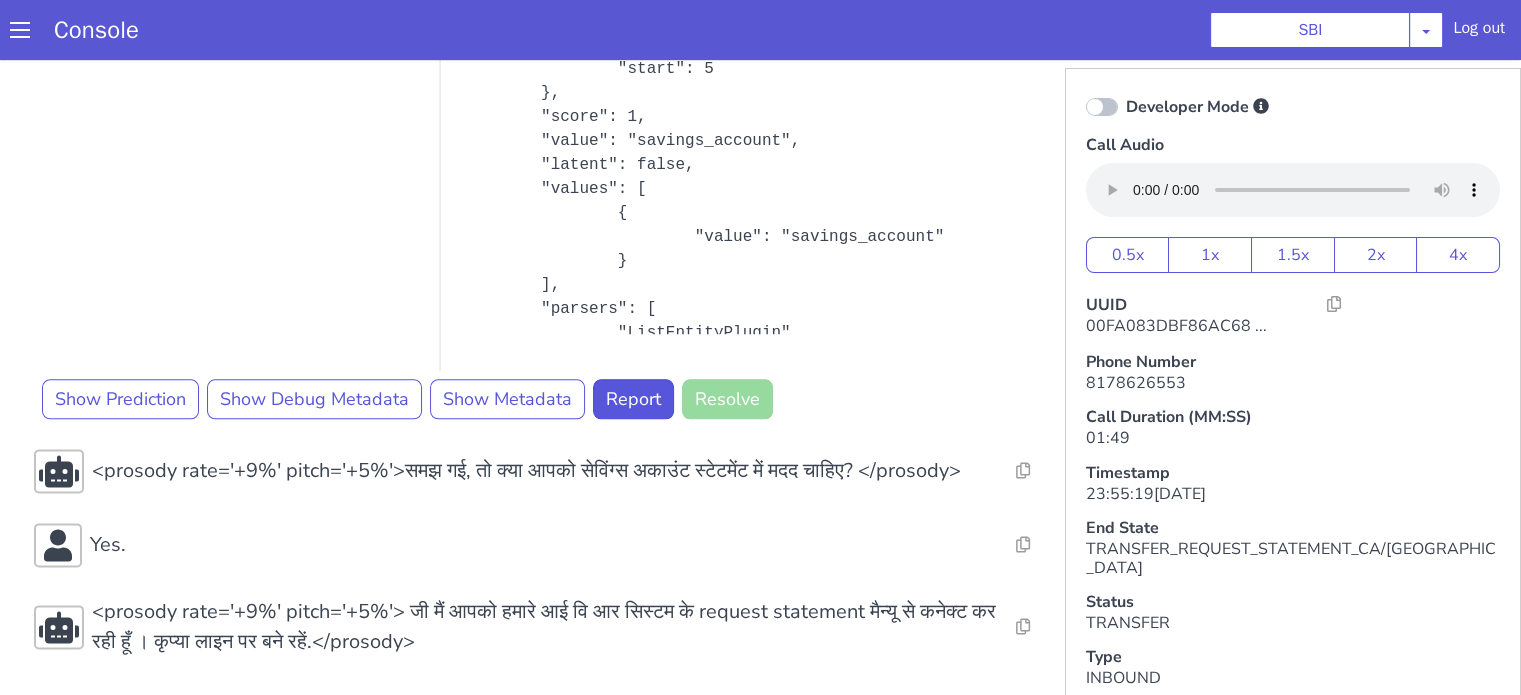 type 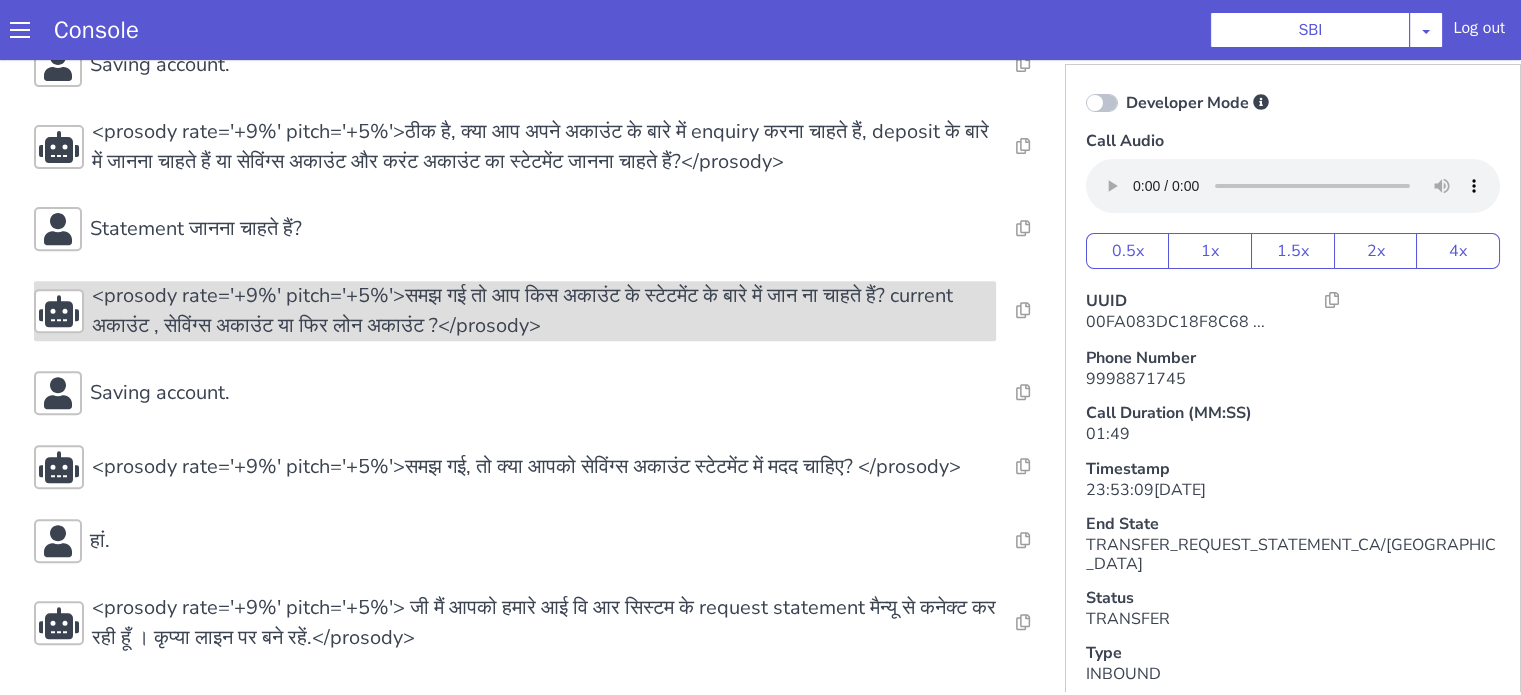 scroll, scrollTop: 5, scrollLeft: 0, axis: vertical 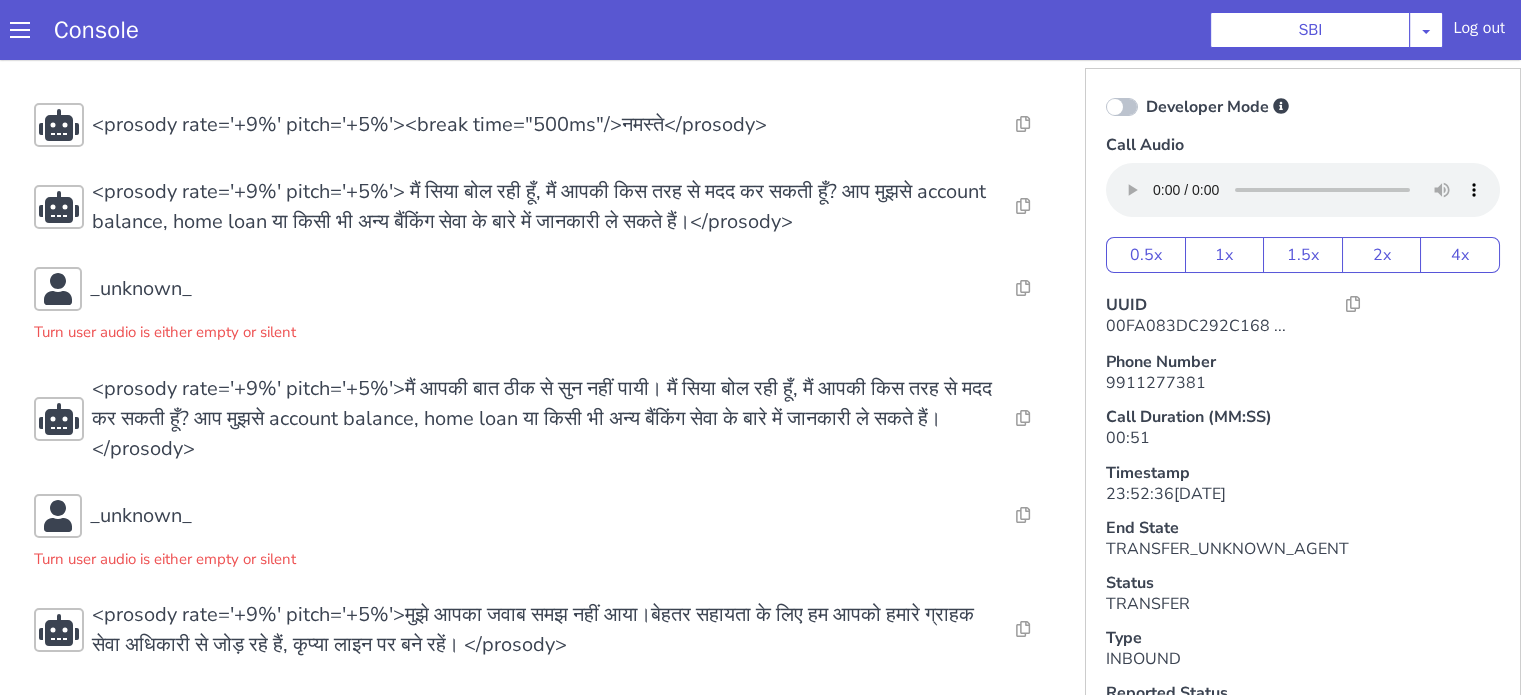 click on "Developer Mode Call Audio 0.5x 1x 1.5x 2x 4x" at bounding box center [1898, -327] 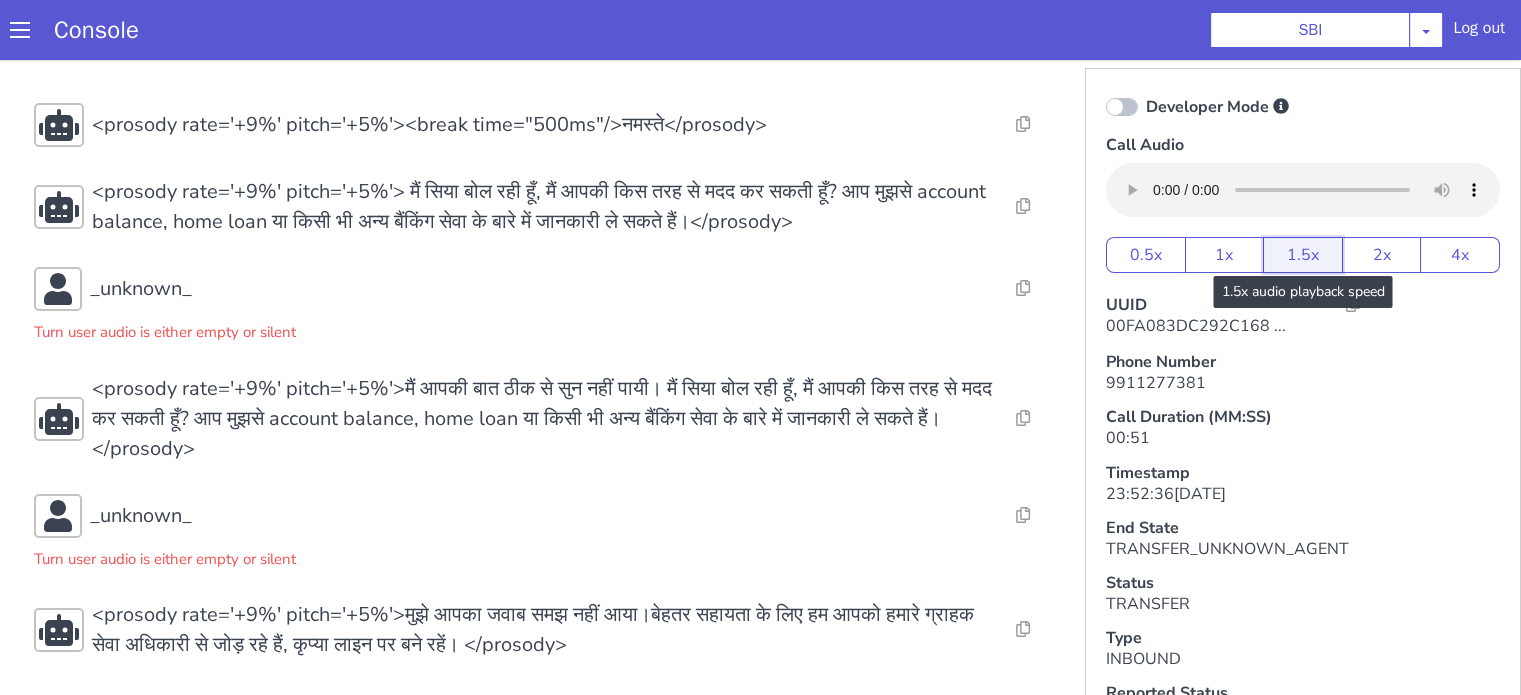 click on "1.5x" at bounding box center (1582, -113) 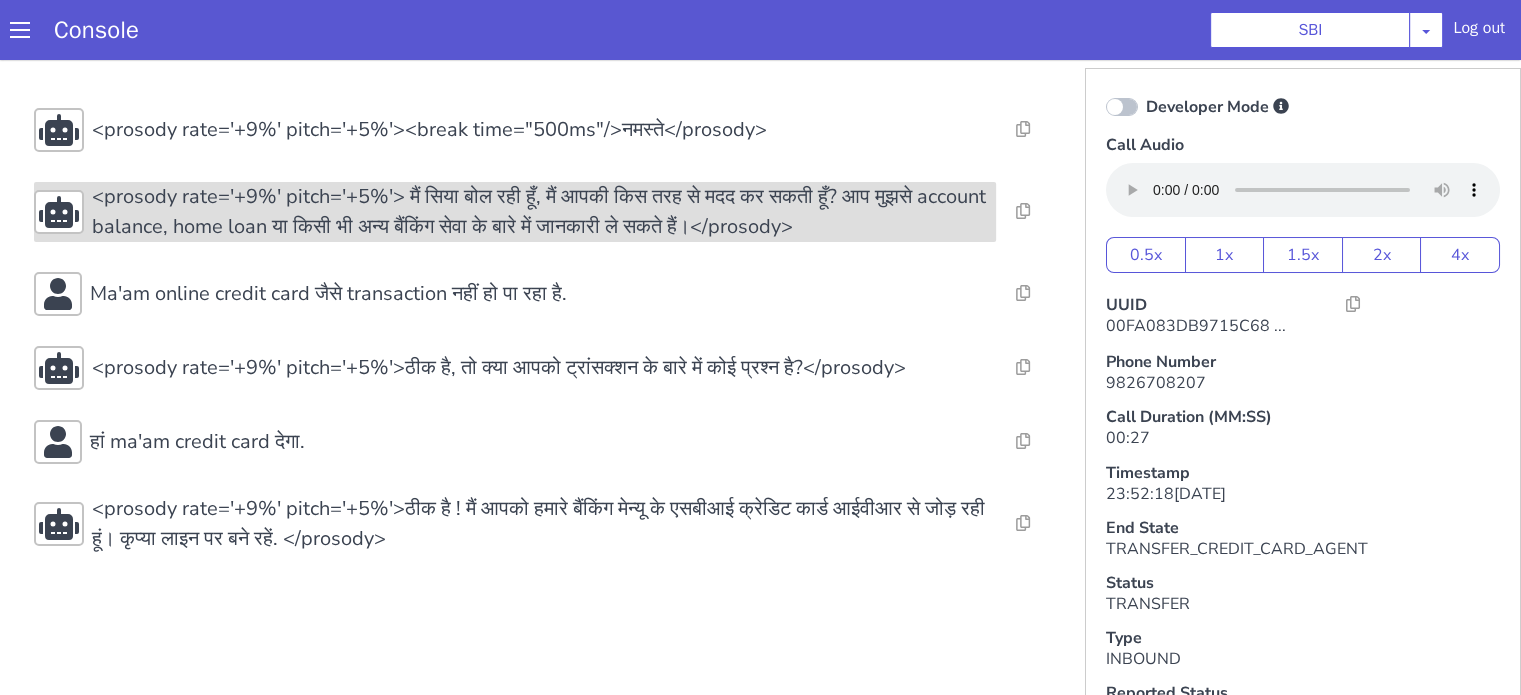 scroll, scrollTop: 8, scrollLeft: 0, axis: vertical 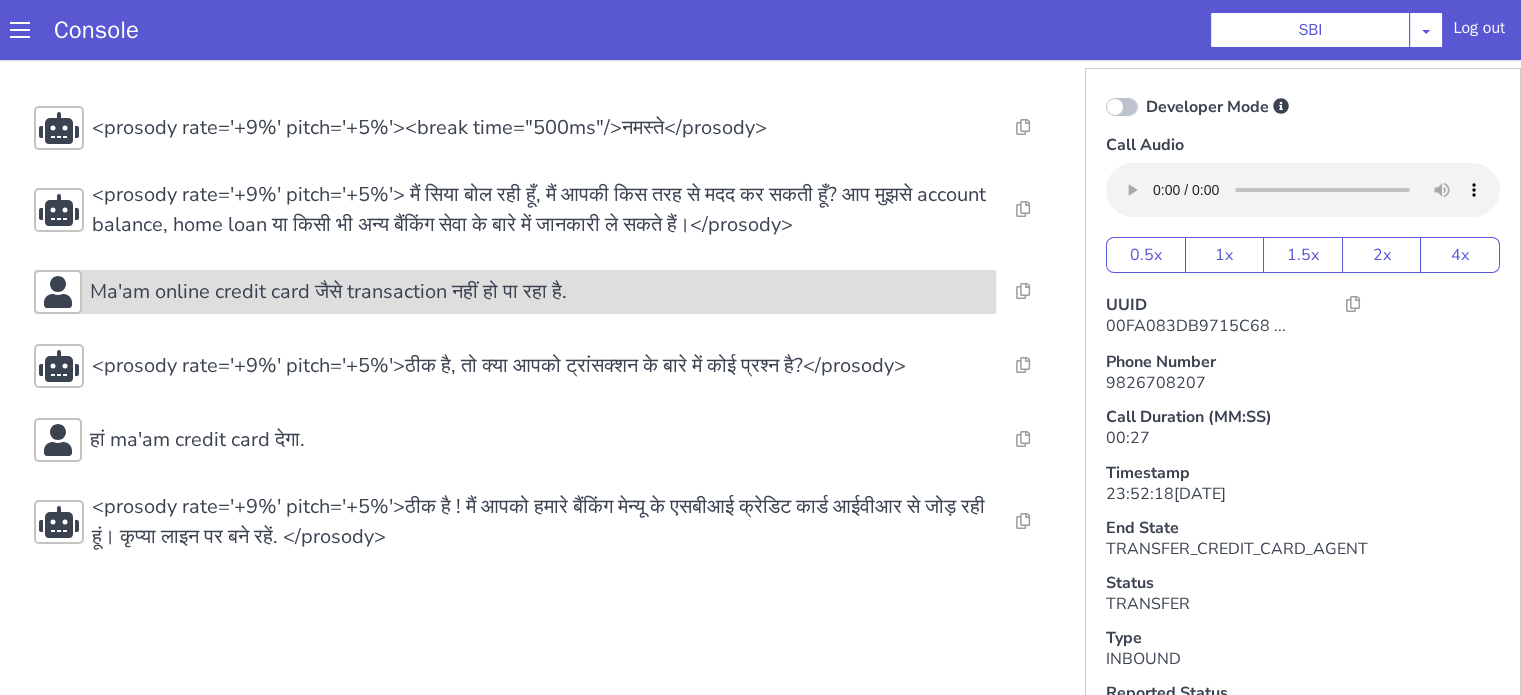 drag, startPoint x: 573, startPoint y: 1034, endPoint x: 586, endPoint y: 1033, distance: 13.038404 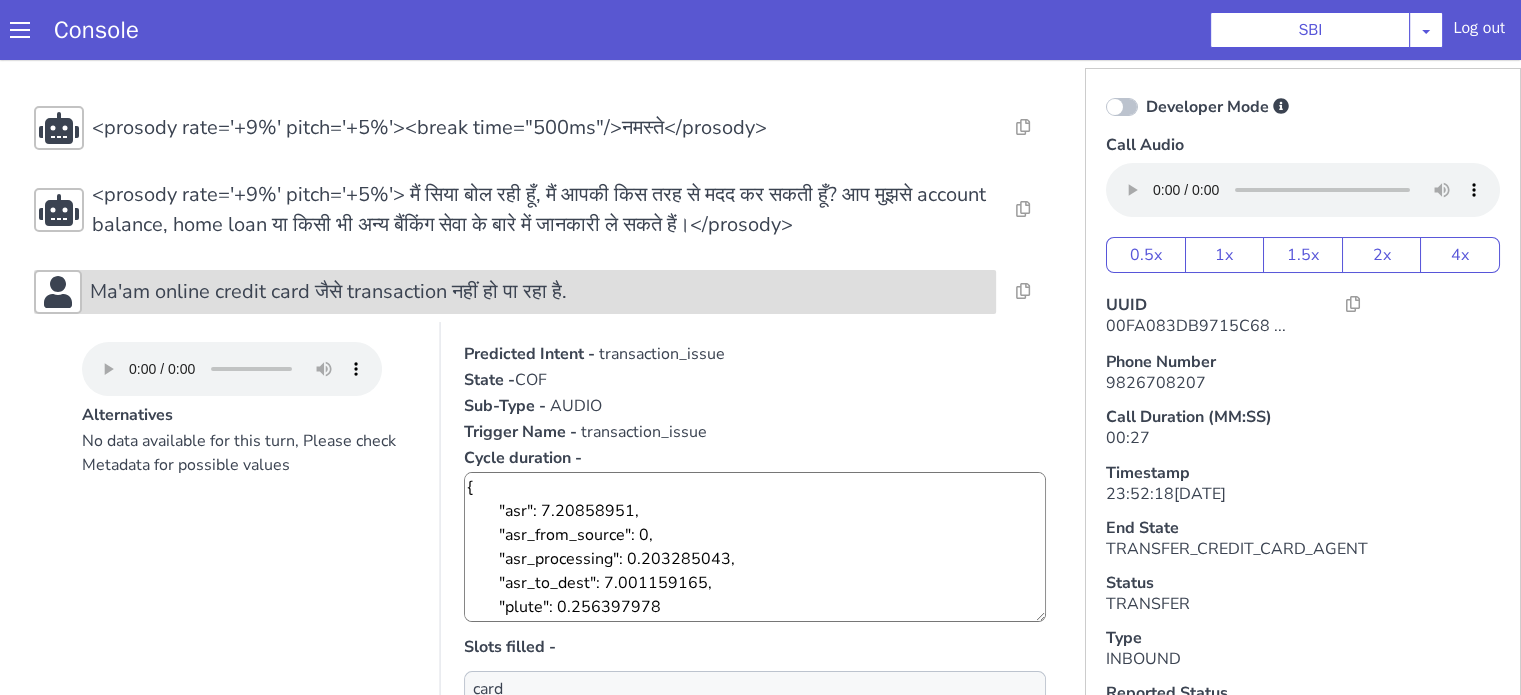click on "Ma'am online credit card जैसे transaction नहीं हो पा रहा है." at bounding box center (1344, 1351) 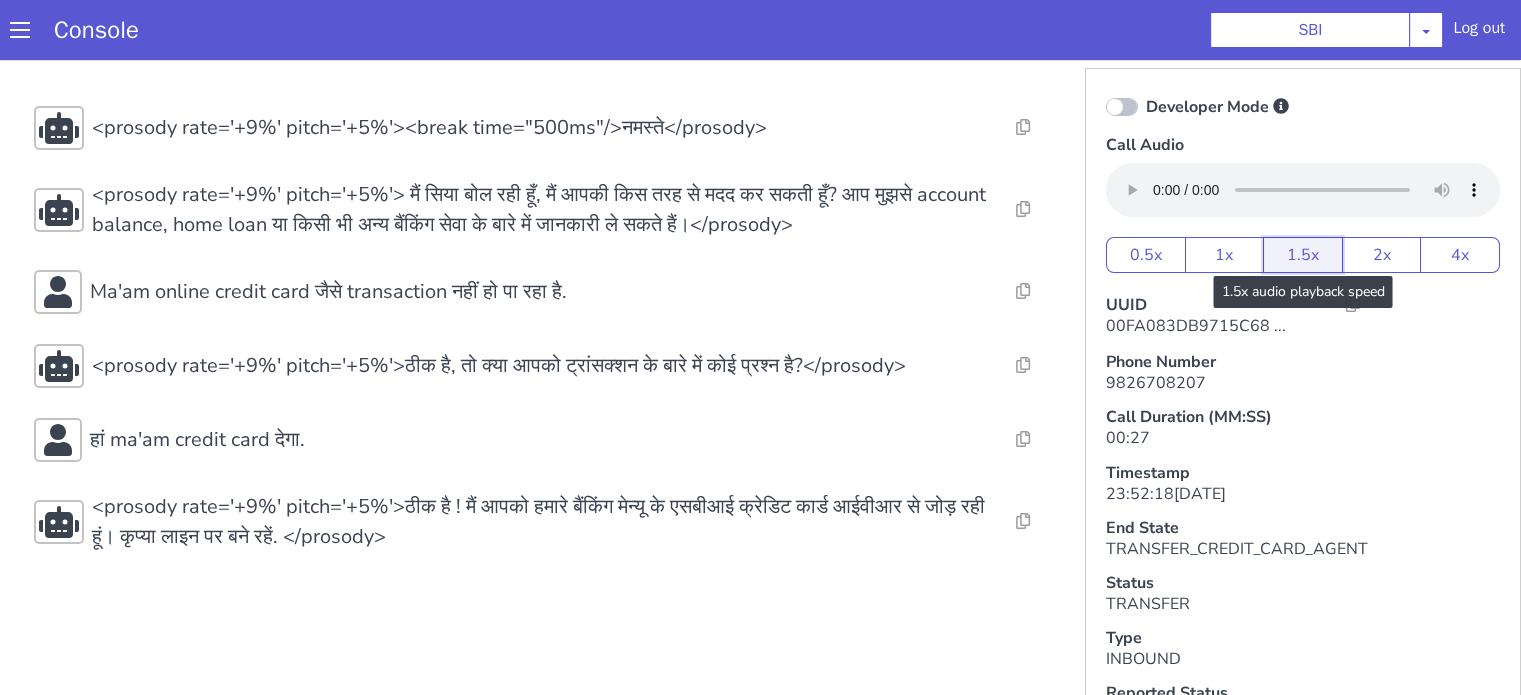click on "1.5x" at bounding box center [2876, 532] 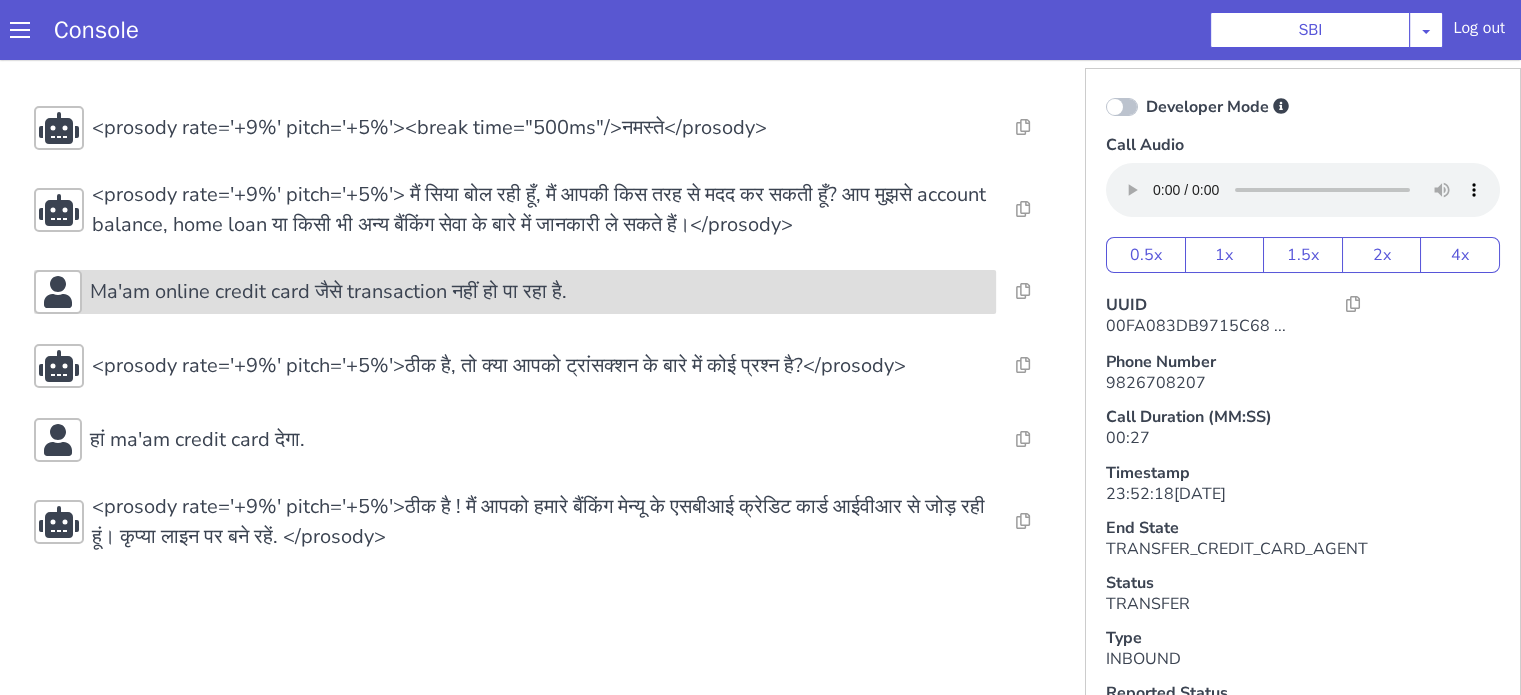 click on "Ma'am online credit card जैसे transaction नहीं हो पा रहा है." at bounding box center (2080, 353) 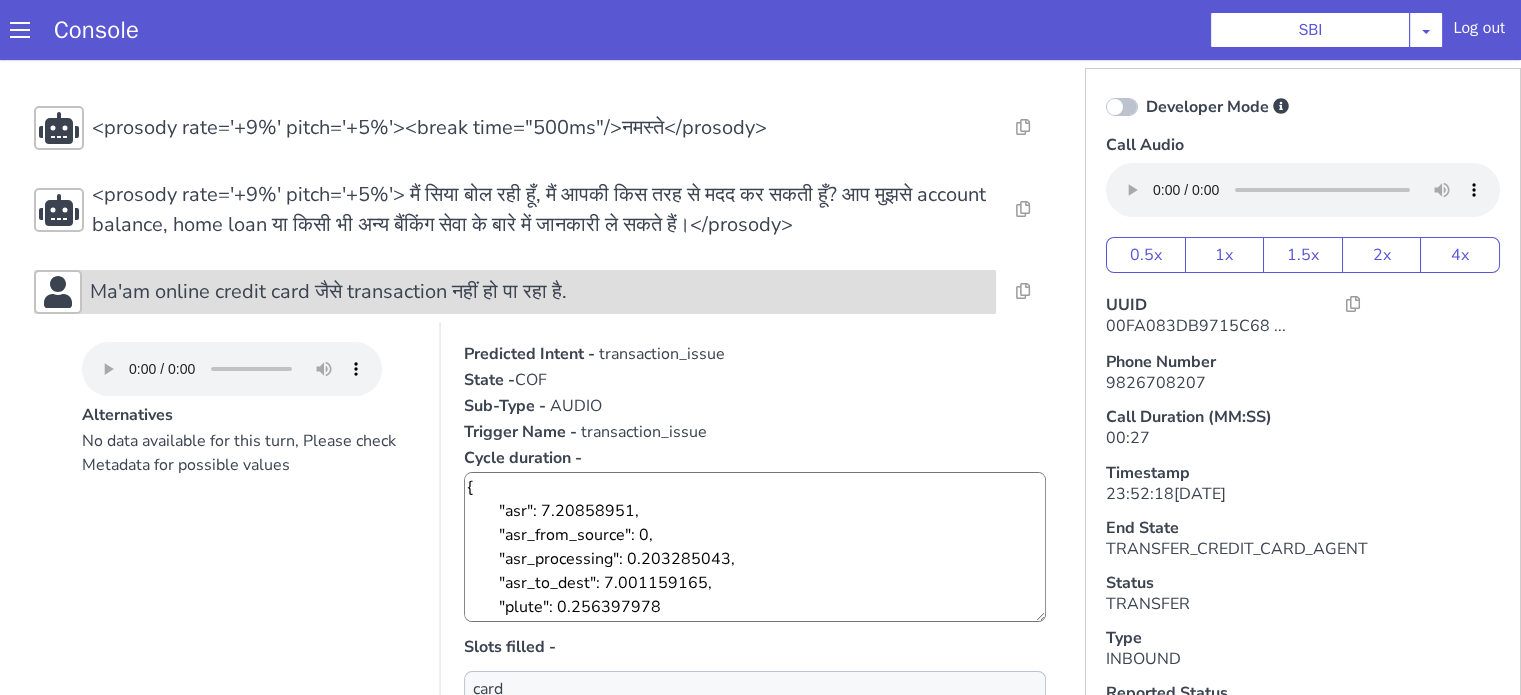 click on "Ma'am online credit card जैसे transaction नहीं हो पा रहा है." at bounding box center [1232, -230] 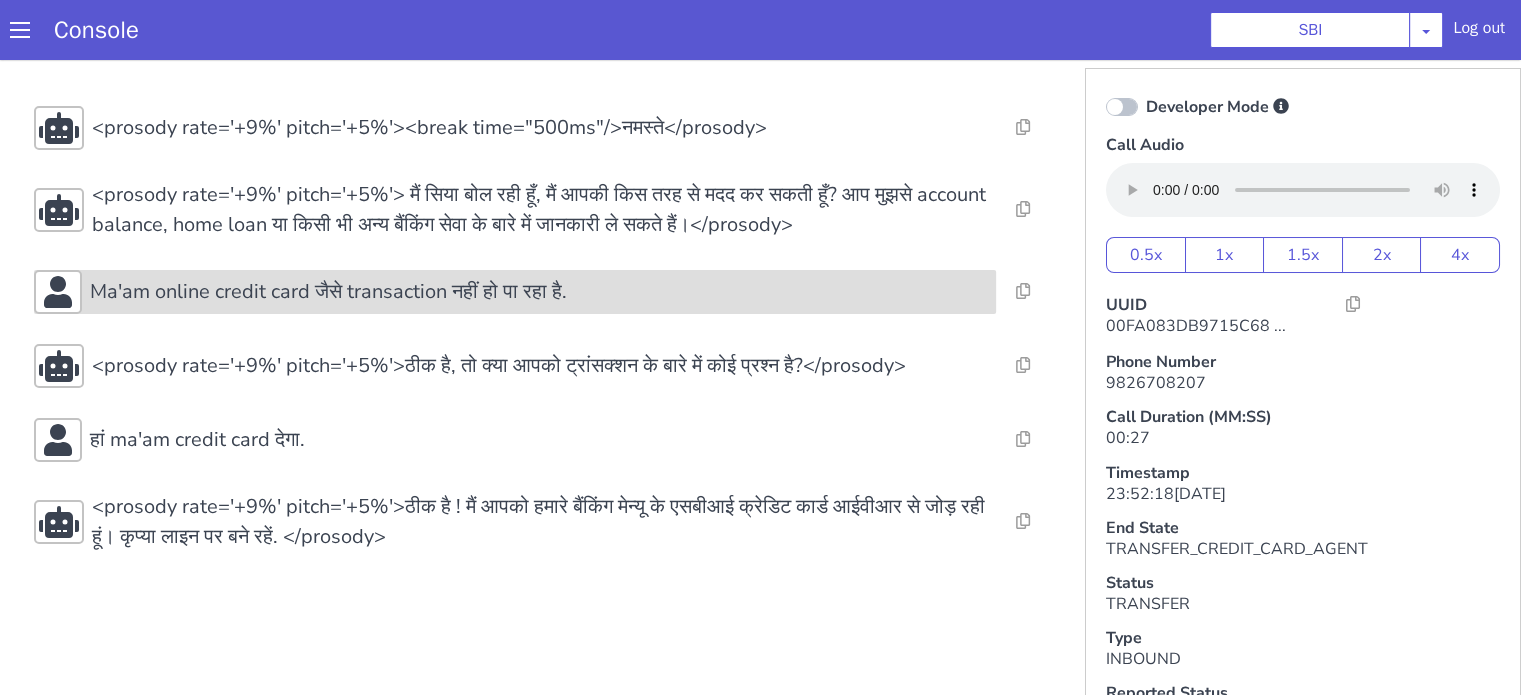 click on "Ma'am online credit card जैसे transaction नहीं हो पा रहा है." at bounding box center [2015, 964] 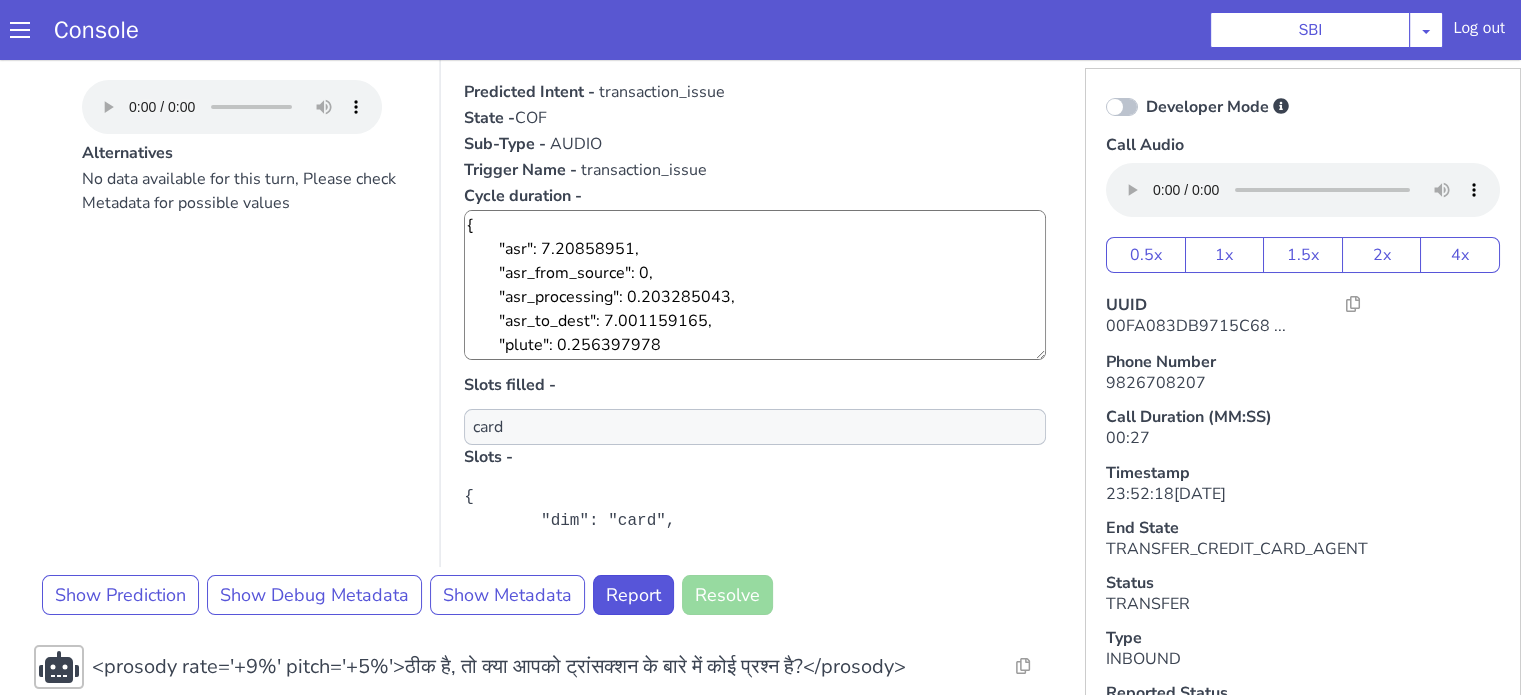 scroll, scrollTop: 408, scrollLeft: 0, axis: vertical 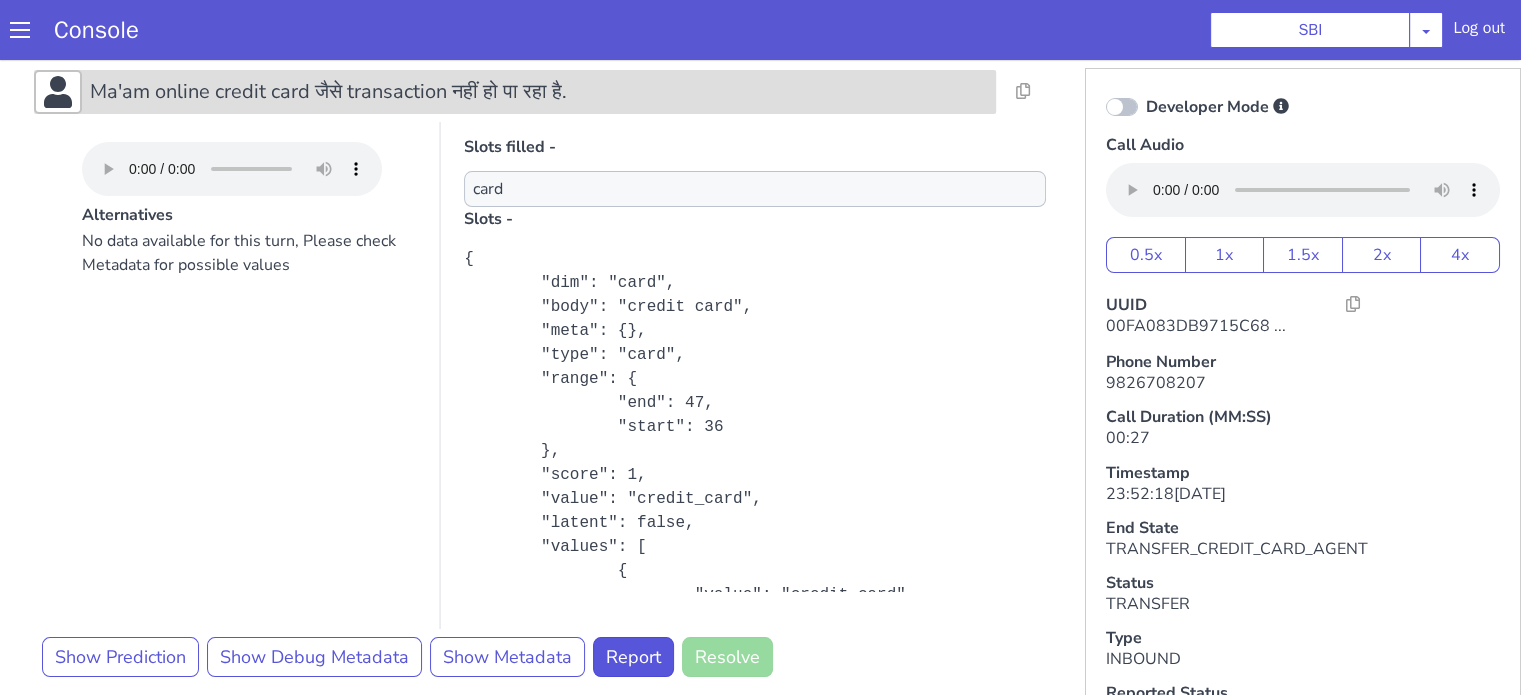 click on "Ma'am online credit card जैसे transaction नहीं हो पा रहा है." at bounding box center (1710, -144) 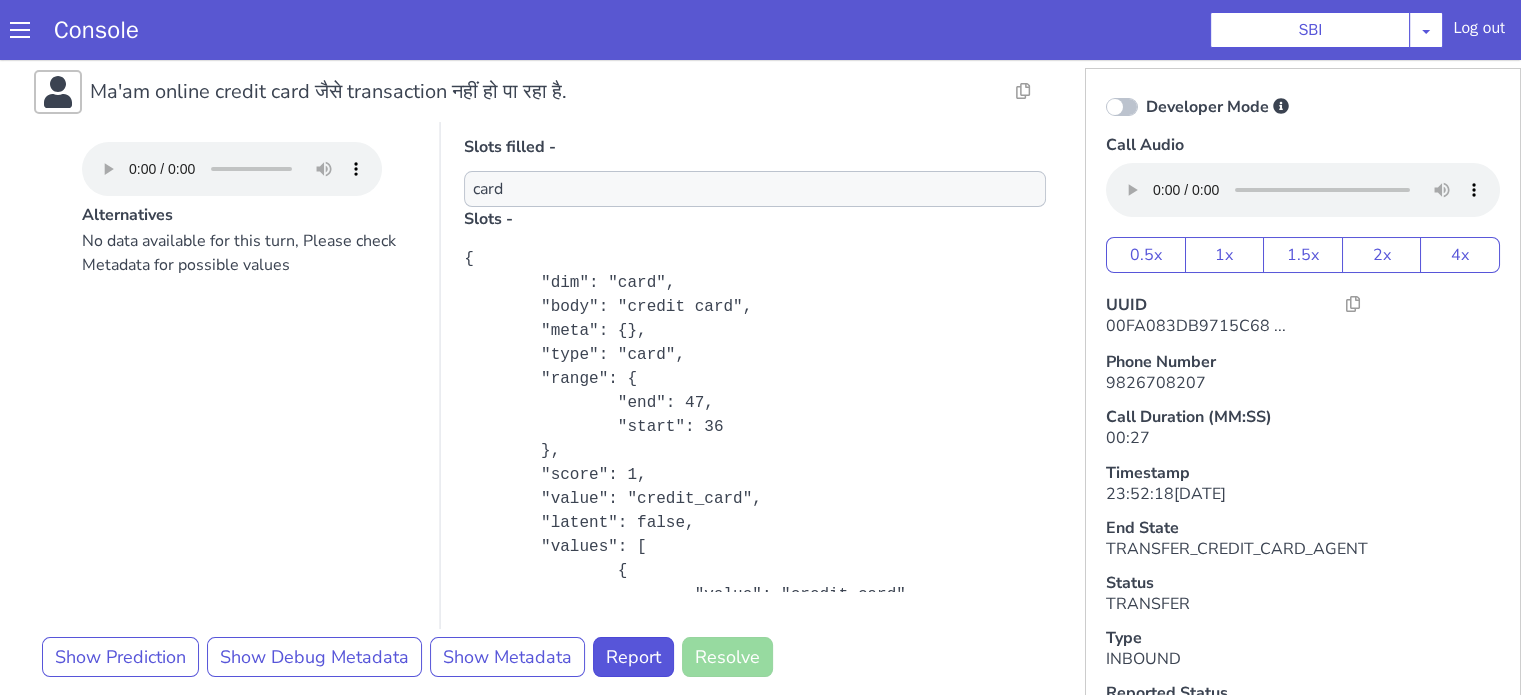 scroll, scrollTop: 8, scrollLeft: 0, axis: vertical 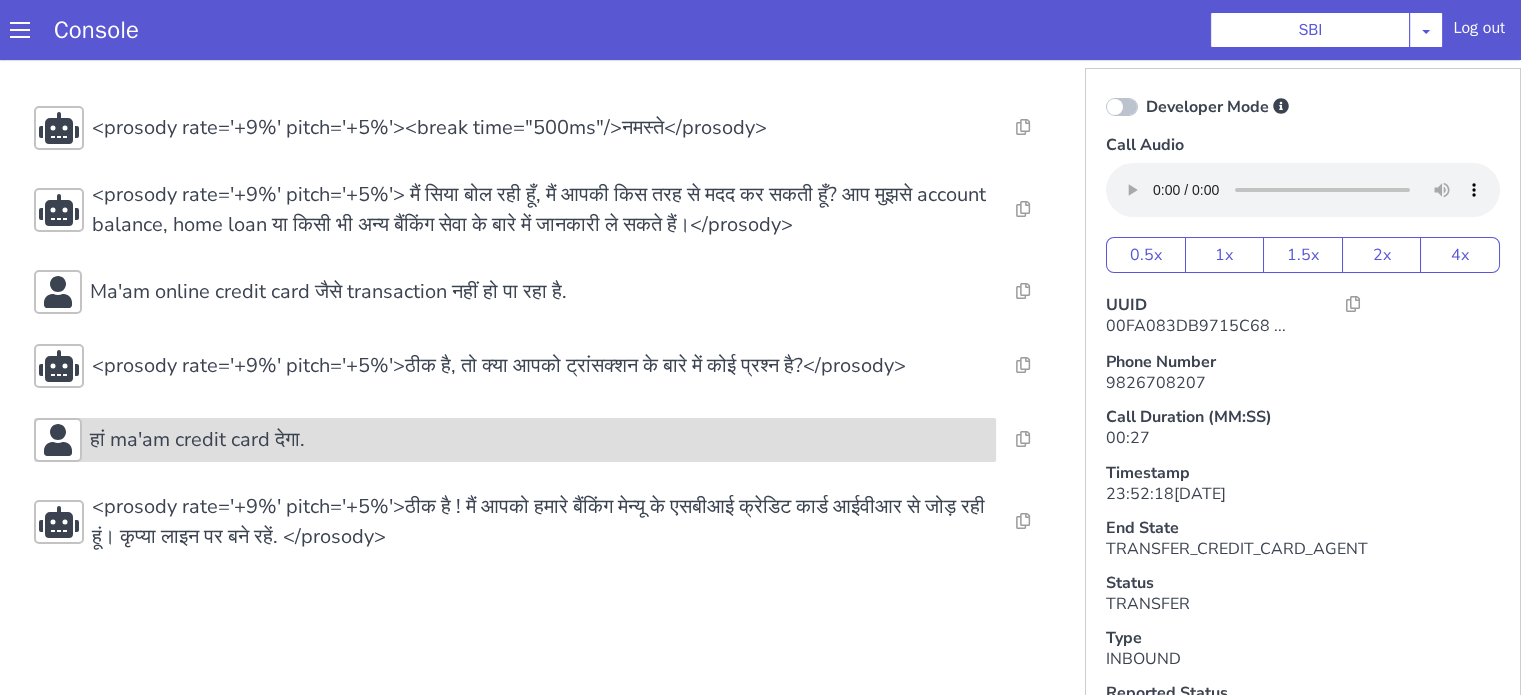 click on "हां ma'am credit card देगा." at bounding box center (1703, 1433) 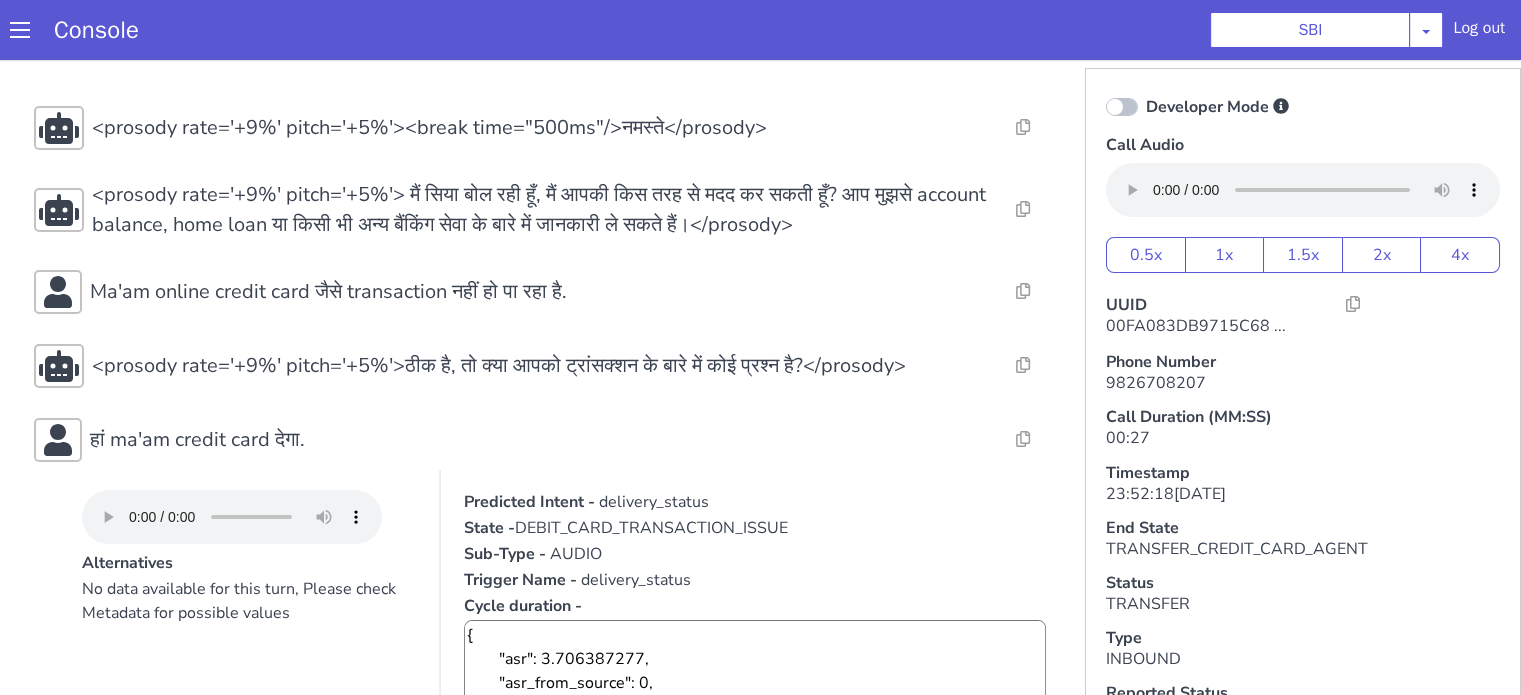 scroll, scrollTop: 208, scrollLeft: 0, axis: vertical 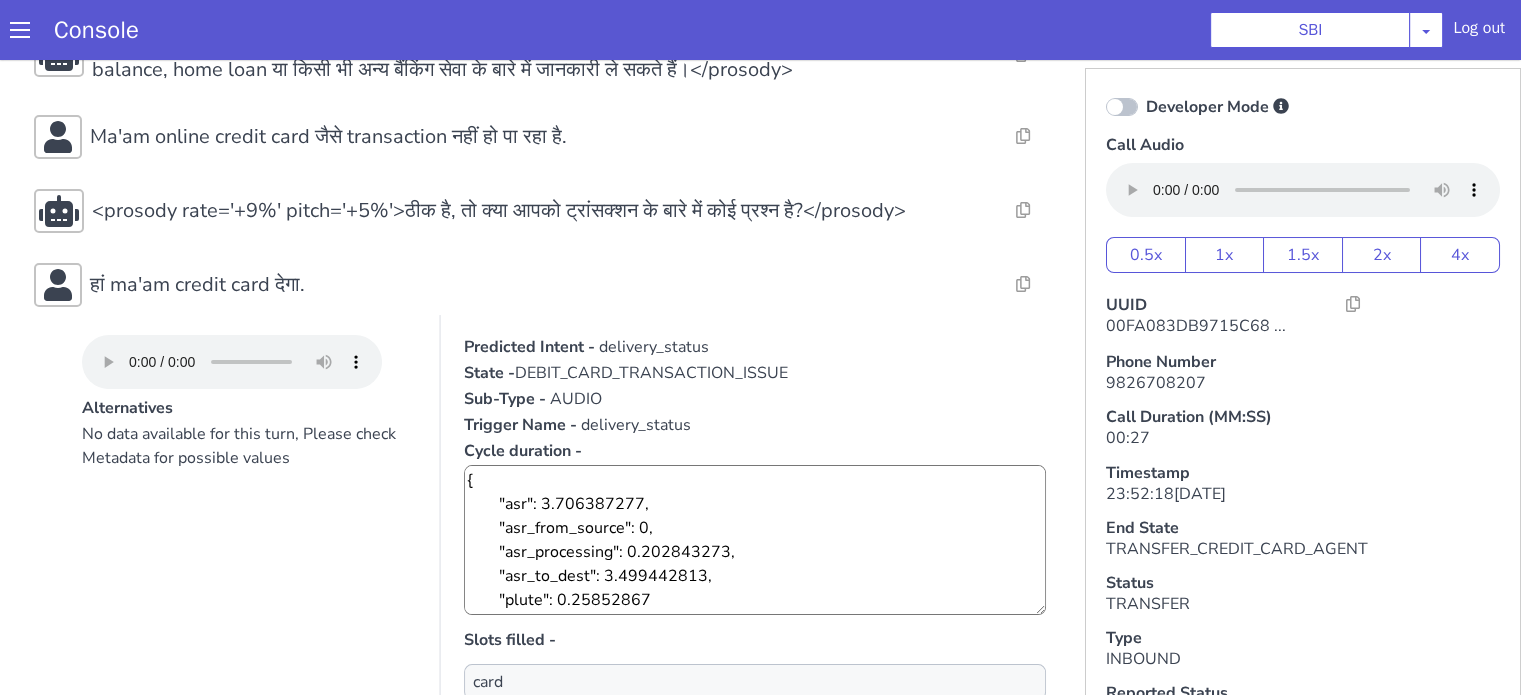 click on "delivery_status" at bounding box center [1131, 1396] 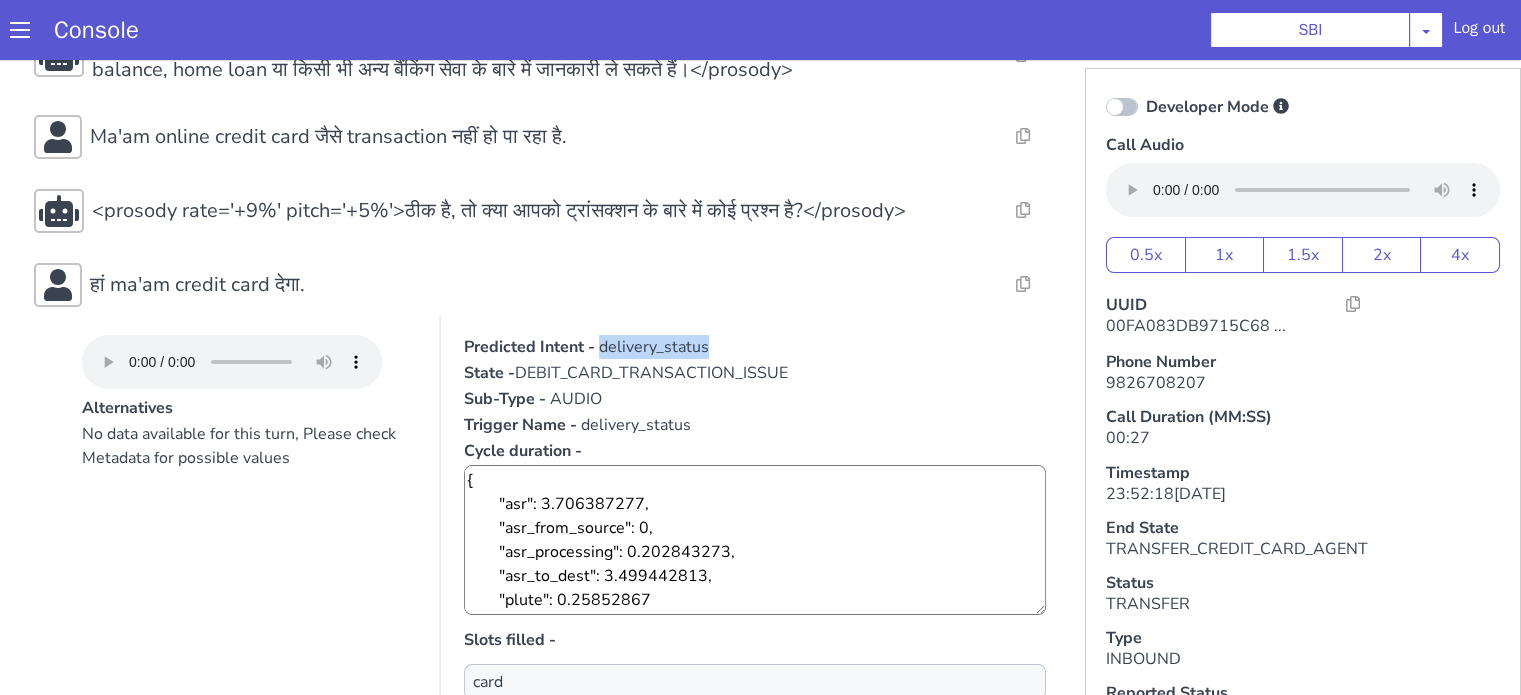 click on "delivery_status" at bounding box center (2227, 624) 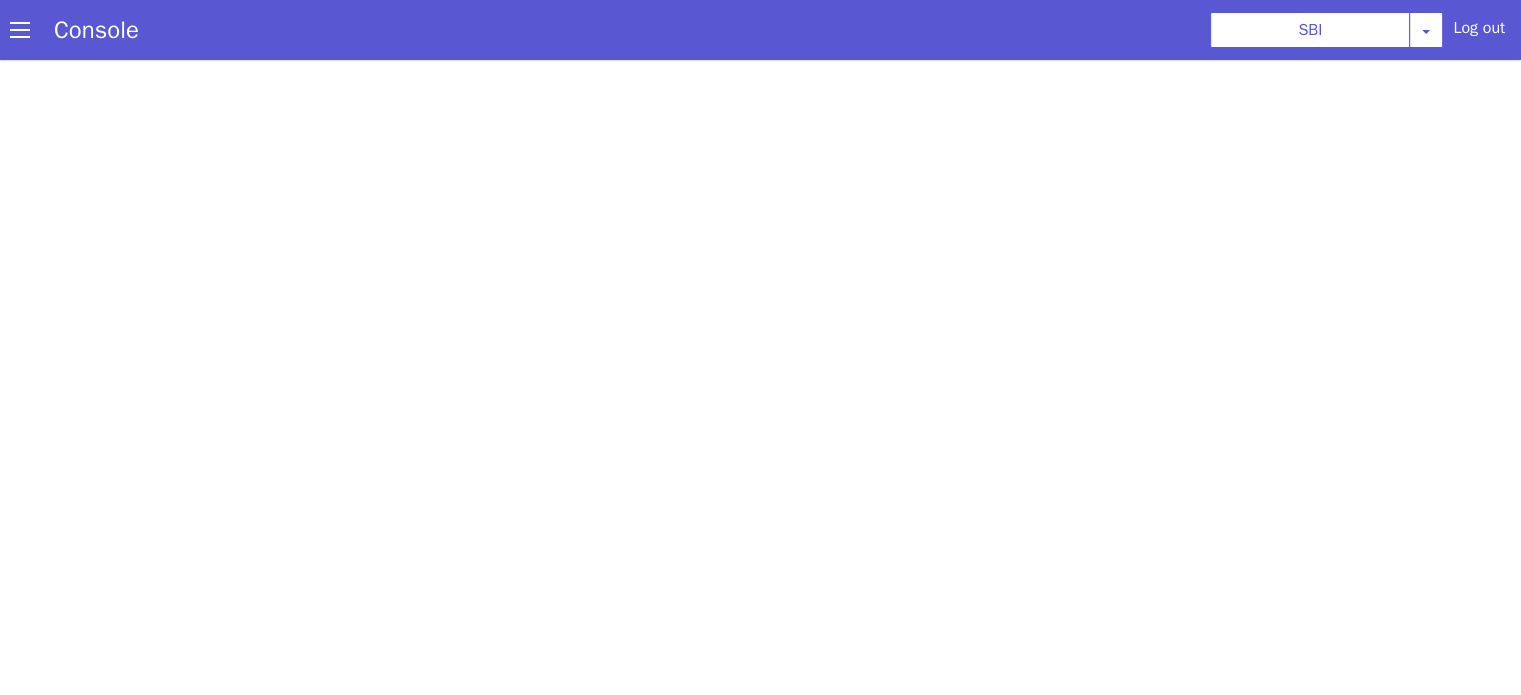 scroll, scrollTop: 0, scrollLeft: 0, axis: both 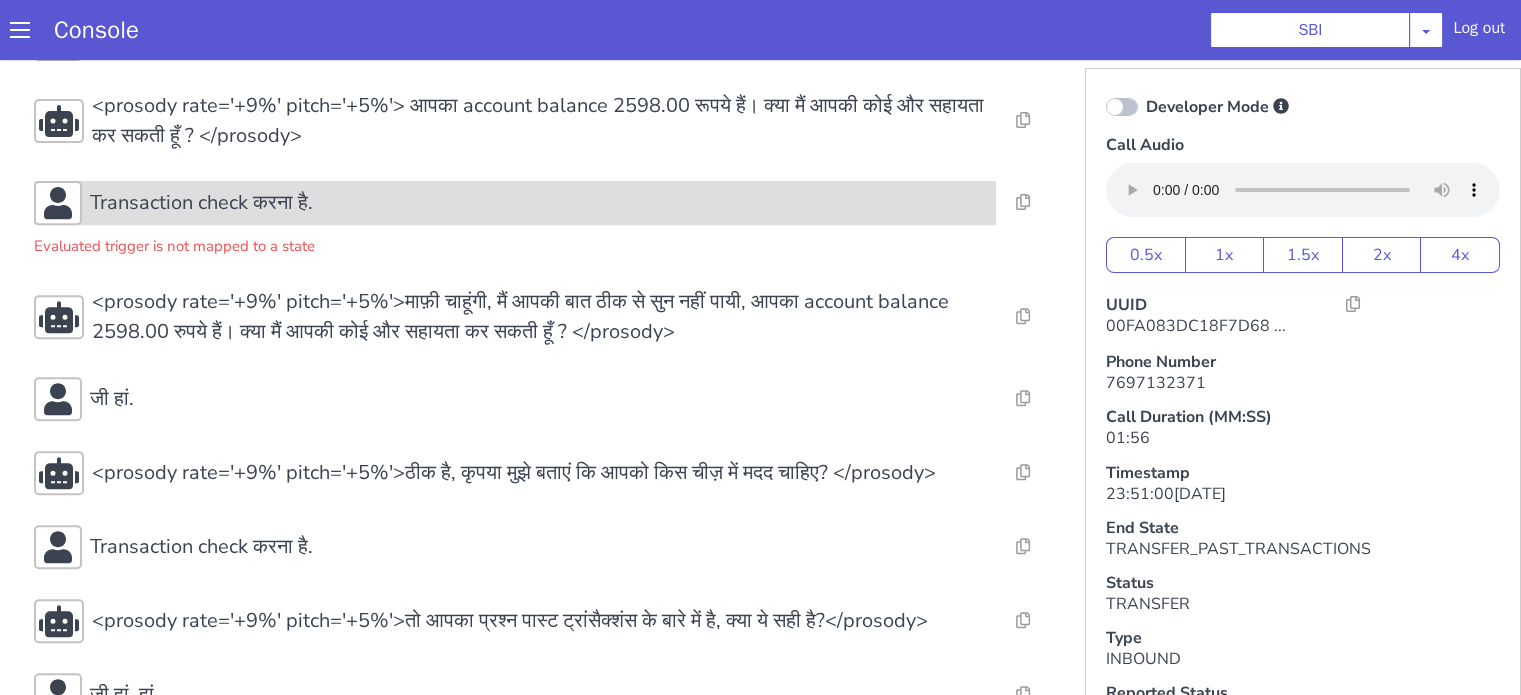 click on "Transaction check करना है." at bounding box center (672, -27) 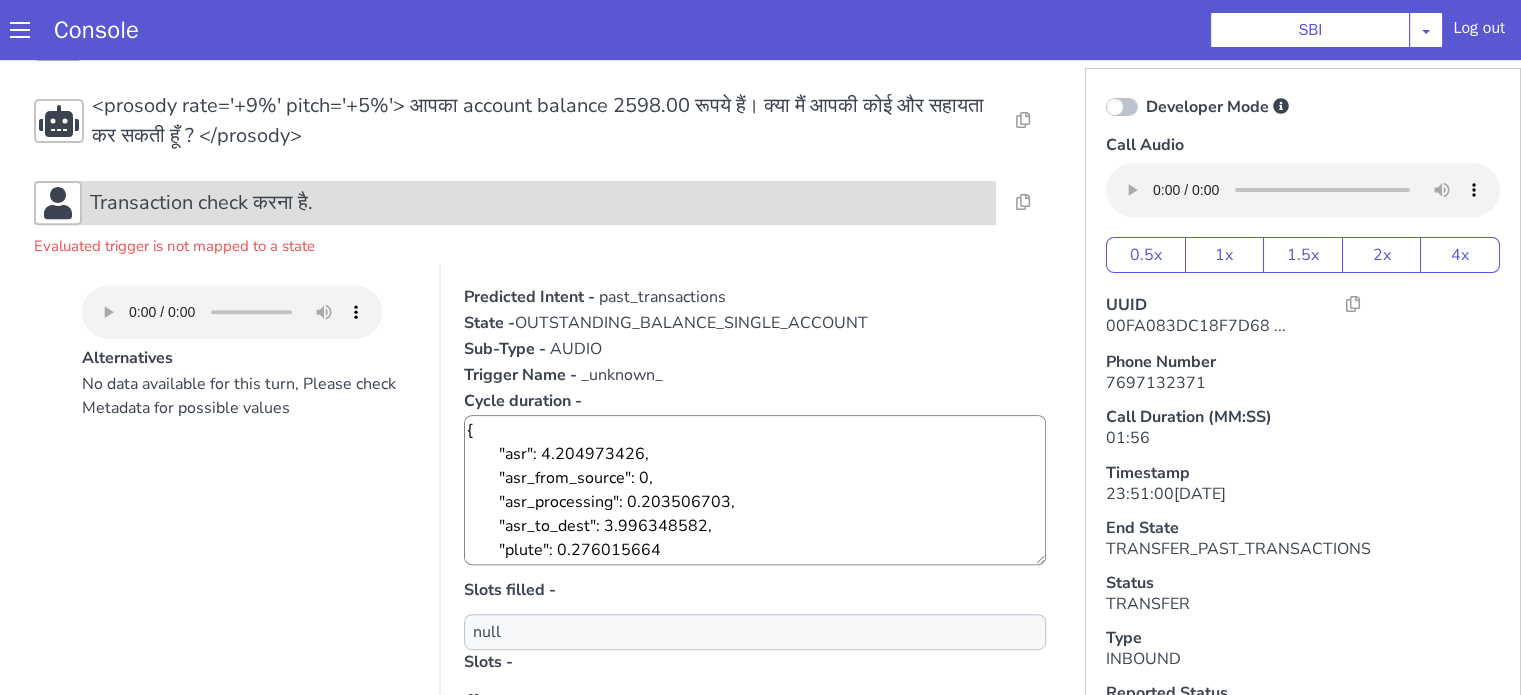 click on "Transaction check करना है." at bounding box center (673, -27) 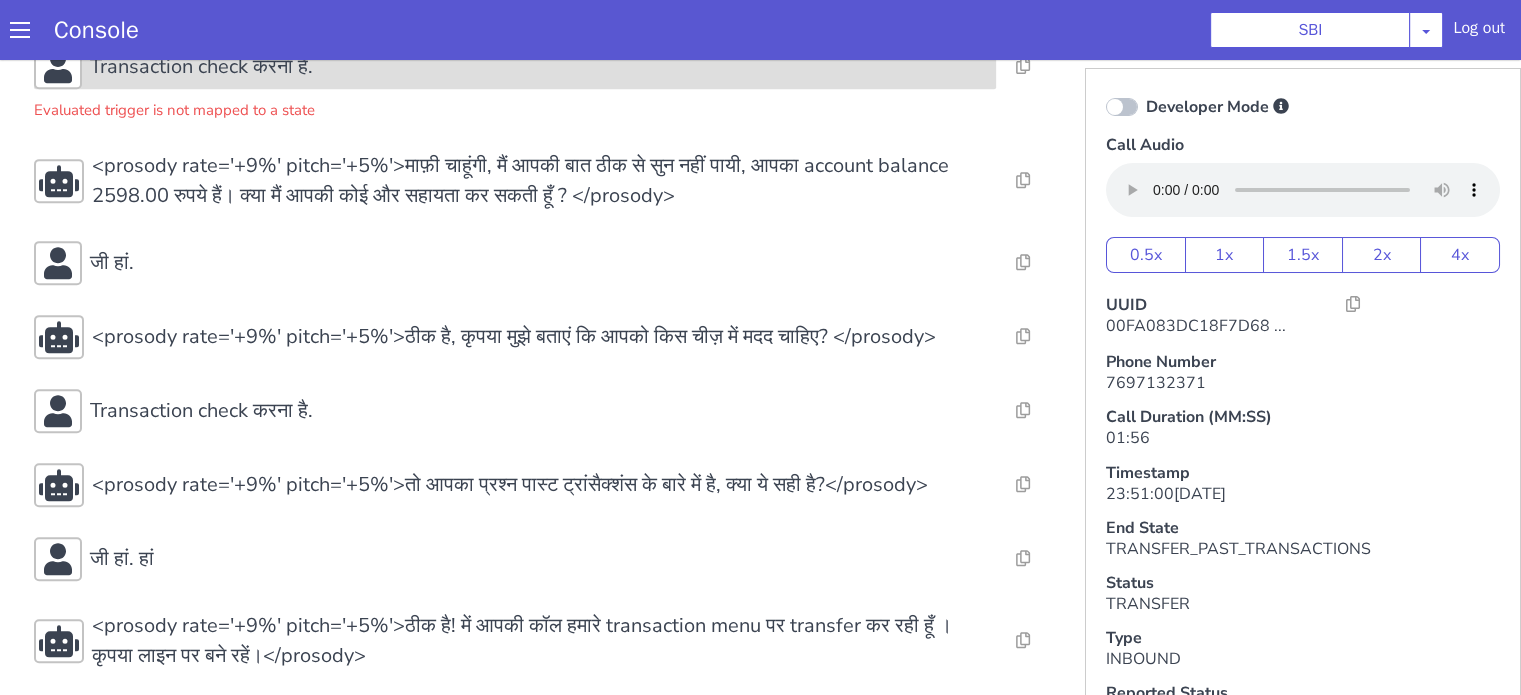 scroll, scrollTop: 956, scrollLeft: 0, axis: vertical 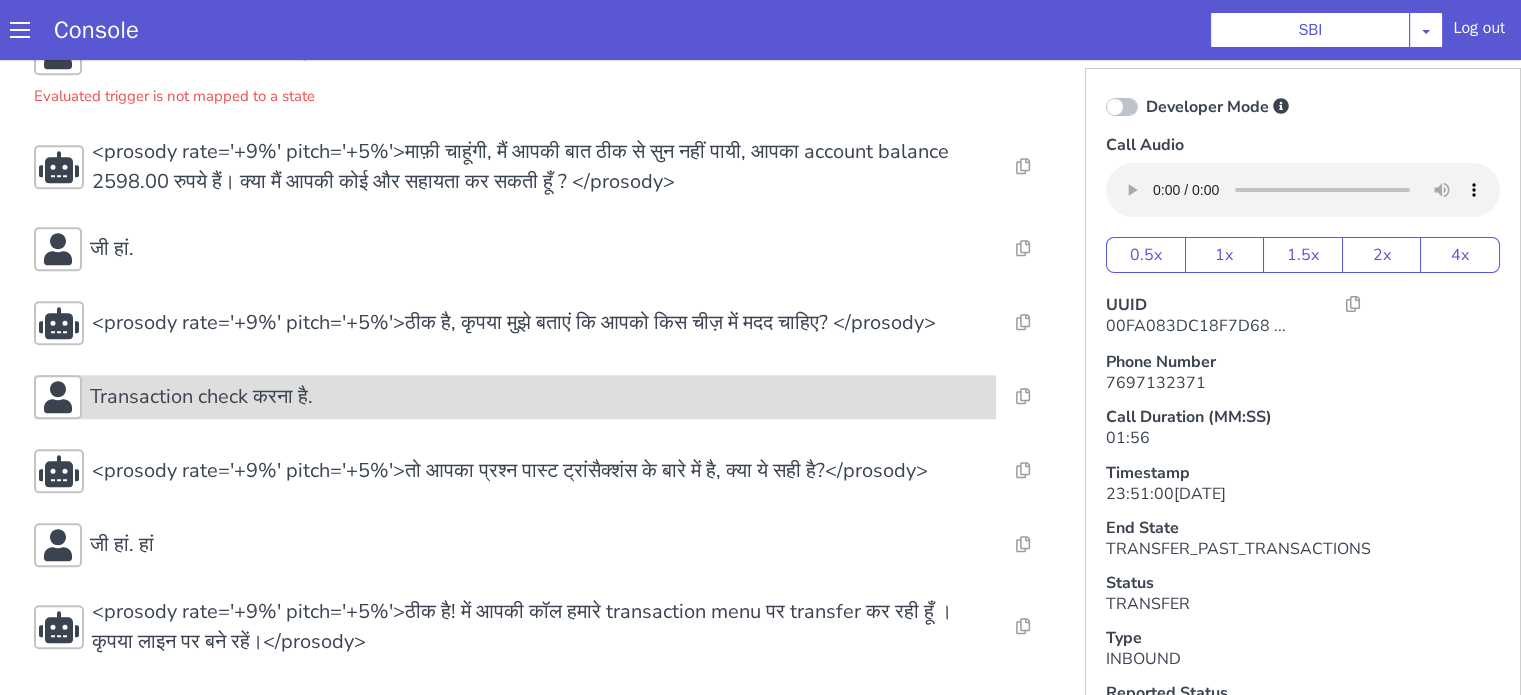 click on "Transaction check करना है." at bounding box center (672, 167) 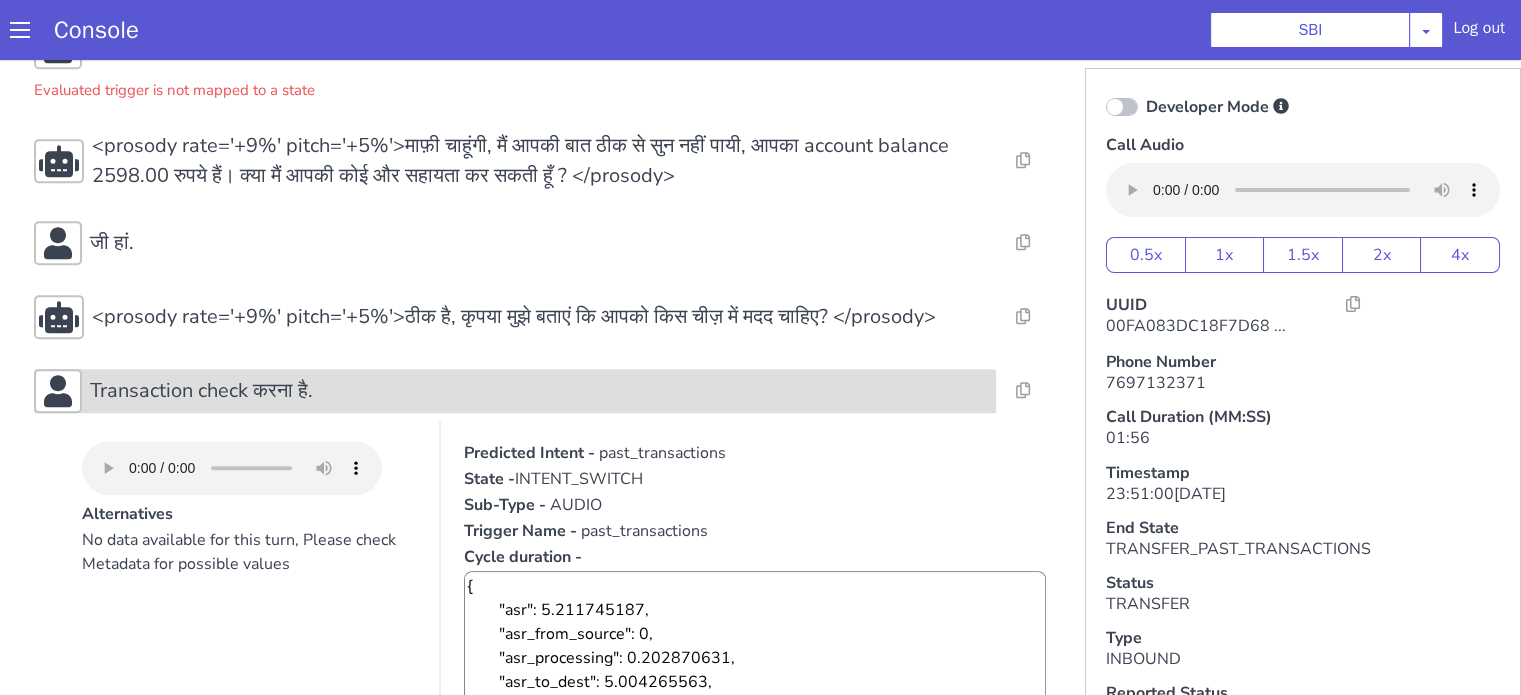 click on "Transaction check करना है." at bounding box center (547, 370) 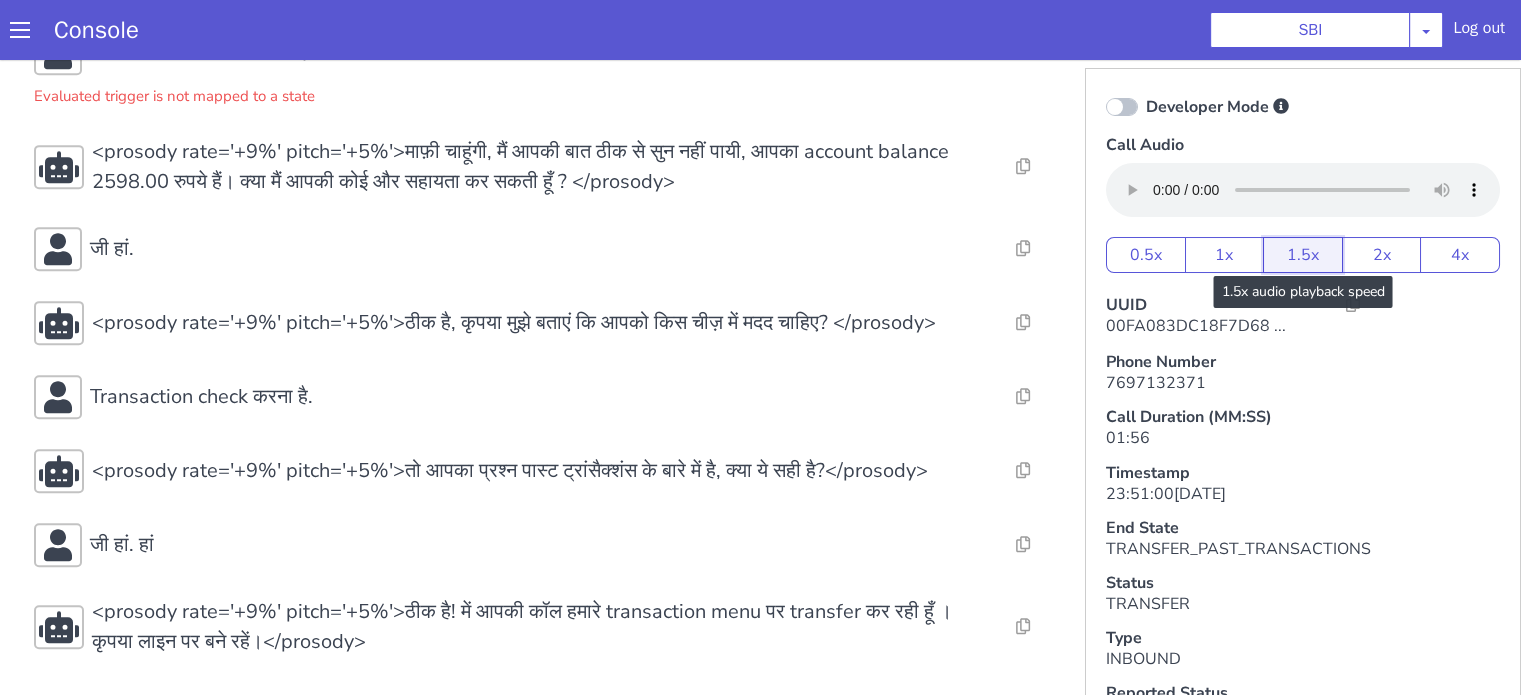 click on "1.5x" at bounding box center (1437, 25) 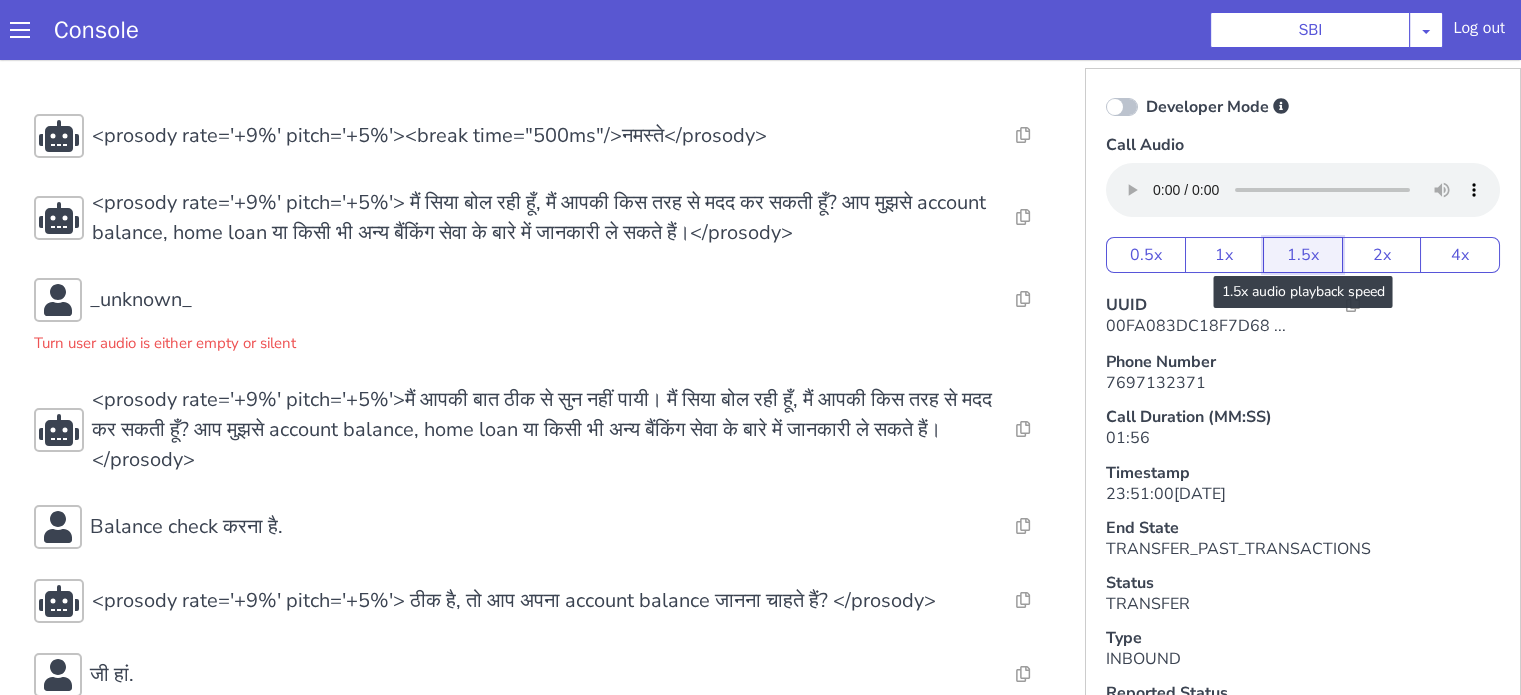 scroll, scrollTop: 200, scrollLeft: 0, axis: vertical 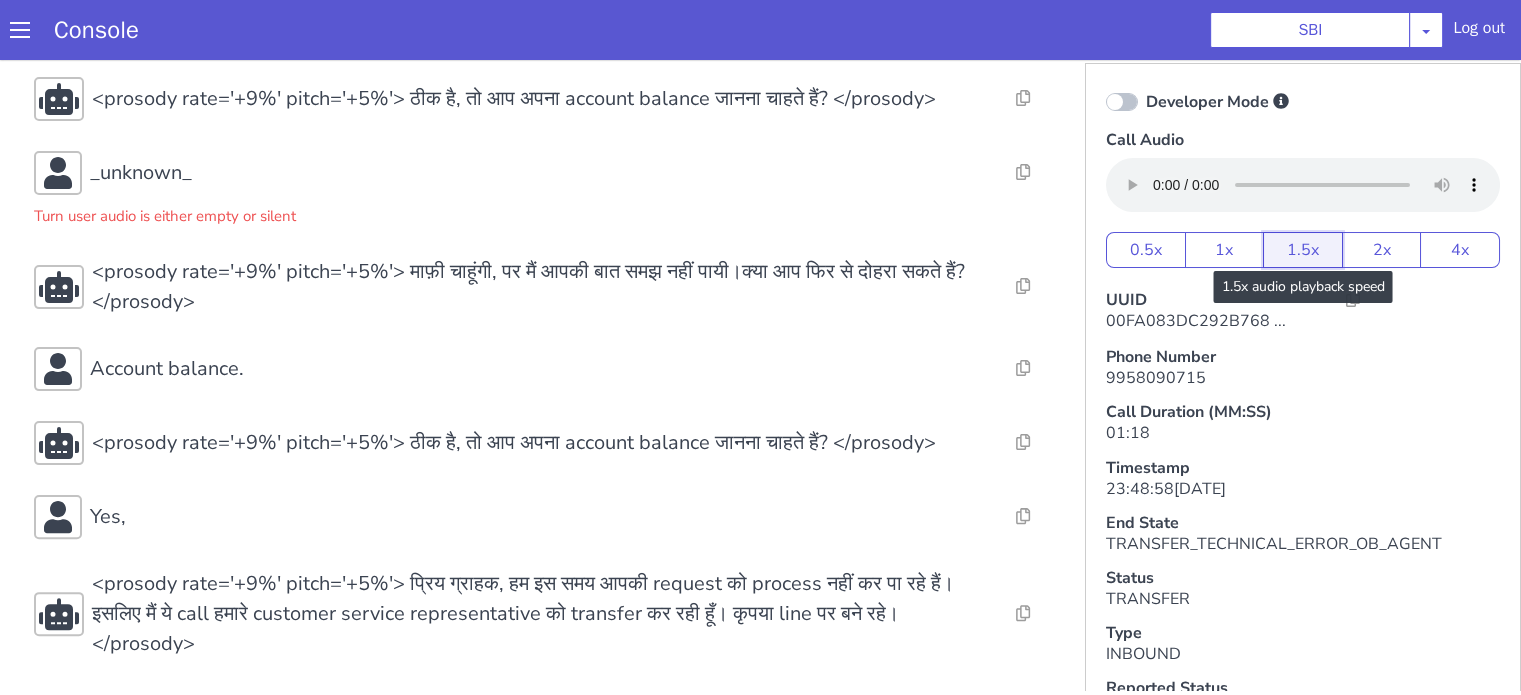 click on "1.5x" at bounding box center [1303, 250] 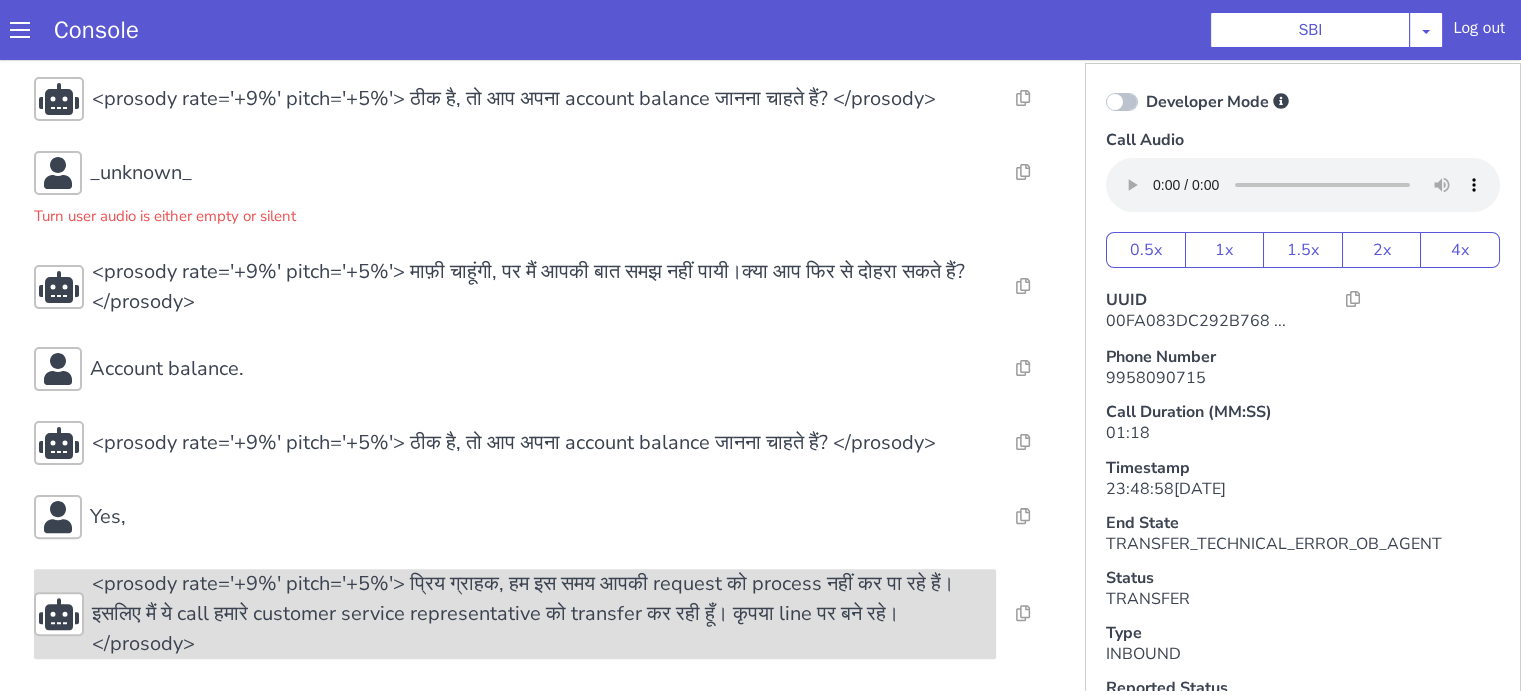 click on "<prosody rate='+9%' pitch='+5%'> प्रिय ग्राहक, हम इस समय आपकी request को process नहीं कर पा रहे हैं। इसलिए मैं ये call हमारे customer service representative को transfer कर रही हूँ। कृपया line पर बने रहे। </prosody>" at bounding box center (544, 614) 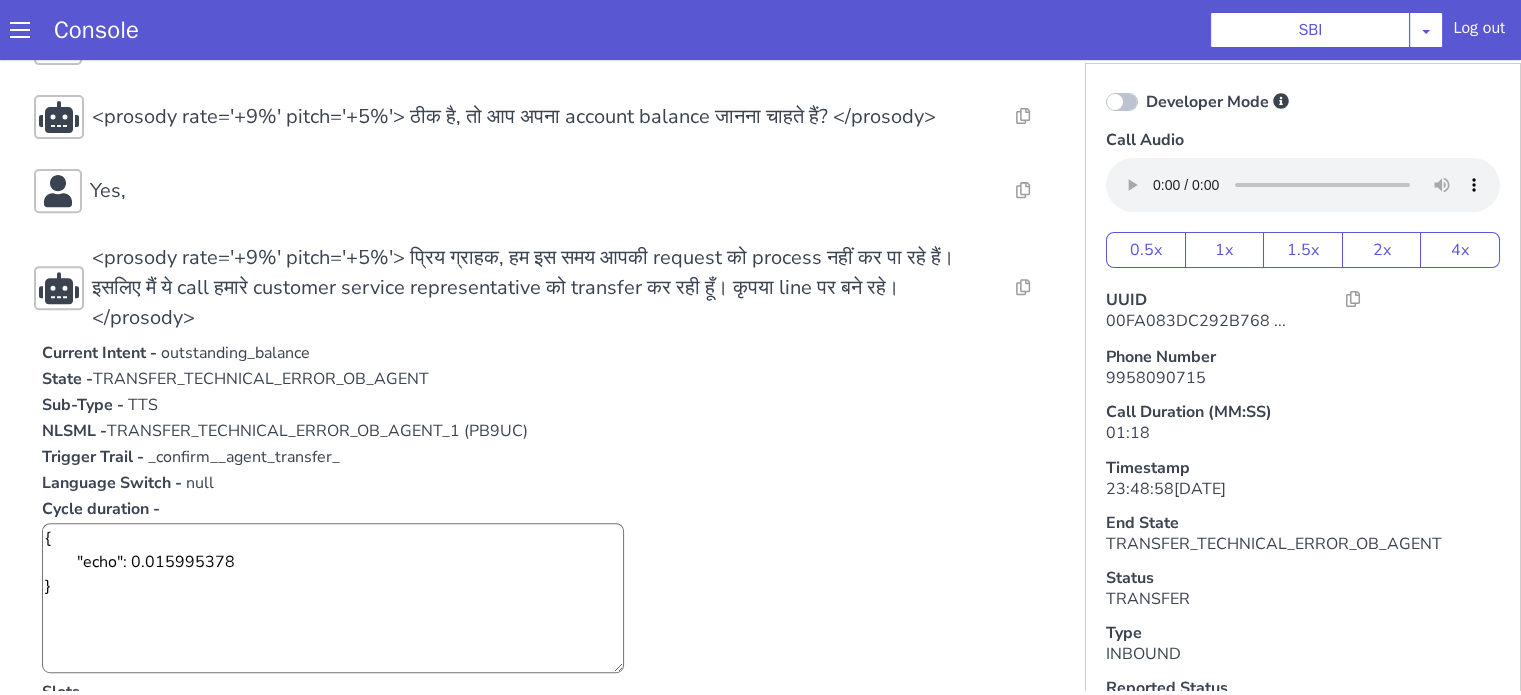 scroll, scrollTop: 897, scrollLeft: 0, axis: vertical 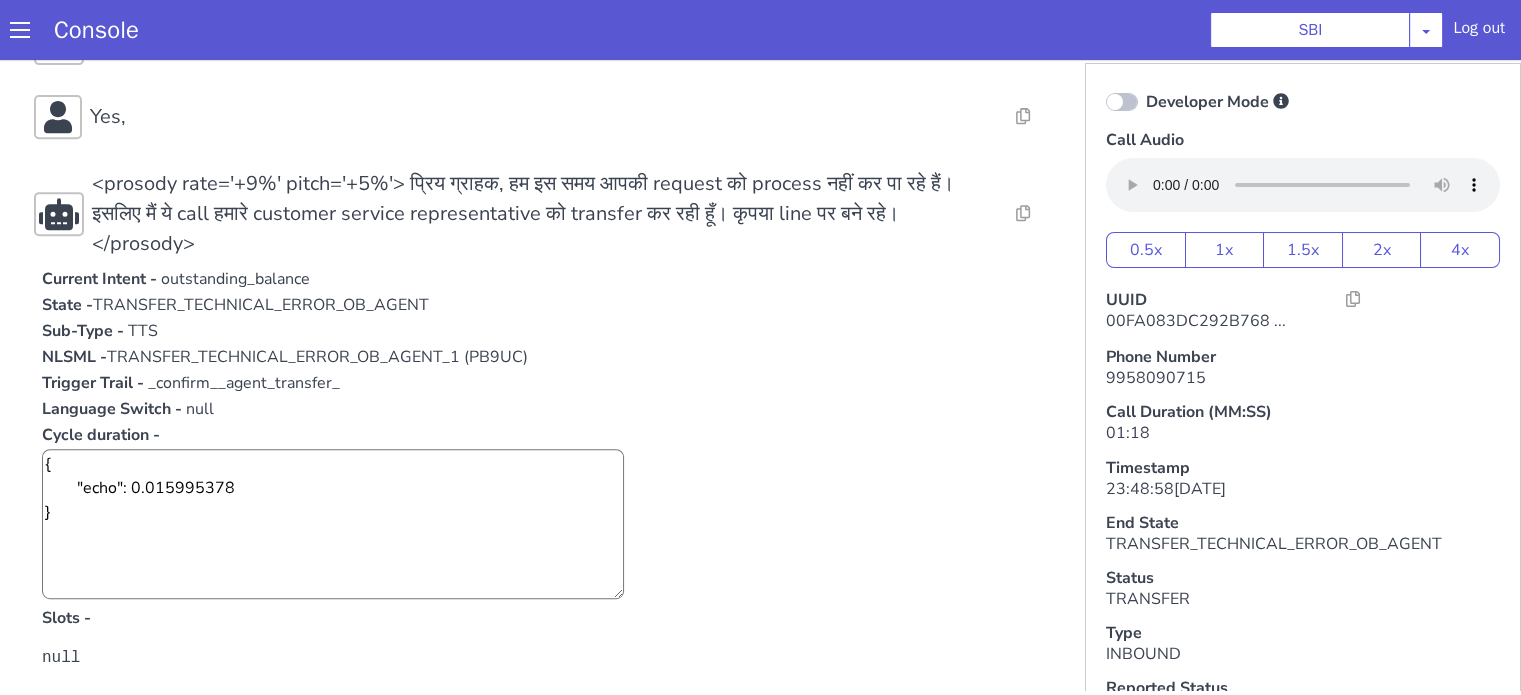 click on "<prosody rate='+9%' pitch='+5%'> प्रिय ग्राहक, हम इस समय आपकी request को process नहीं कर पा रहे हैं। इसलिए मैं ये call हमारे customer service representative को transfer कर रही हूँ। कृपया line पर बने रहे। </prosody>" at bounding box center (544, 214) 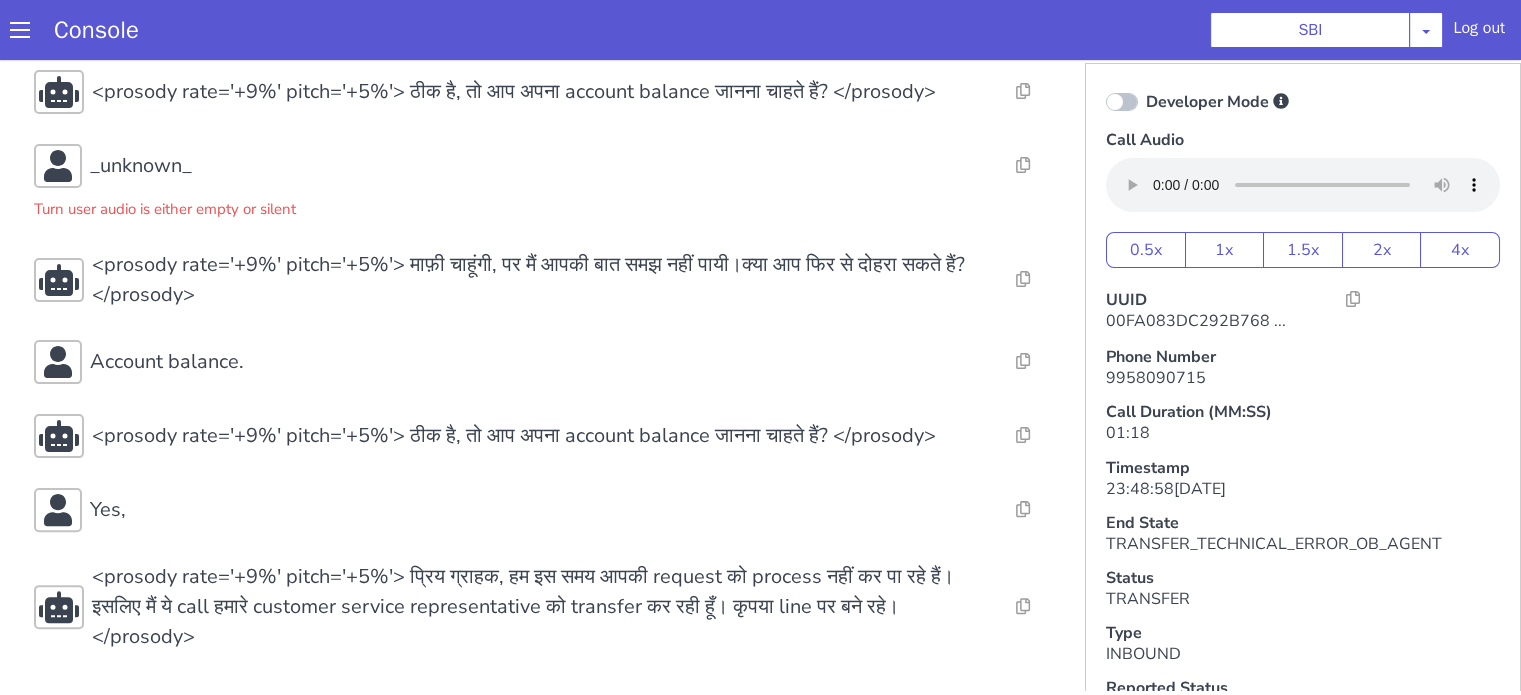 scroll, scrollTop: 497, scrollLeft: 0, axis: vertical 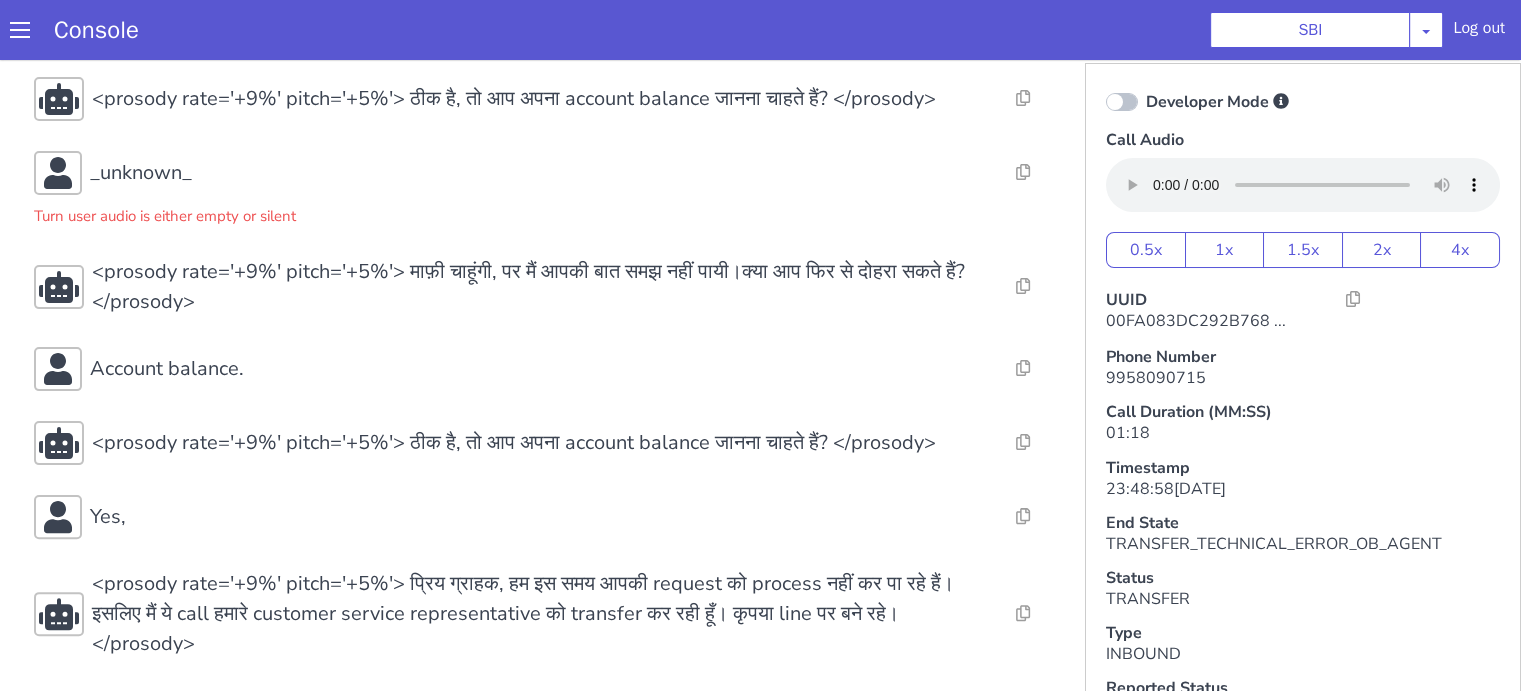 click on "Developer Mode" at bounding box center (1303, 102) 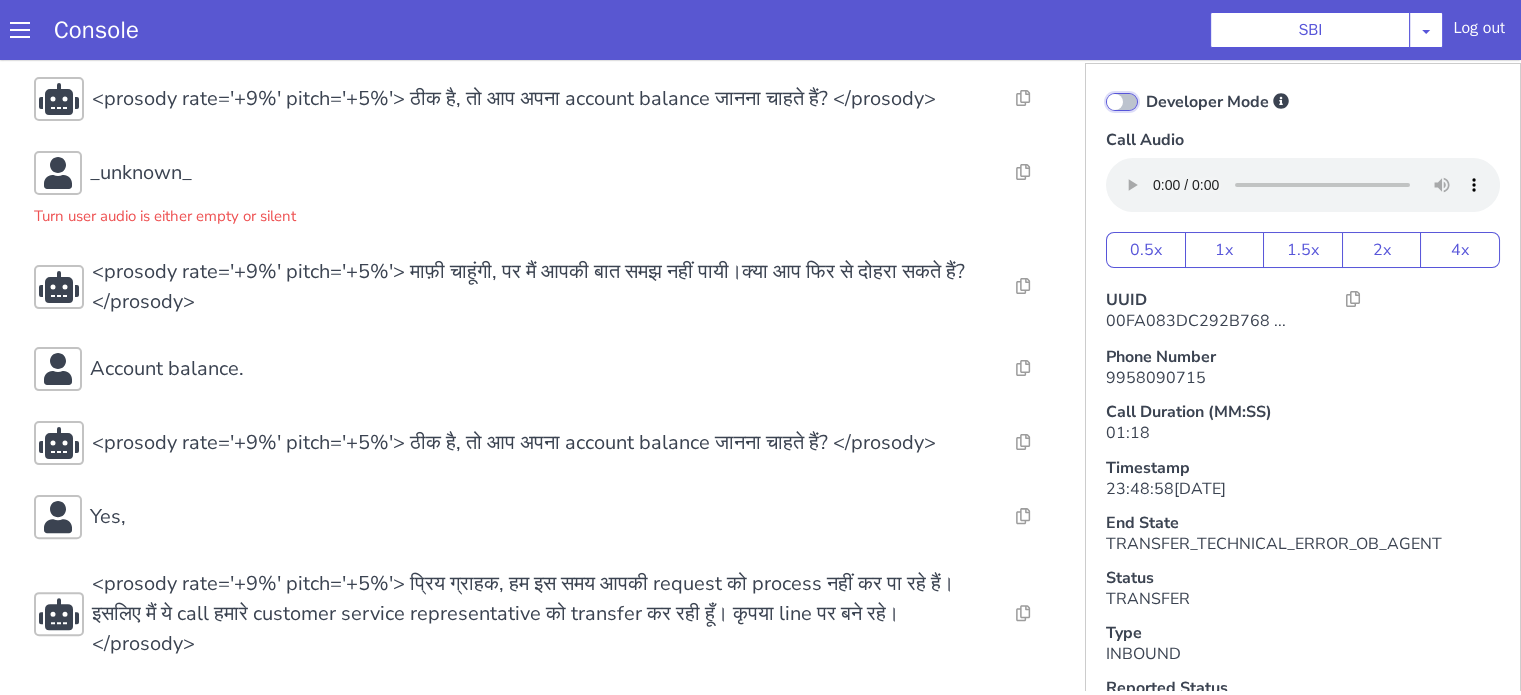 click on "Developer Mode" at bounding box center (1145, 89) 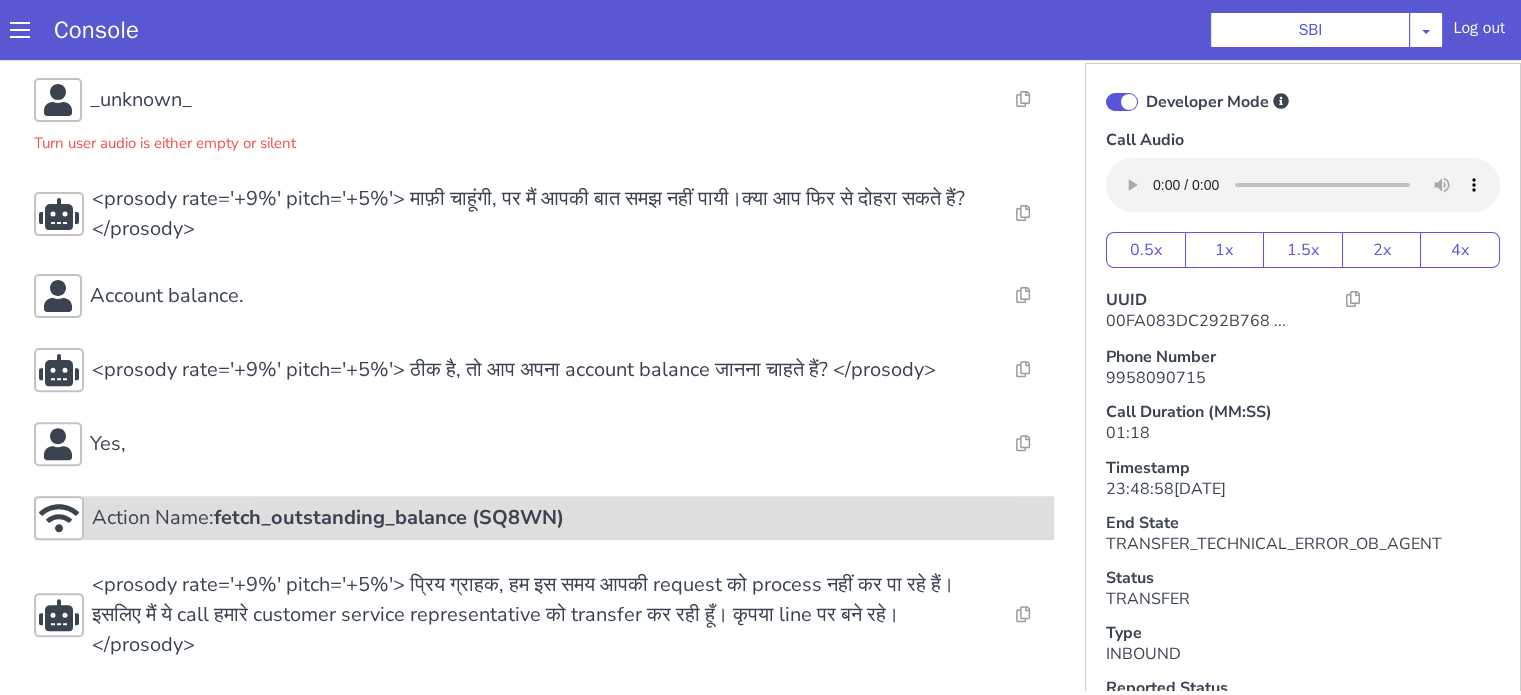 click on "fetch_outstanding_balance (SQ8WN)" at bounding box center (389, 517) 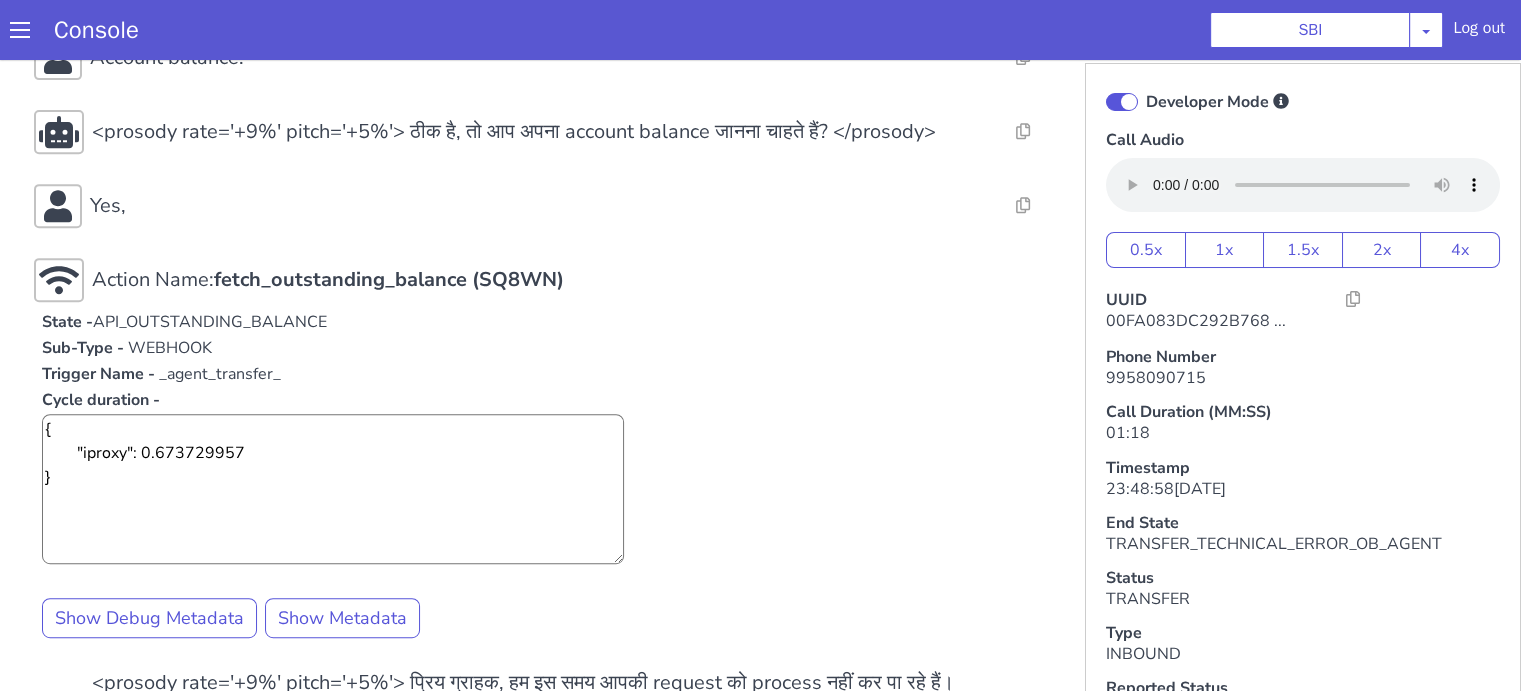 scroll, scrollTop: 980, scrollLeft: 0, axis: vertical 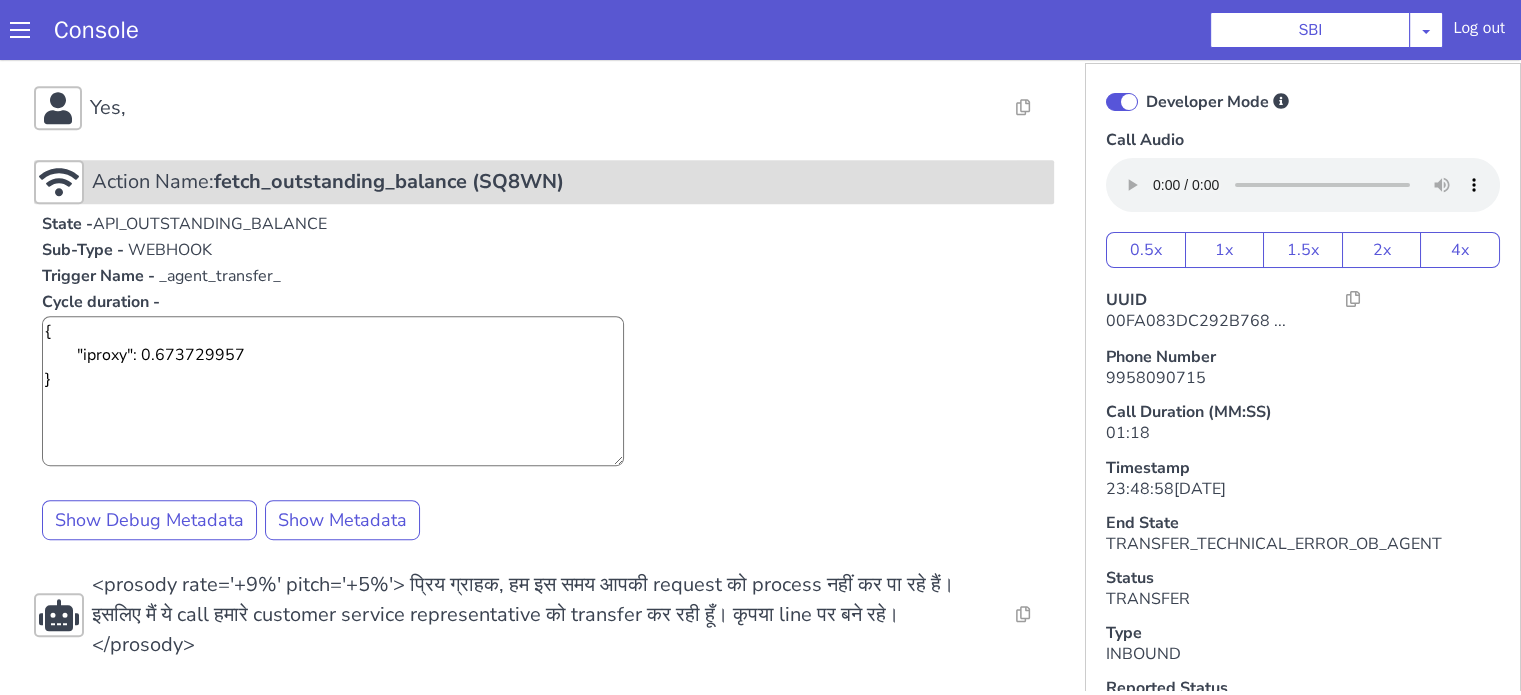 click on "fetch_outstanding_balance (SQ8WN)" at bounding box center (389, 181) 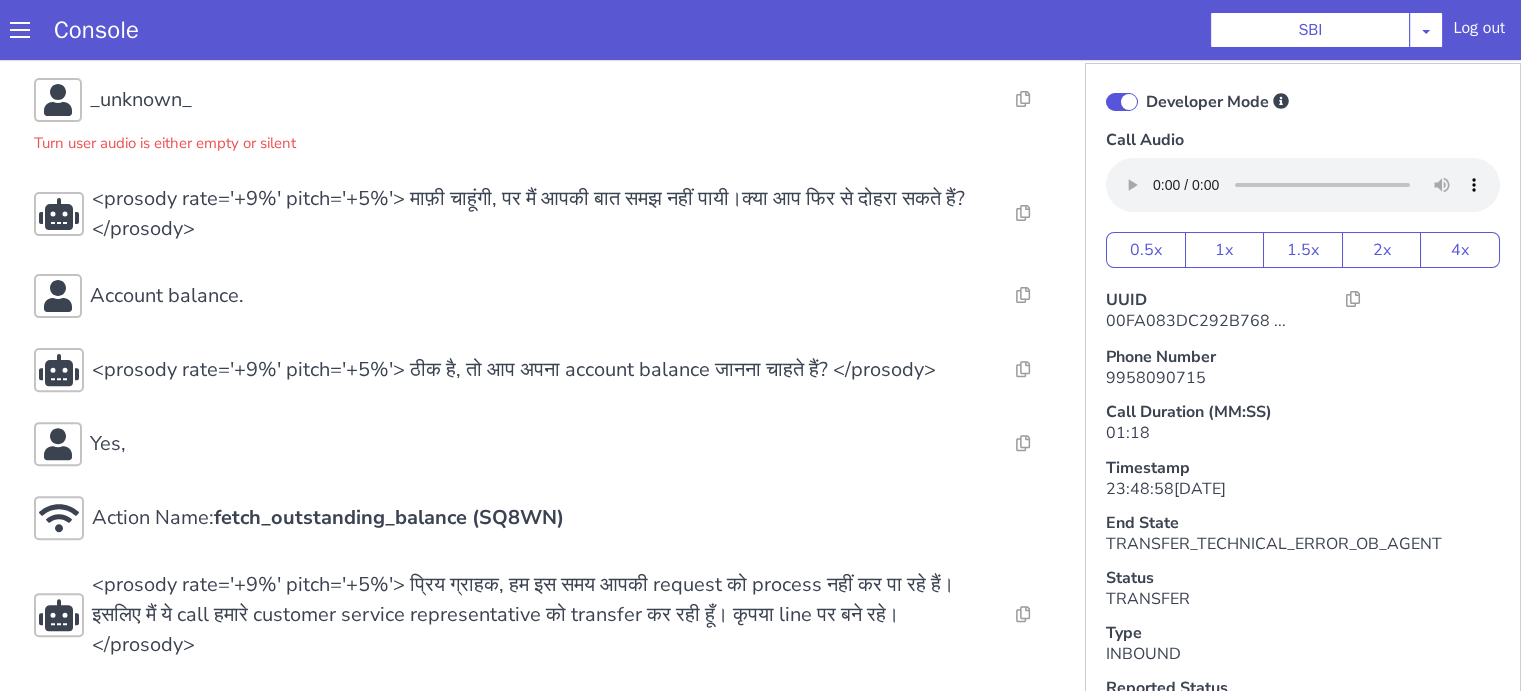 click at bounding box center [1122, 102] 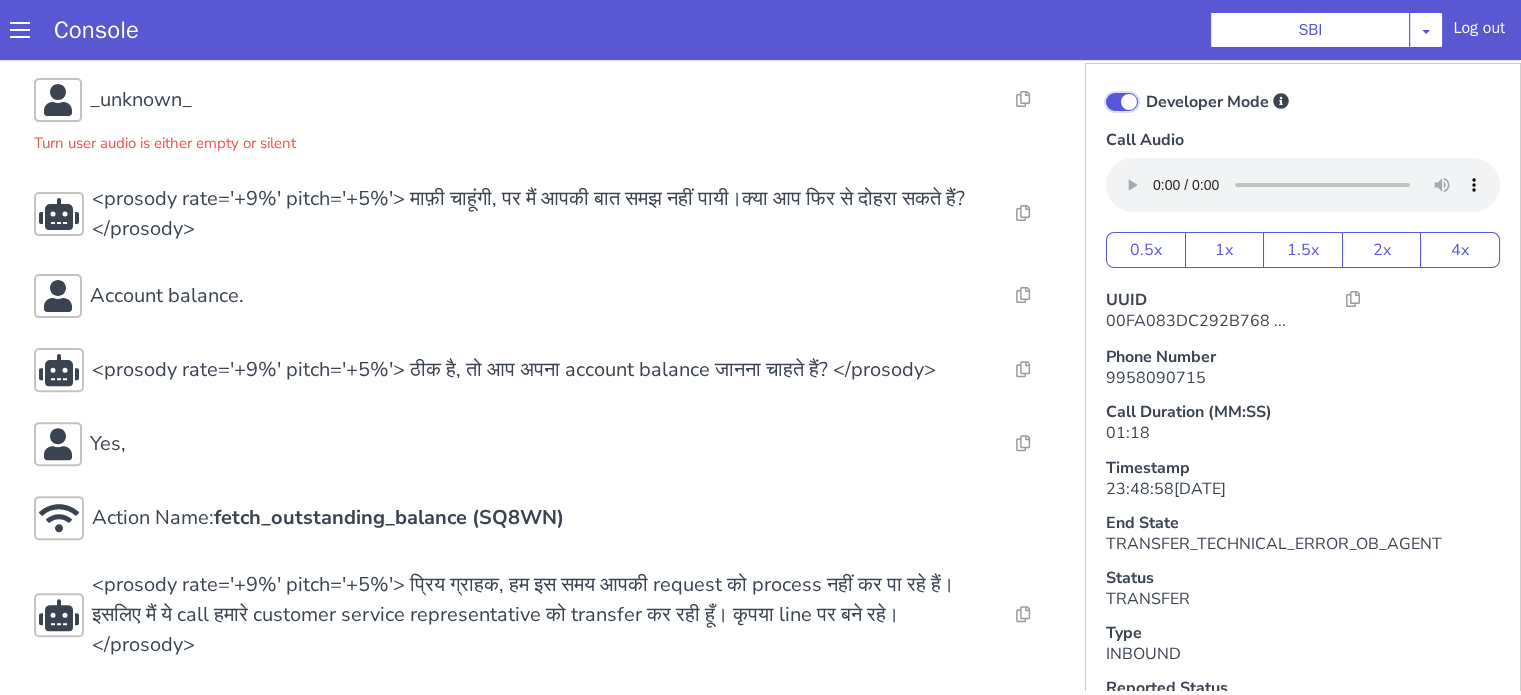 click on "Developer Mode" at bounding box center [1145, 89] 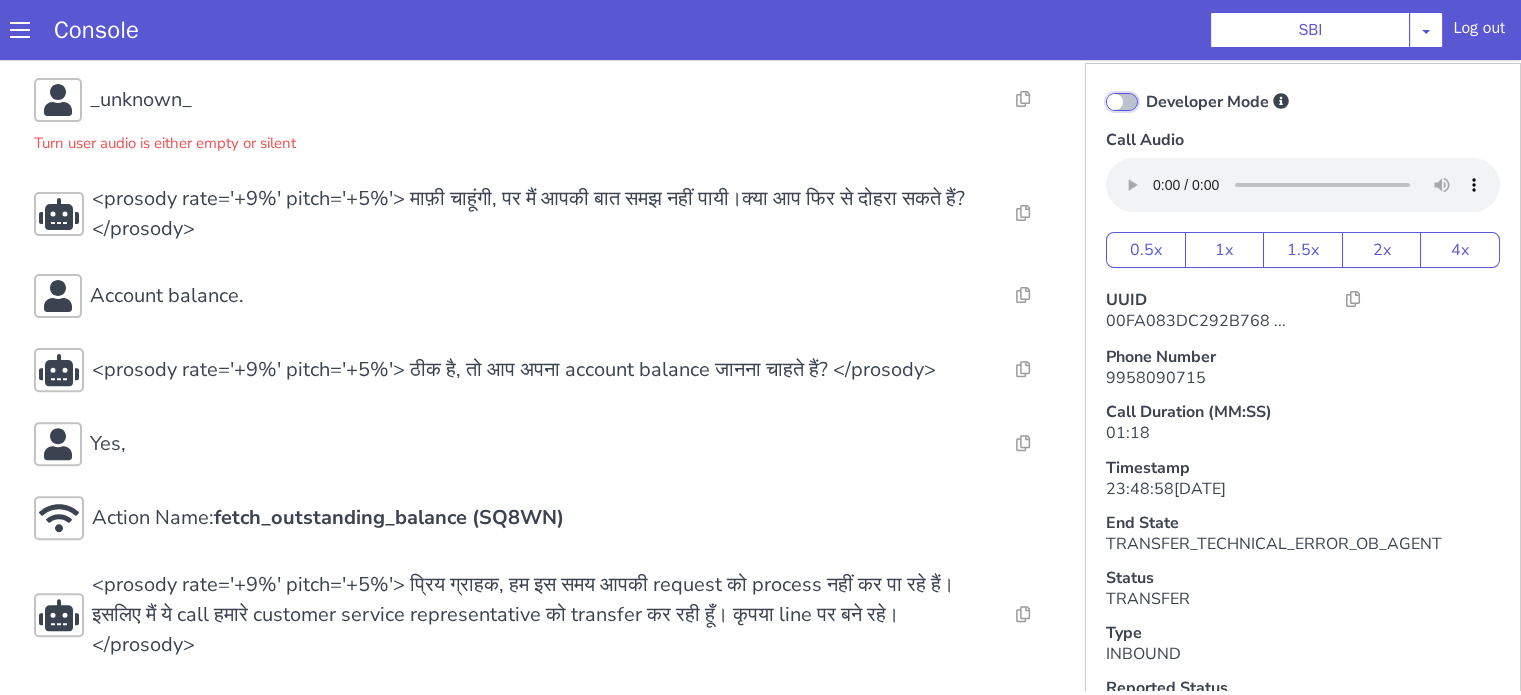 checkbox on "false" 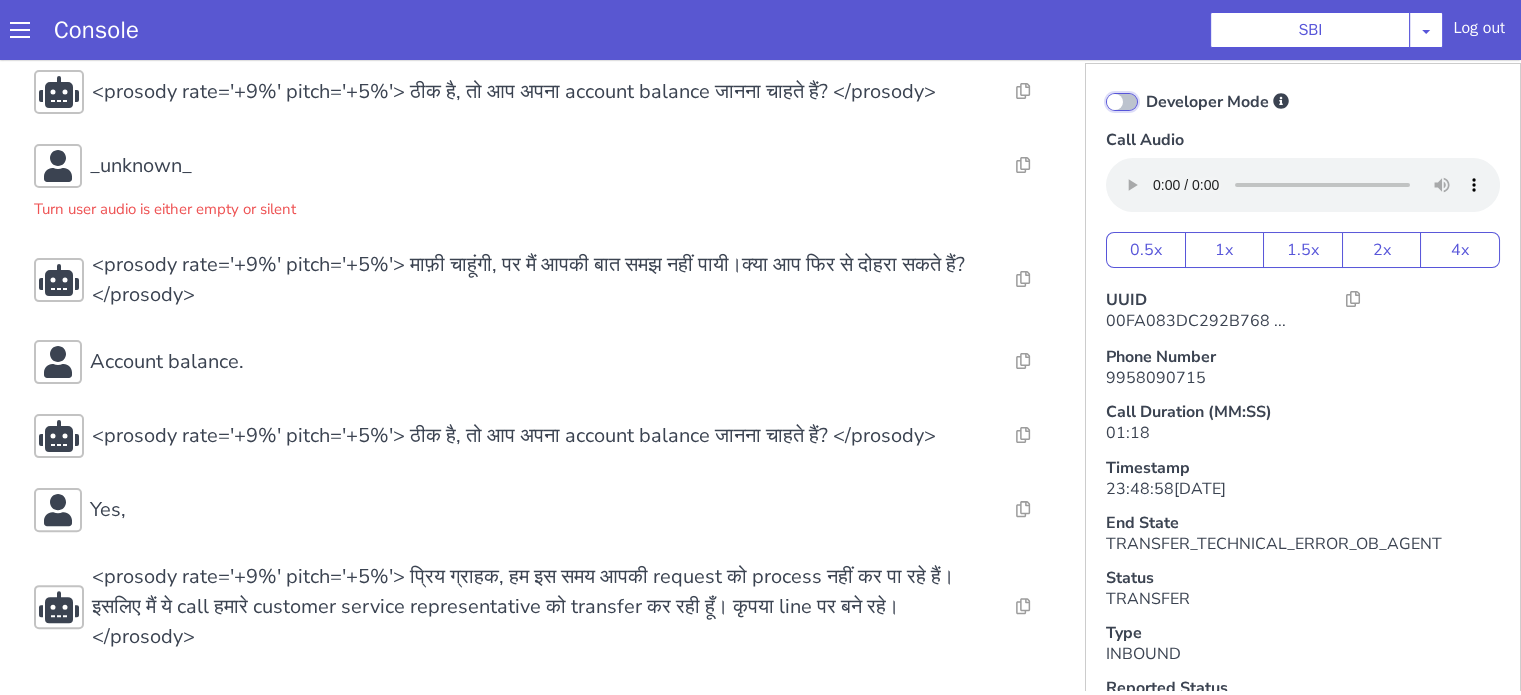 scroll, scrollTop: 497, scrollLeft: 0, axis: vertical 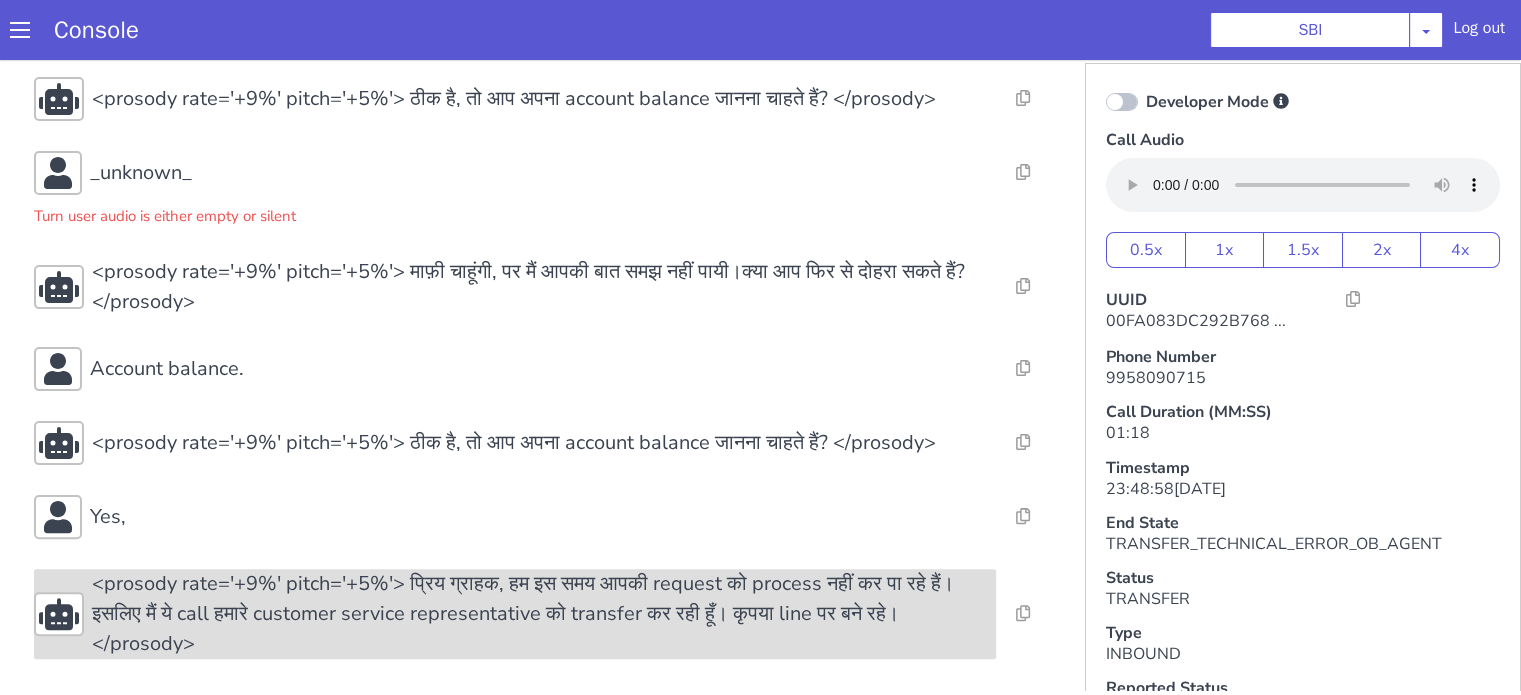 click on "<prosody rate='+9%' pitch='+5%'> प्रिय ग्राहक, हम इस समय आपकी request को process नहीं कर पा रहे हैं। इसलिए मैं ये call हमारे customer service representative को transfer कर रही हूँ। कृपया line पर बने रहे। </prosody>" at bounding box center (544, 614) 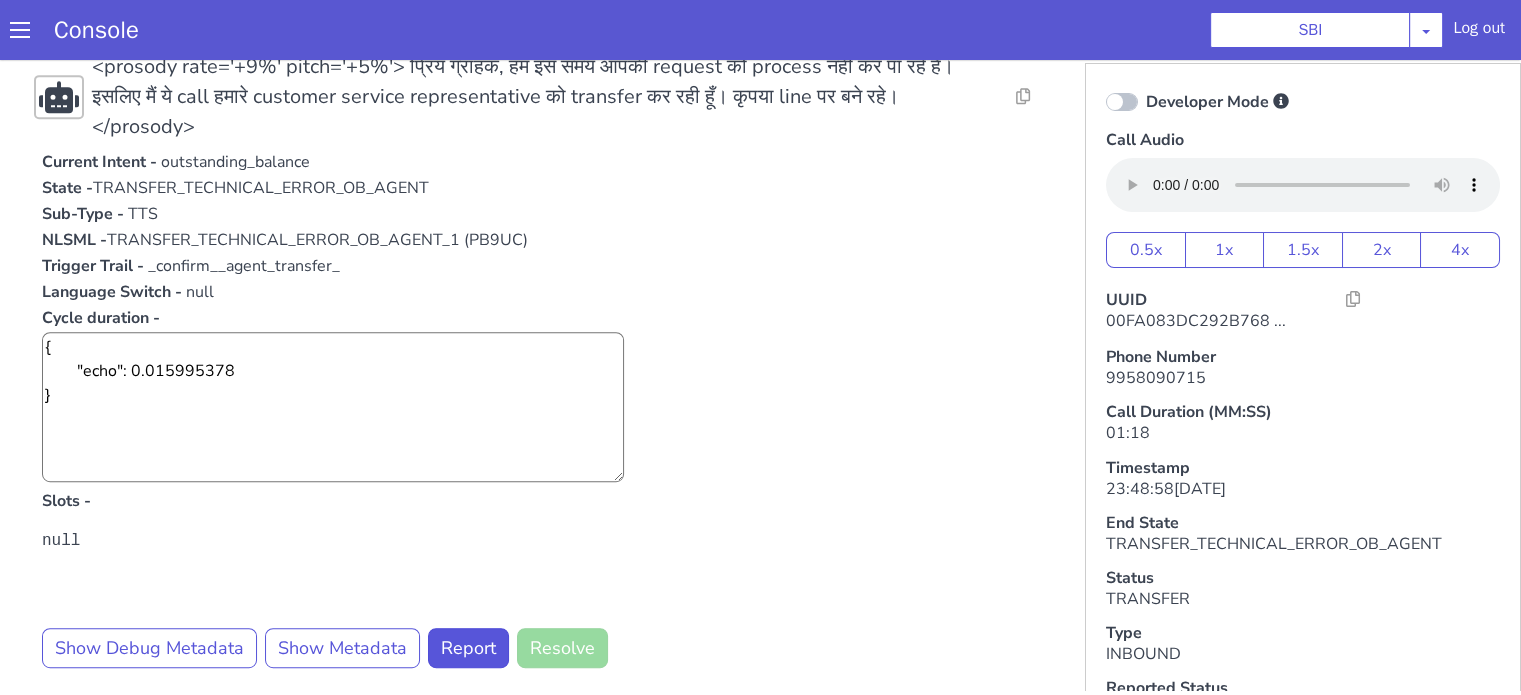 scroll, scrollTop: 1023, scrollLeft: 0, axis: vertical 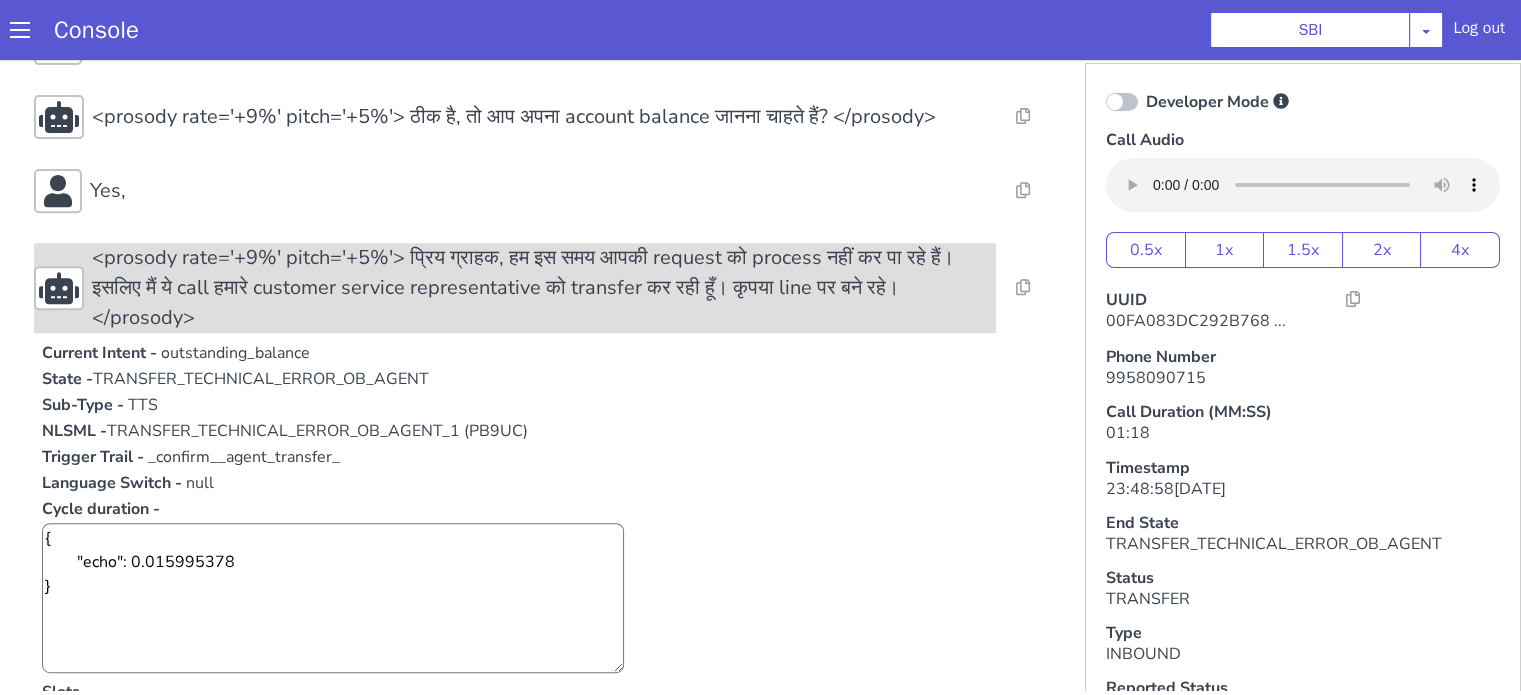 click on "<prosody rate='+9%' pitch='+5%'> प्रिय ग्राहक, हम इस समय आपकी request को process नहीं कर पा रहे हैं। इसलिए मैं ये call हमारे customer service representative को transfer कर रही हूँ। कृपया line पर बने रहे। </prosody>" at bounding box center (544, 288) 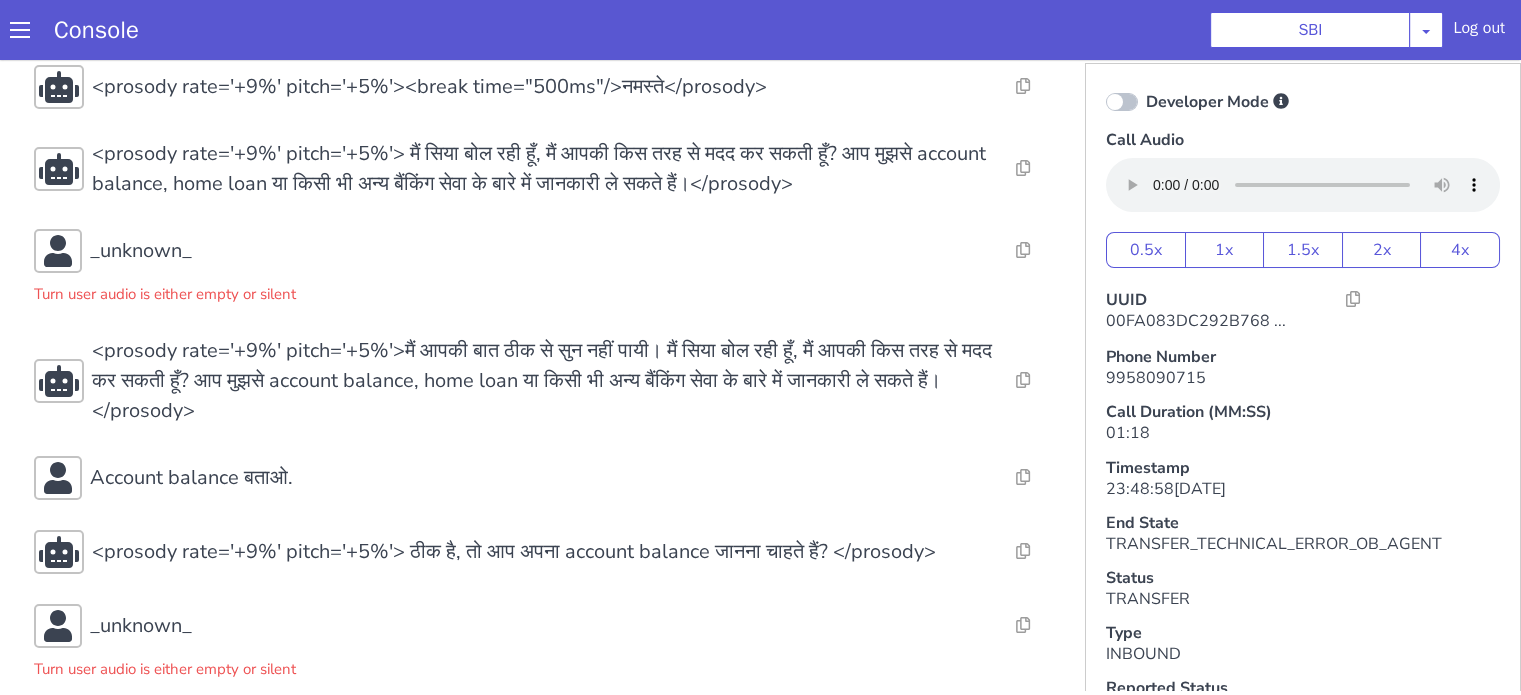 scroll, scrollTop: 0, scrollLeft: 0, axis: both 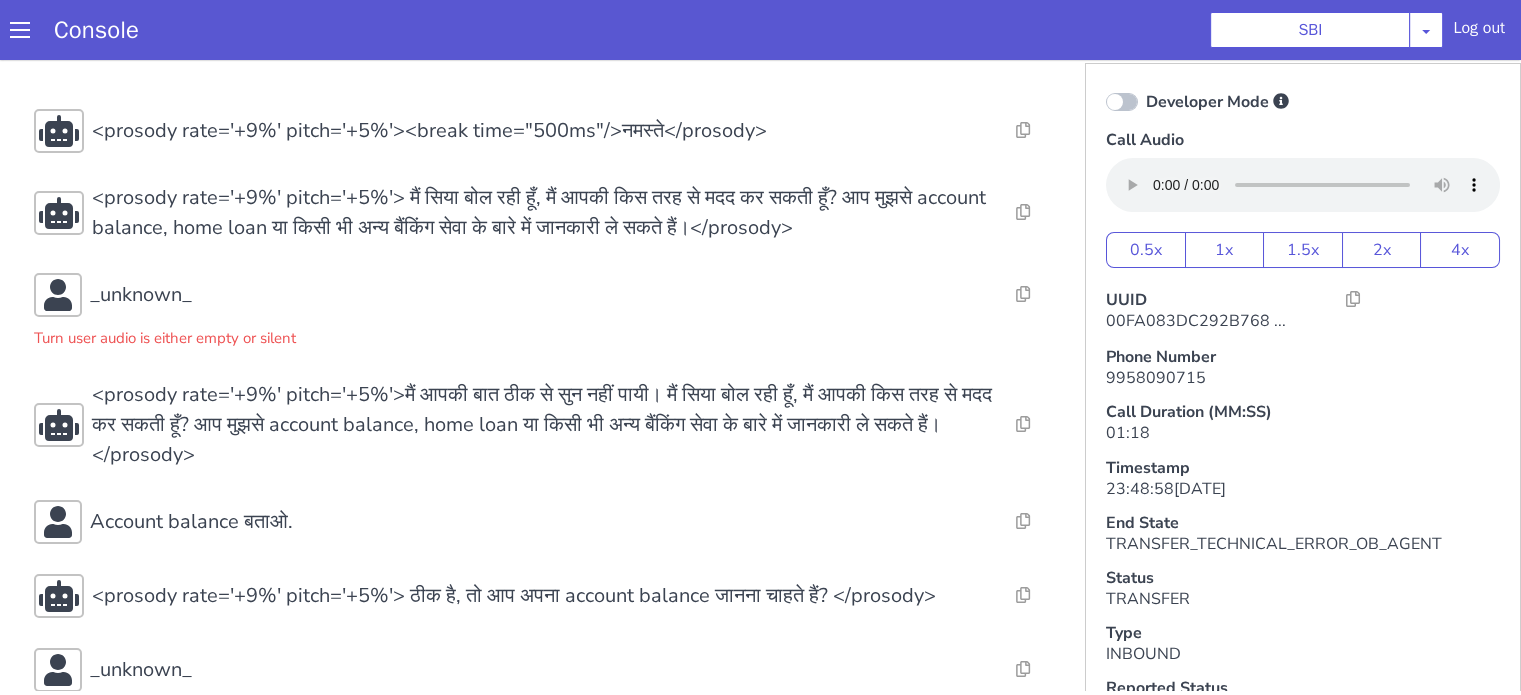 type 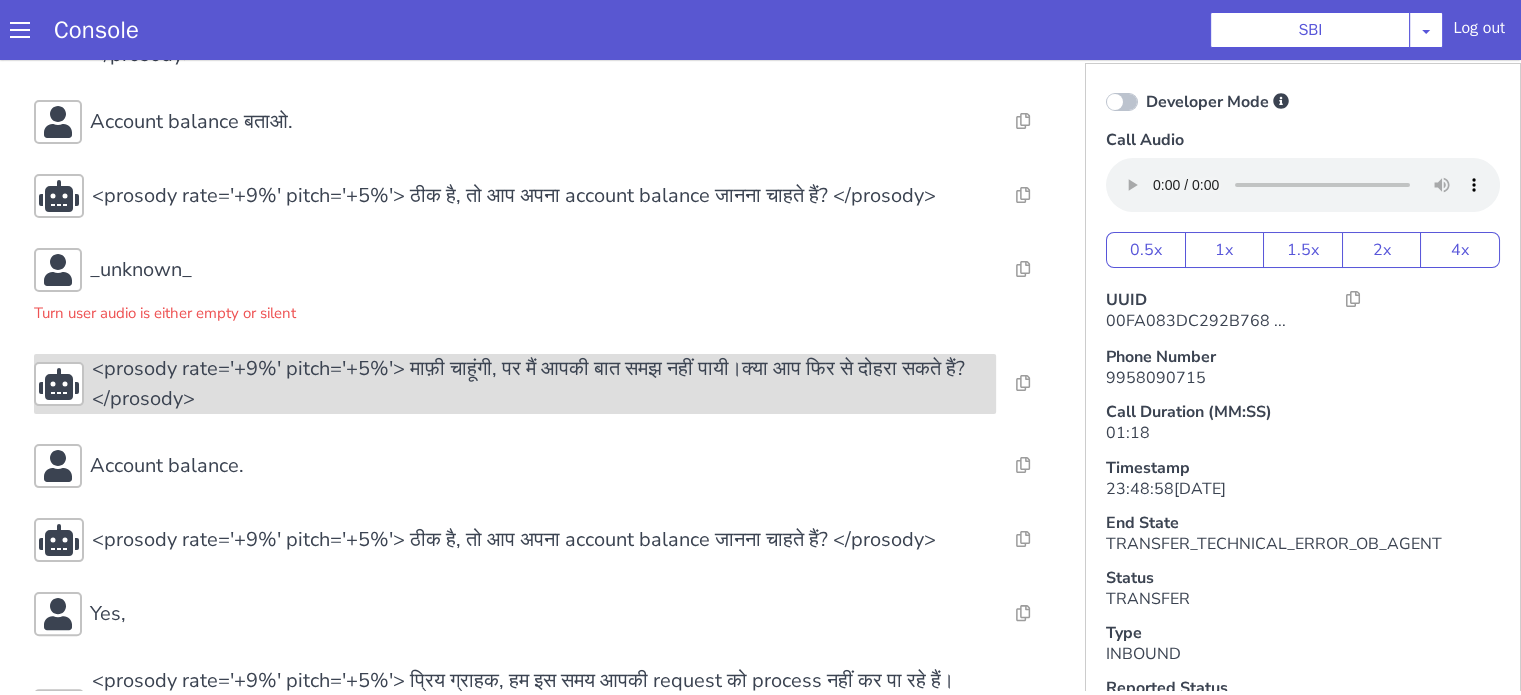 scroll, scrollTop: 497, scrollLeft: 0, axis: vertical 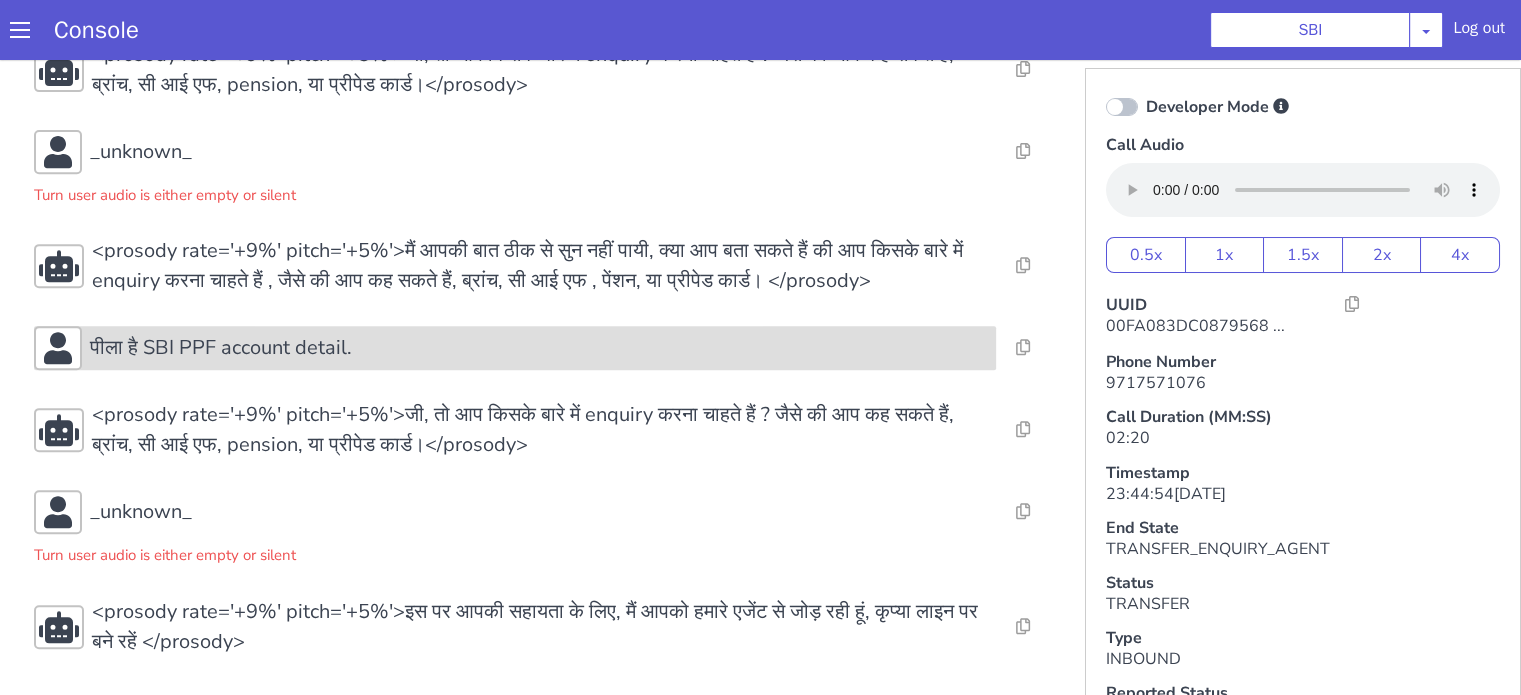click on "पीला है SBI PPF account detail." at bounding box center (539, 348) 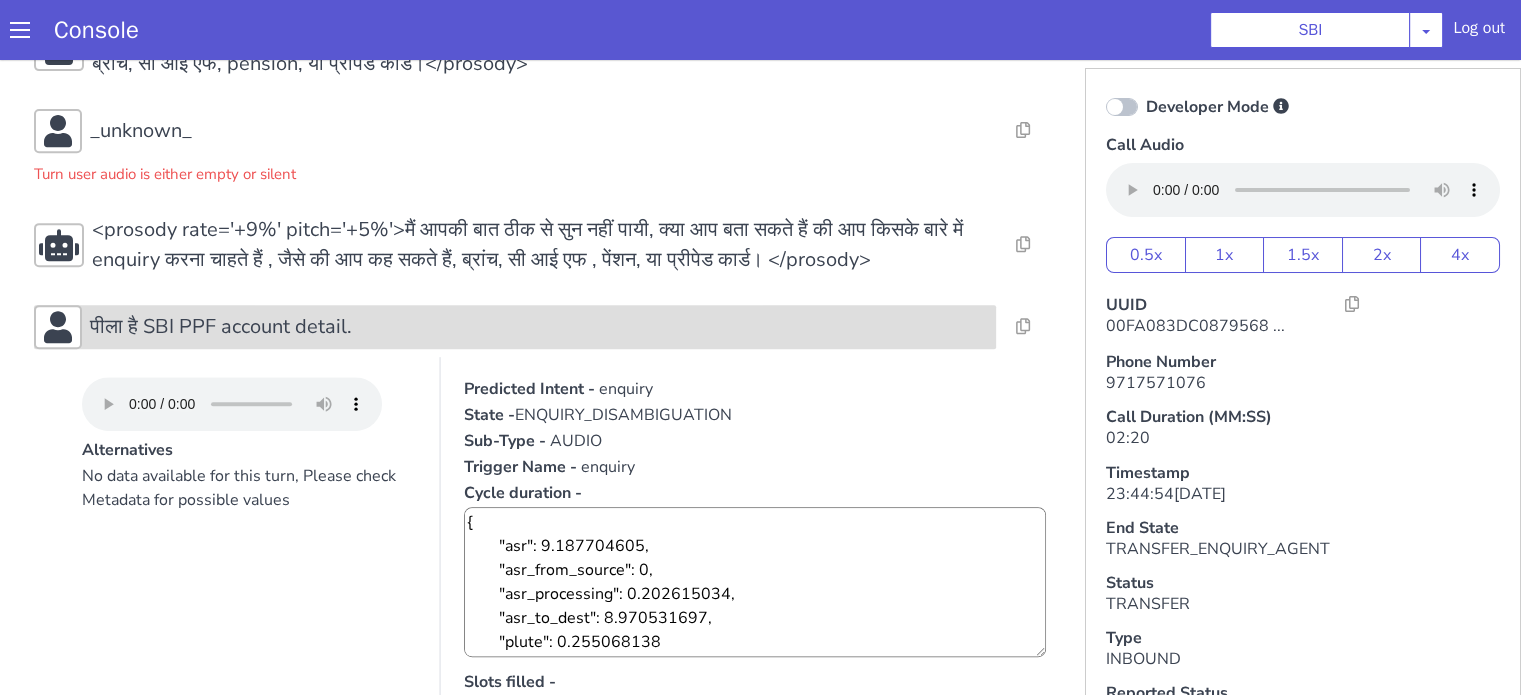 click on "पीला है SBI PPF account detail." at bounding box center (539, 327) 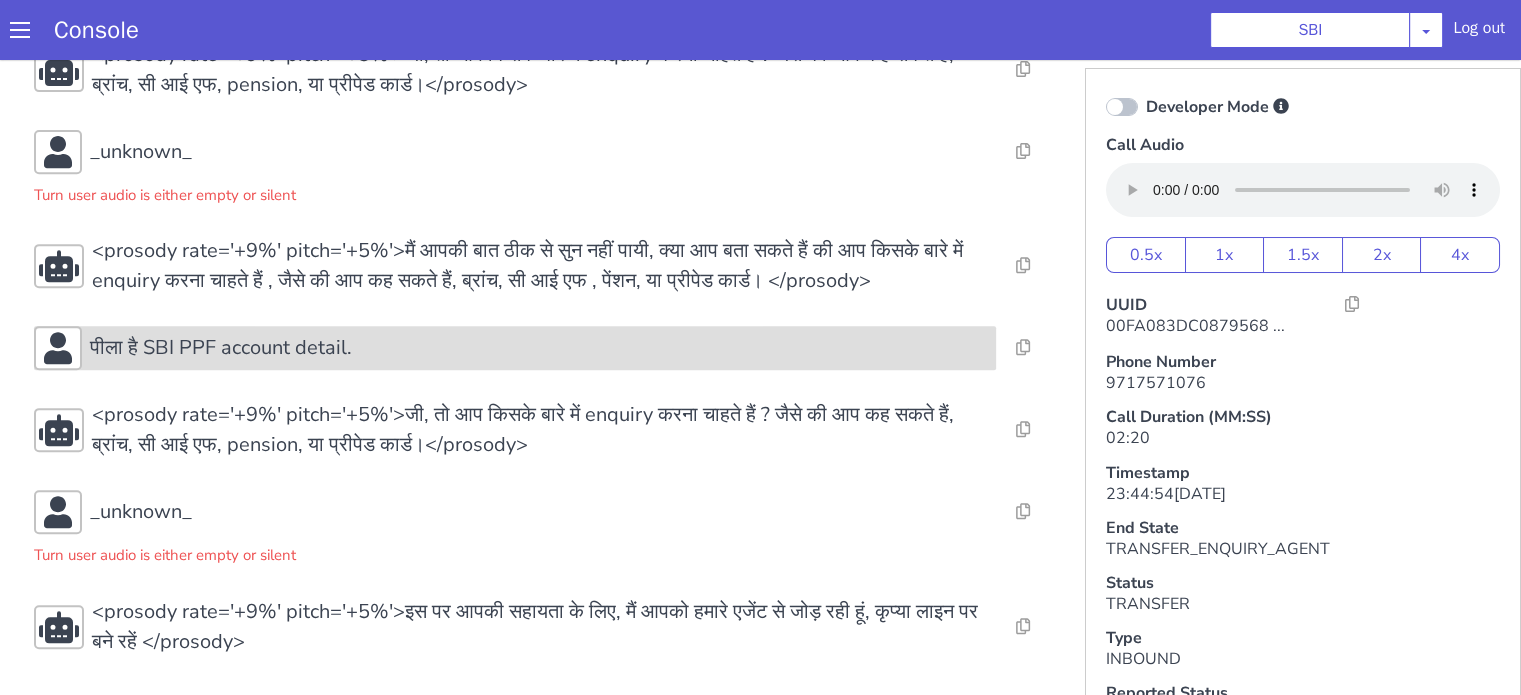 scroll, scrollTop: 5, scrollLeft: 0, axis: vertical 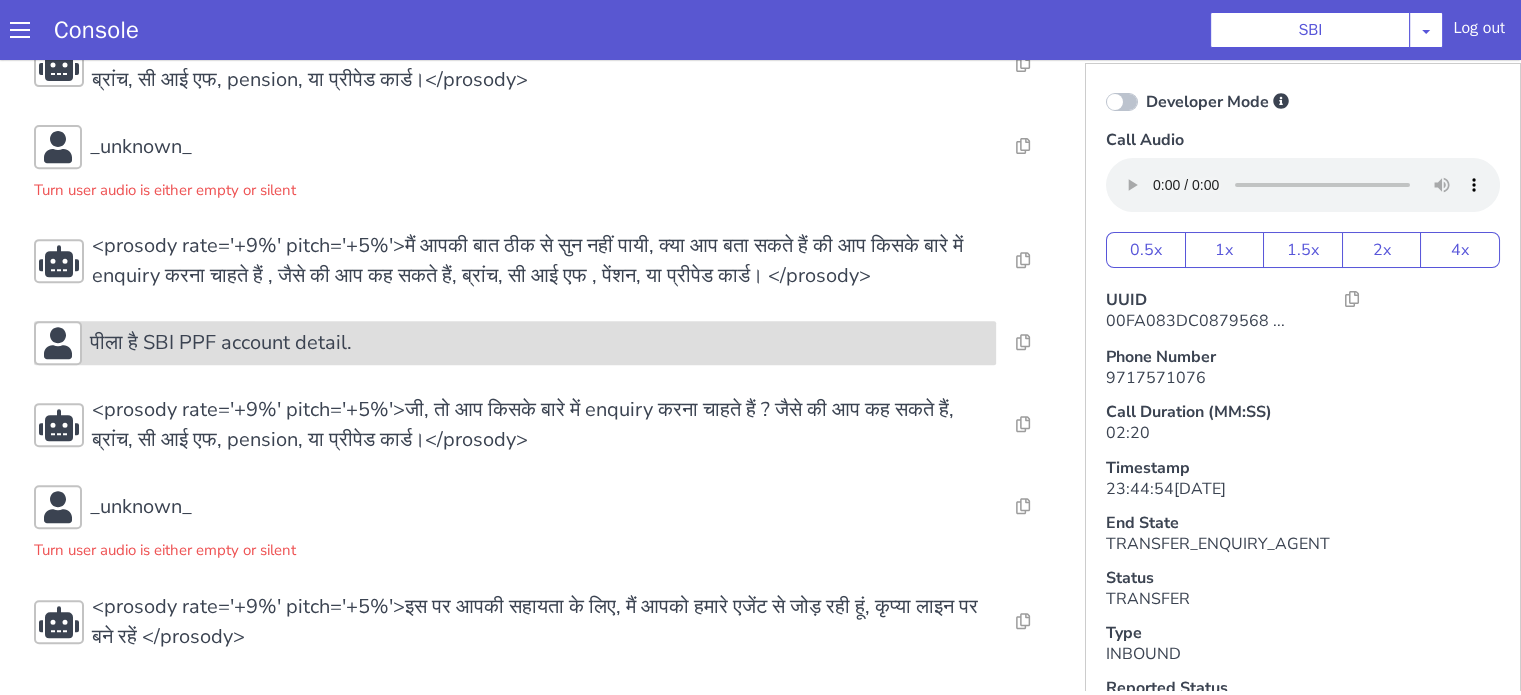 click on "पीला है SBI PPF account detail." at bounding box center (539, 343) 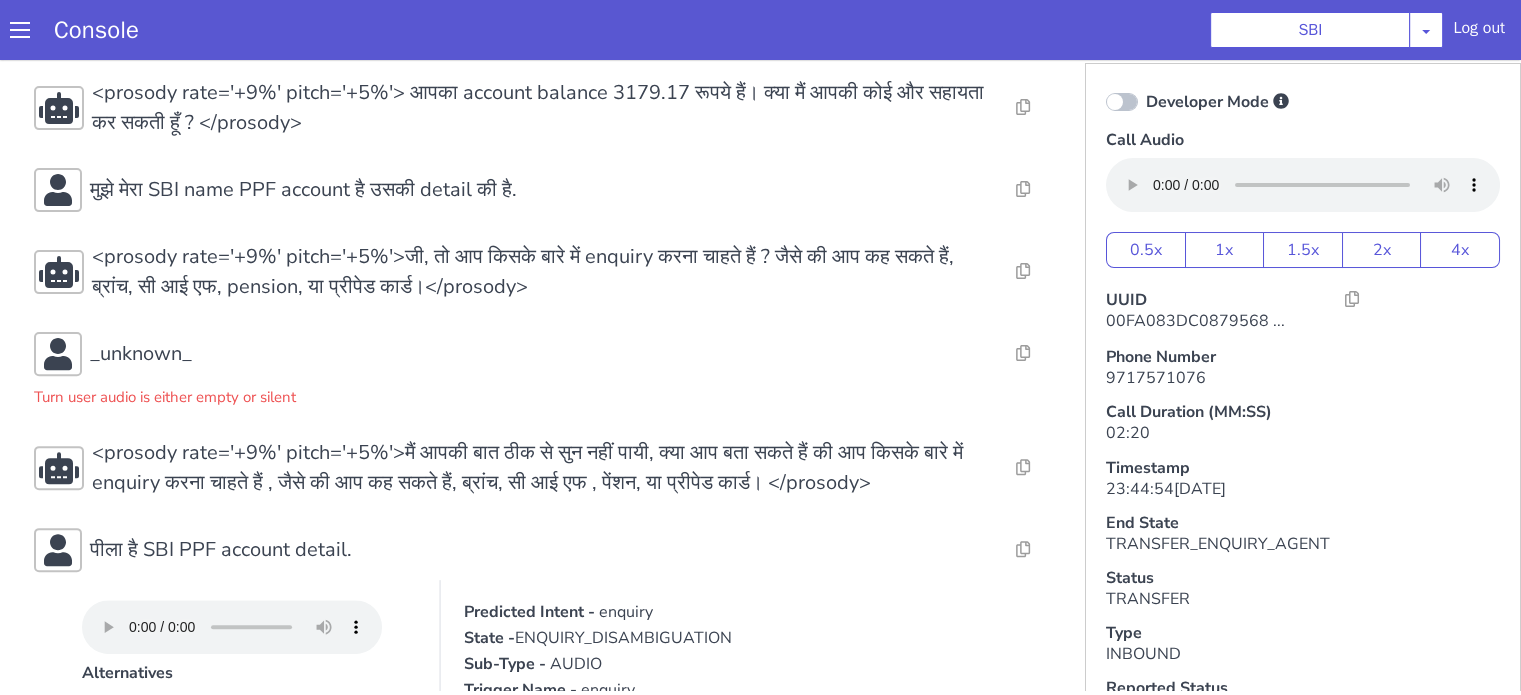scroll, scrollTop: 536, scrollLeft: 0, axis: vertical 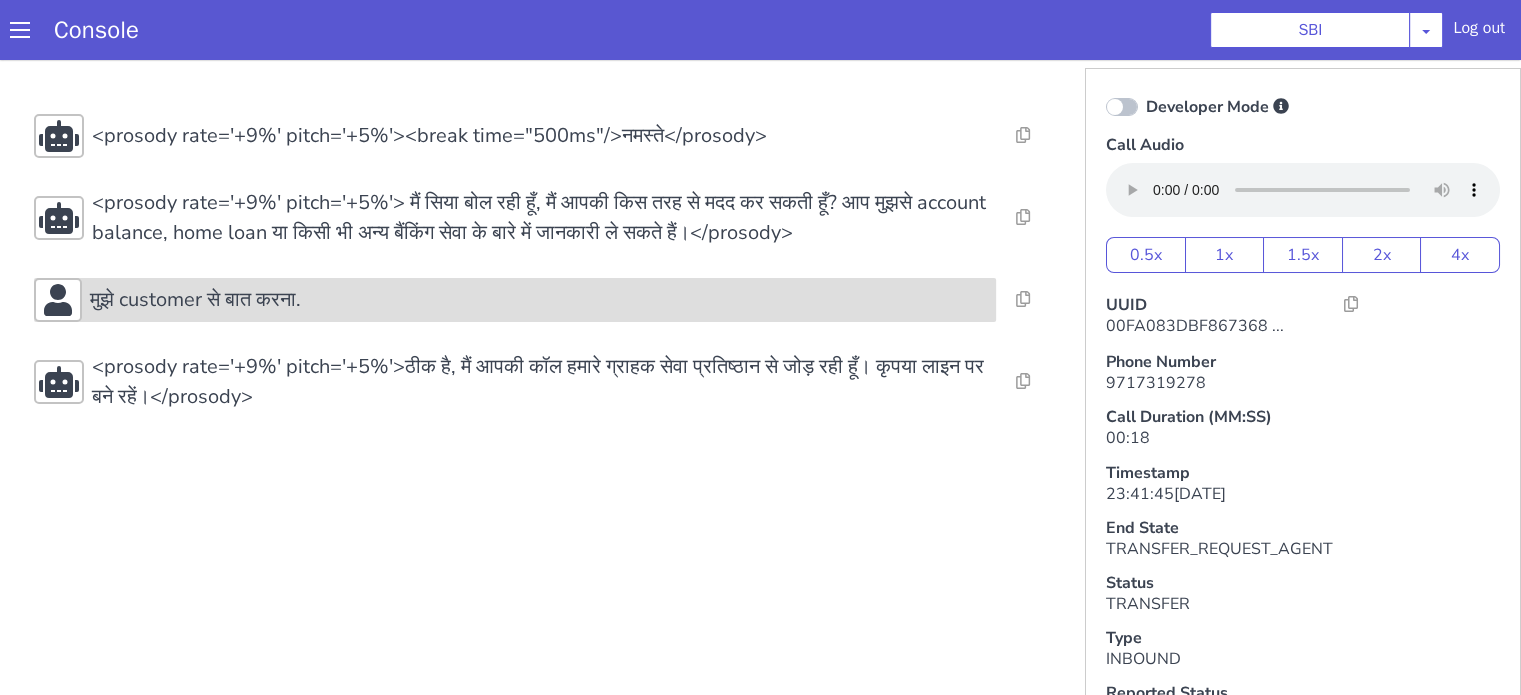 click on "मुझे customer से बात करना." at bounding box center [539, 300] 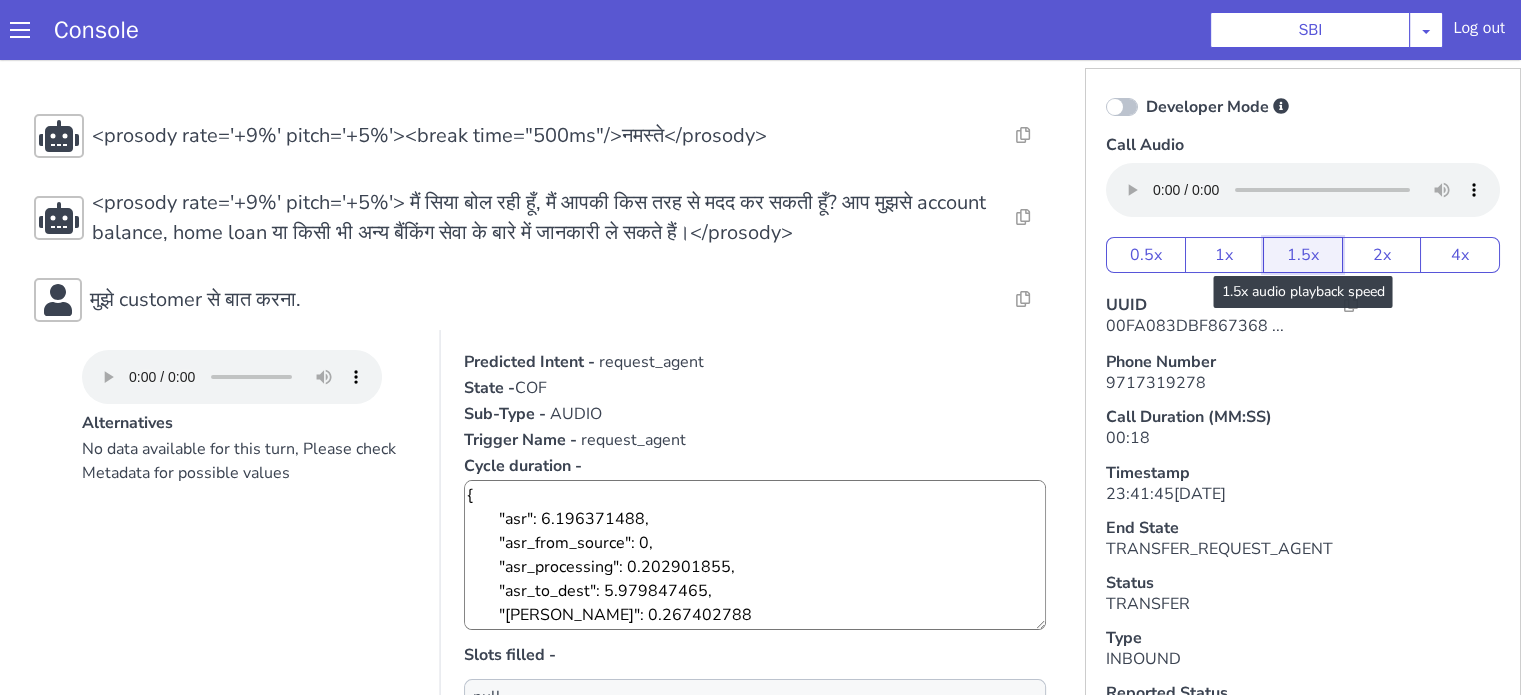 click on "1.5x" at bounding box center (1303, 255) 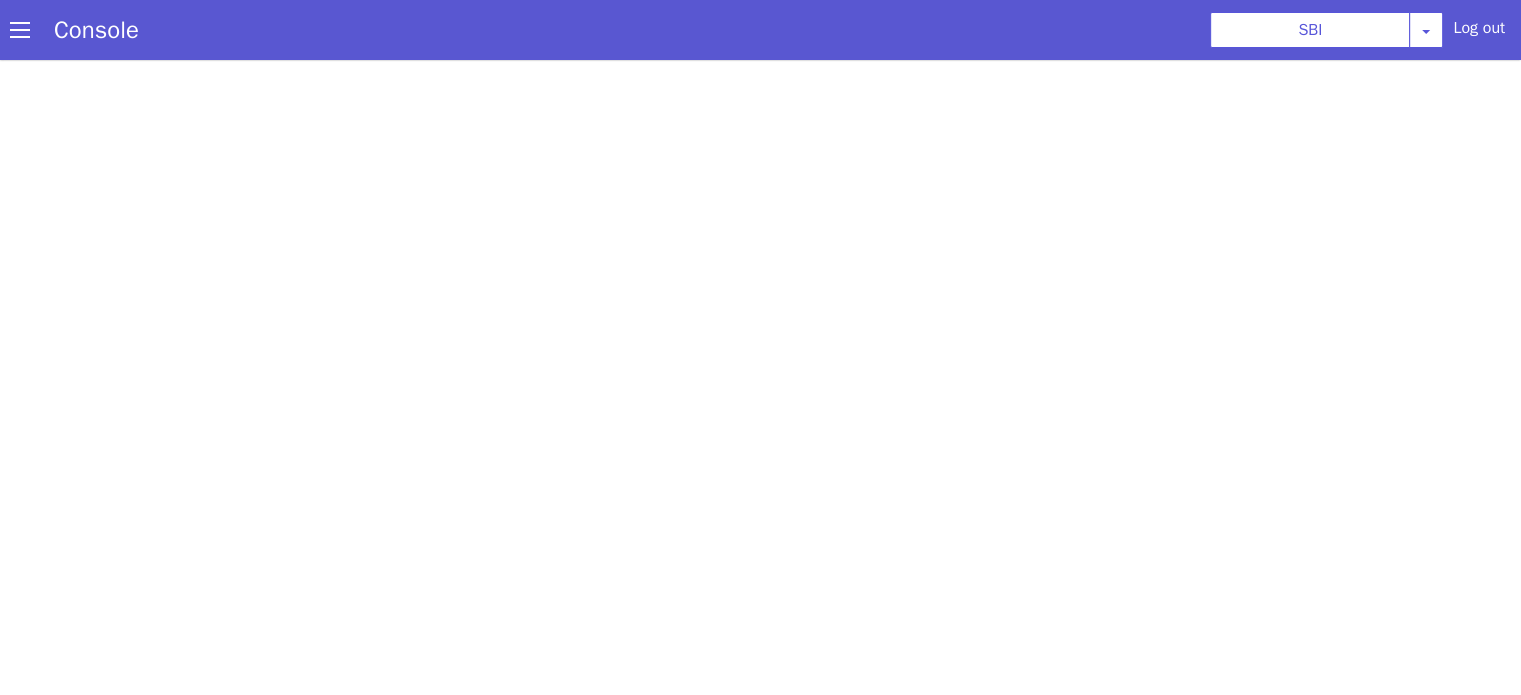 scroll, scrollTop: 0, scrollLeft: 0, axis: both 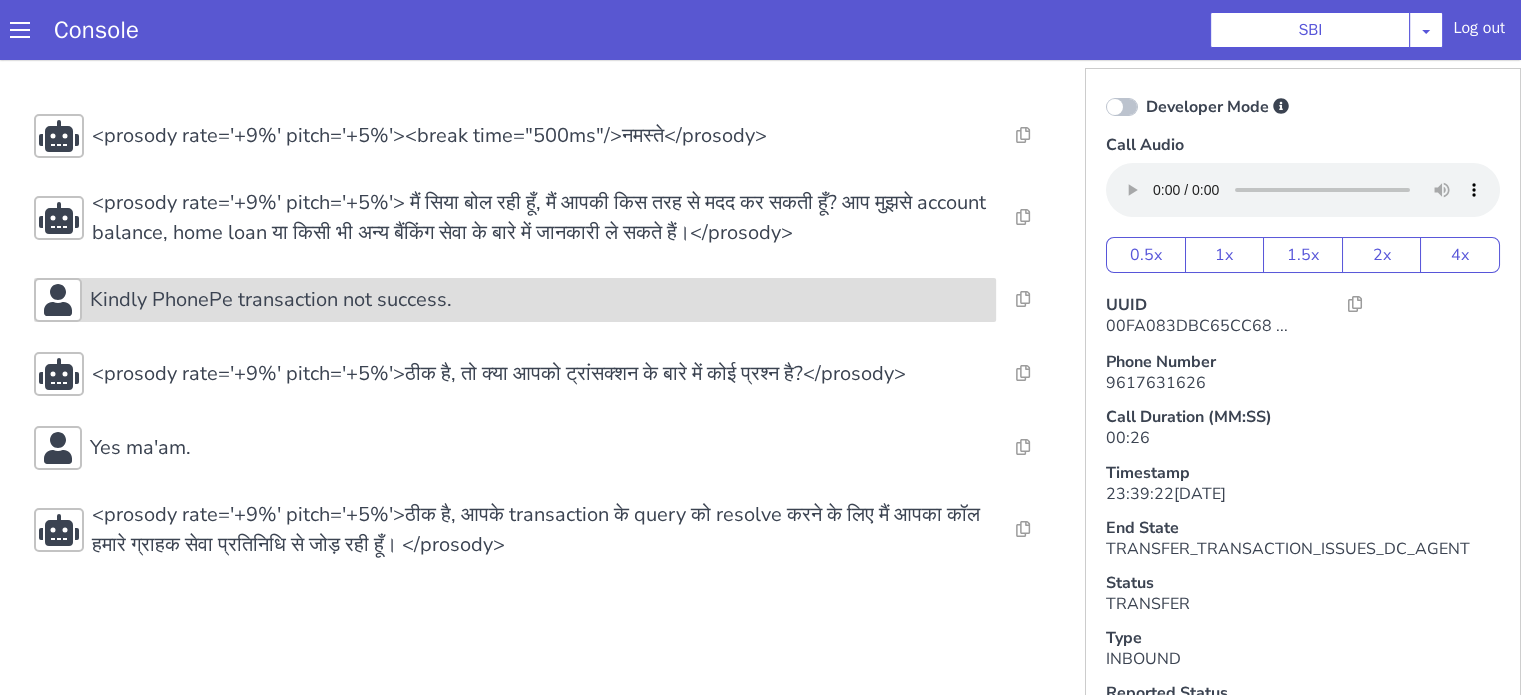 click on "Kindly PhonePe transaction not success." at bounding box center (271, 300) 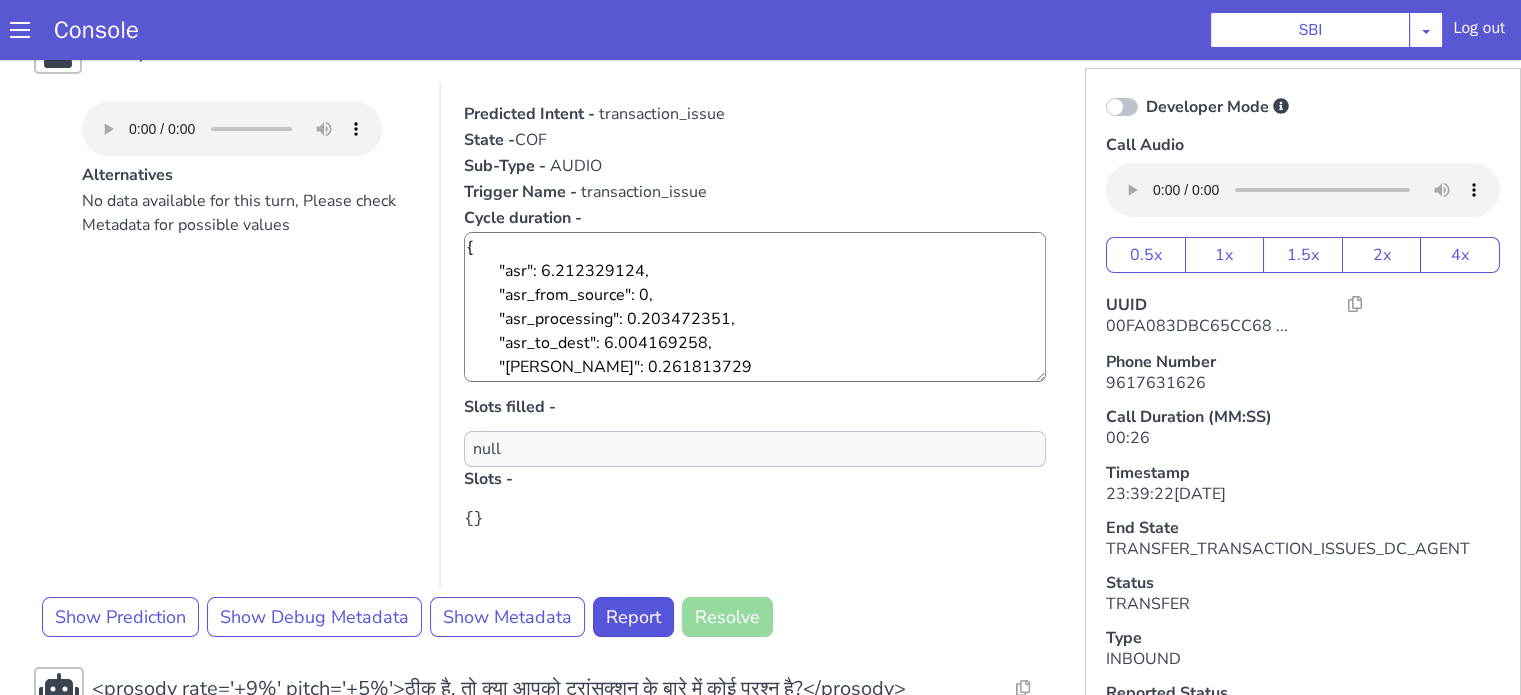scroll, scrollTop: 400, scrollLeft: 0, axis: vertical 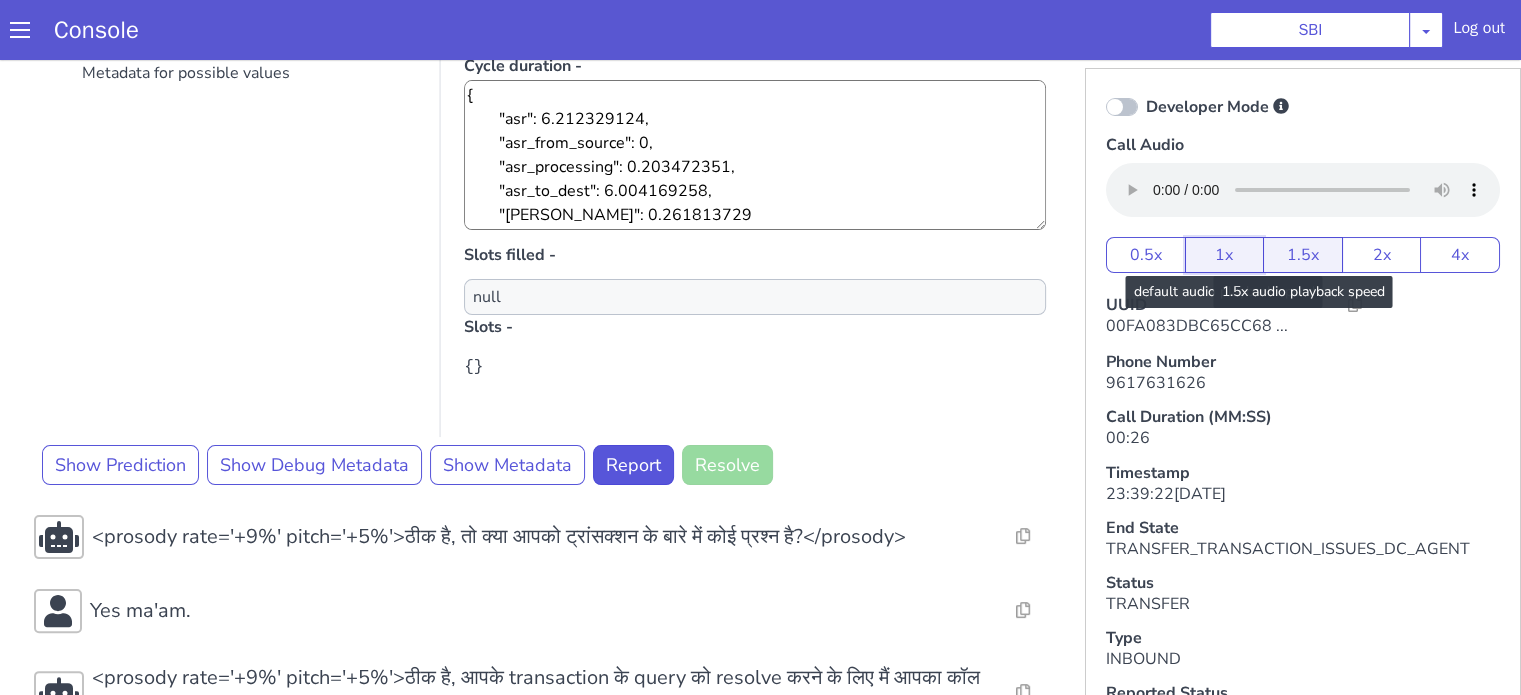 click on "0.5x 1x 1.5x 2x 4x" at bounding box center [1303, 255] 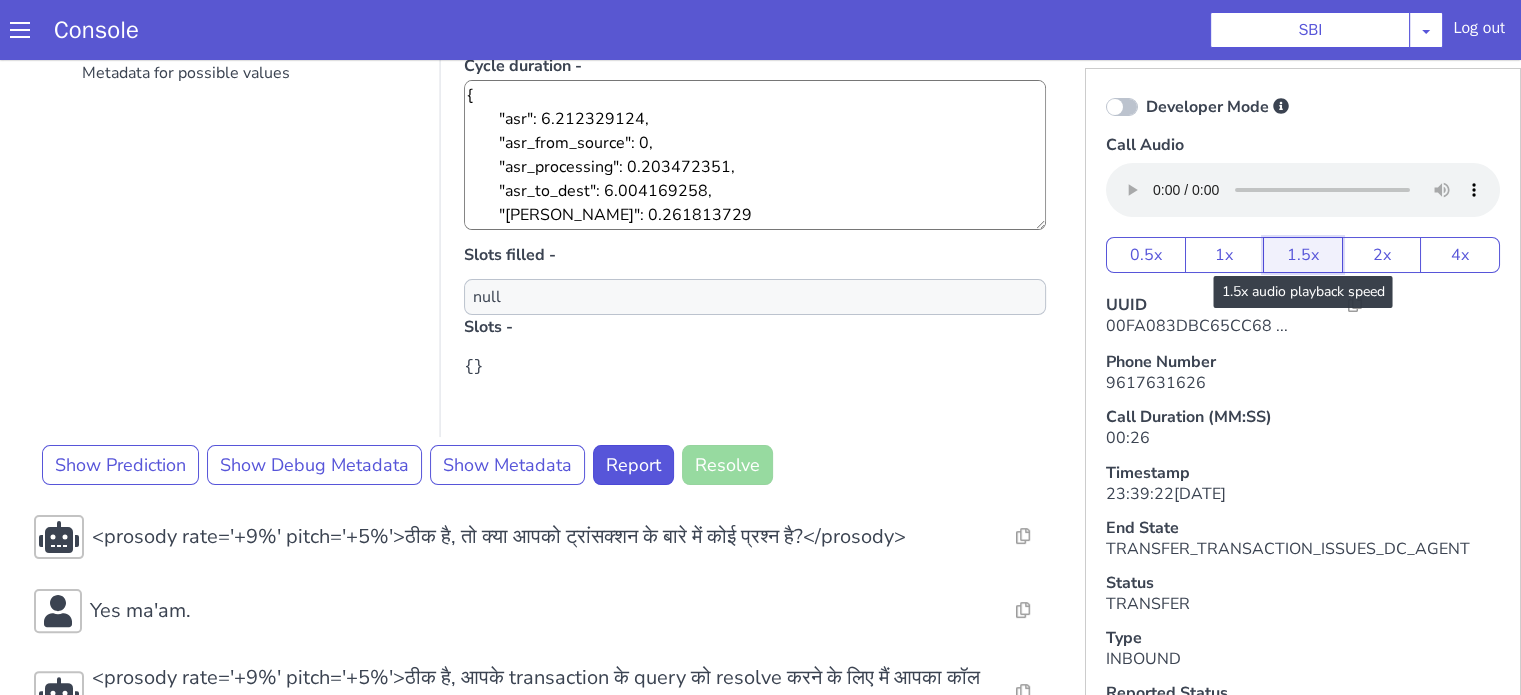 click on "1.5x" at bounding box center (1303, 255) 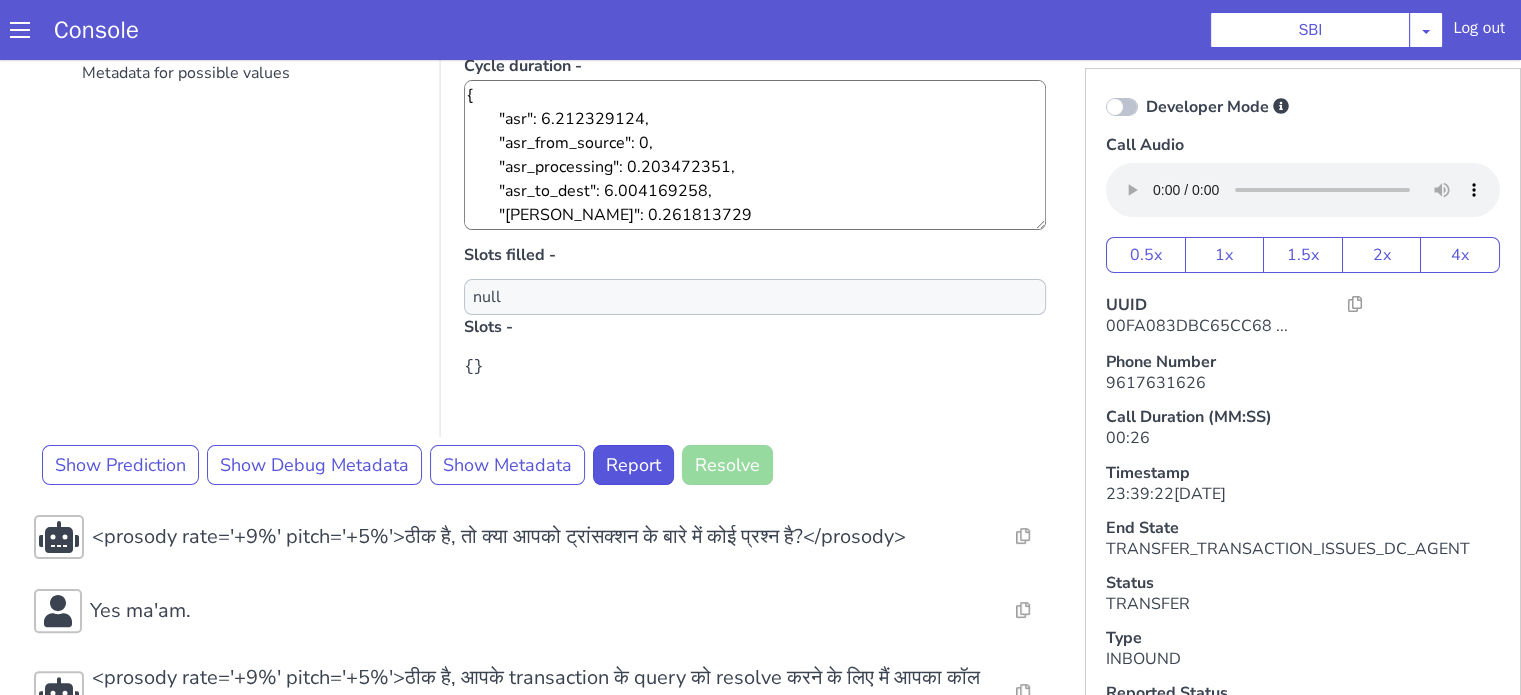 scroll, scrollTop: 0, scrollLeft: 0, axis: both 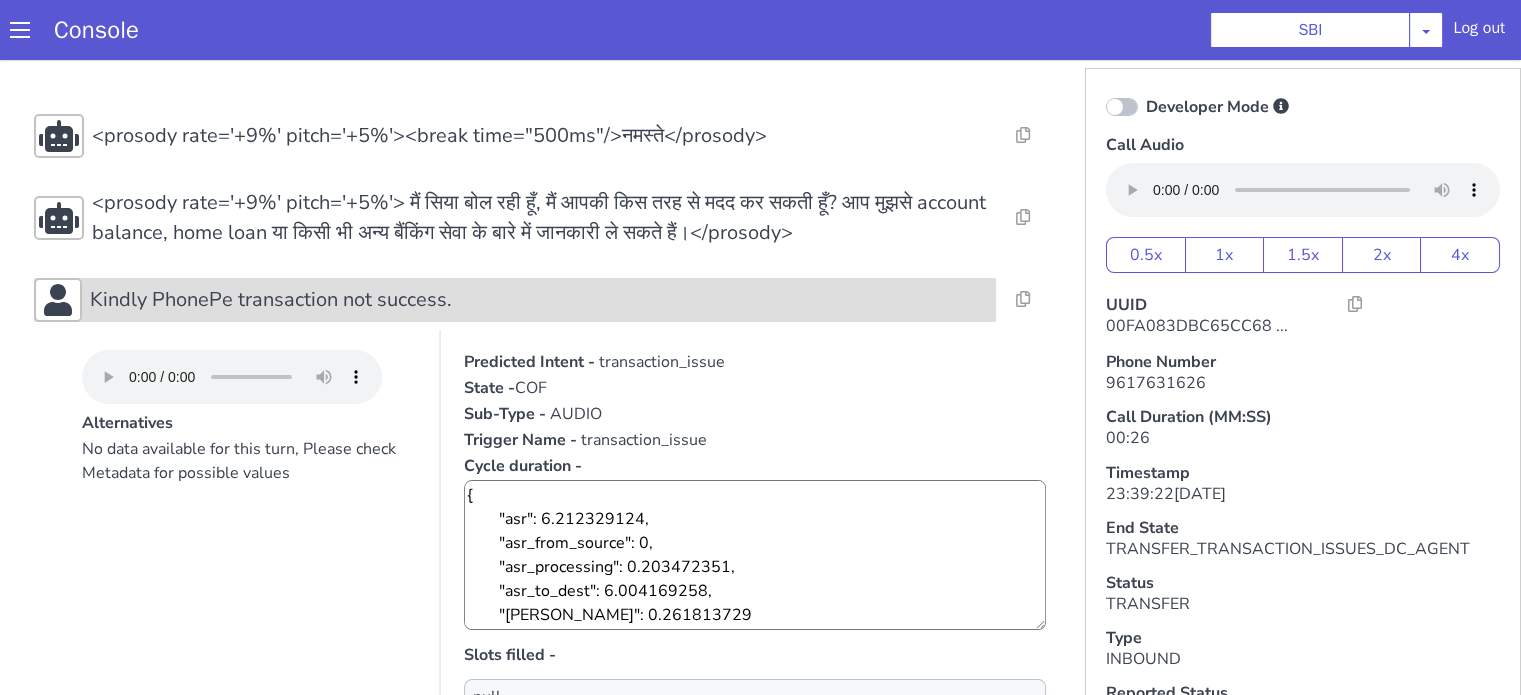 click on "Kindly PhonePe transaction not success." at bounding box center [539, 300] 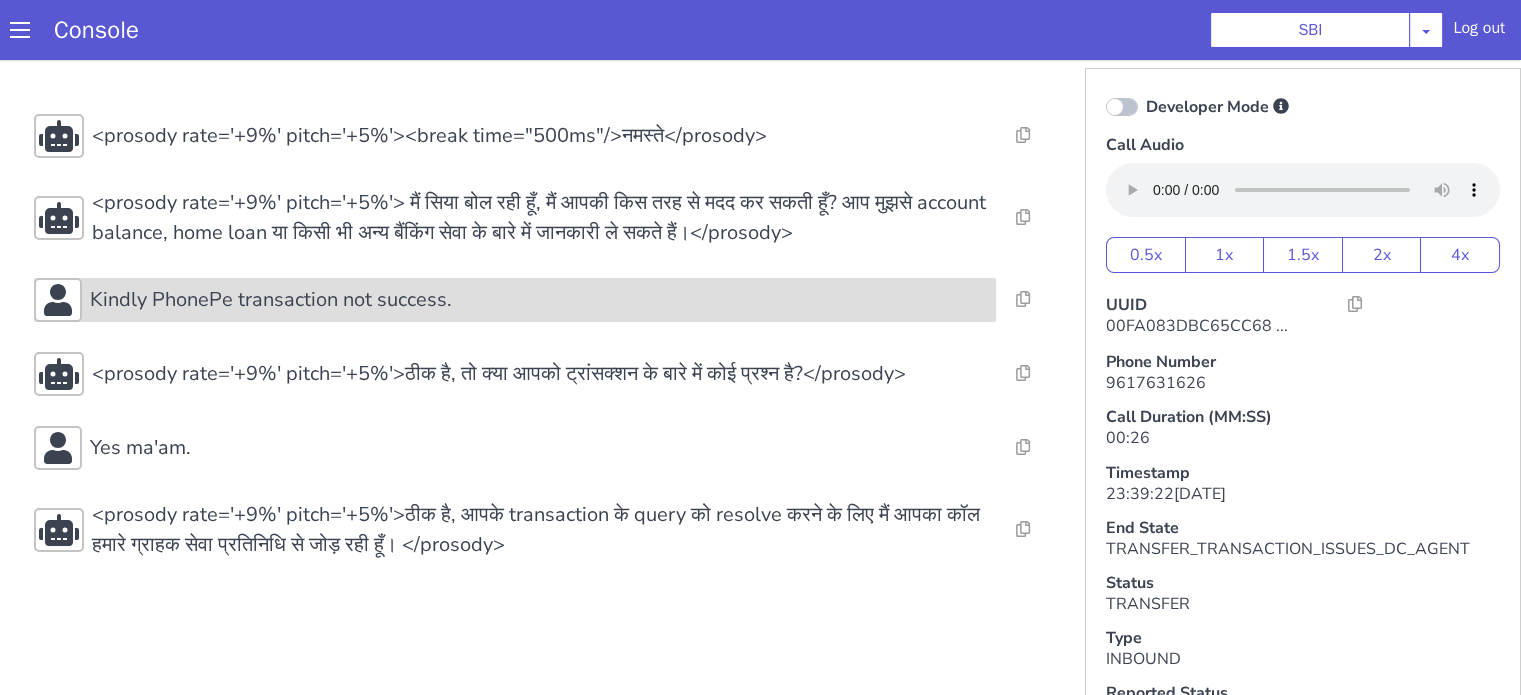 click on "Kindly PhonePe transaction not success." at bounding box center (539, 300) 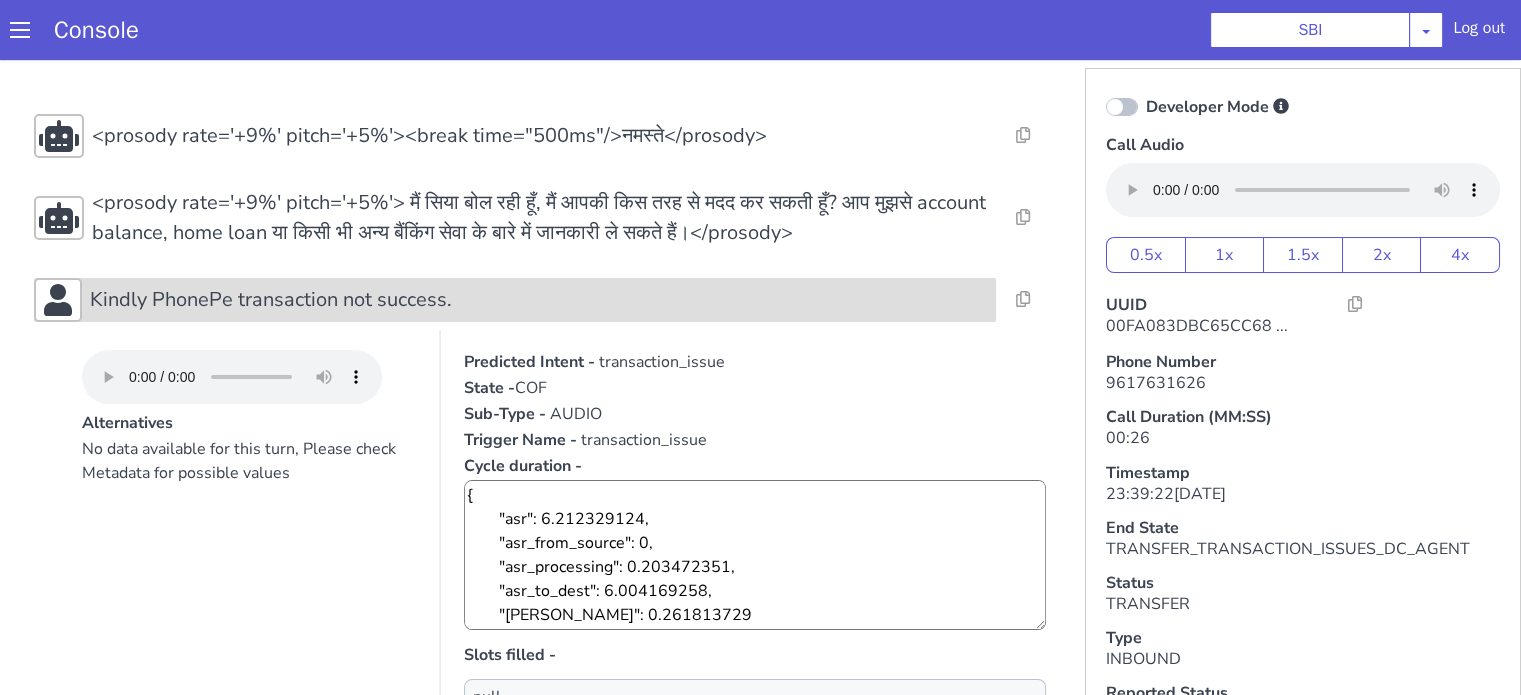 click on "Kindly PhonePe transaction not success." at bounding box center [539, 300] 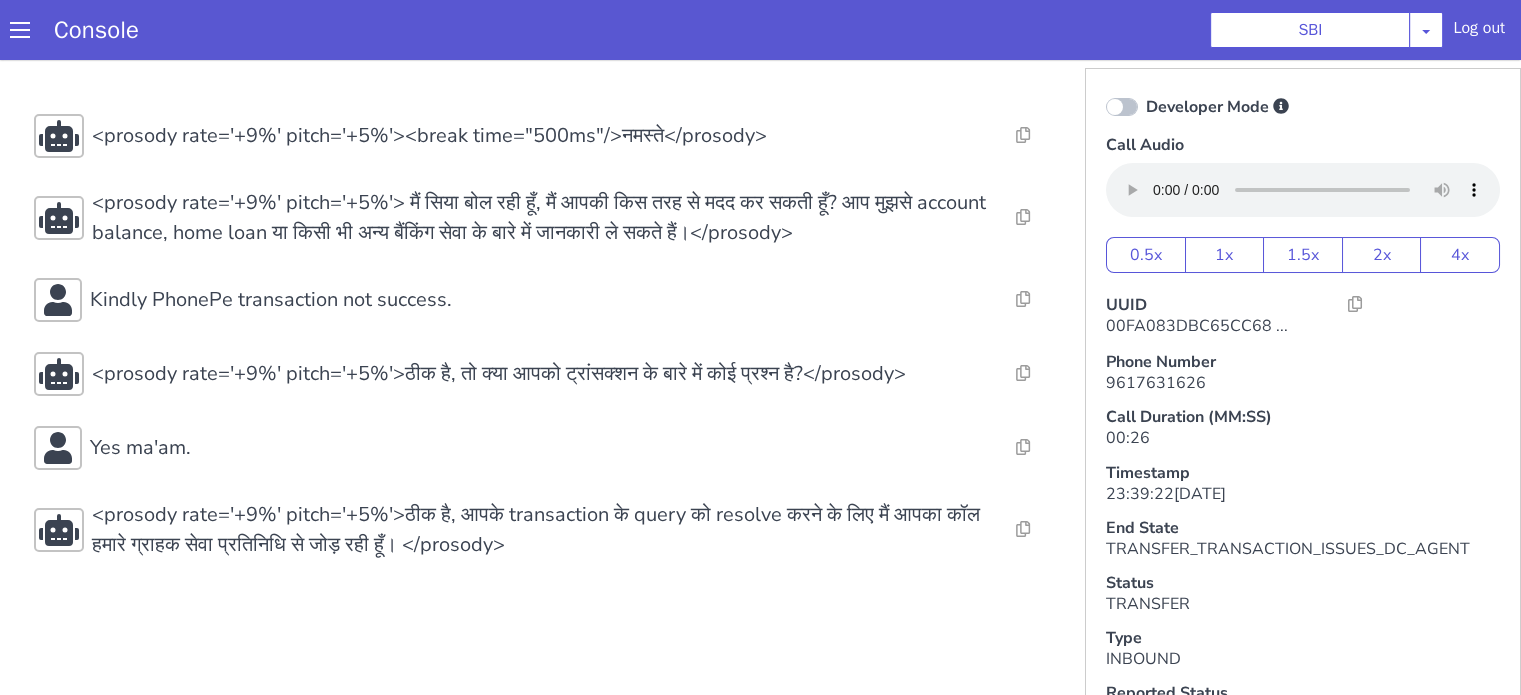 click on "Resolve  Intent Error  Entity Error  Transcription Error  Miscellaneous Submit <prosody rate='+9%' pitch='+5%'><break time="500ms"/>नमस्ते</prosody> Resolve  Intent Error  Entity Error  Transcription Error  Miscellaneous Submit <prosody rate='+9%' pitch='+5%'> मैं सिया बोल रही हूँ, मैं आपकी किस तरह से मदद कर सकती हूँ? आप मुझसे account balance, home loan या किसी भी अन्य बैंकिंग सेवा के बारे में जानकारी ले सकते हैं।</prosody> Resolve  Intent Error  Entity Error  Transcription Error  Miscellaneous Submit Kindly PhonePe transaction not success. Resolve  Intent Error  Entity Error  Transcription Error  Miscellaneous Submit Resolve  Intent Error  Entity Error  Transcription Error  Miscellaneous Submit Yes ma'am. Resolve  Intent Error  Entity Error  Transcription Error  Miscellaneous Submit Resolve Submit" at bounding box center [544, 337] 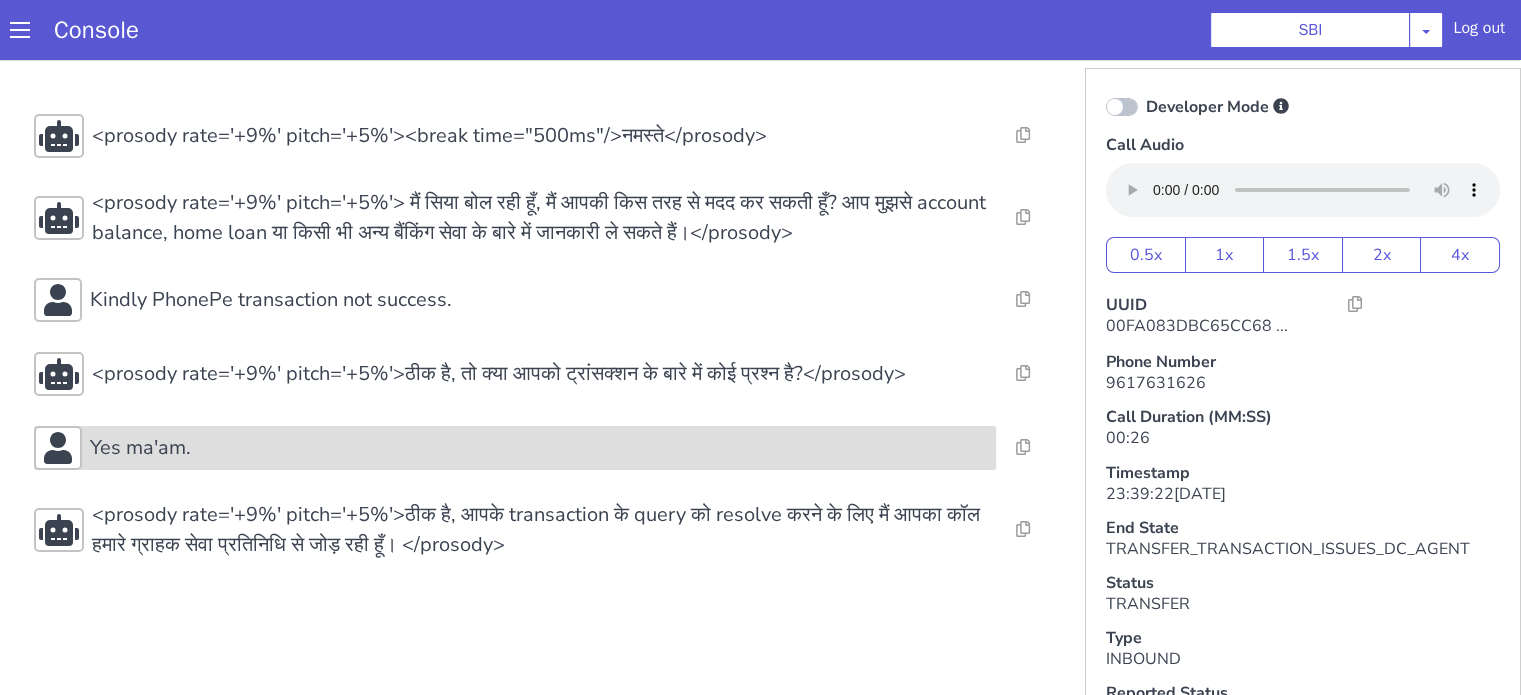 click on "Yes ma'am." at bounding box center [539, 448] 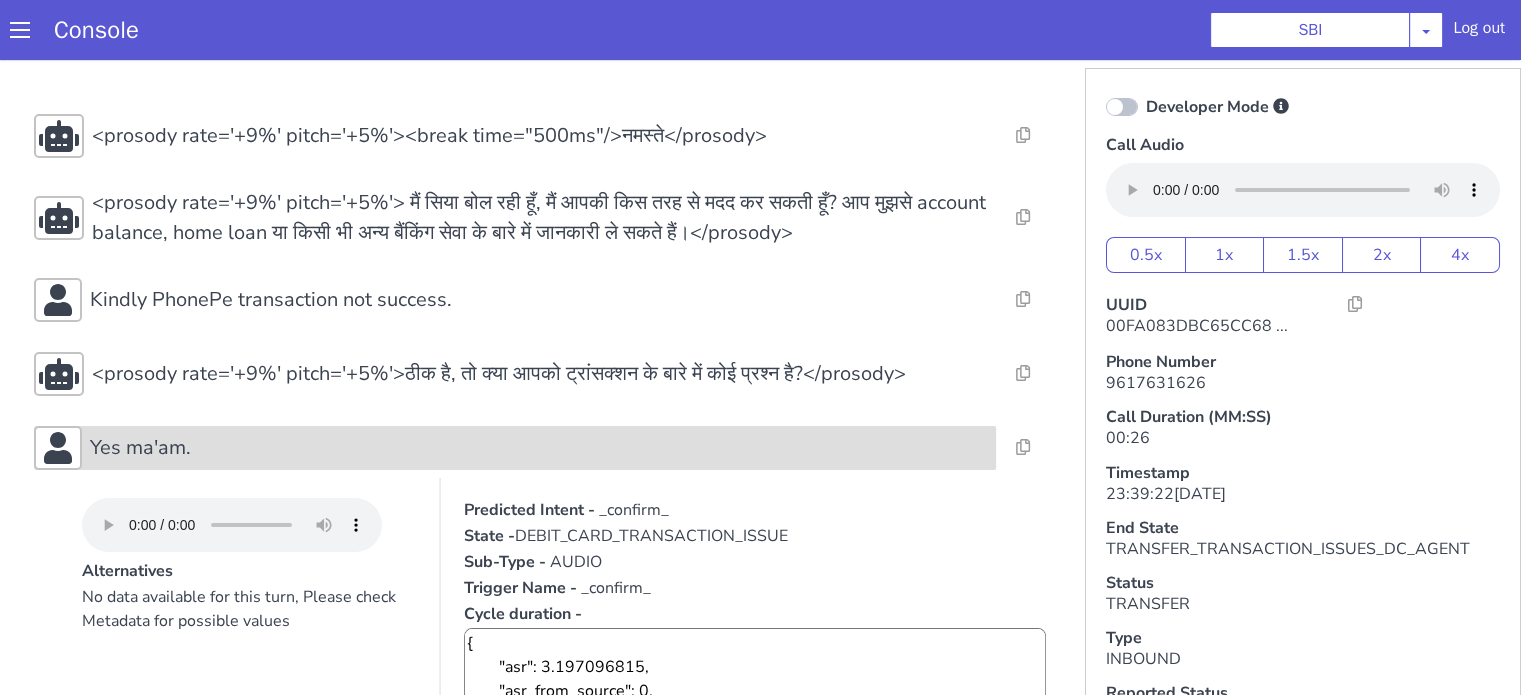 click on "Yes ma'am." at bounding box center [539, 448] 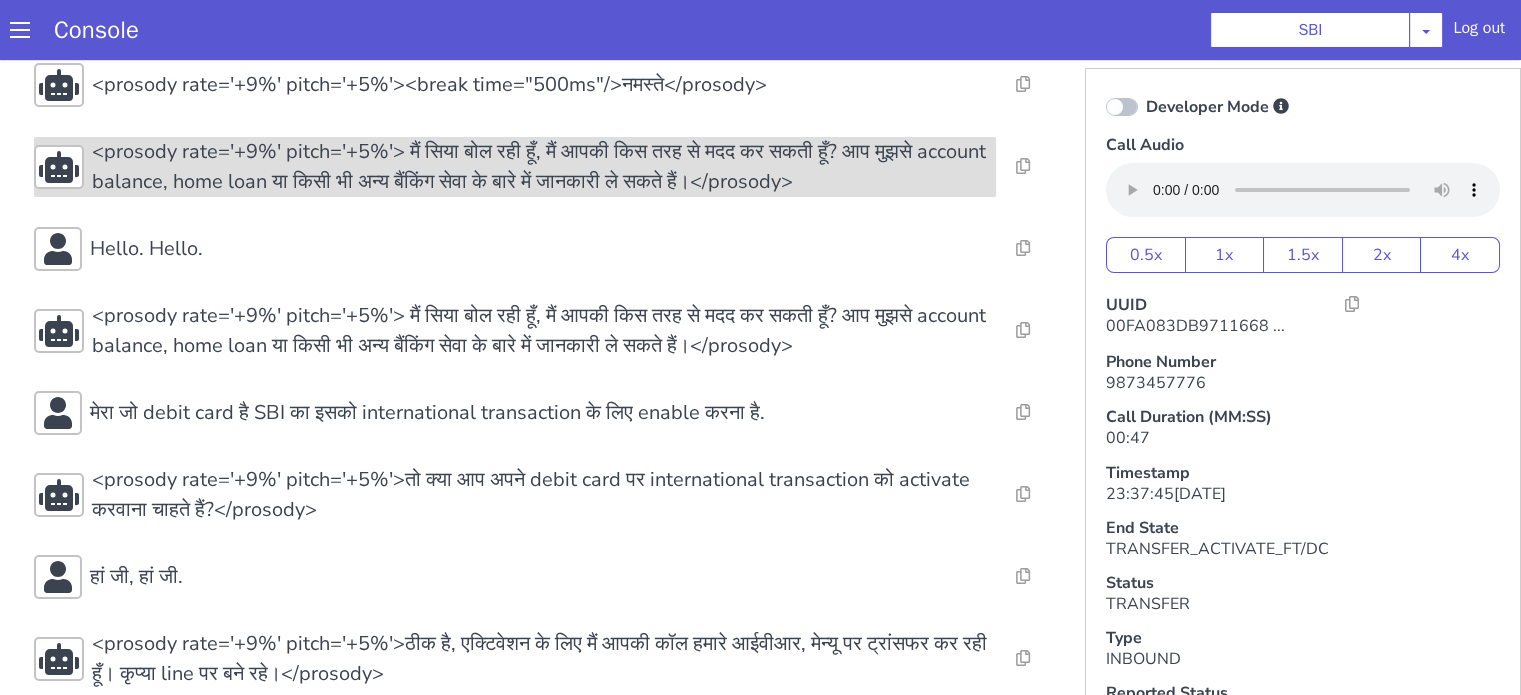 scroll, scrollTop: 80, scrollLeft: 0, axis: vertical 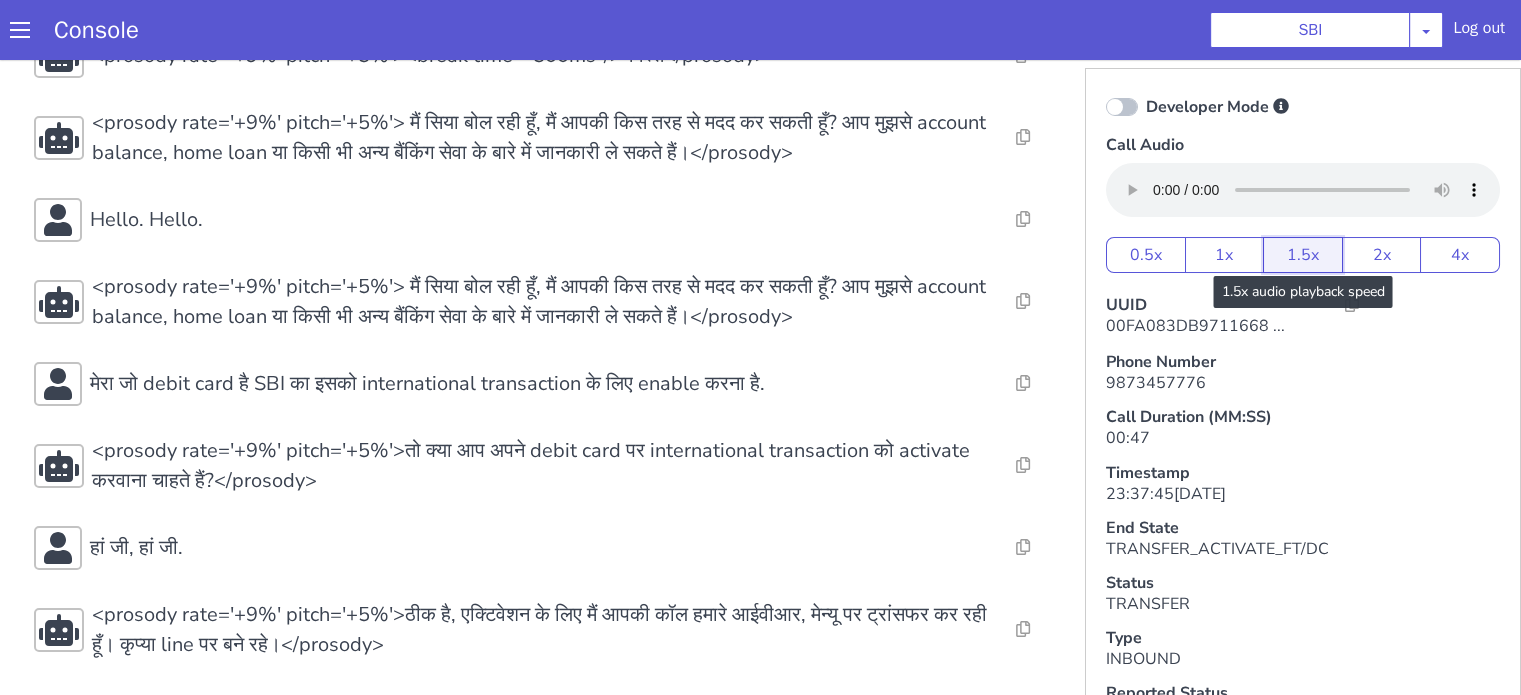 click on "1.5x" at bounding box center (2417, -189) 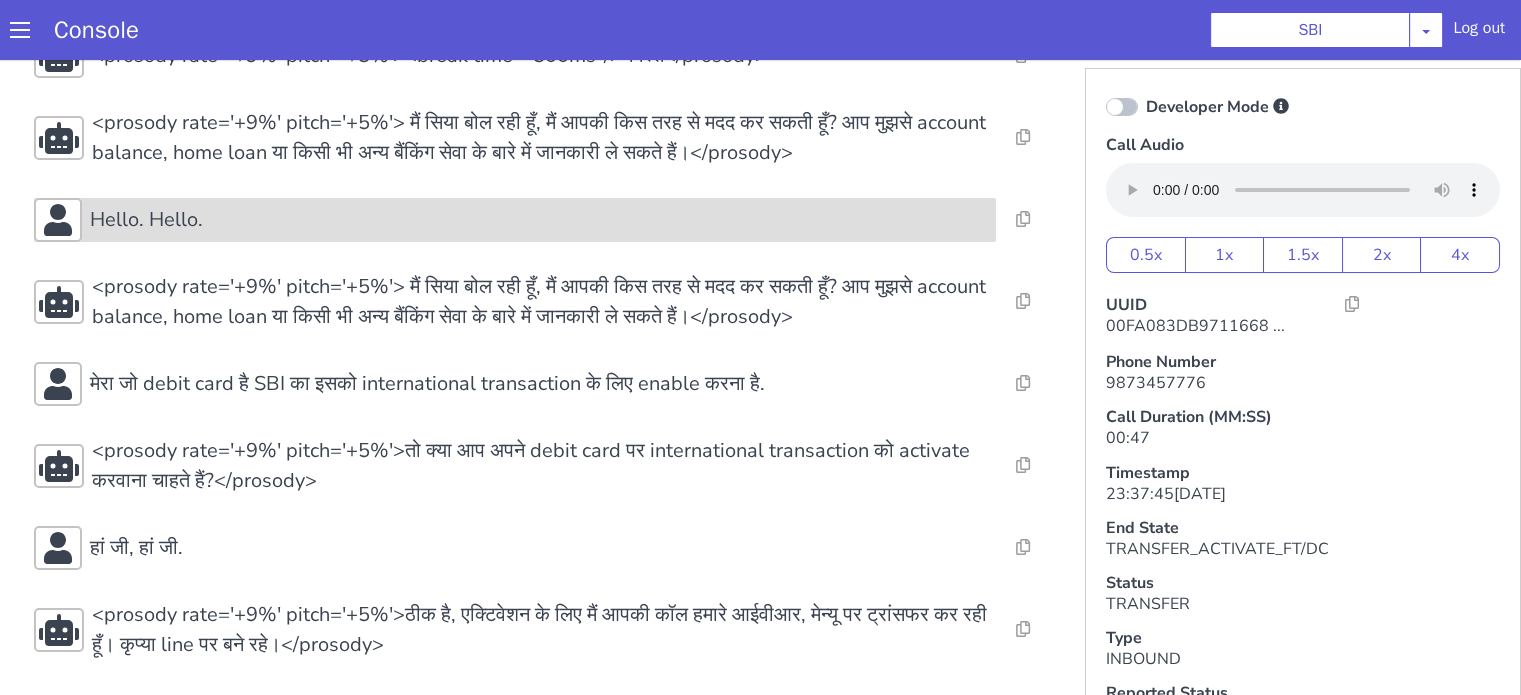 click on "Hello. Hello." at bounding box center (2057, 802) 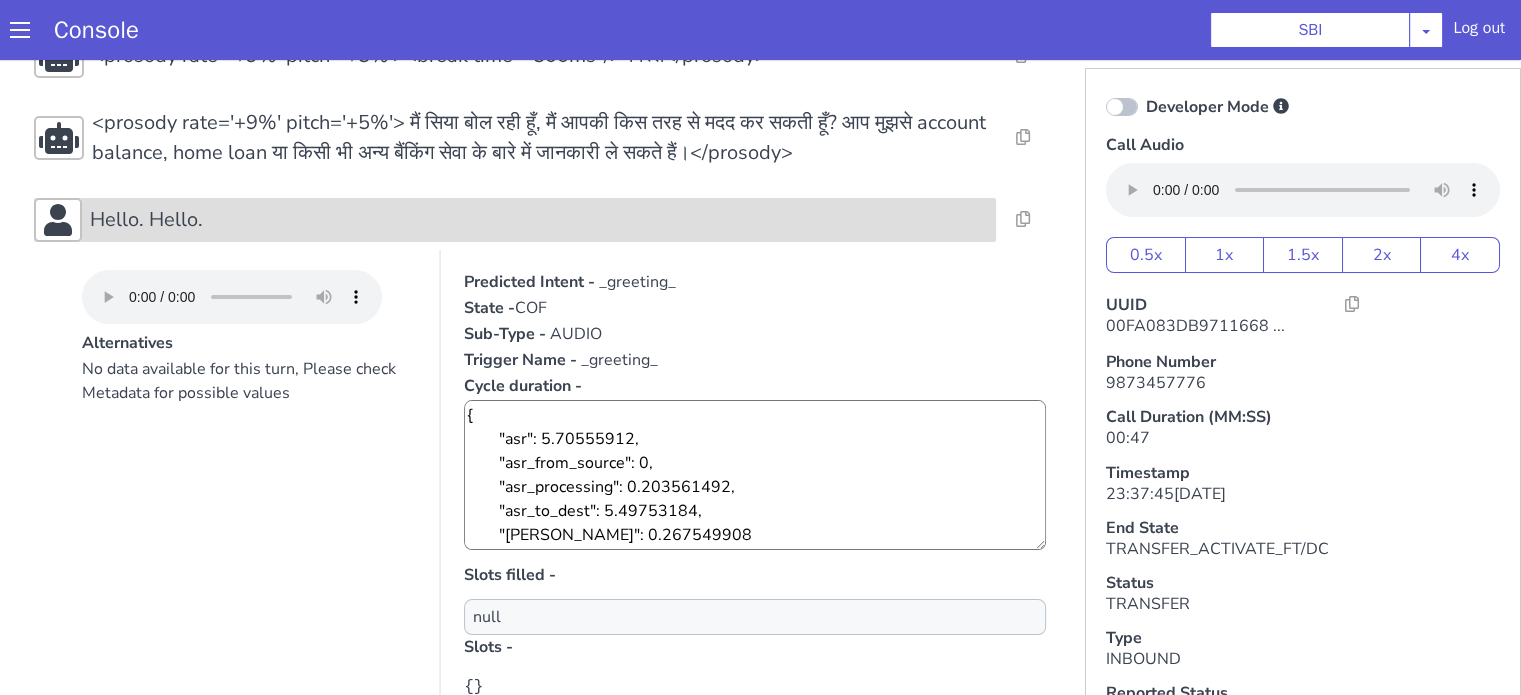 click on "Hello. Hello." at bounding box center (1653, -224) 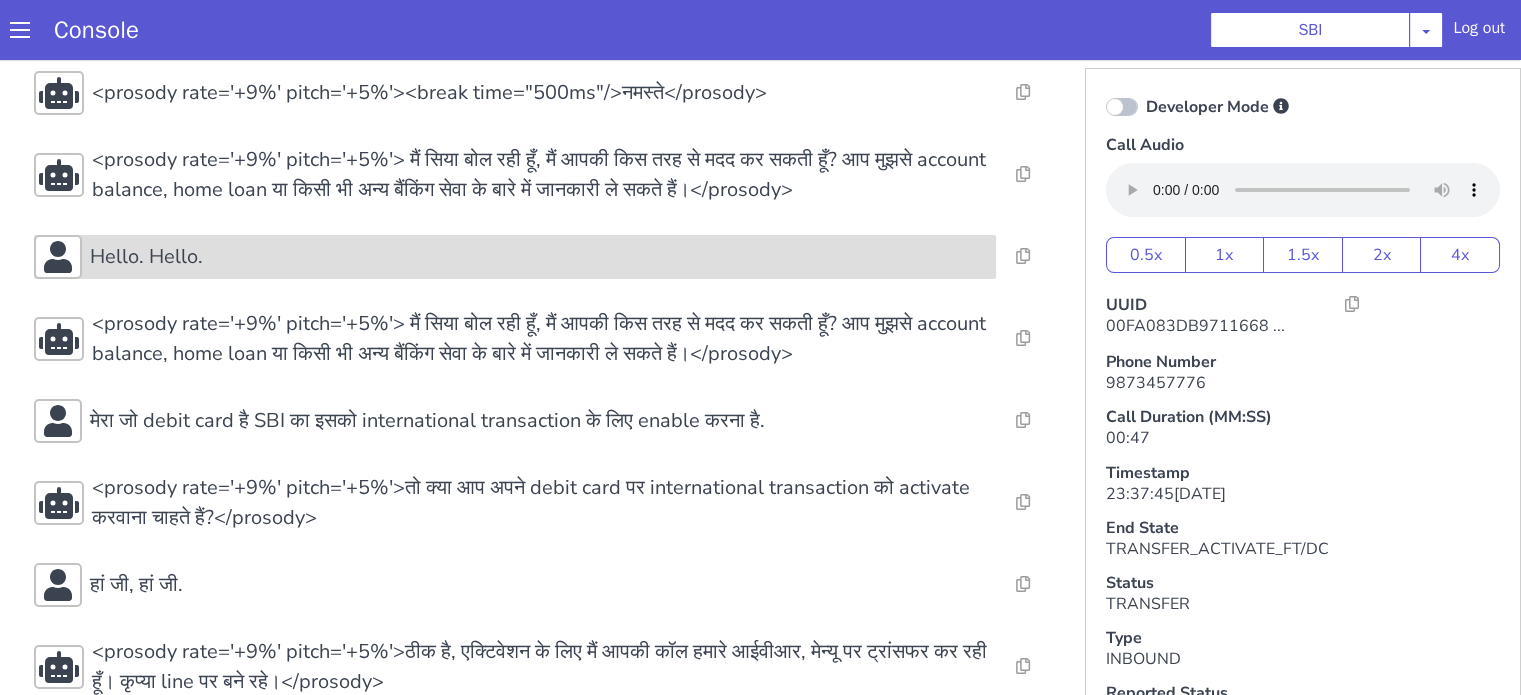 scroll, scrollTop: 80, scrollLeft: 0, axis: vertical 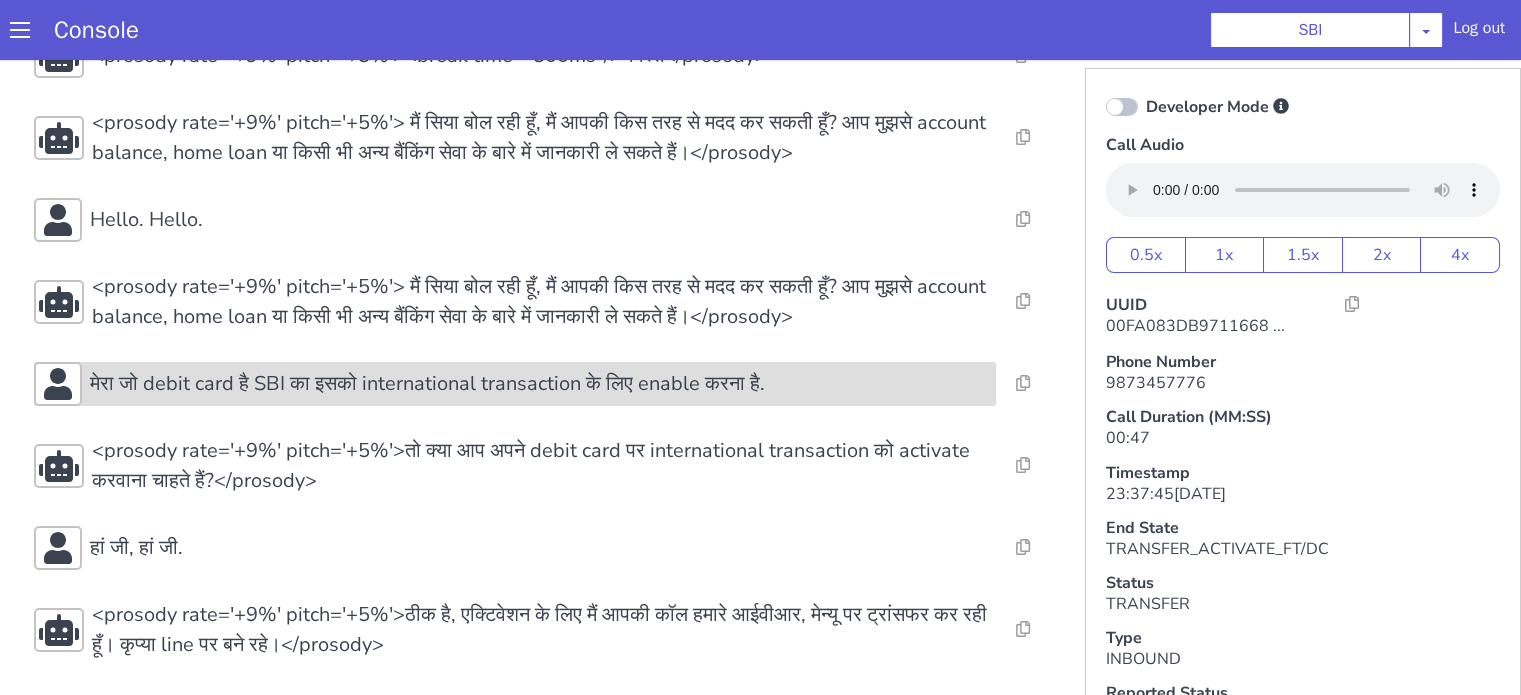 click on "मेरा जो debit card है SBI का इसको international transaction के लिए enable करना है." at bounding box center [1992, 553] 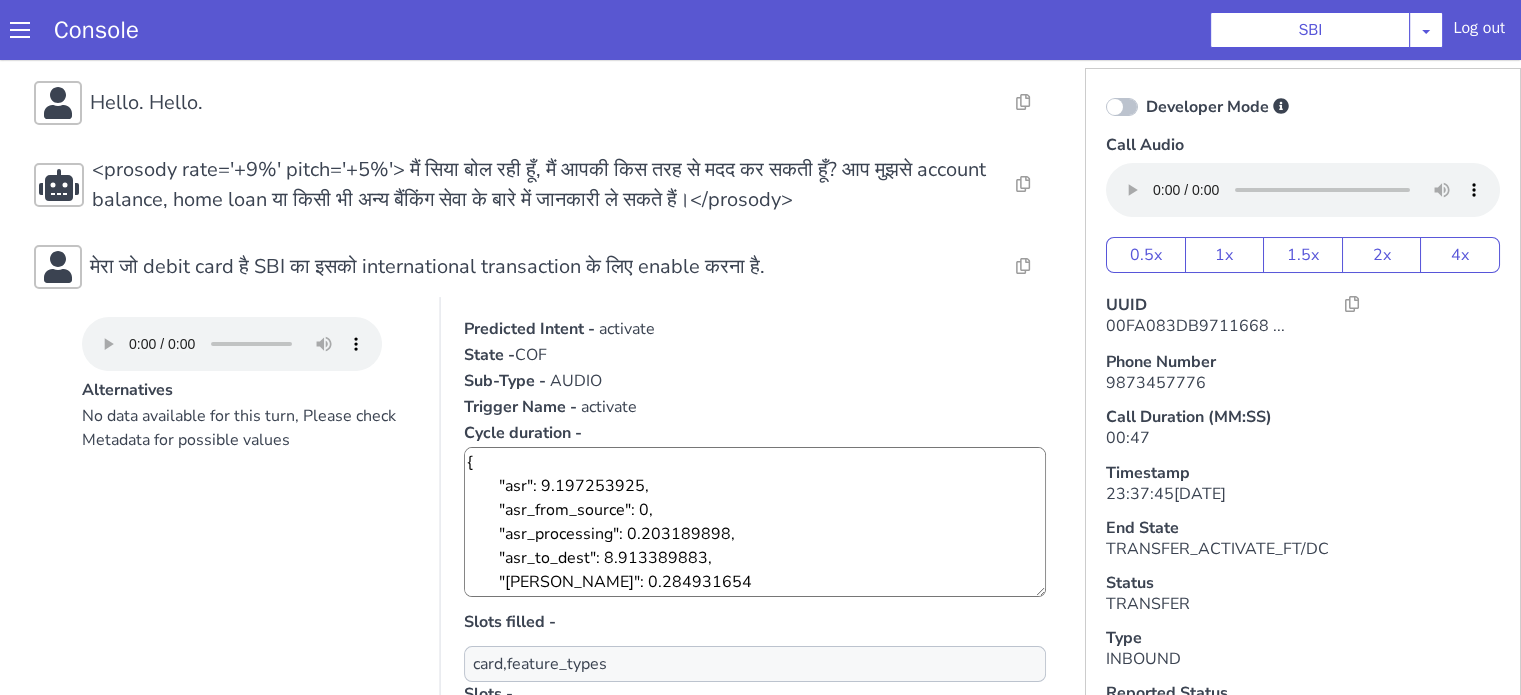 scroll, scrollTop: 380, scrollLeft: 0, axis: vertical 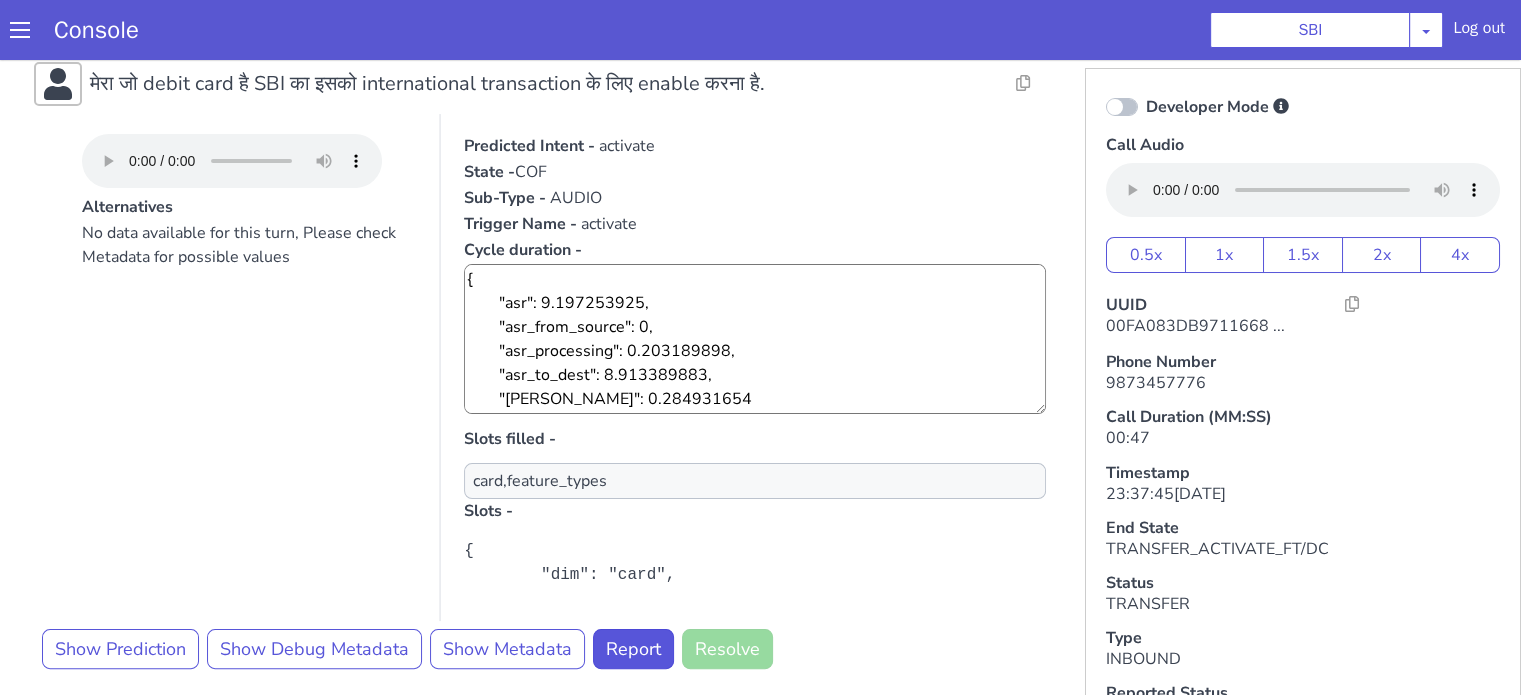 click at bounding box center [2640, 689] 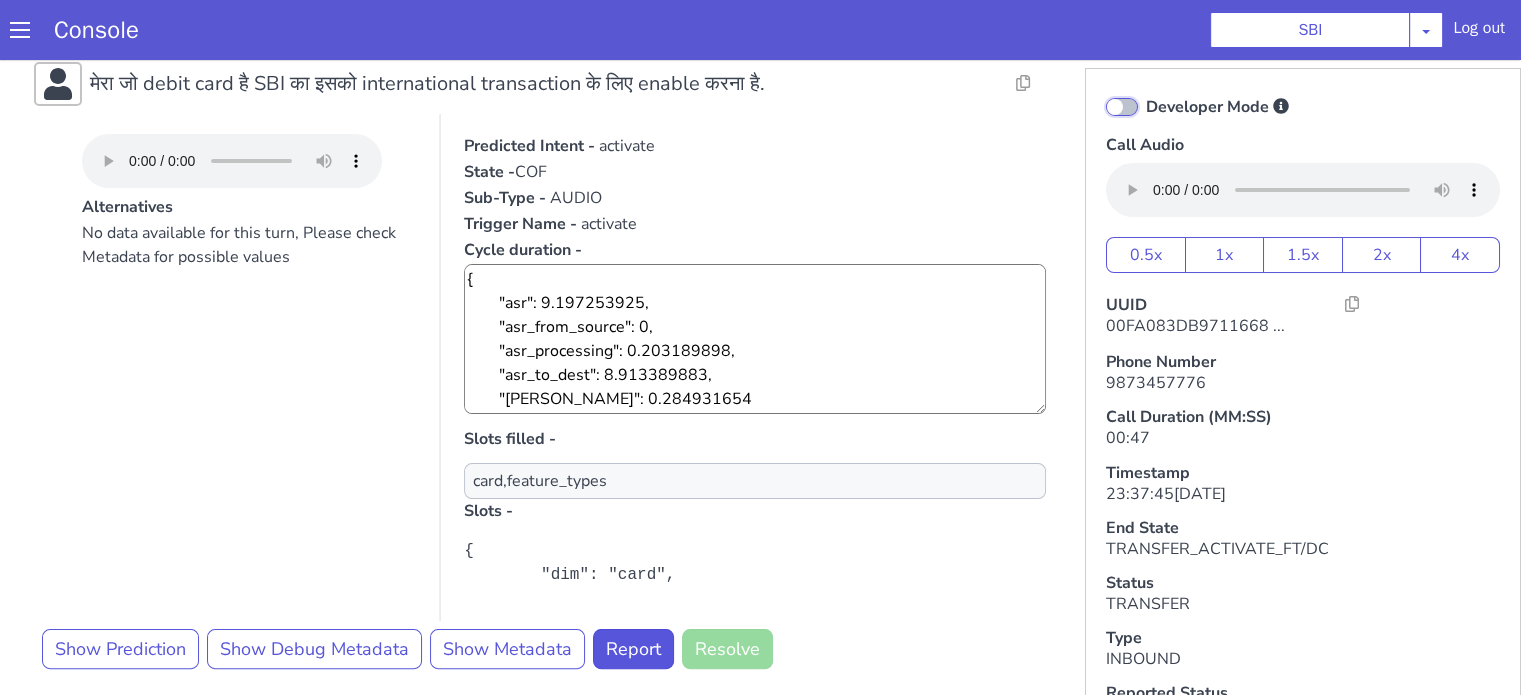 click on "Developer Mode" at bounding box center (1942, 1193) 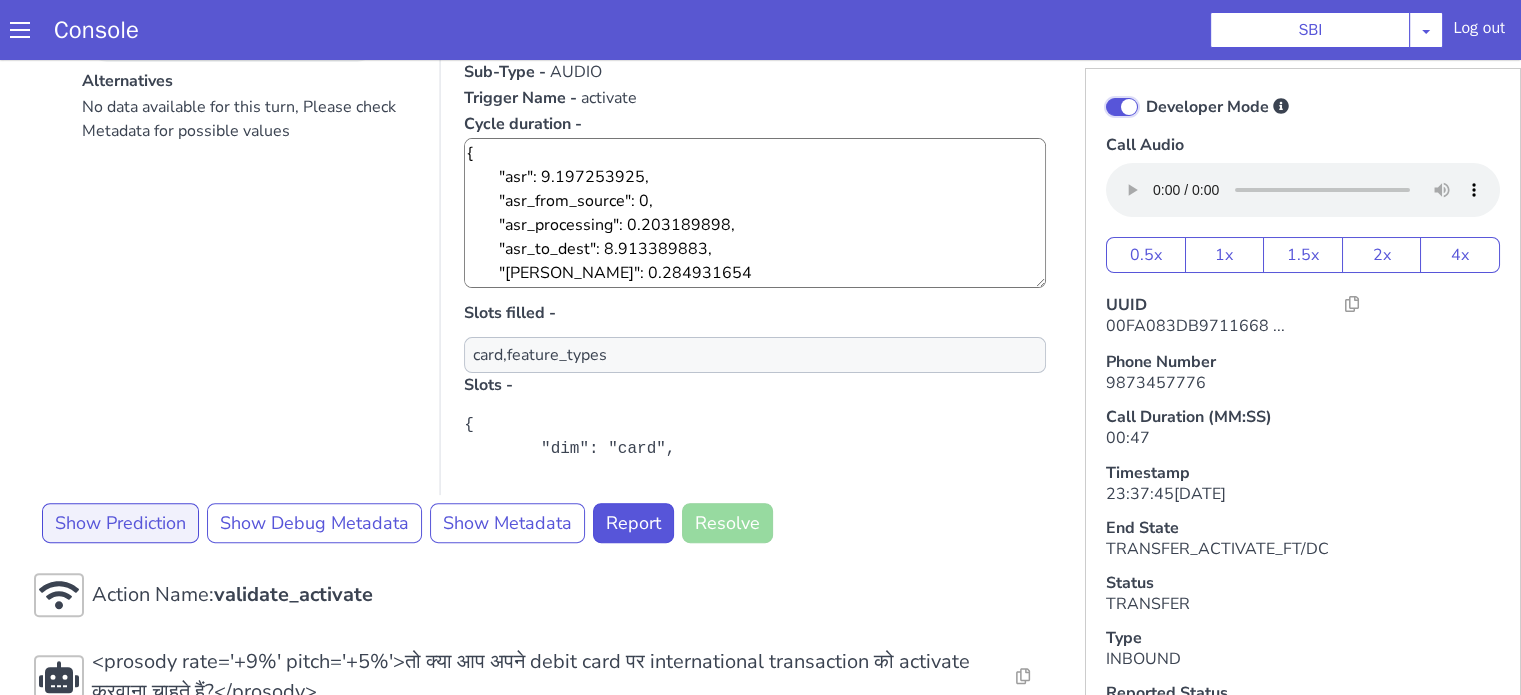 scroll, scrollTop: 752, scrollLeft: 0, axis: vertical 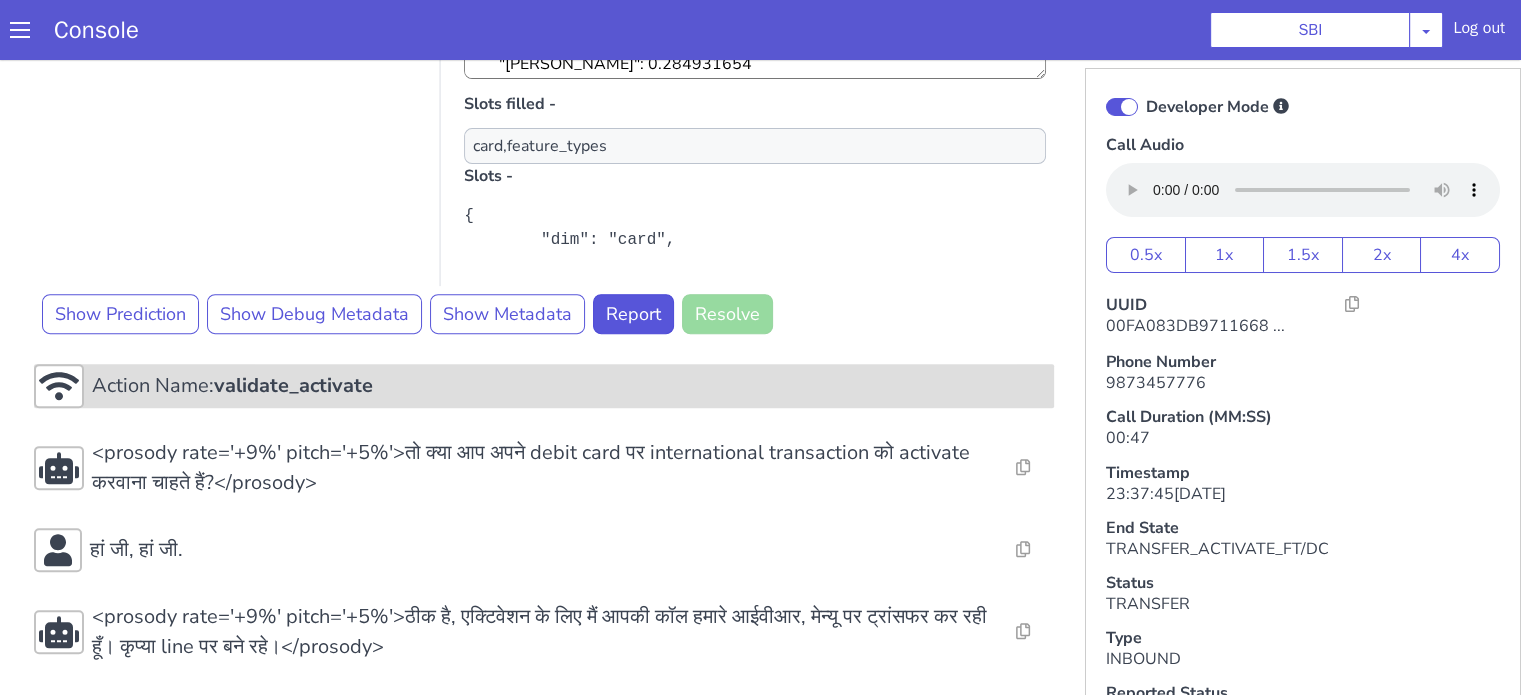 click on "Action Name:  validate_activate" at bounding box center [1263, -136] 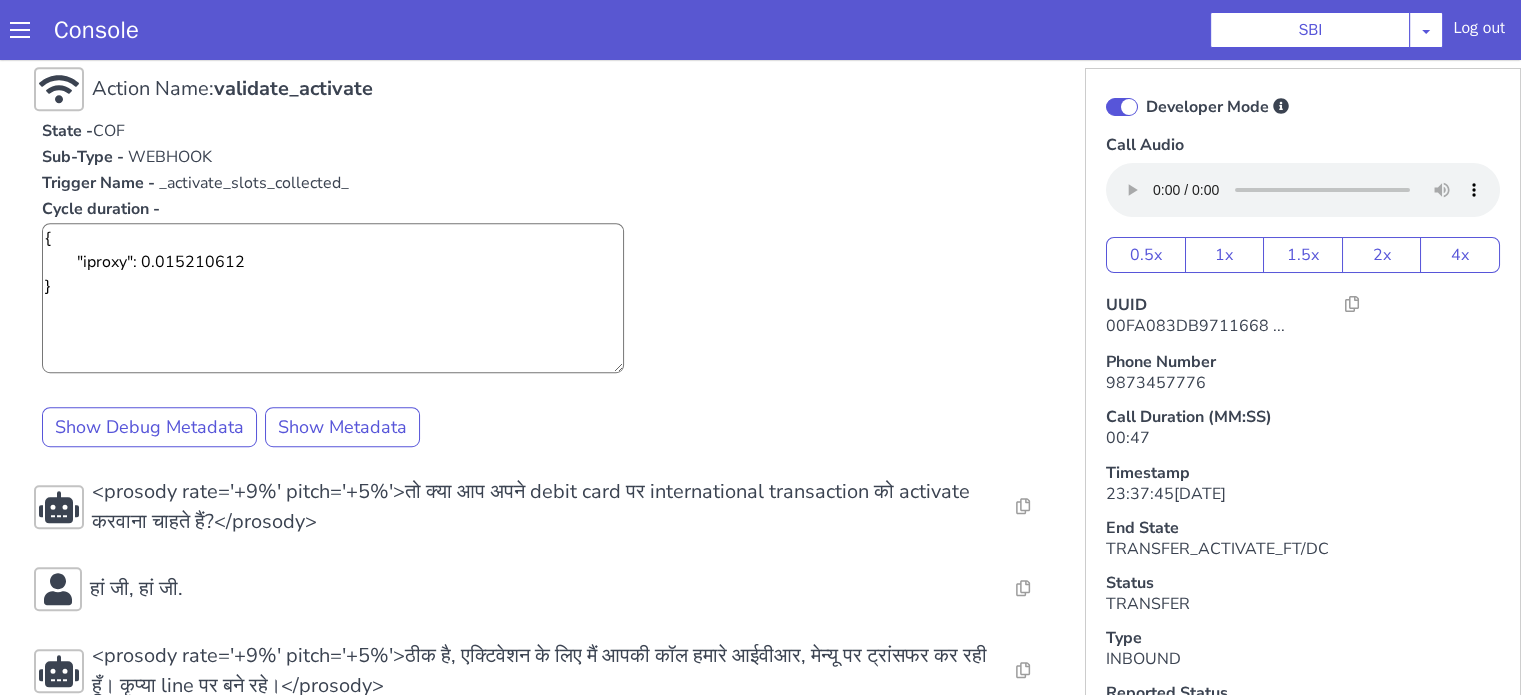 scroll, scrollTop: 1089, scrollLeft: 0, axis: vertical 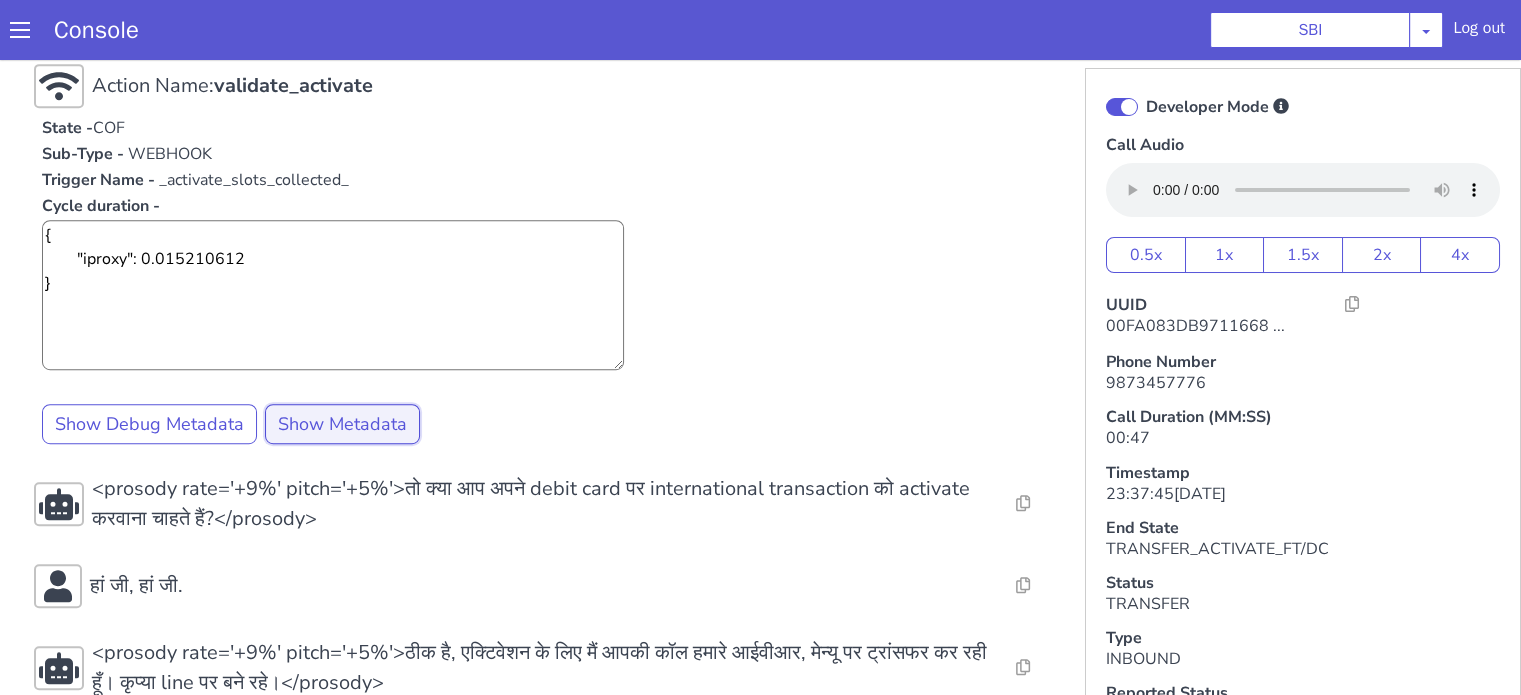 click on "Show Metadata" at bounding box center [303, 565] 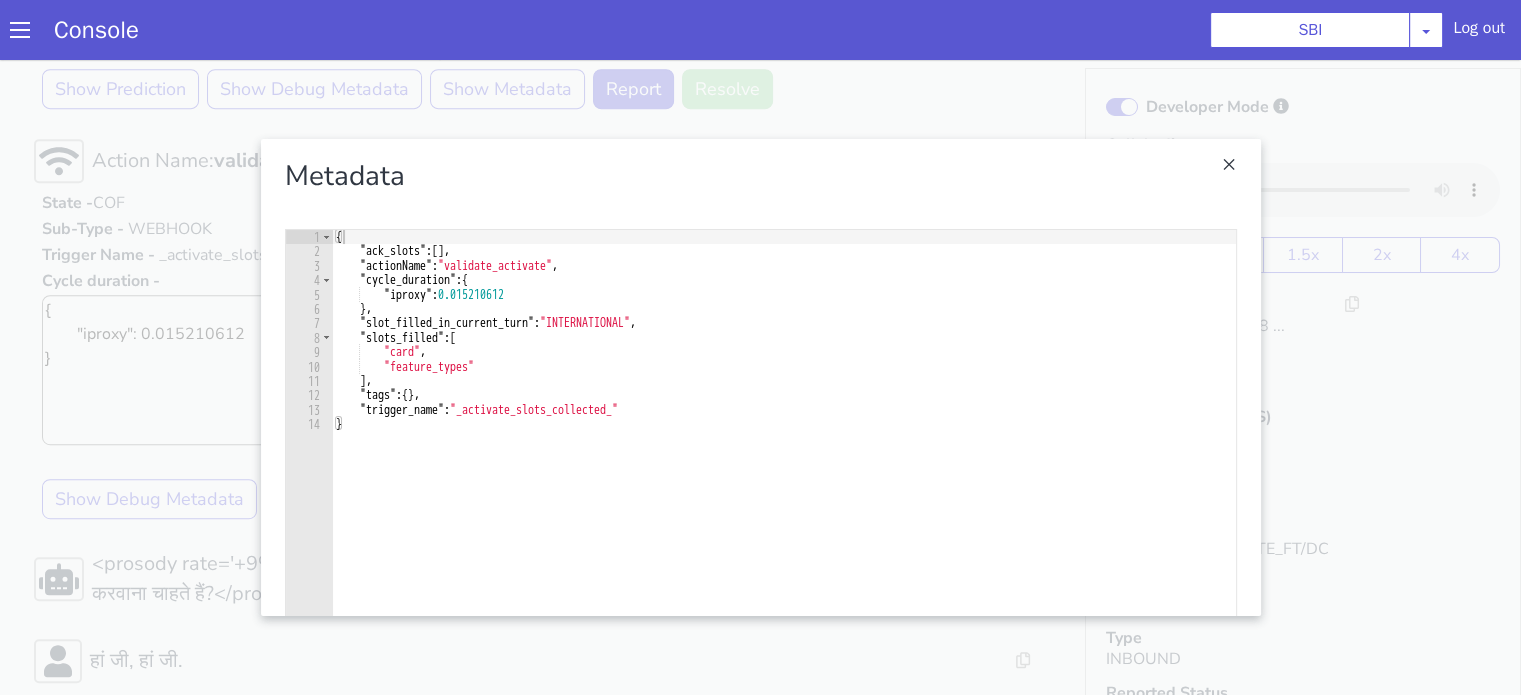 scroll, scrollTop: 989, scrollLeft: 0, axis: vertical 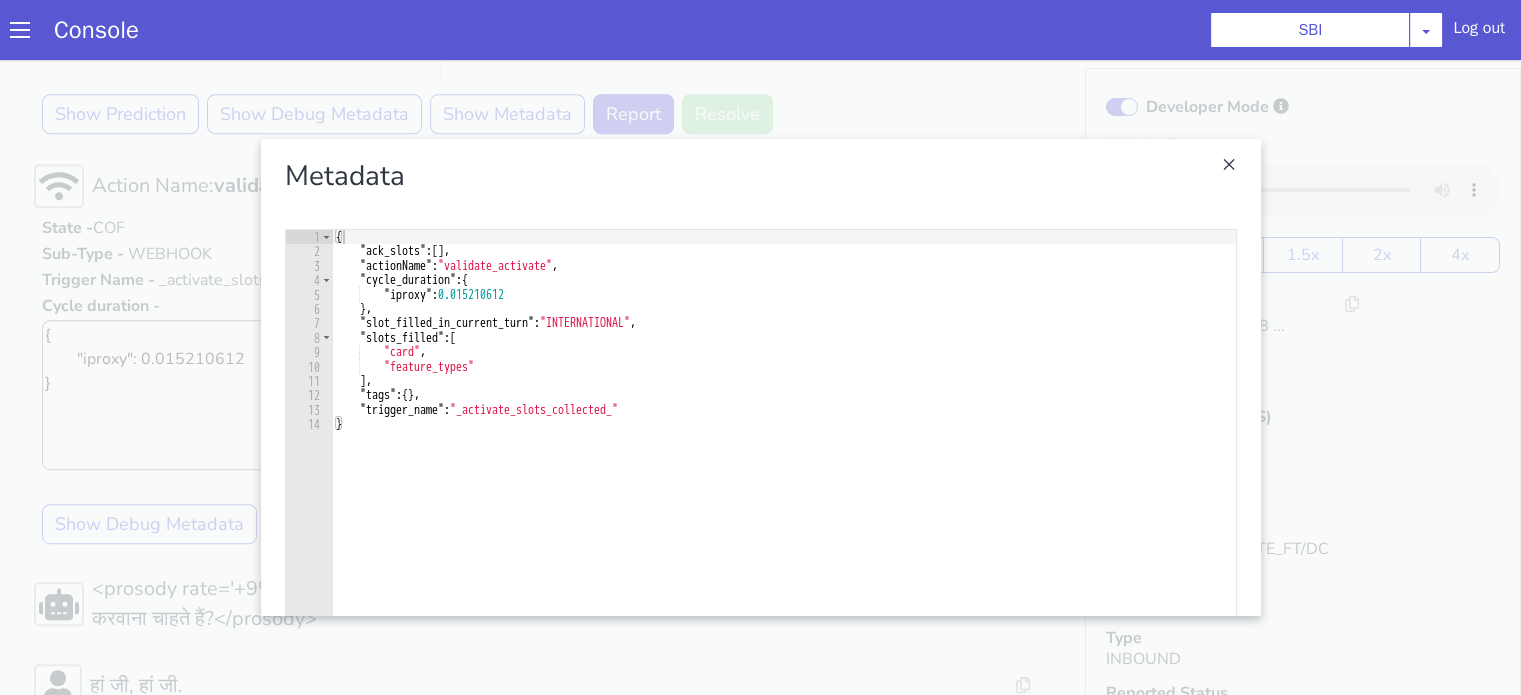 click at bounding box center (1874, -67) 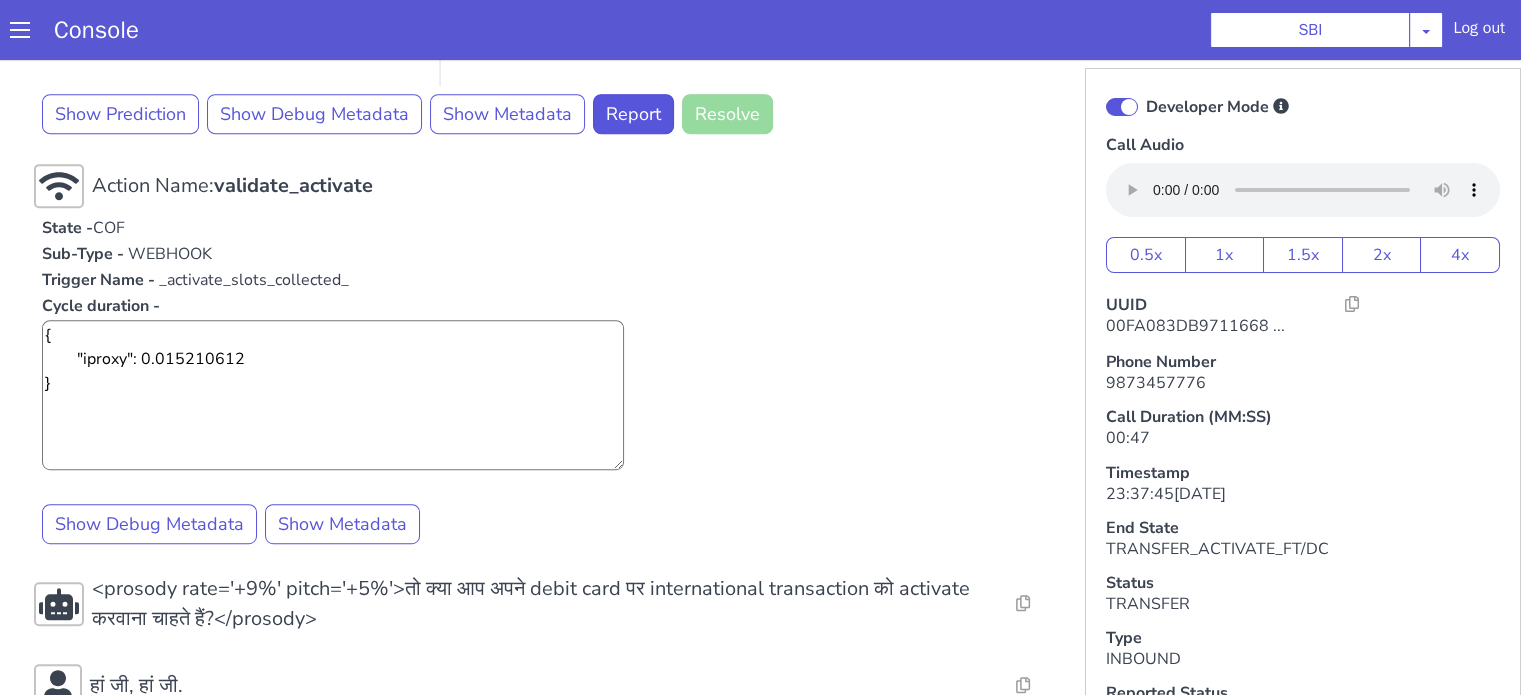 scroll, scrollTop: 789, scrollLeft: 0, axis: vertical 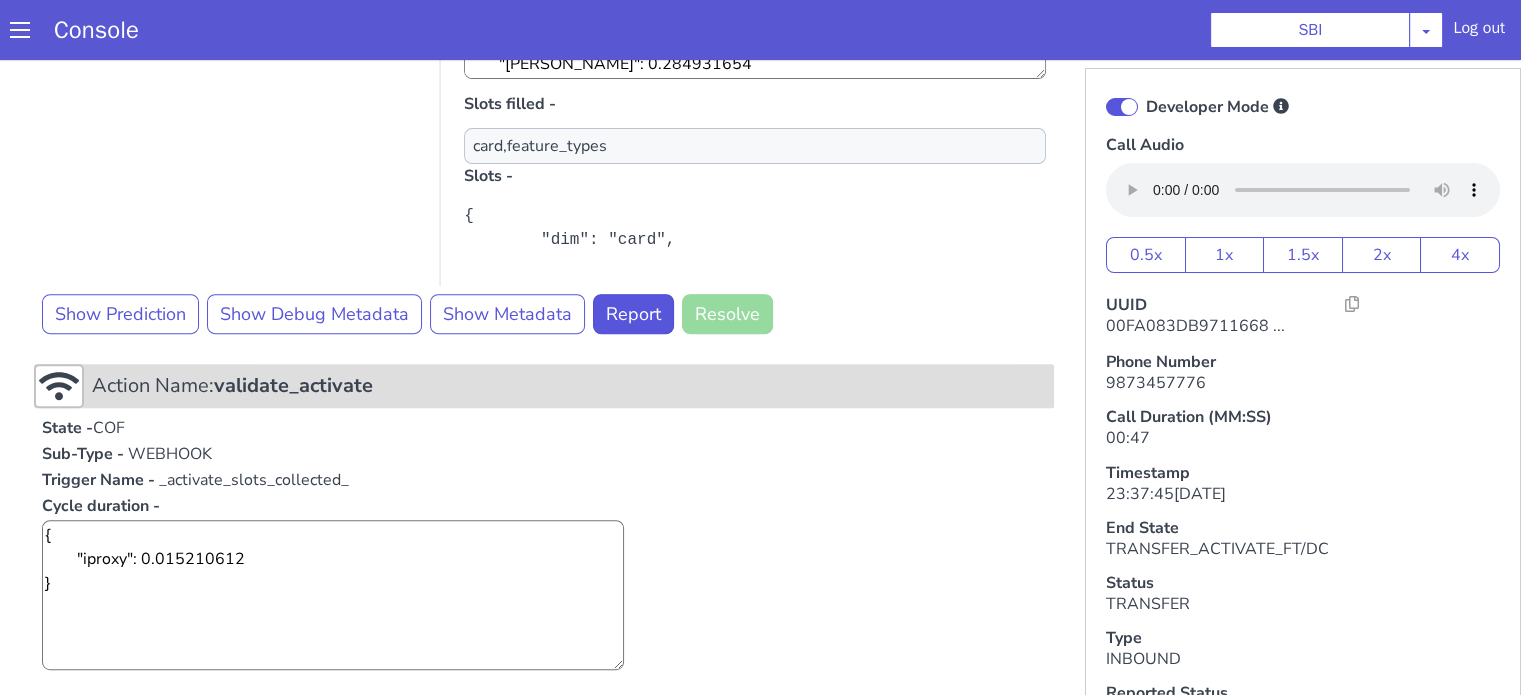 click on "validate_activate" at bounding box center [1719, 1139] 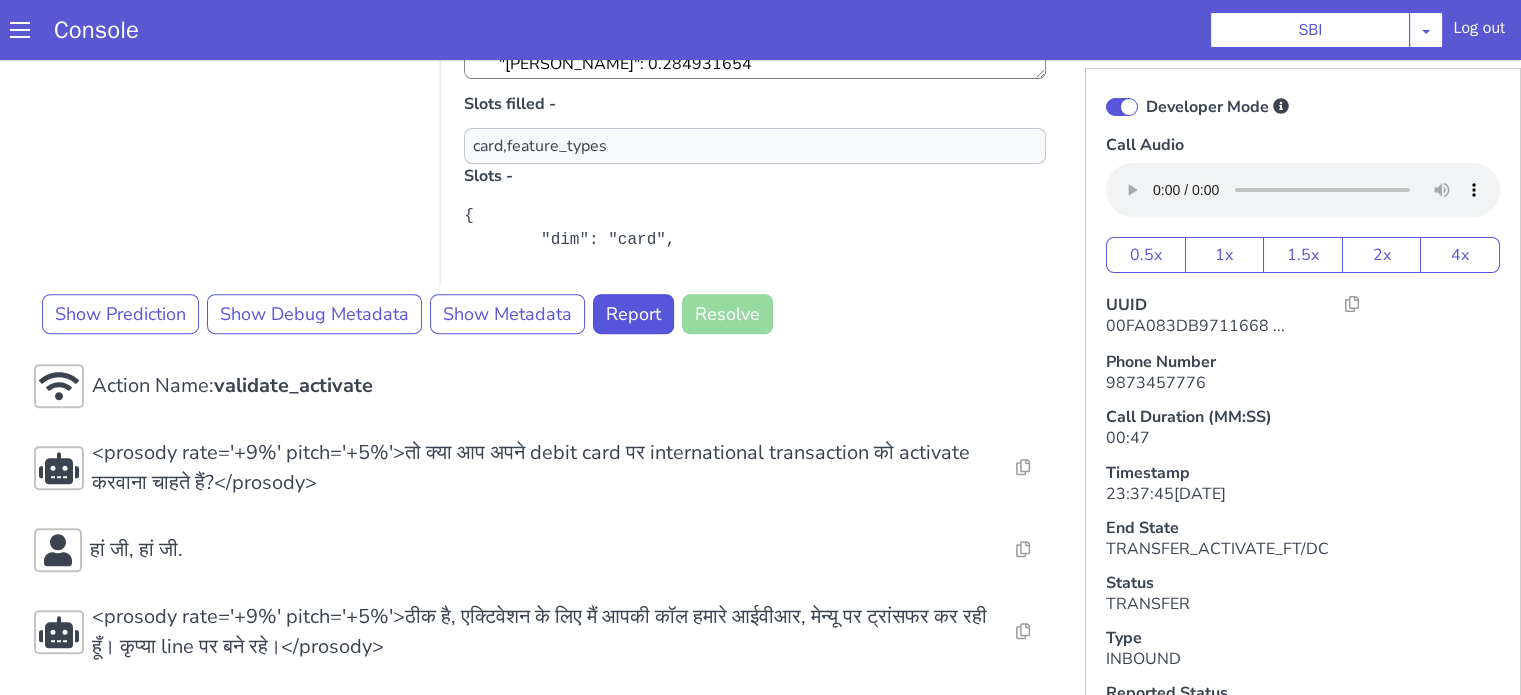 click at bounding box center [1625, -377] 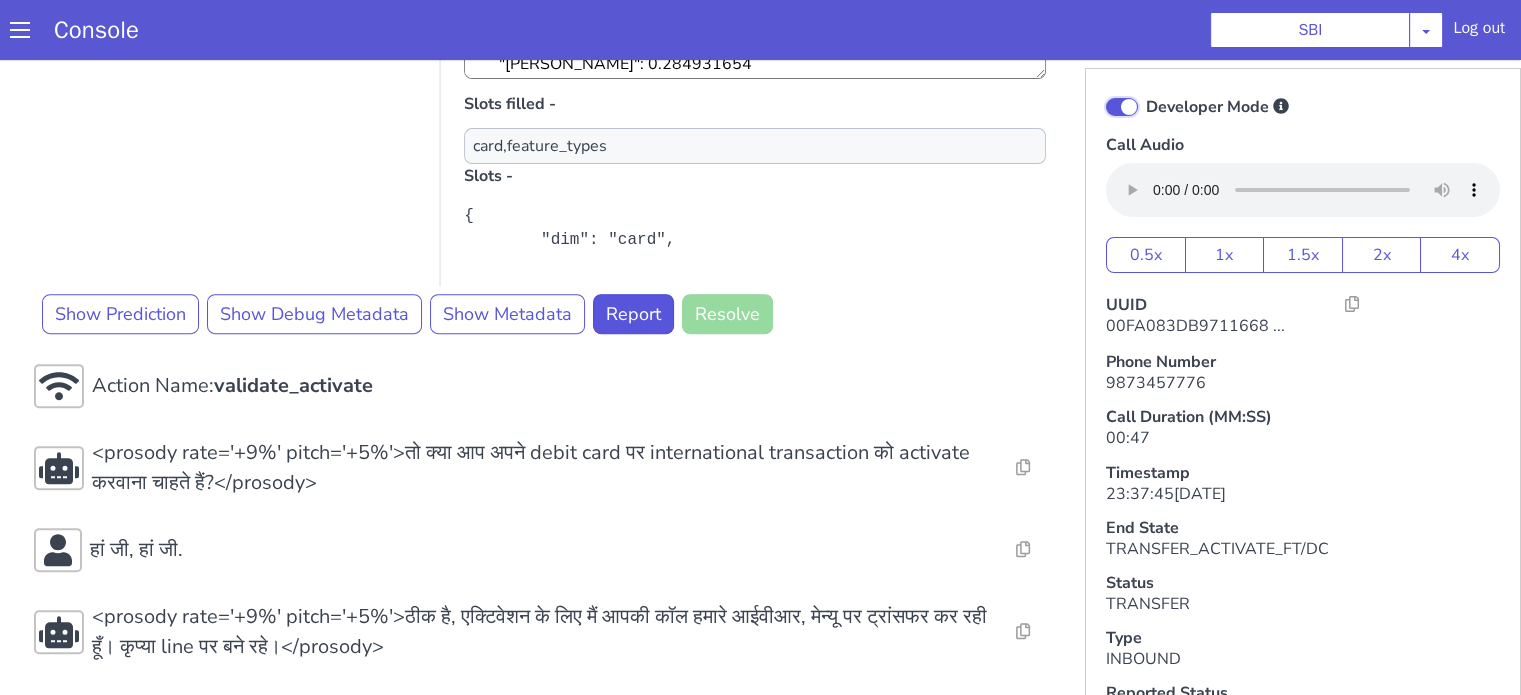 click on "Developer Mode" at bounding box center (2381, 1041) 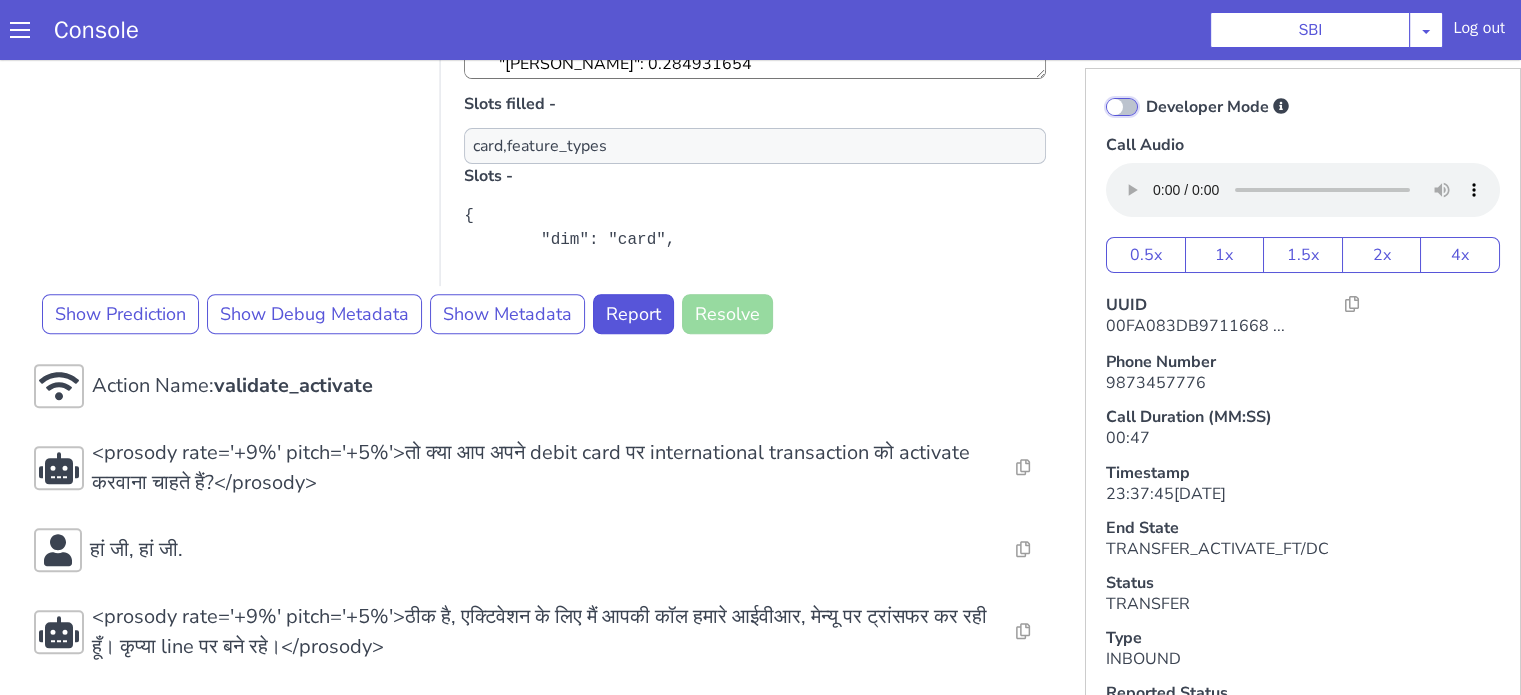 checkbox on "false" 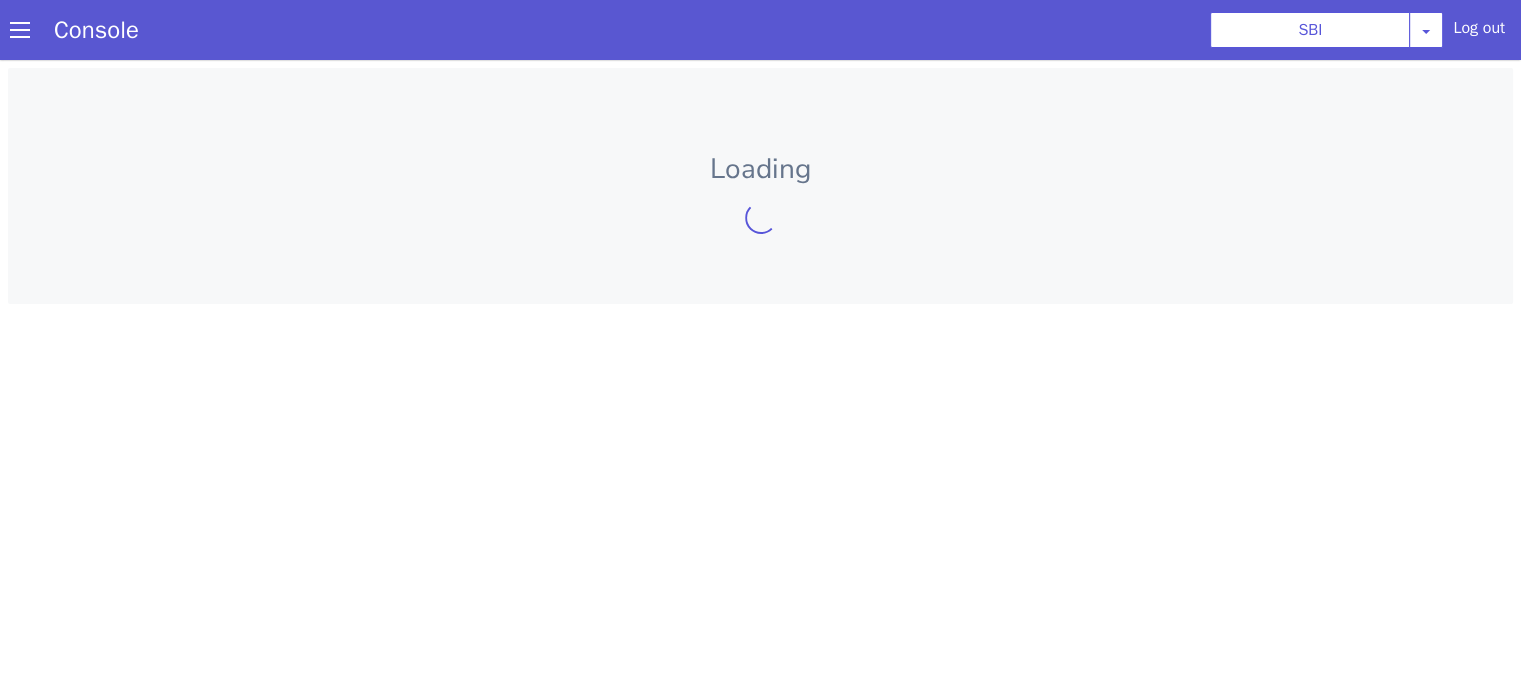 scroll, scrollTop: 0, scrollLeft: 0, axis: both 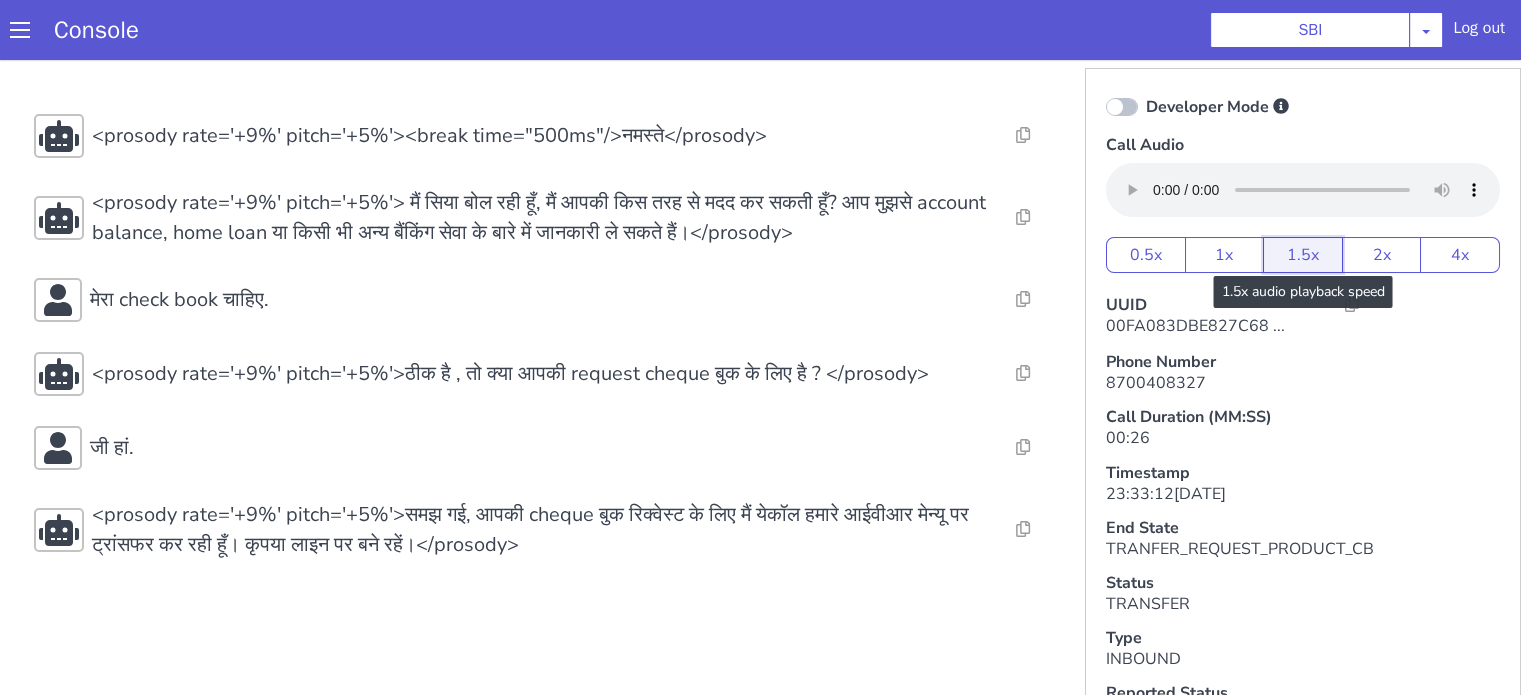 click on "1.5x" at bounding box center [1303, 255] 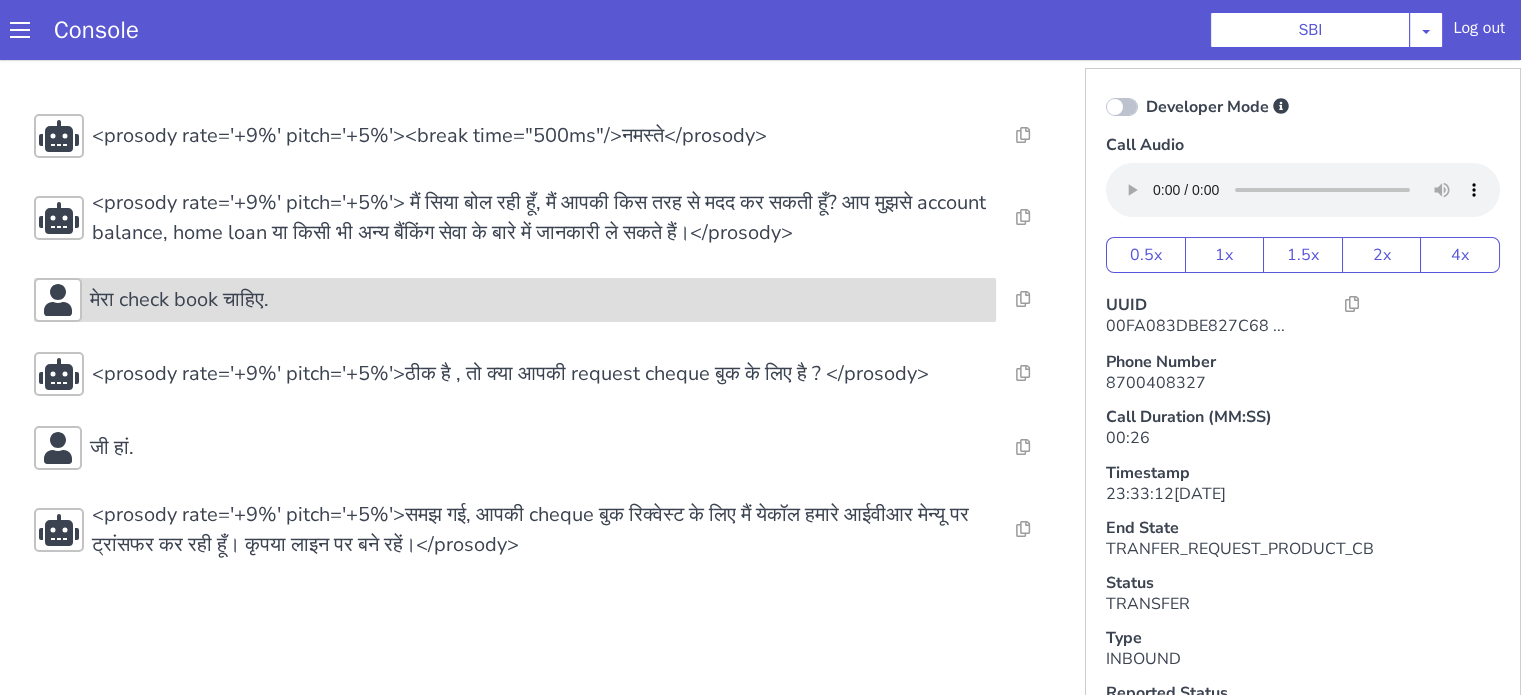 click on "मेरा check book चाहिए." at bounding box center (539, 300) 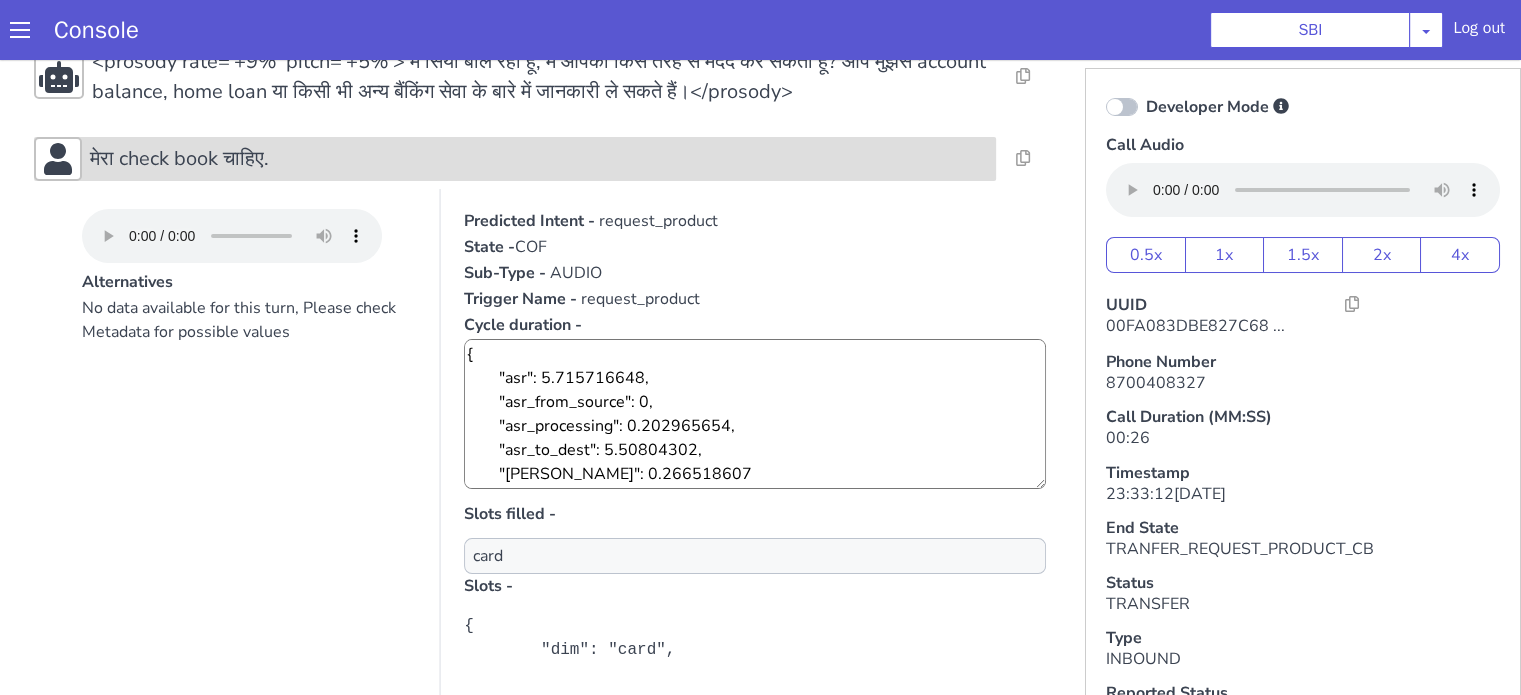 scroll, scrollTop: 300, scrollLeft: 0, axis: vertical 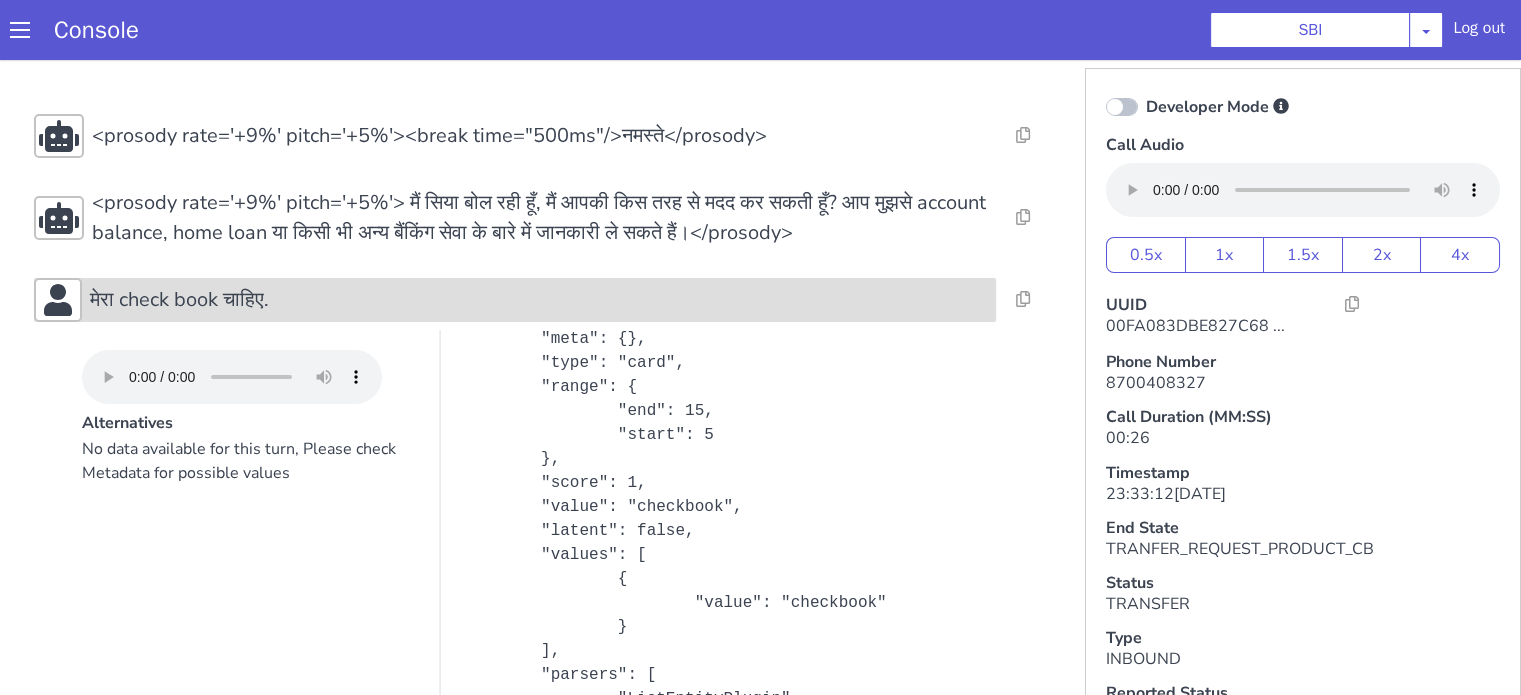 click on "मेरा check book चाहिए." at bounding box center [515, 300] 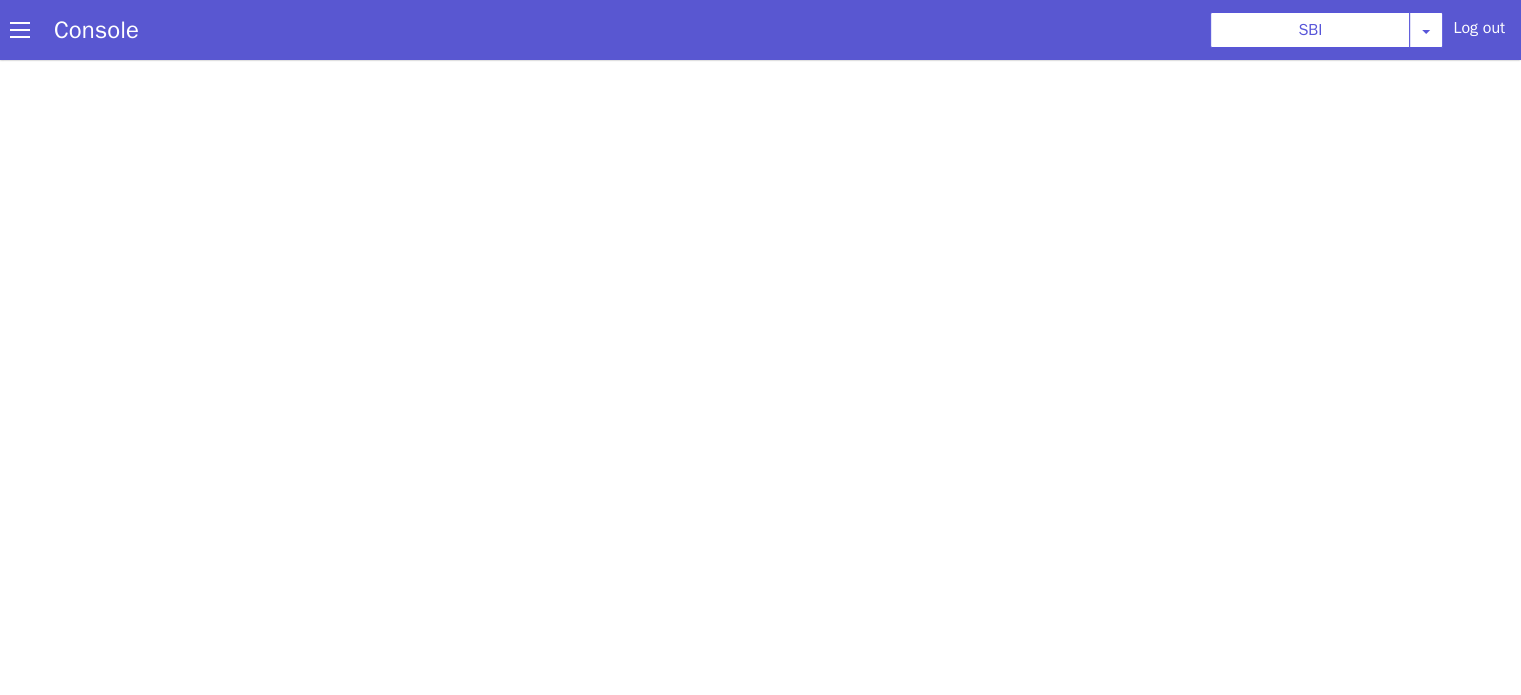 scroll, scrollTop: 0, scrollLeft: 0, axis: both 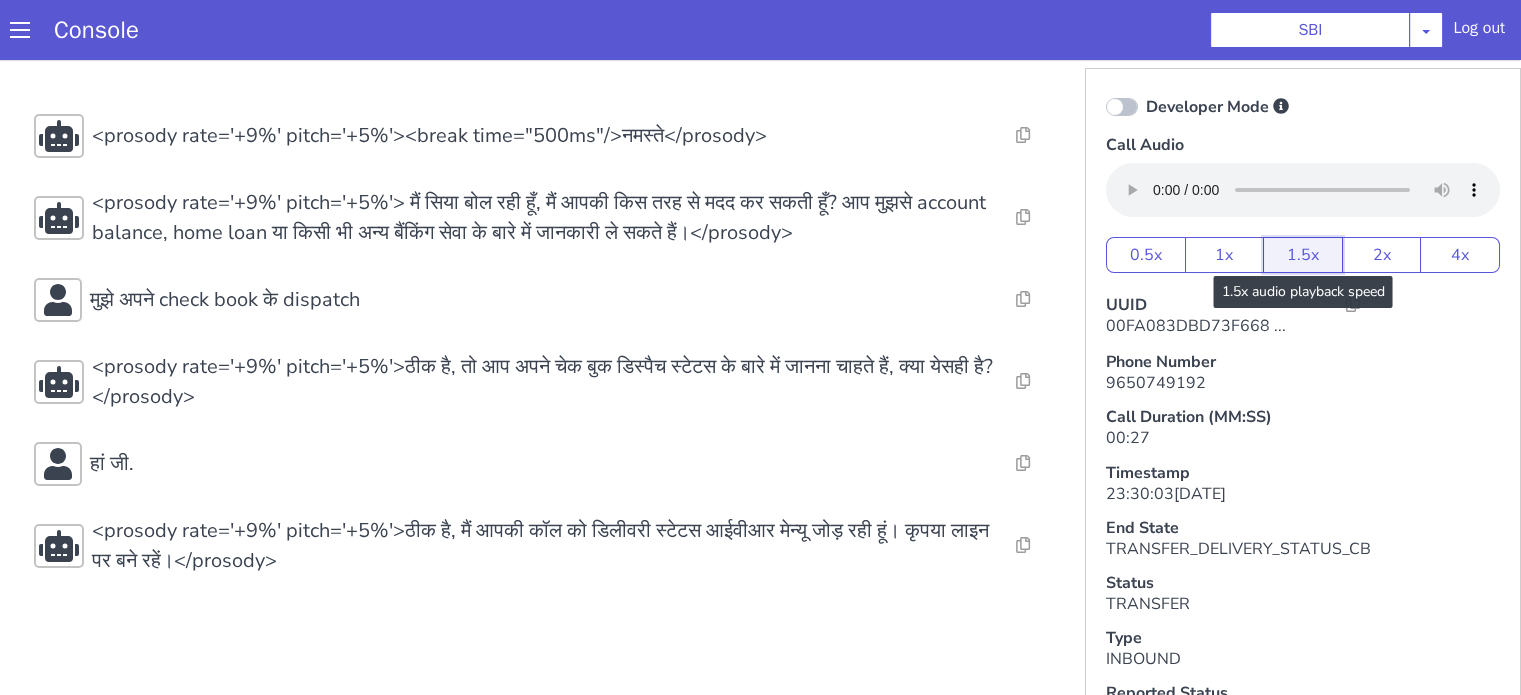 click on "1.5x" at bounding box center [1303, 255] 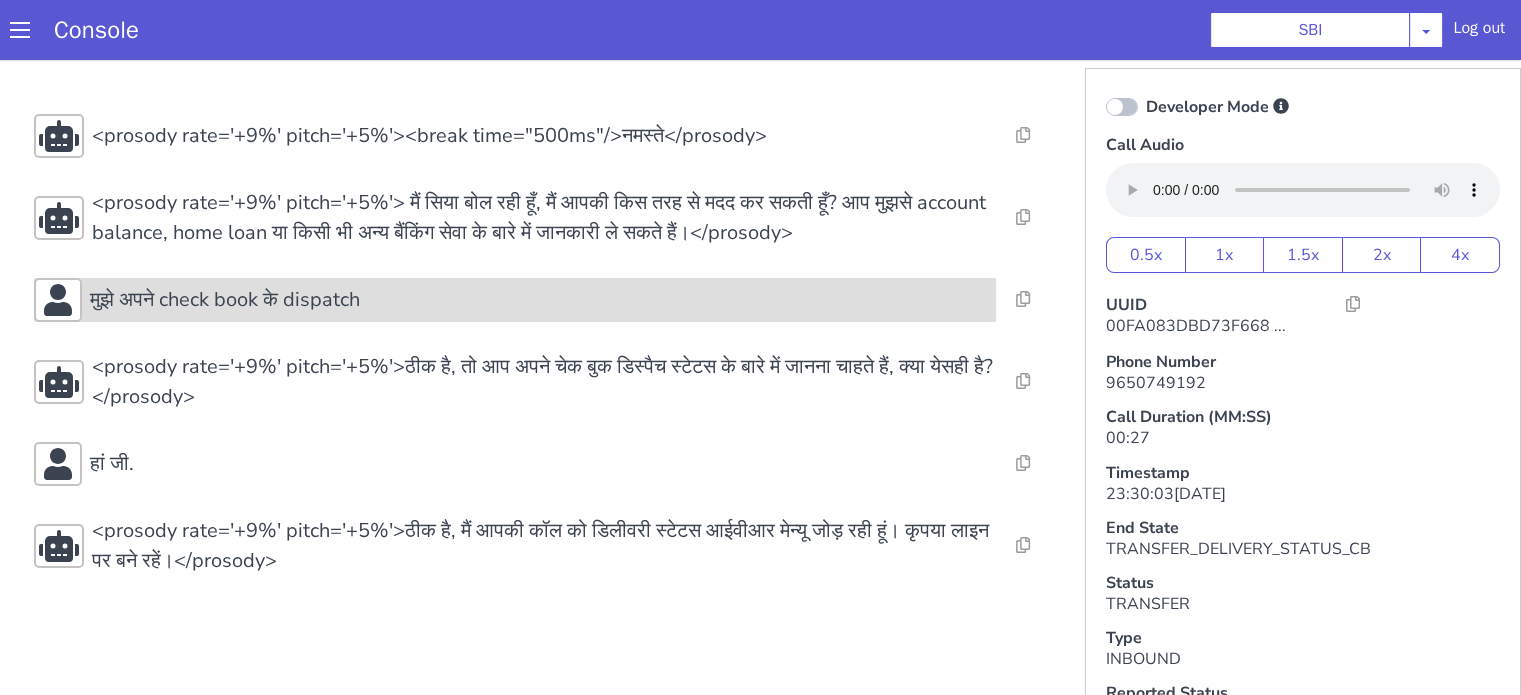 click on "मुझे अपने check book के dispatch" at bounding box center (539, 300) 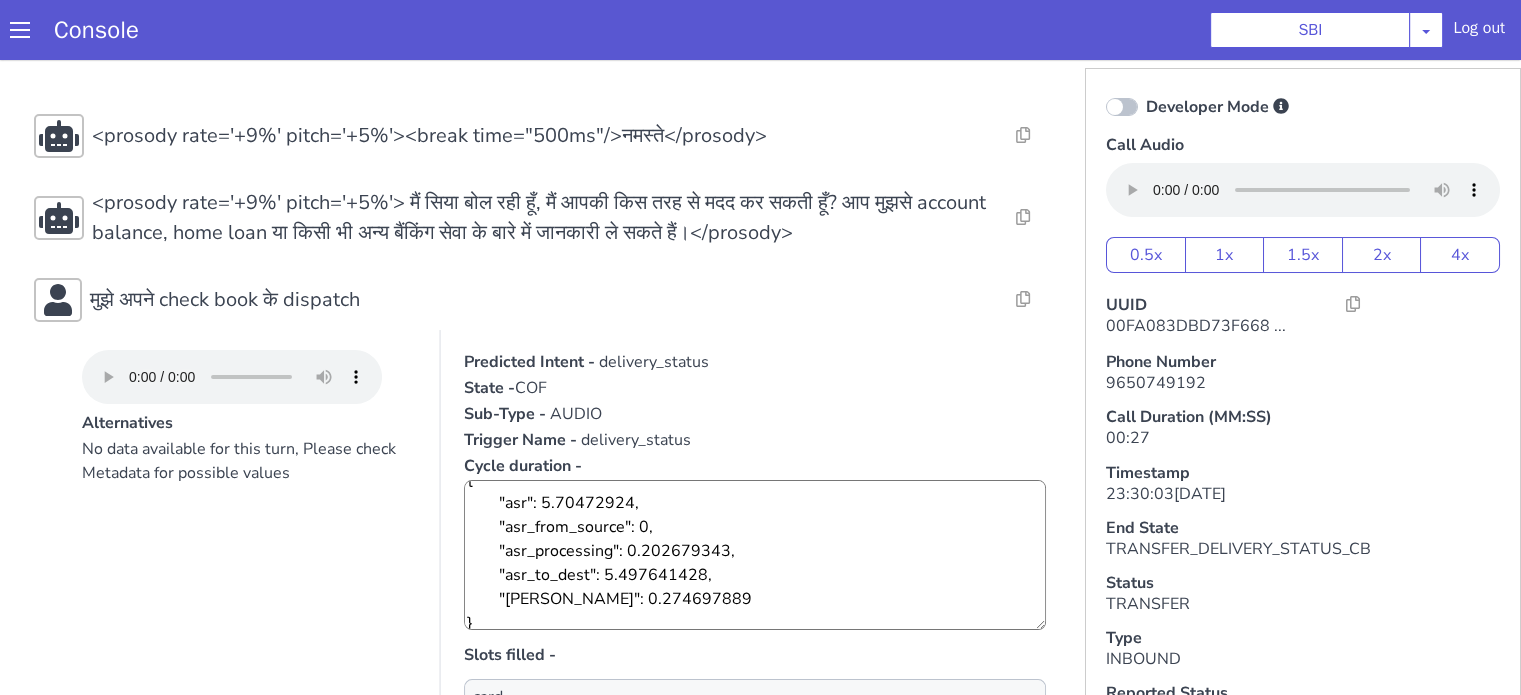 scroll, scrollTop: 24, scrollLeft: 0, axis: vertical 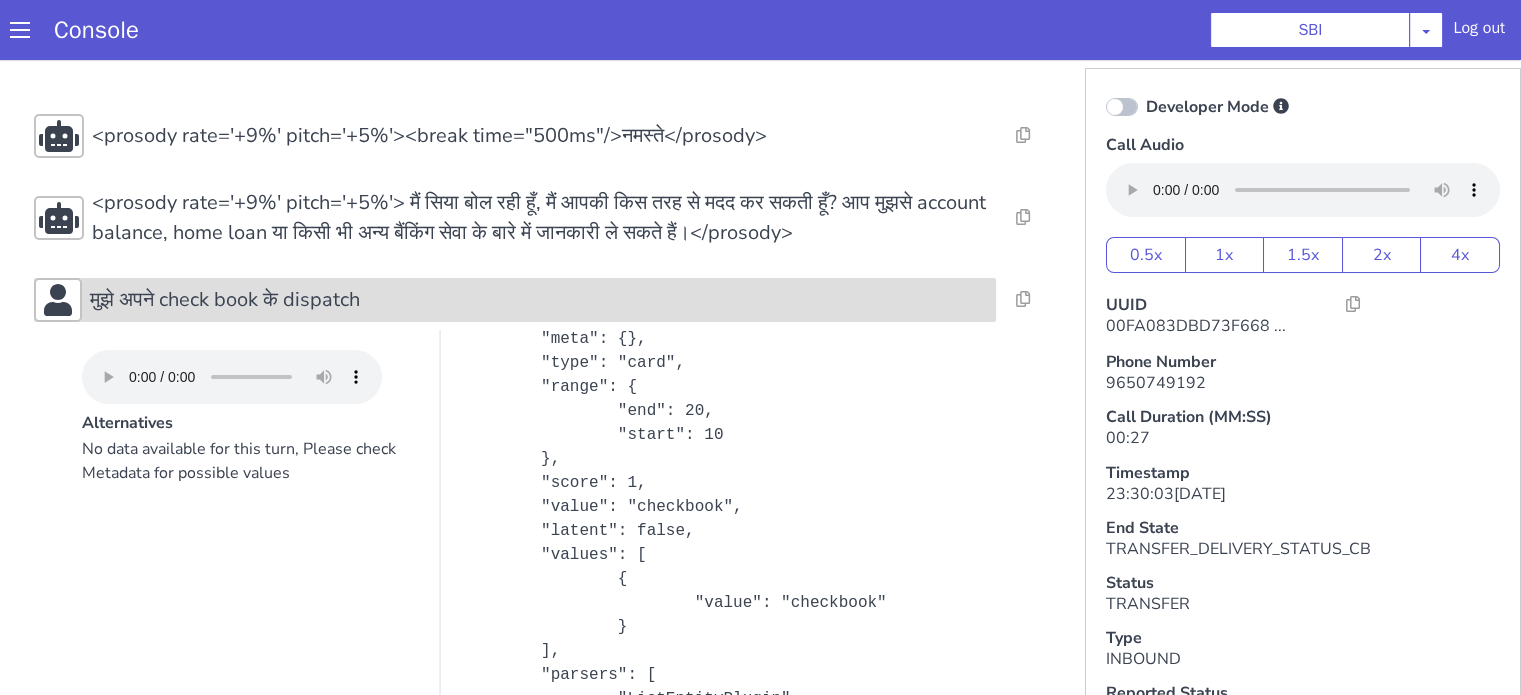 click on "मुझे अपने check book के dispatch" at bounding box center (539, 300) 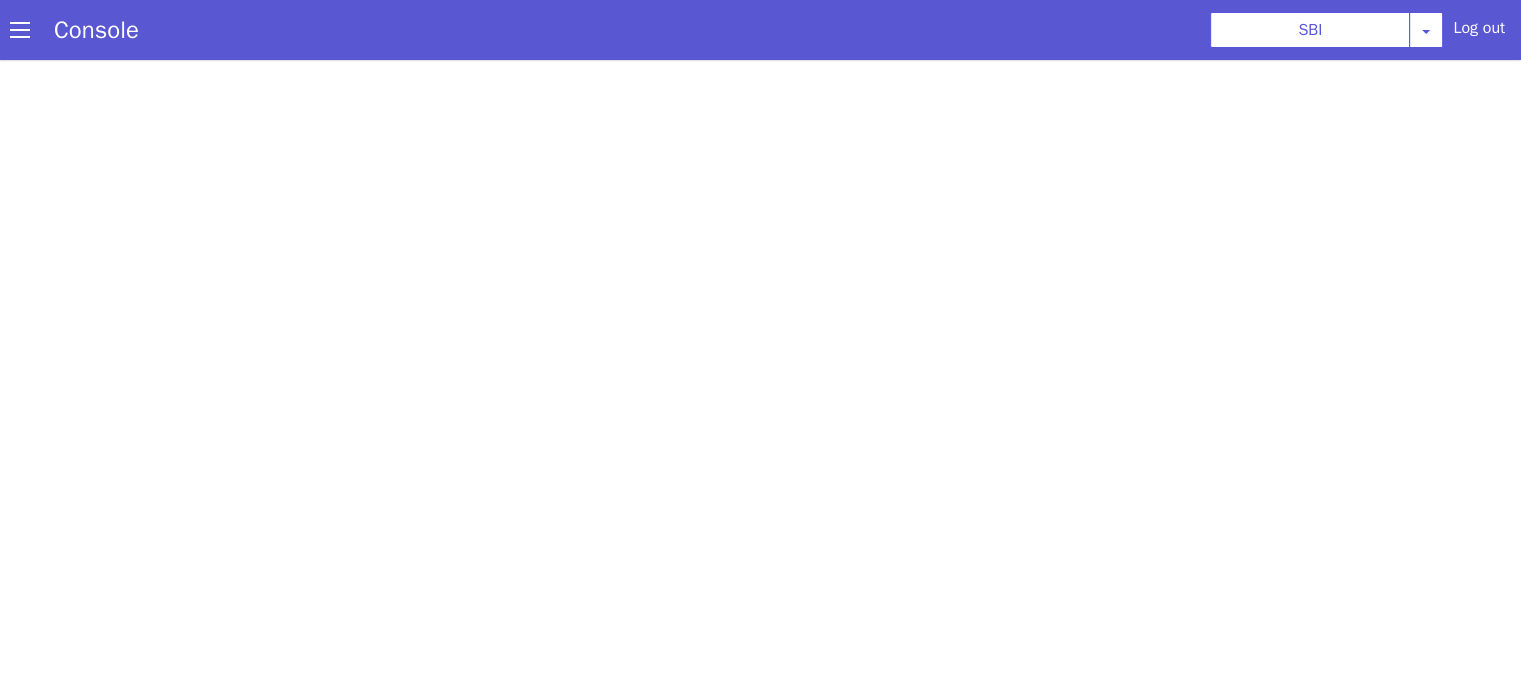 scroll, scrollTop: 0, scrollLeft: 0, axis: both 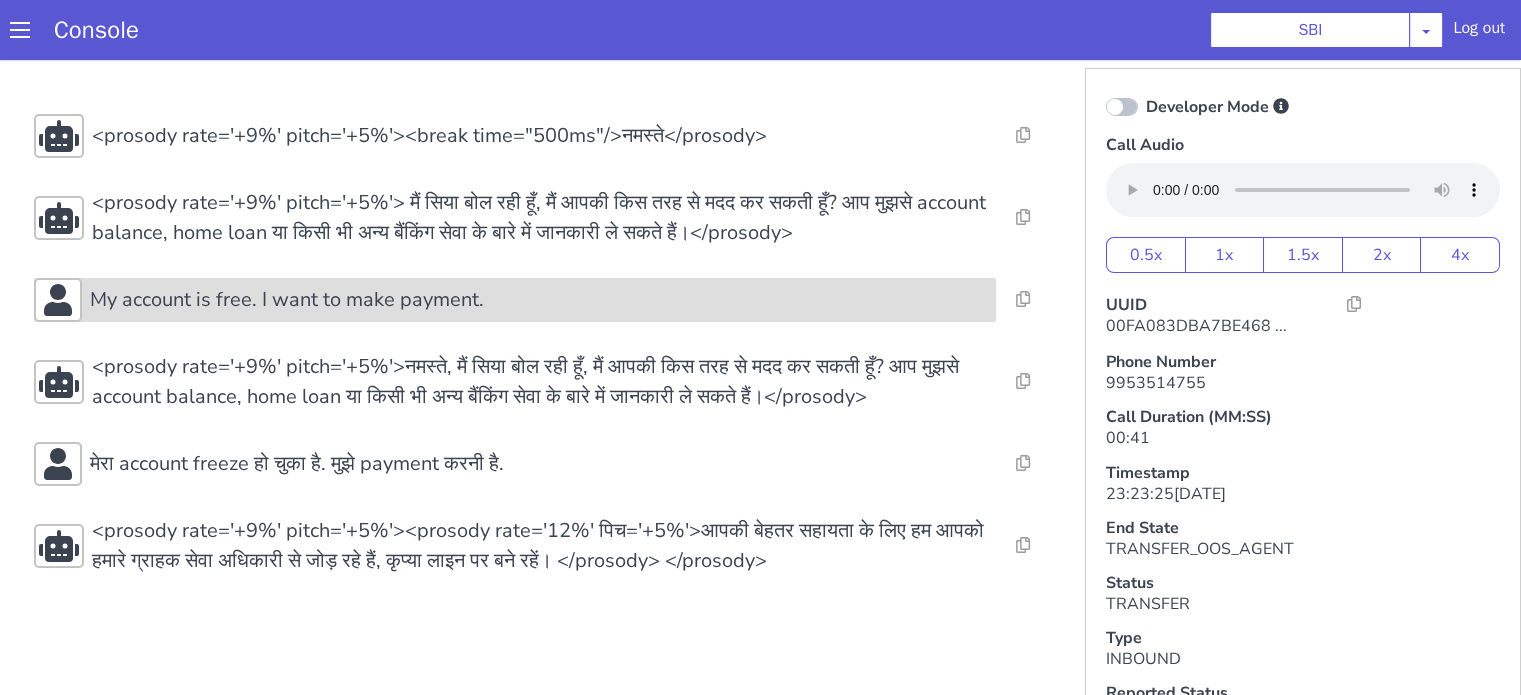 click on "My account is free. I want to make payment." at bounding box center (790, -184) 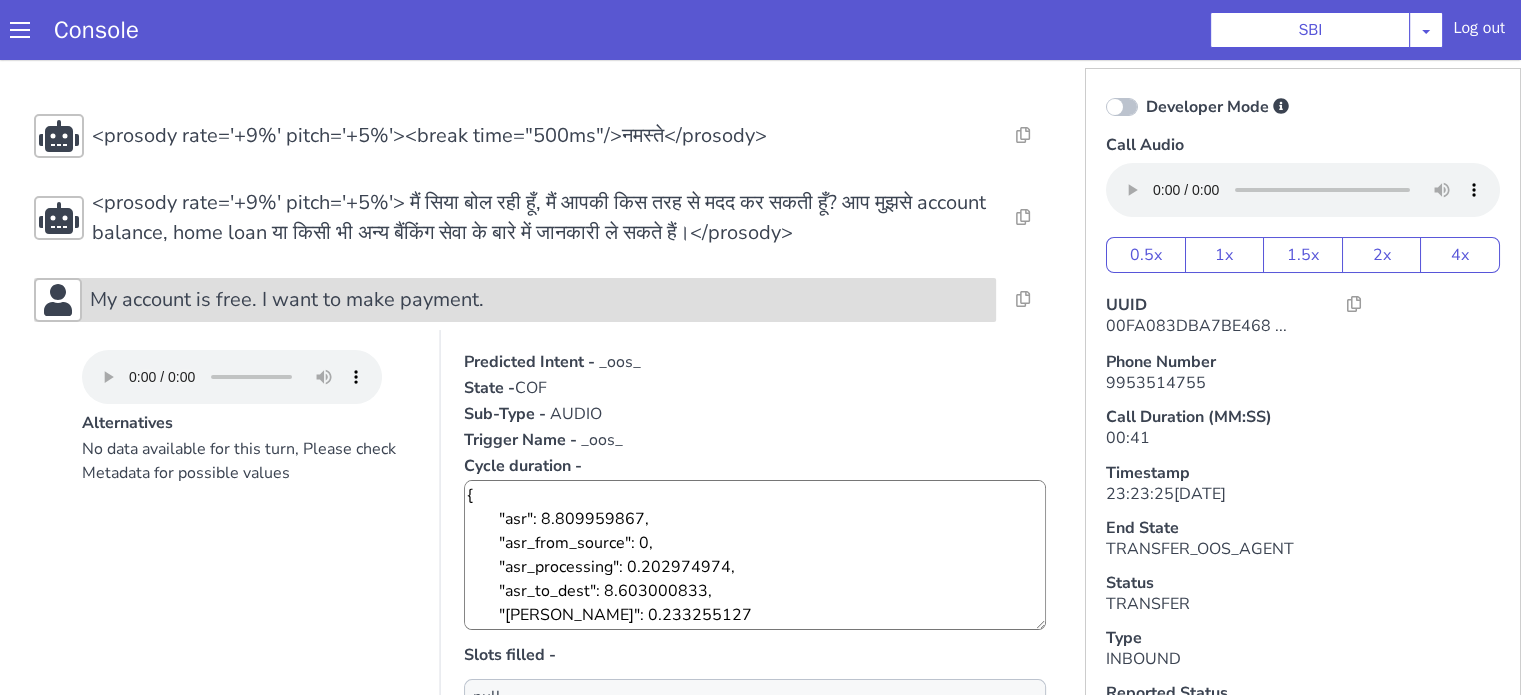 click on "My account is free. I want to make payment." at bounding box center (882, -208) 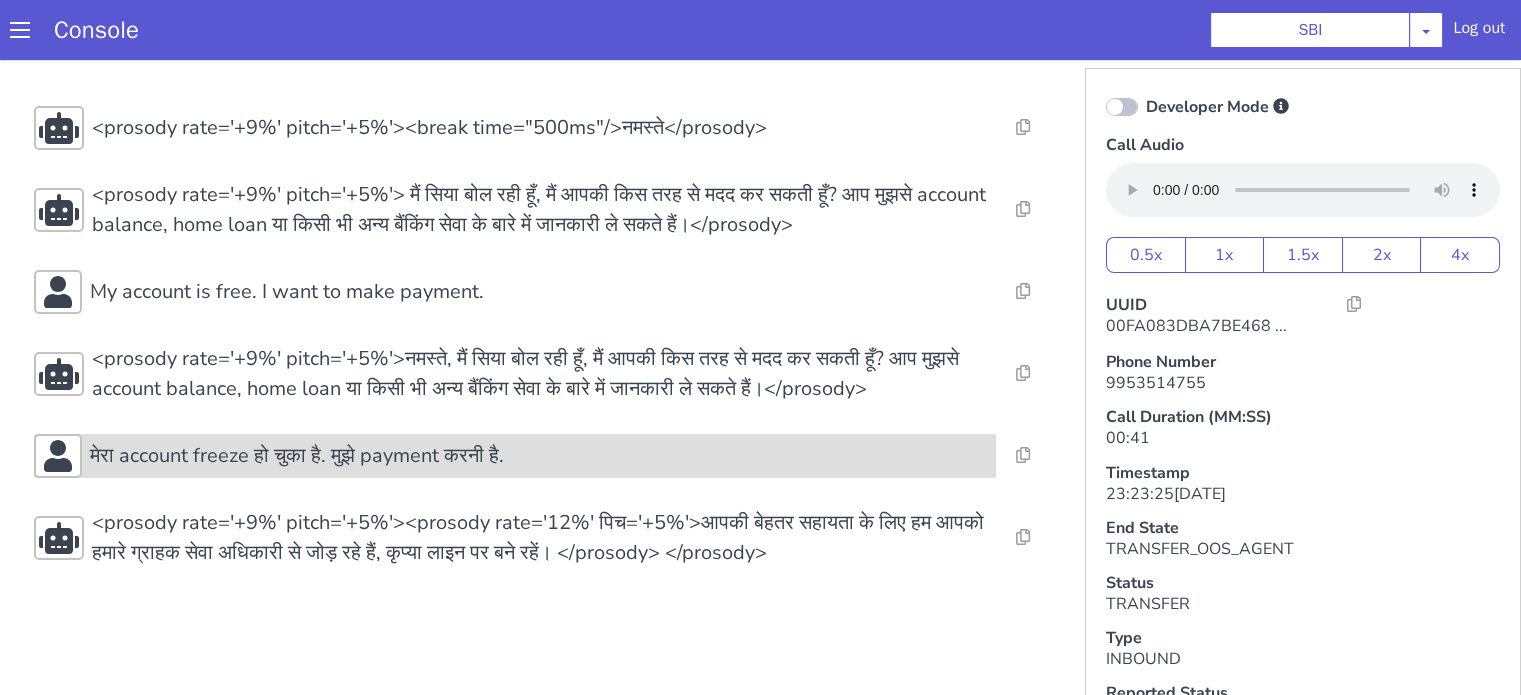 click on "मेरा account freeze हो चुका है. मुझे payment करनी है." at bounding box center [717, 5] 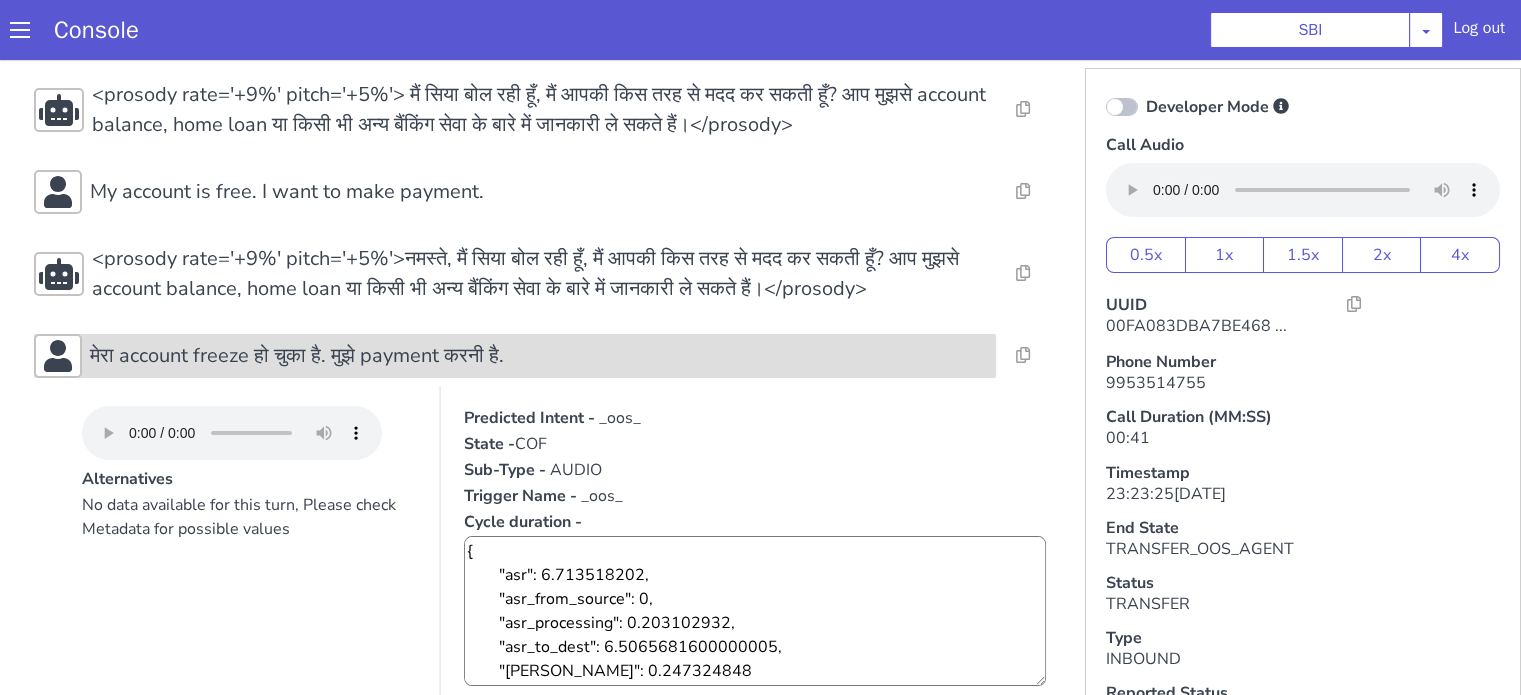 click on "मेरा account freeze हो चुका है. मुझे payment करनी है." at bounding box center [1509, -32] 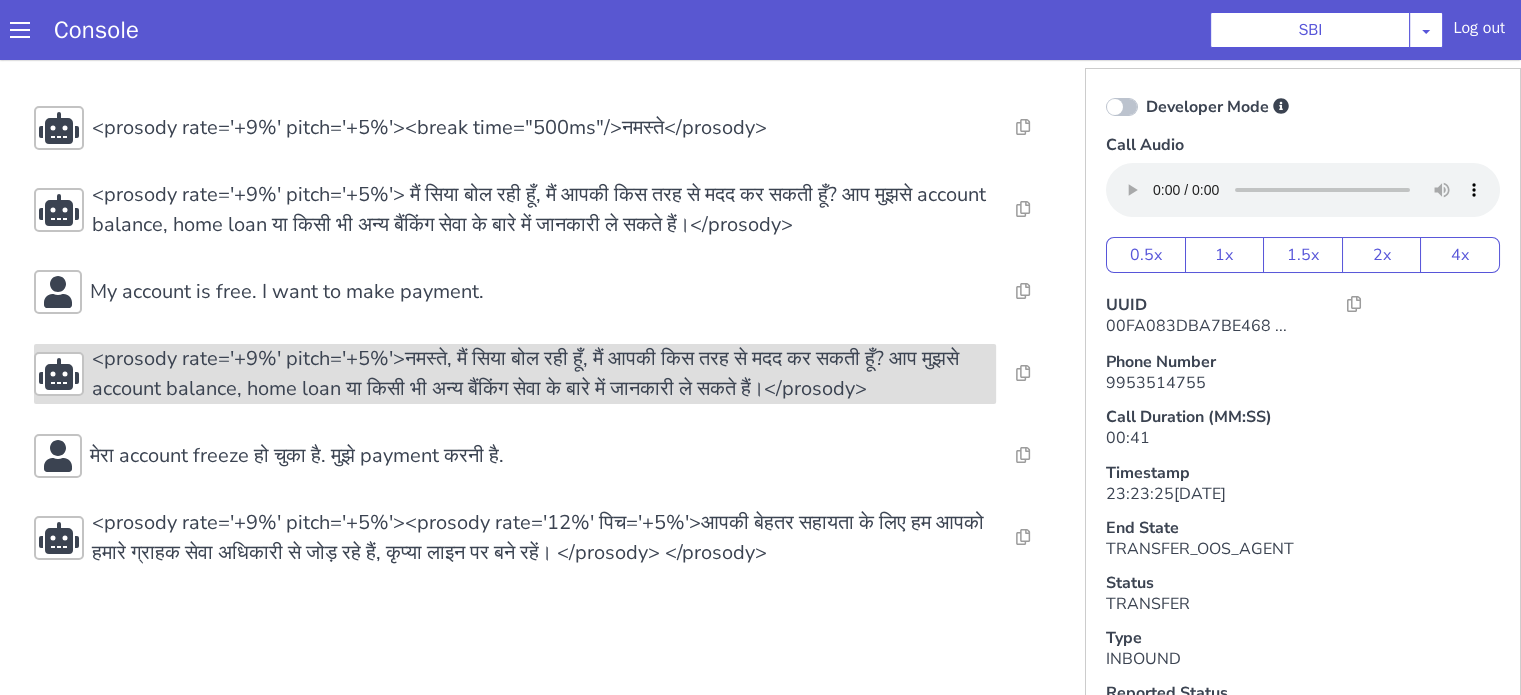 scroll, scrollTop: 8, scrollLeft: 0, axis: vertical 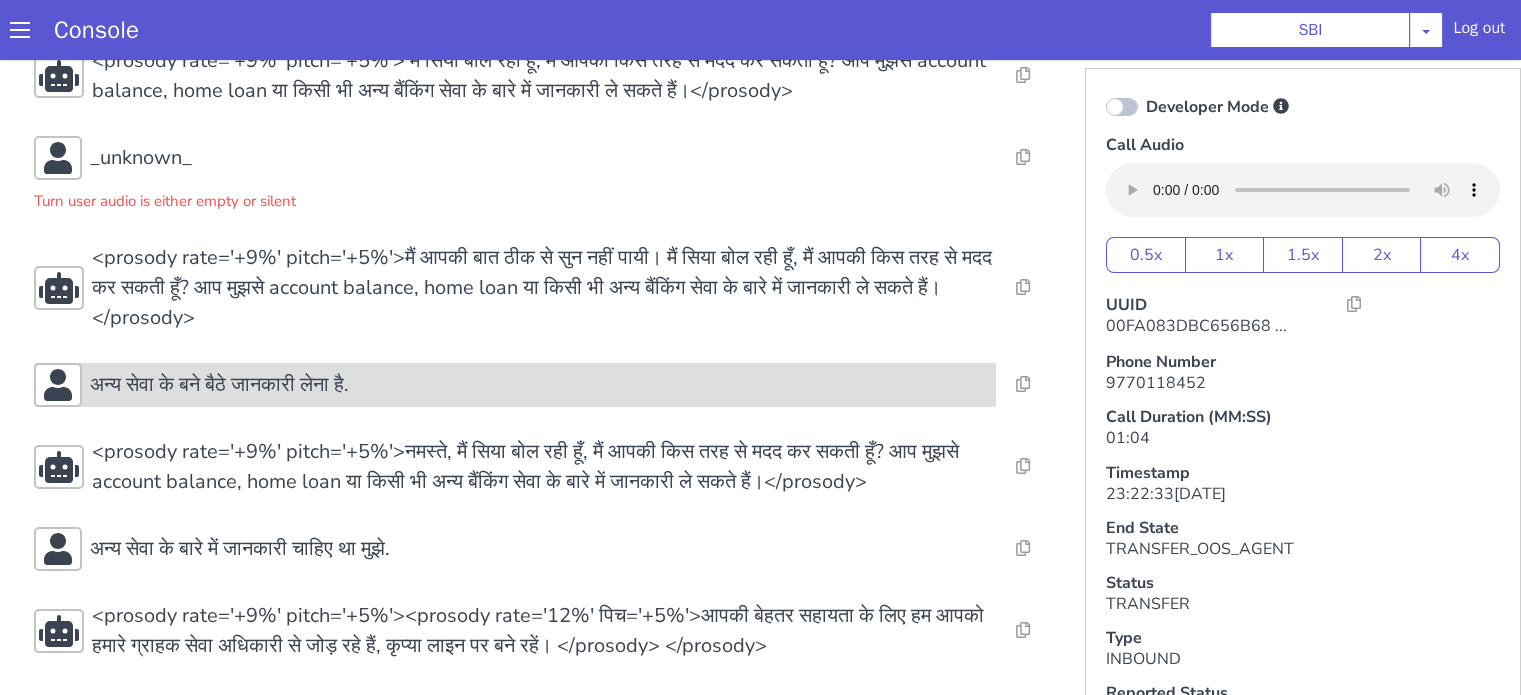 click on "अन्य सेवा के बने बैठे जानकारी लेना है." at bounding box center [539, 385] 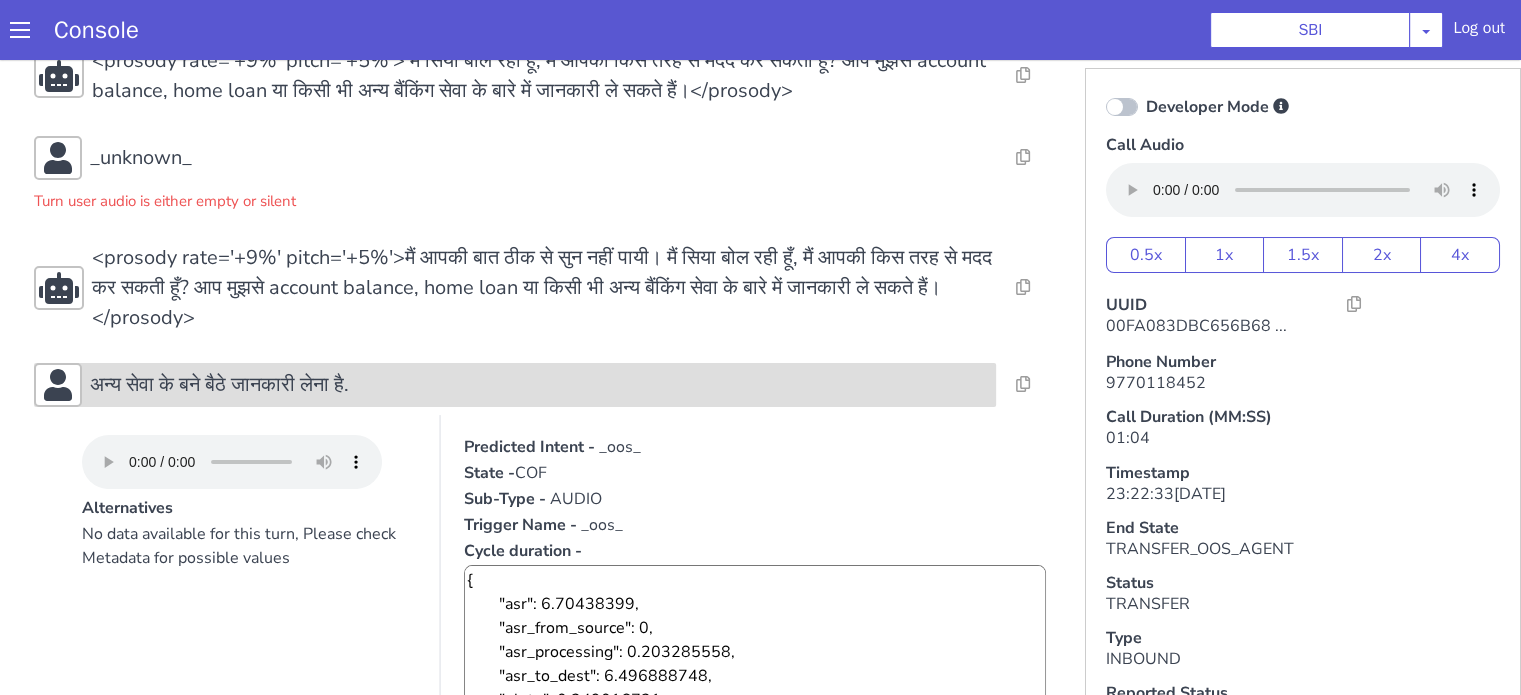 click on "अन्य सेवा के बने बैठे जानकारी लेना है." at bounding box center [539, 385] 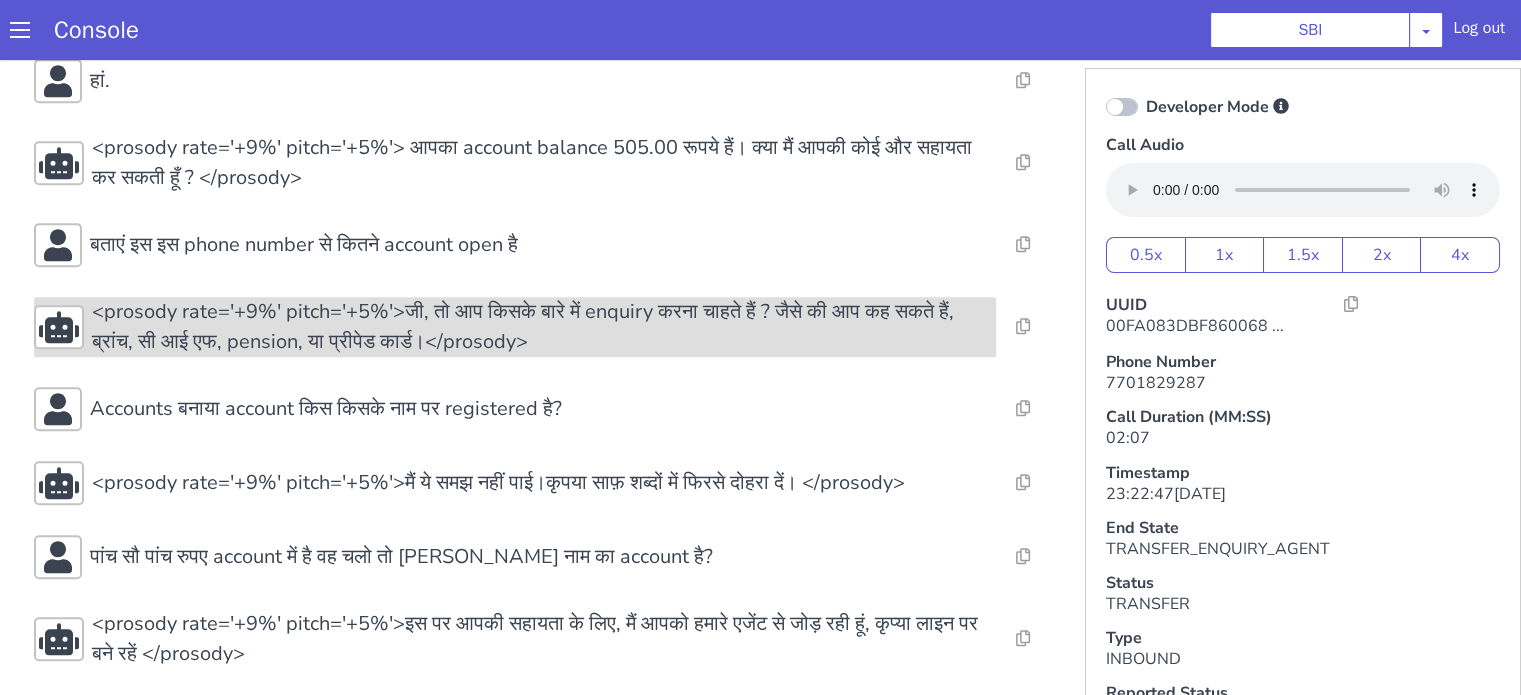 scroll, scrollTop: 5, scrollLeft: 0, axis: vertical 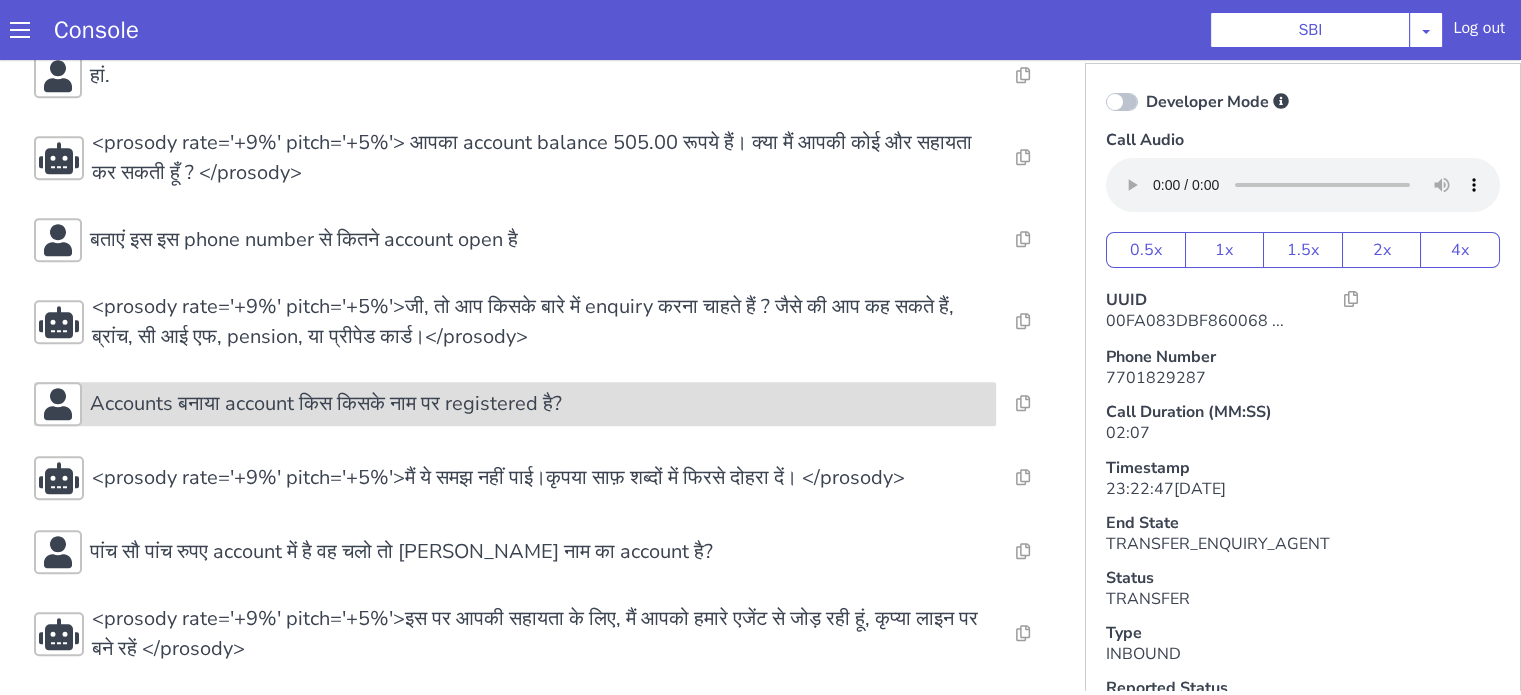 click on "Accounts बनाया account किस किसके नाम पर registered है?" at bounding box center (326, 404) 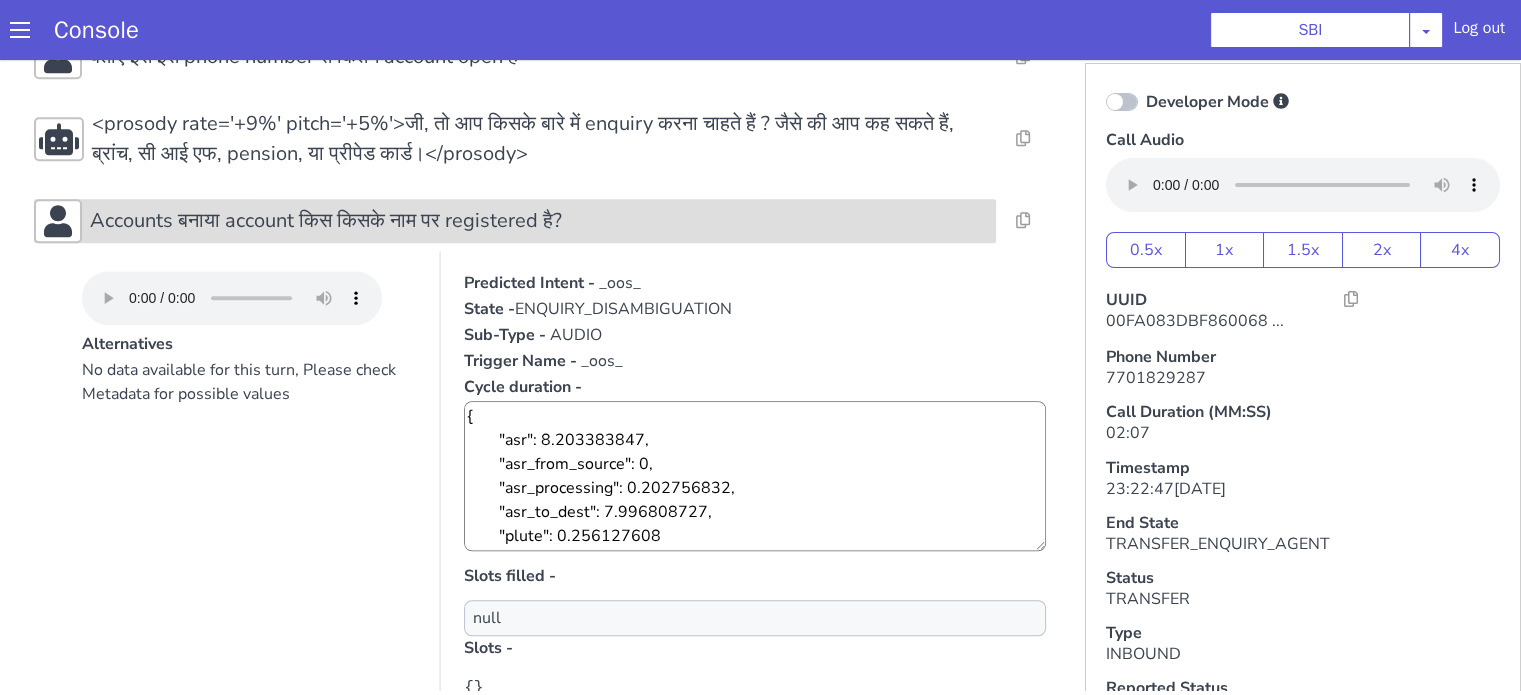 scroll, scrollTop: 1354, scrollLeft: 0, axis: vertical 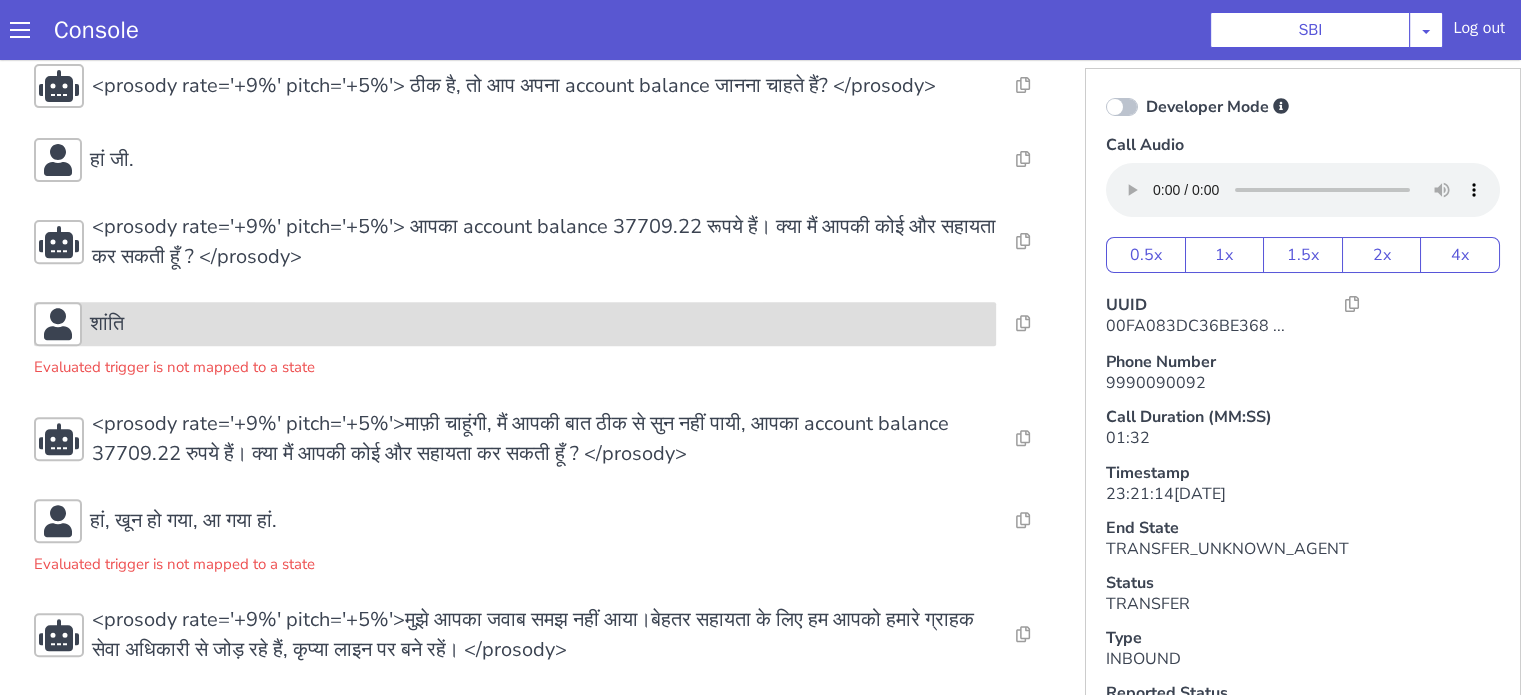 click on "शांति" at bounding box center (515, 324) 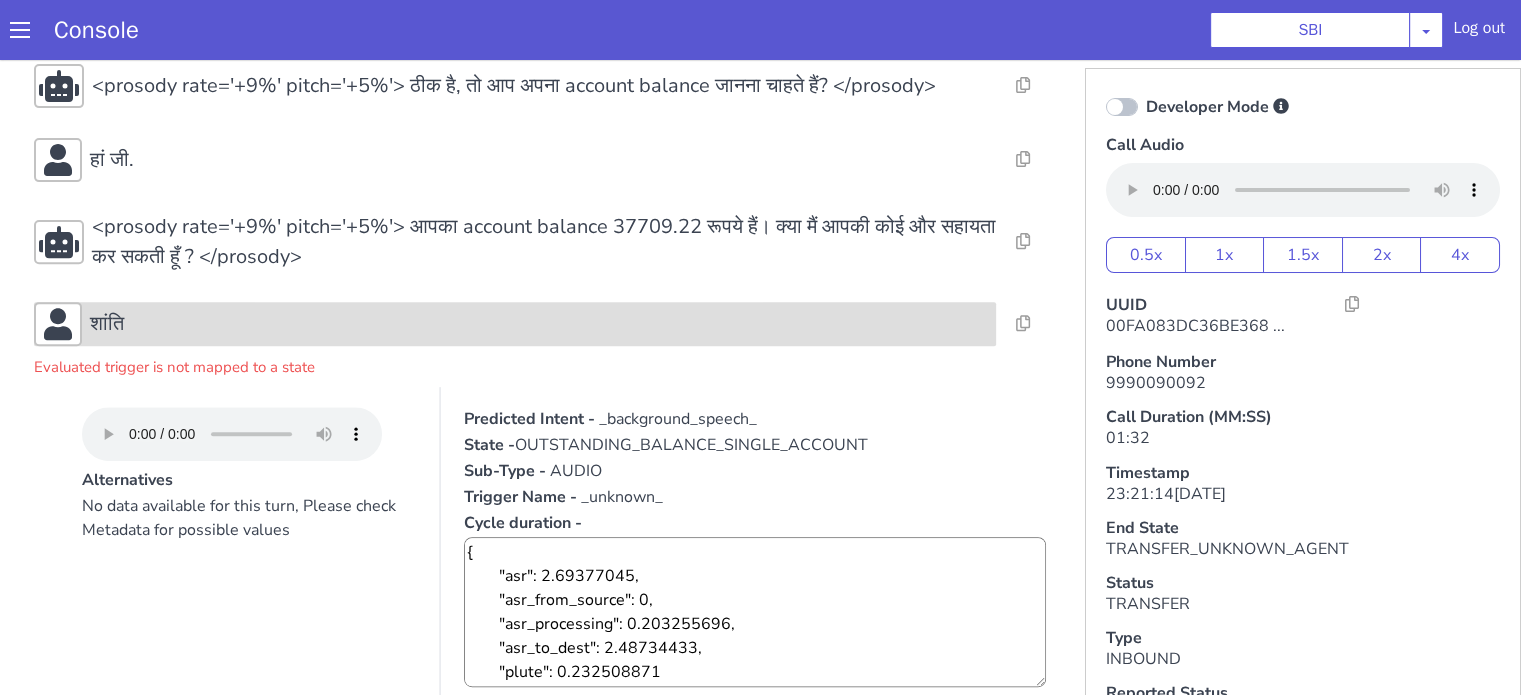 click on "शांति" at bounding box center [515, 324] 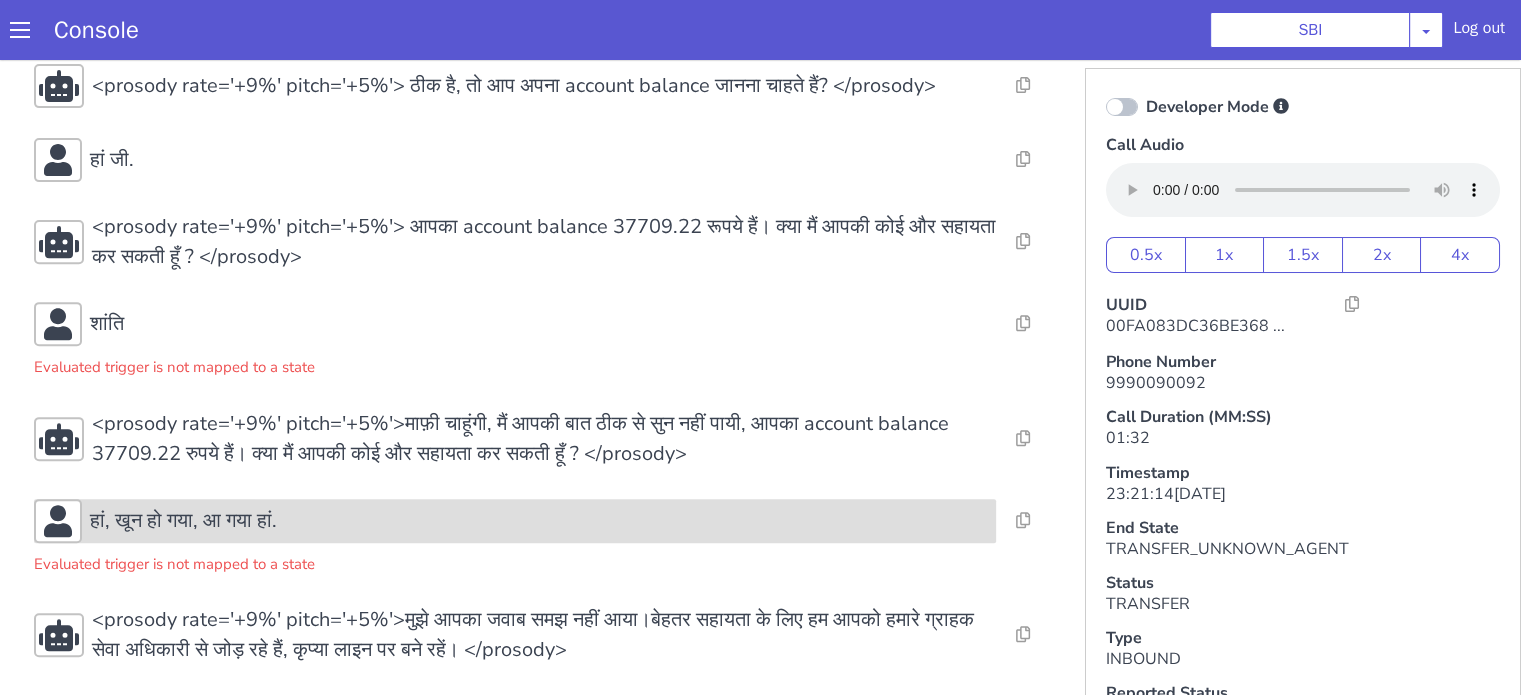 click on "हां, खून हो गया, आ गया हां." at bounding box center [539, 521] 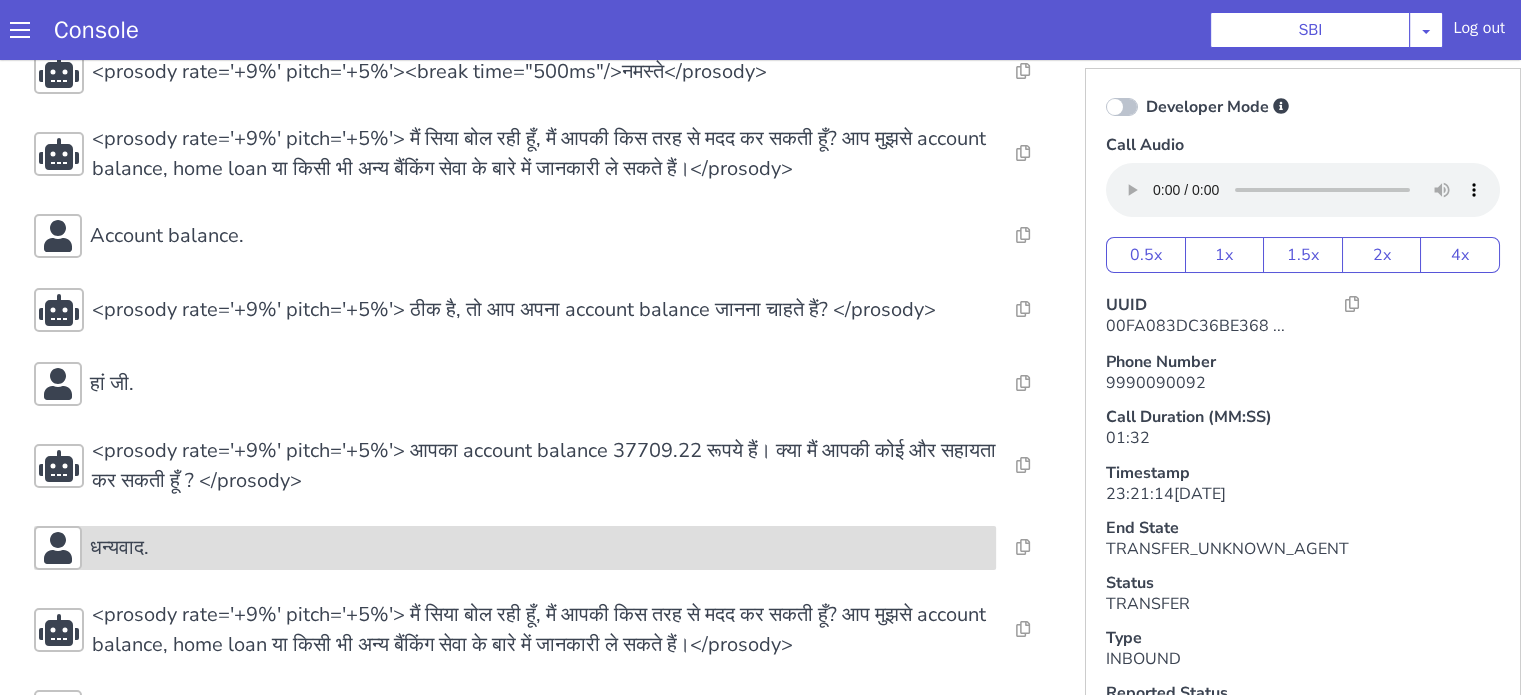 scroll, scrollTop: 0, scrollLeft: 0, axis: both 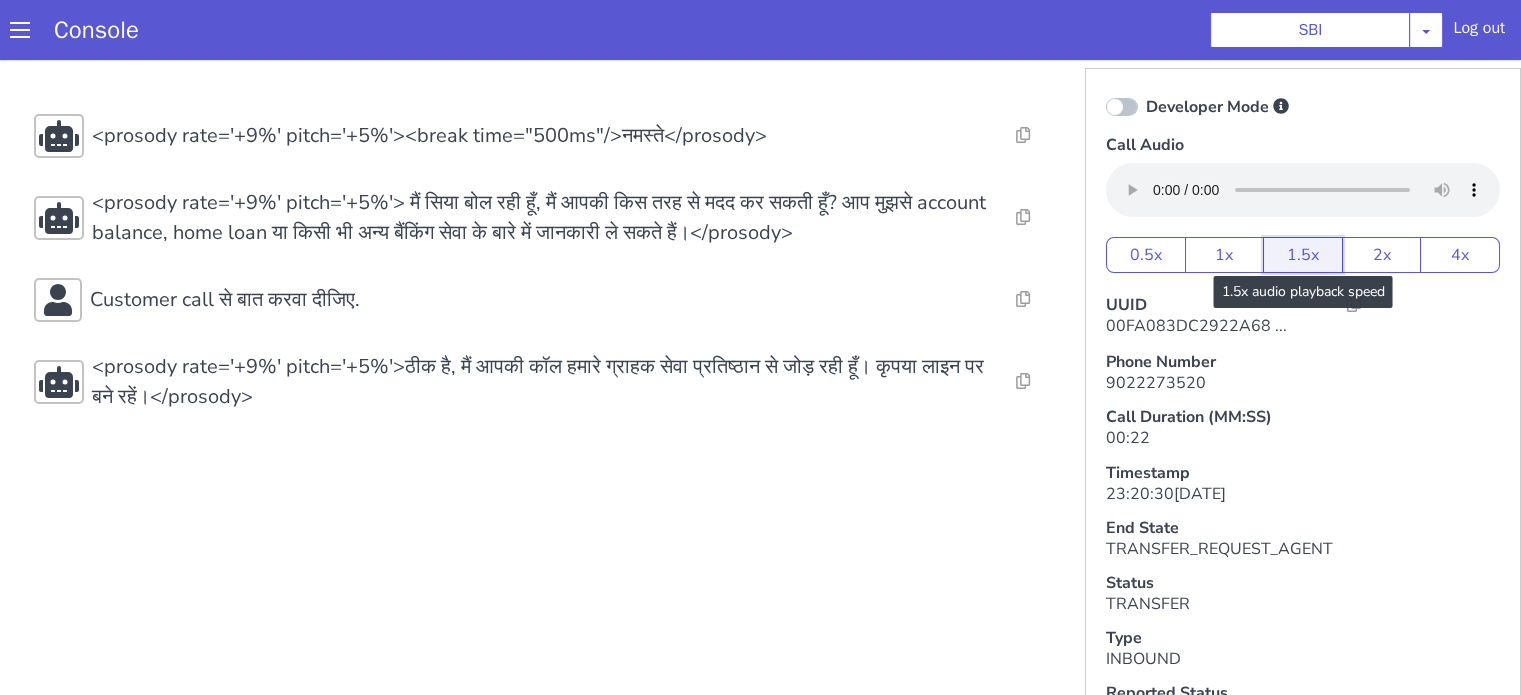click on "1.5x" at bounding box center (1303, 255) 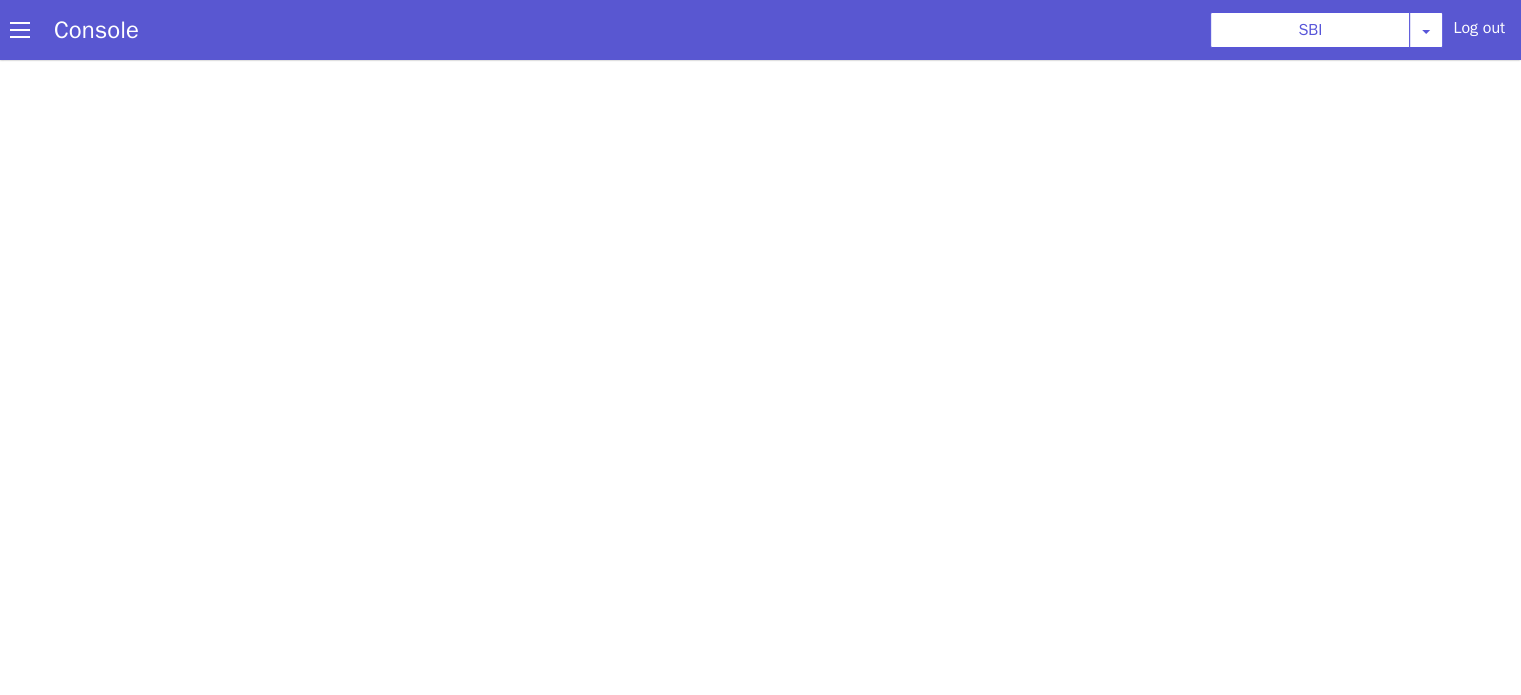 scroll, scrollTop: 0, scrollLeft: 0, axis: both 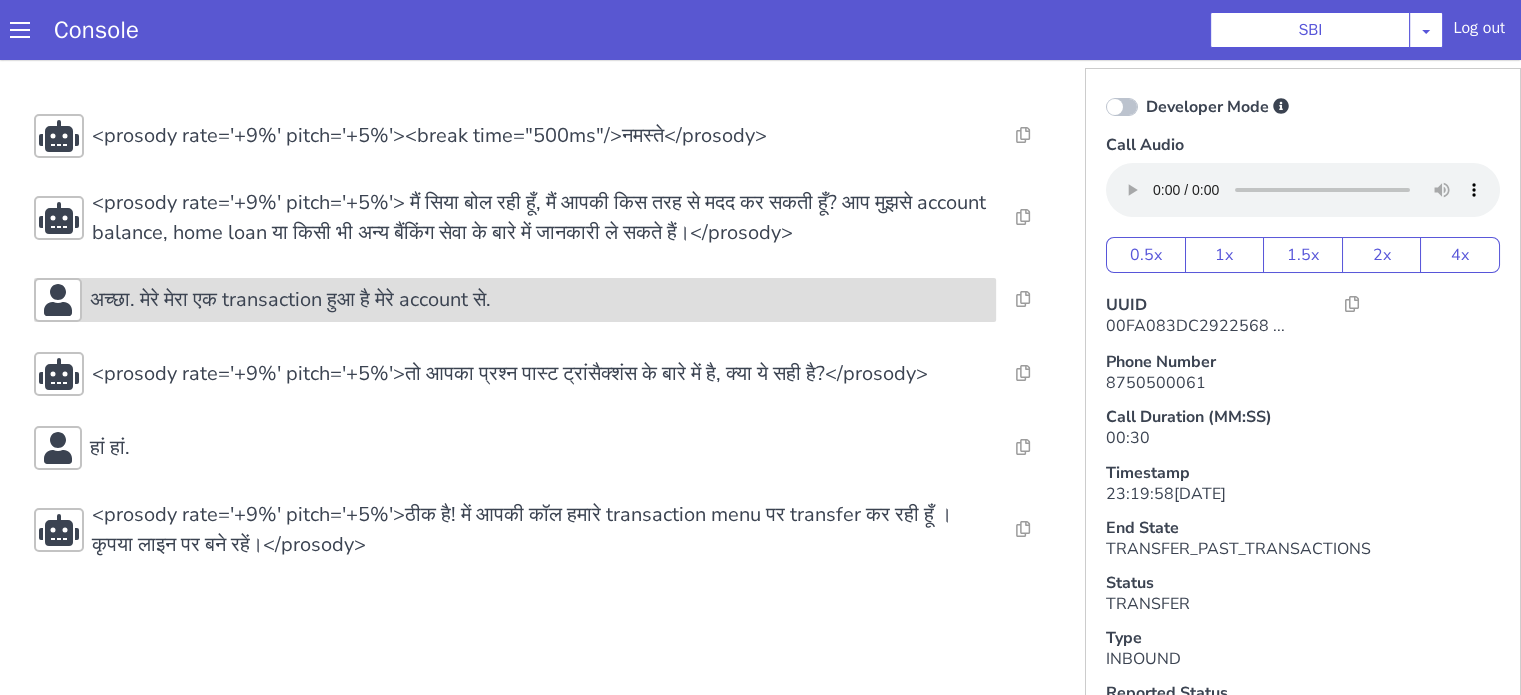 click on "अच्छा. मेरे मेरा एक transaction हुआ है मेरे account से." at bounding box center (290, 300) 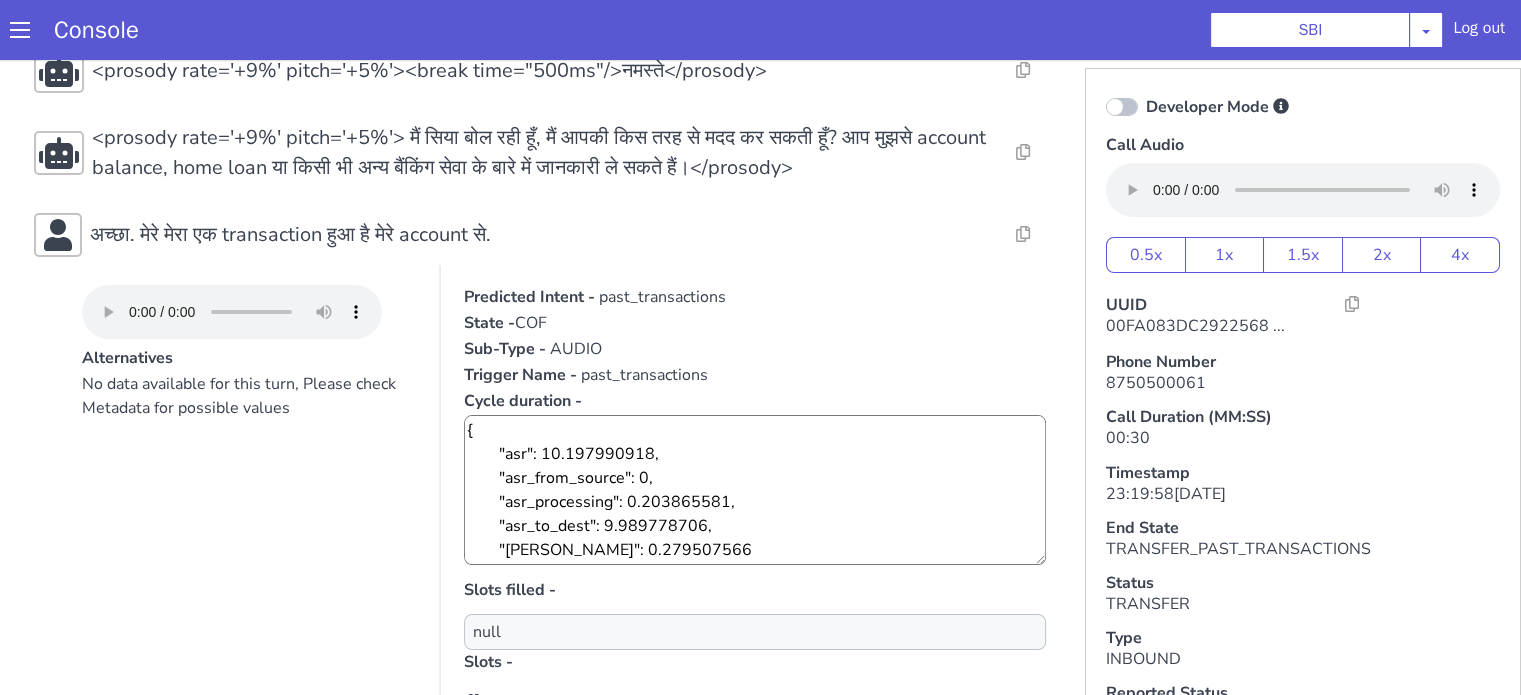 scroll, scrollTop: 100, scrollLeft: 0, axis: vertical 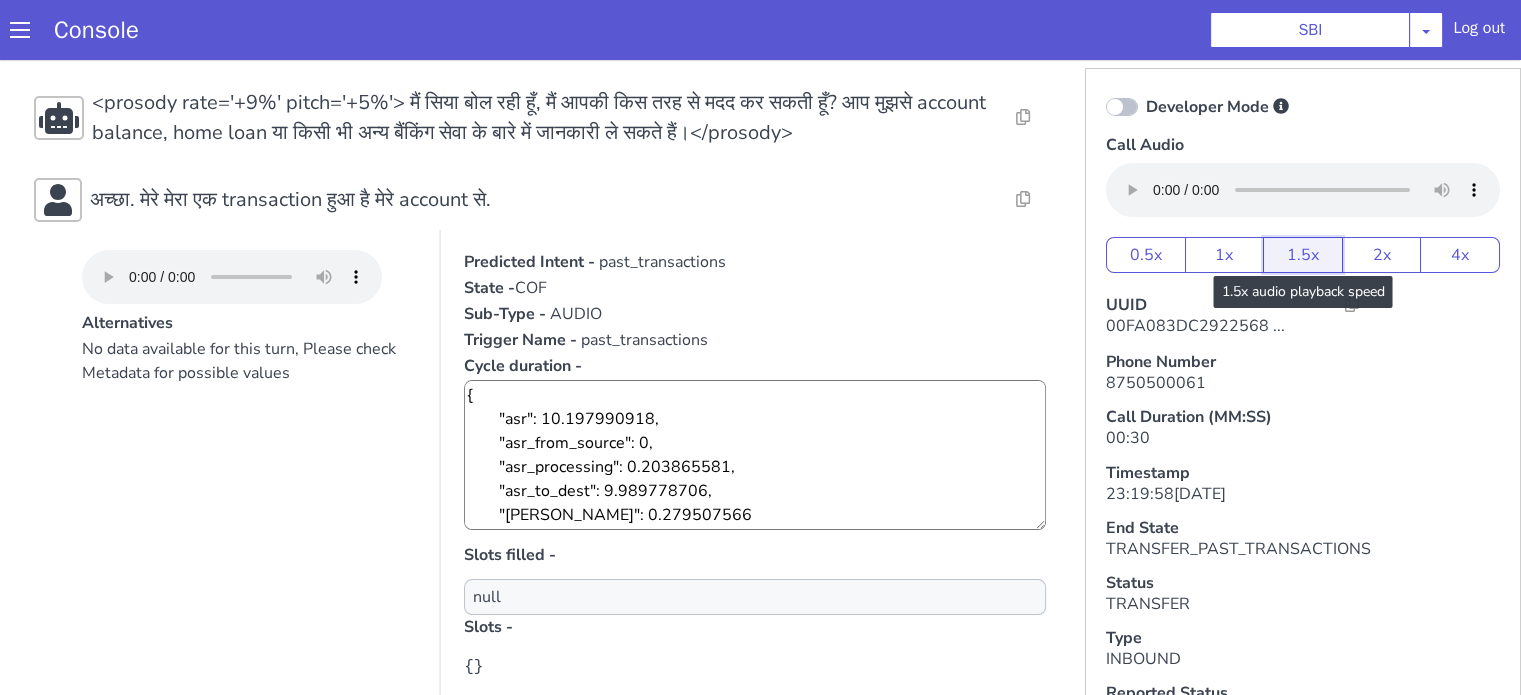 click on "1.5x" at bounding box center (1303, 255) 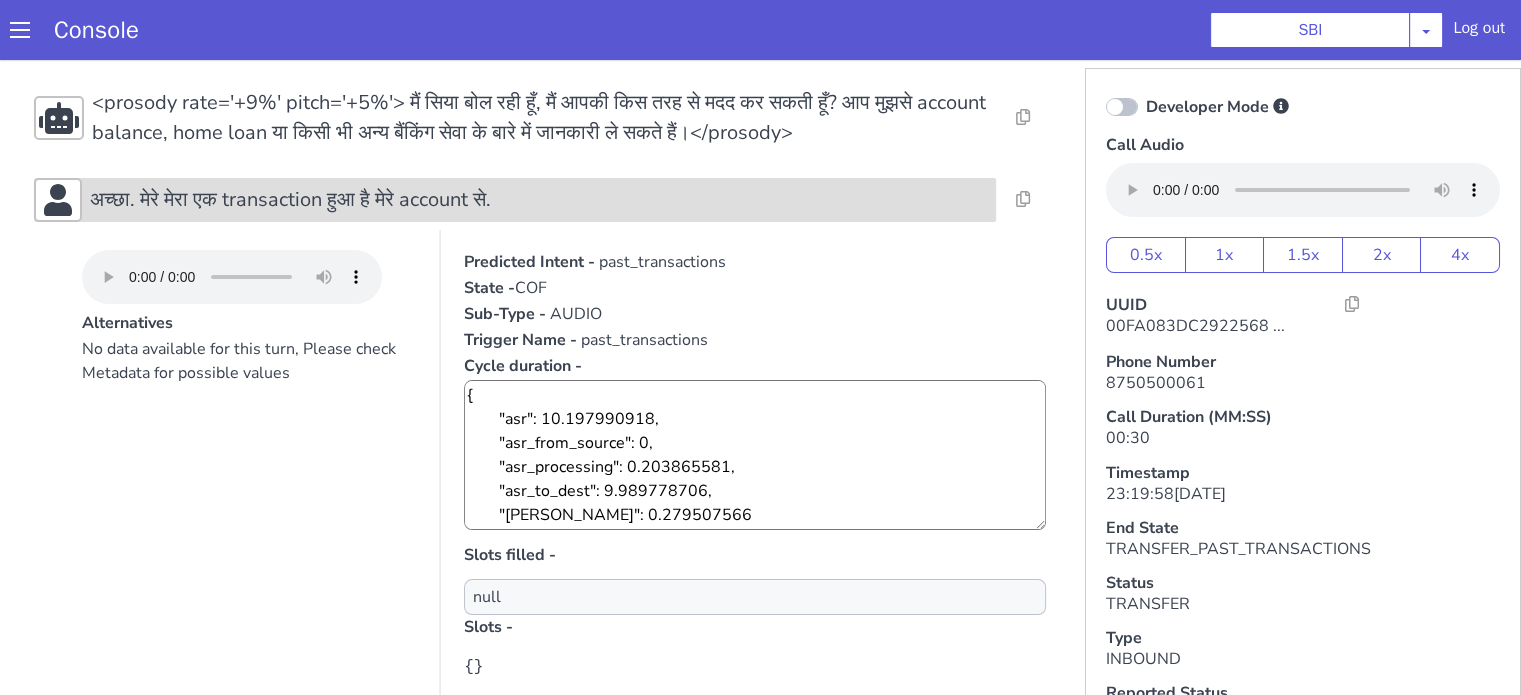 click on "अच्छा. मेरे मेरा एक transaction हुआ है मेरे account से." at bounding box center (539, 200) 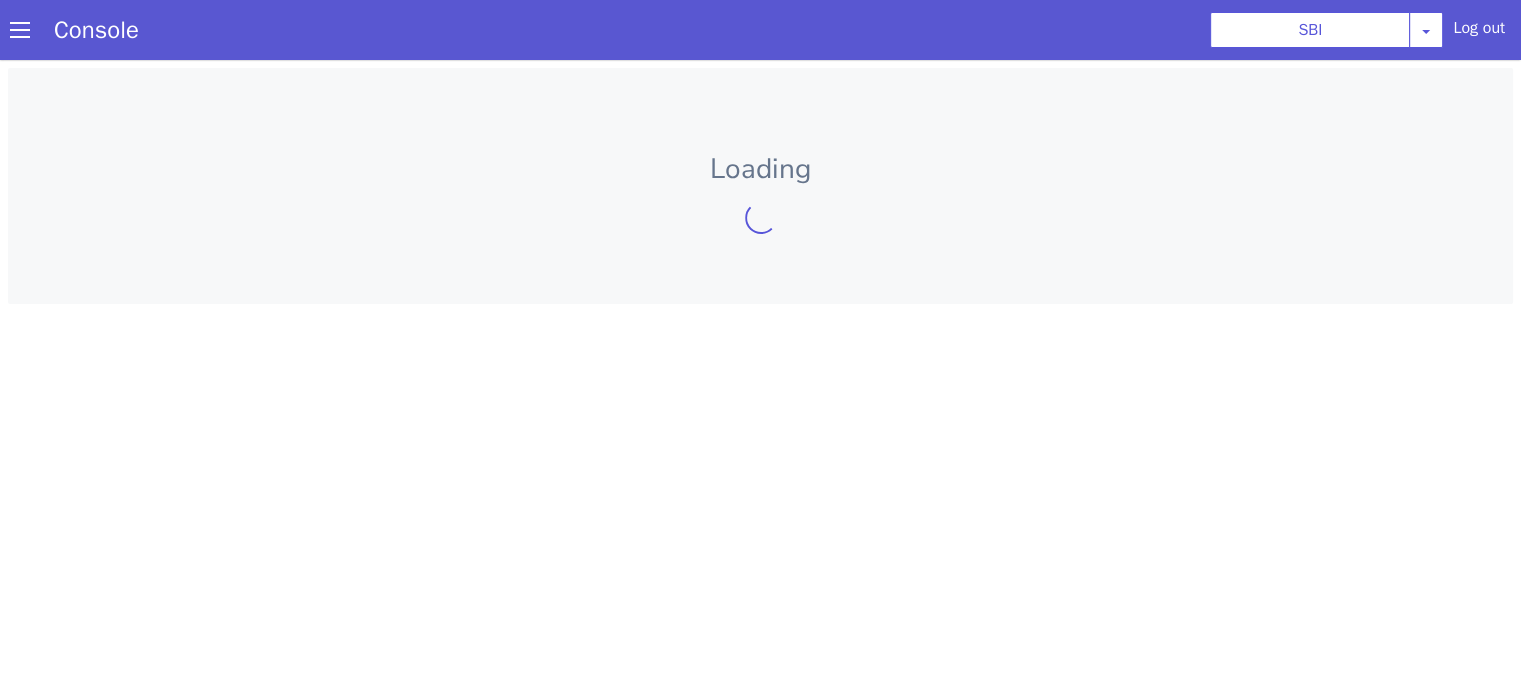 scroll, scrollTop: 0, scrollLeft: 0, axis: both 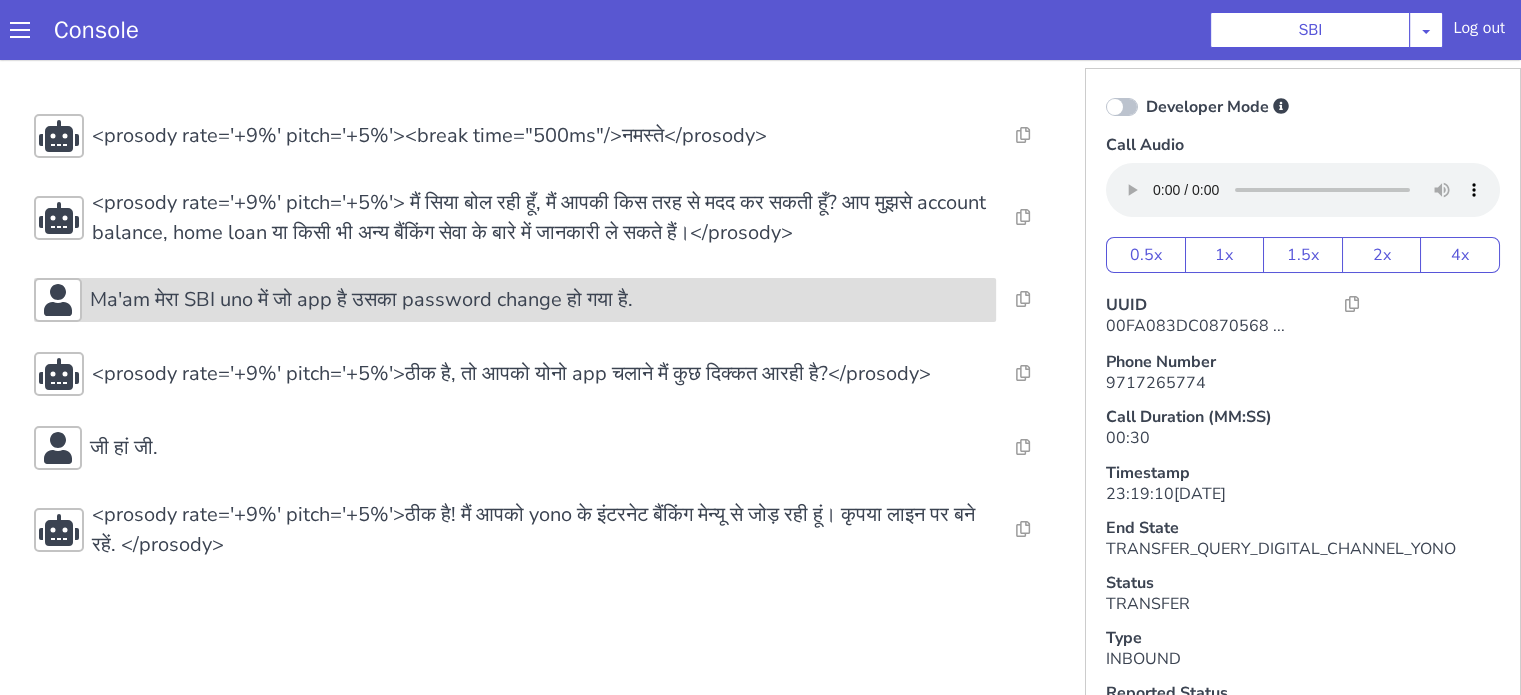 click on "Ma'am मेरा SBI uno में जो app है उसका password change हो गया है." at bounding box center [361, 300] 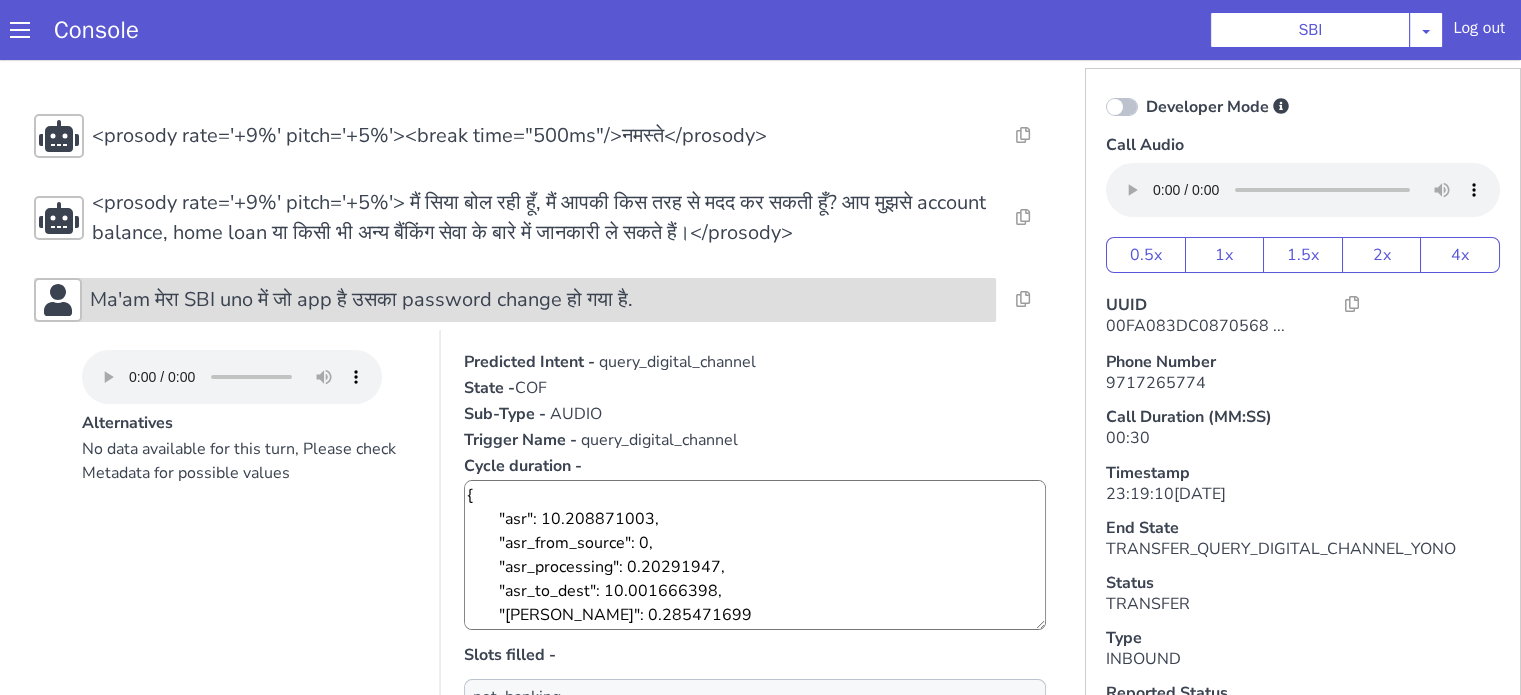click on "Ma'am मेरा SBI uno में जो app है उसका password change हो गया है." at bounding box center (361, 300) 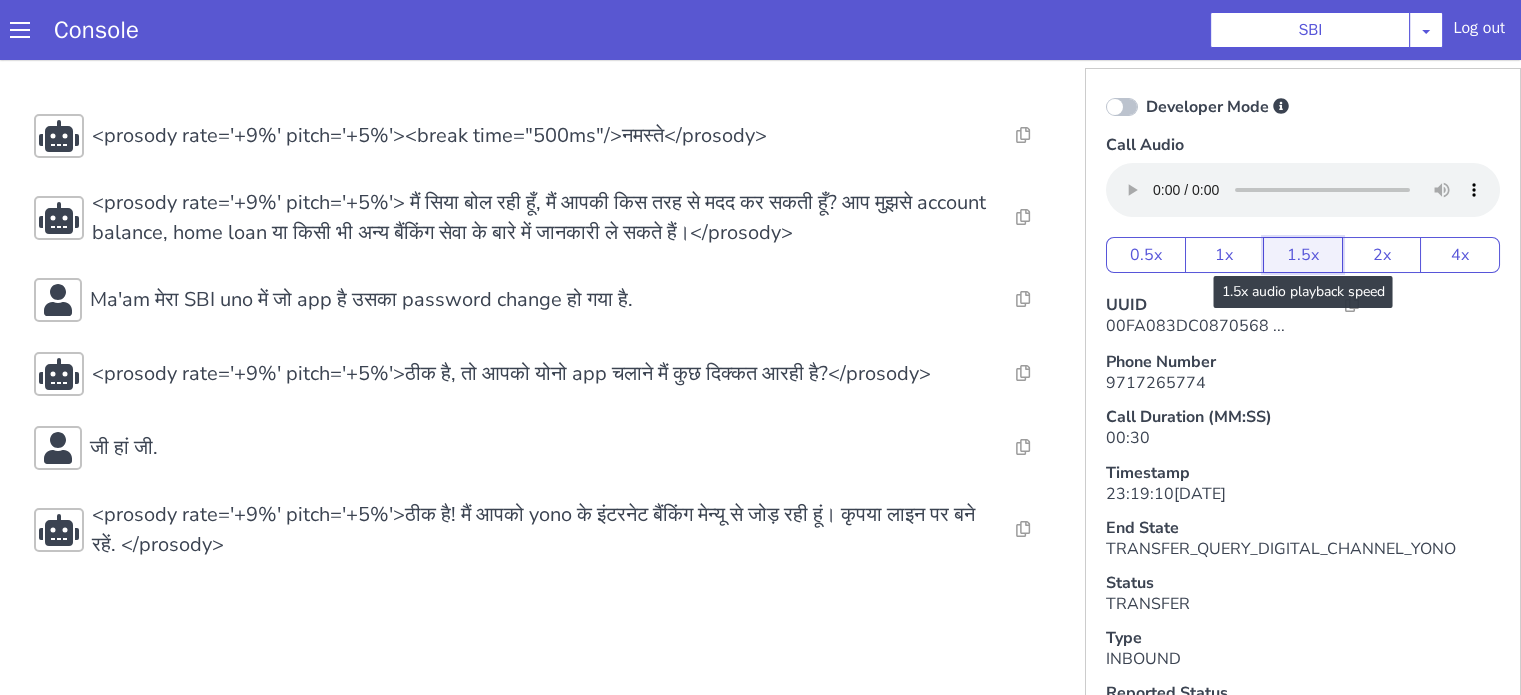 click on "1.5x" at bounding box center (1303, 255) 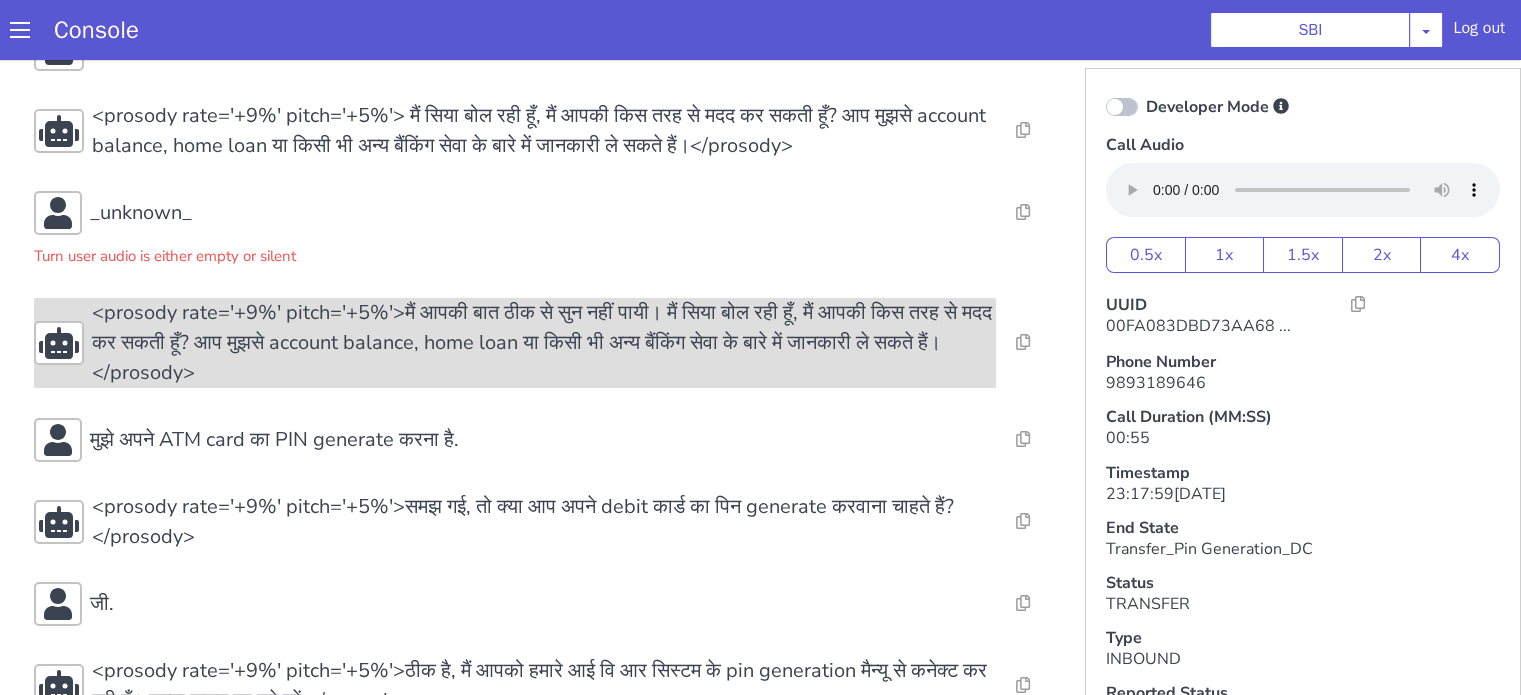 scroll, scrollTop: 142, scrollLeft: 0, axis: vertical 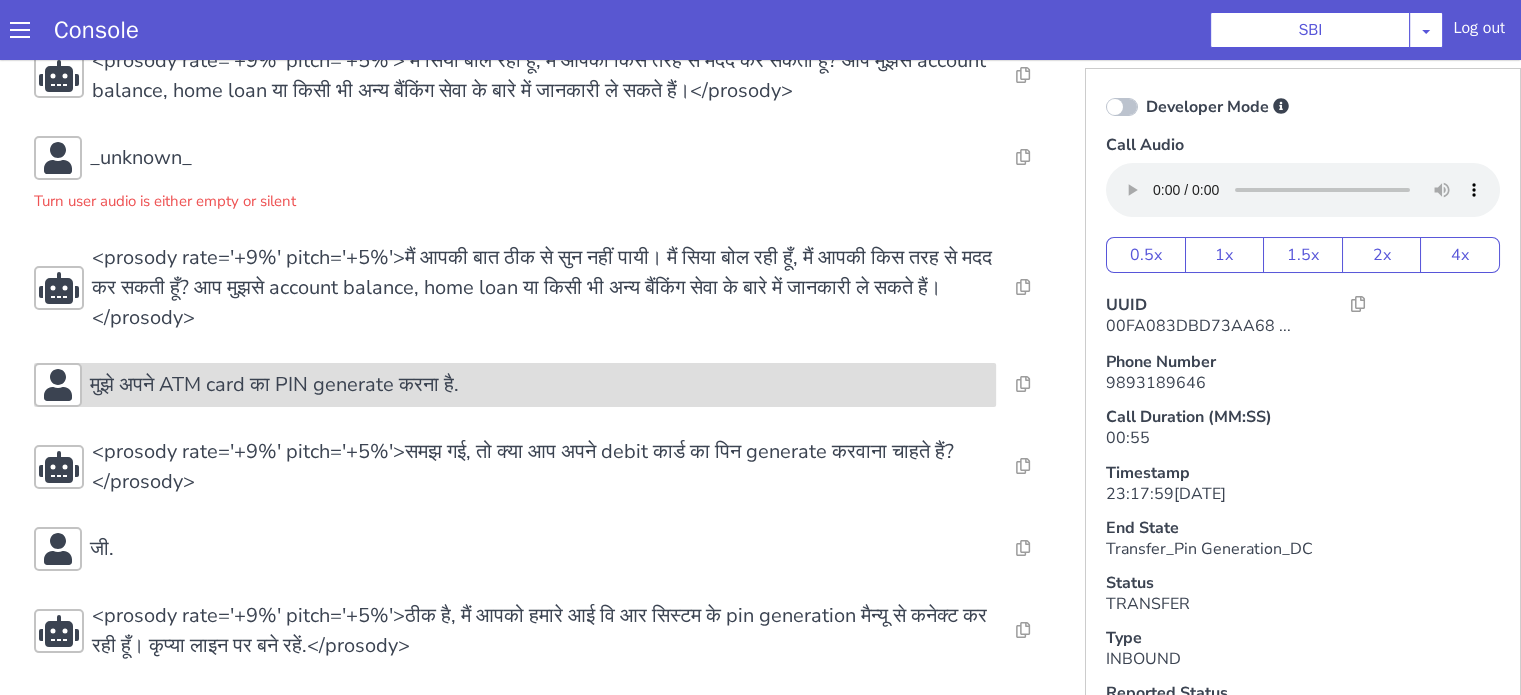 click on "मुझे अपने ATM card का PIN generate करना है." at bounding box center (274, 385) 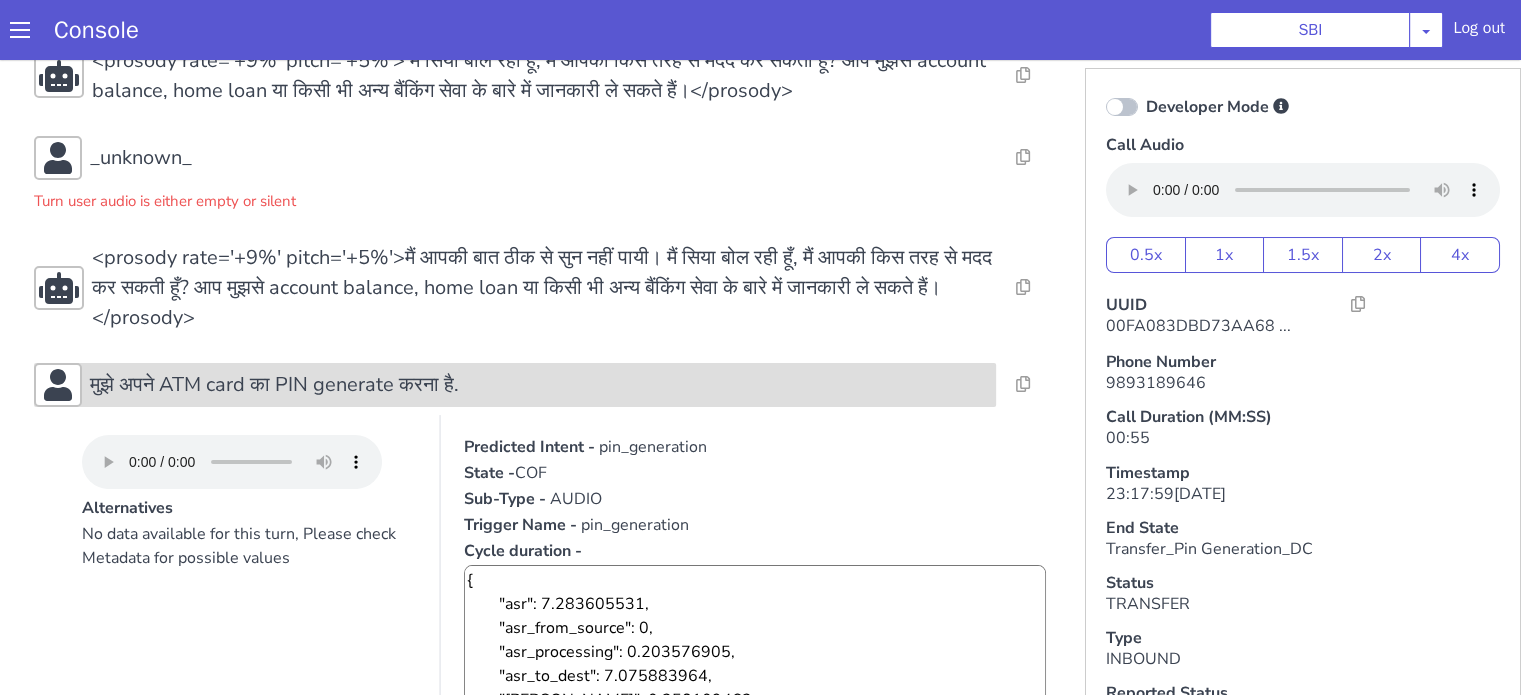 click on "मुझे अपने ATM card का PIN generate करना है." at bounding box center (274, 385) 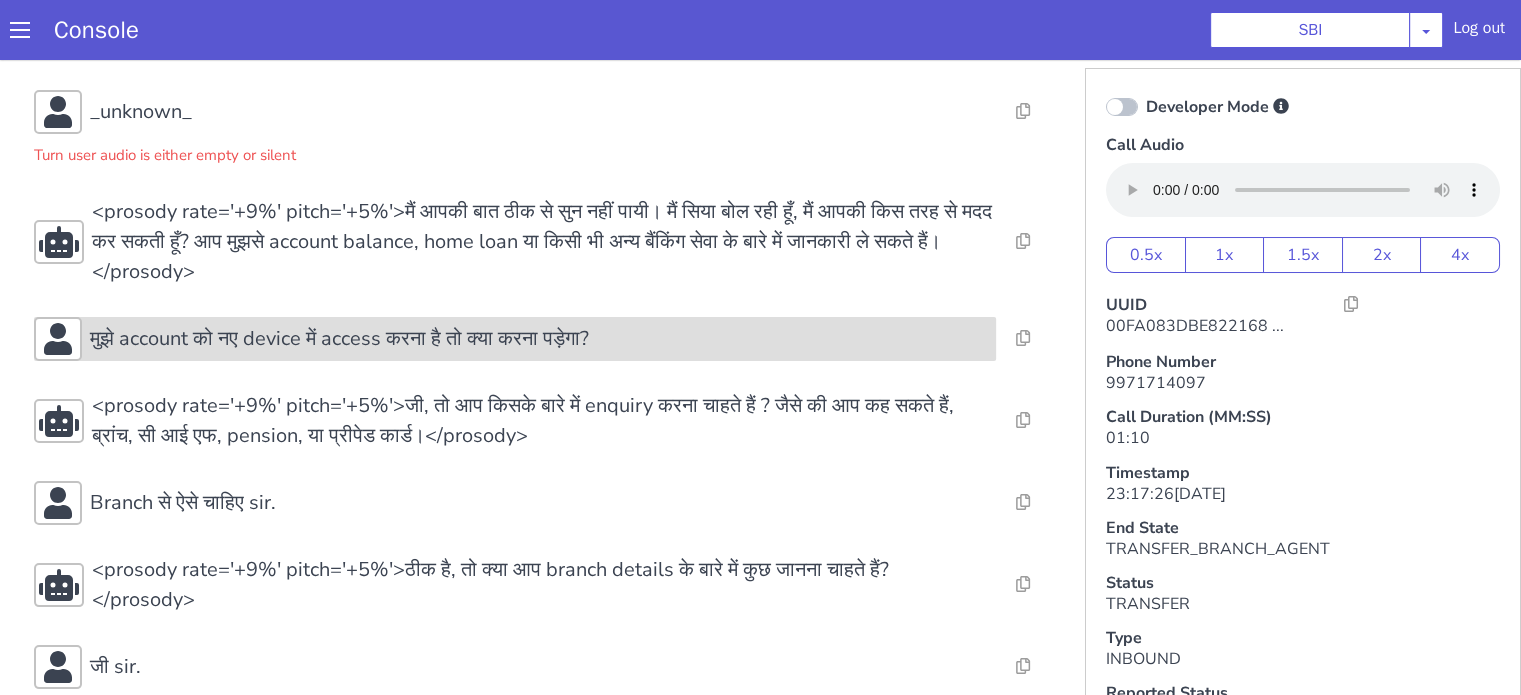 scroll, scrollTop: 305, scrollLeft: 0, axis: vertical 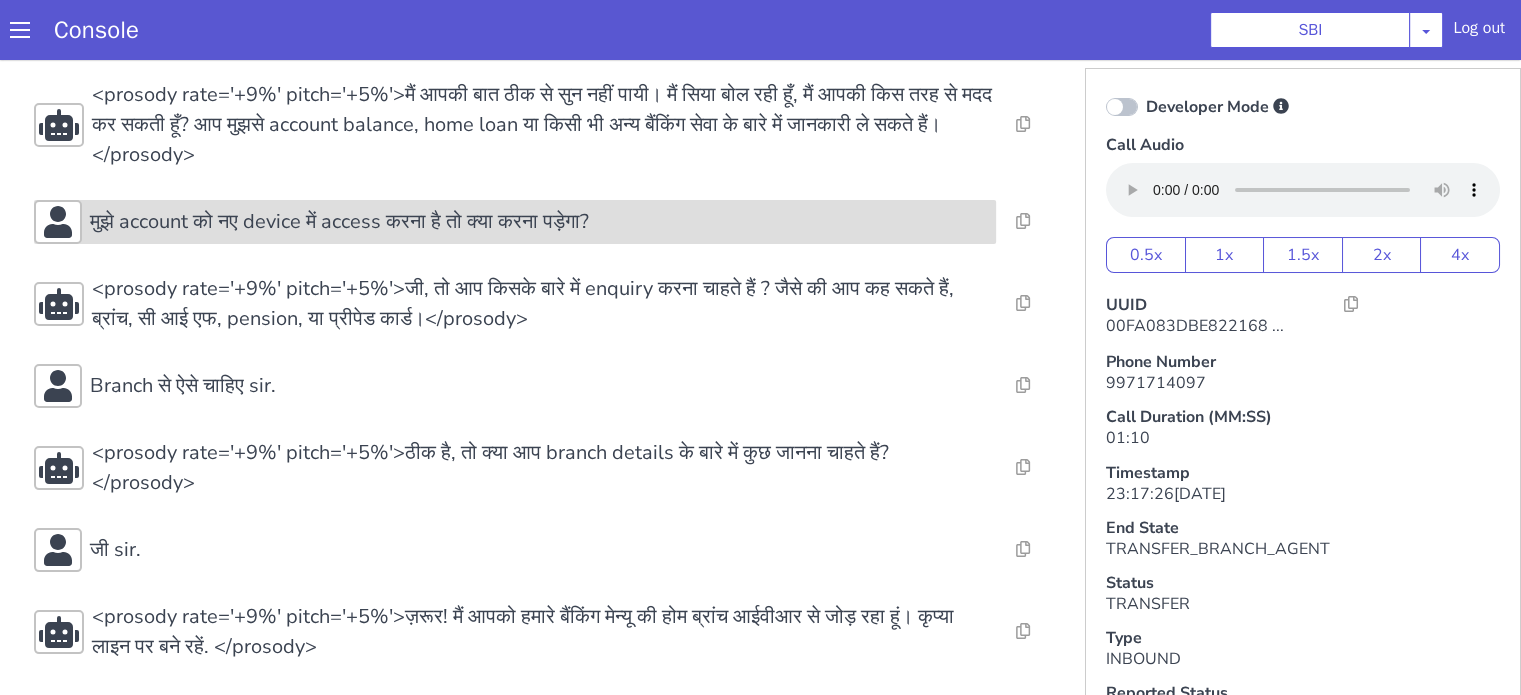 click on "मुझे account को नए device में access करना है तो क्या करना पड़ेगा?" at bounding box center (339, 222) 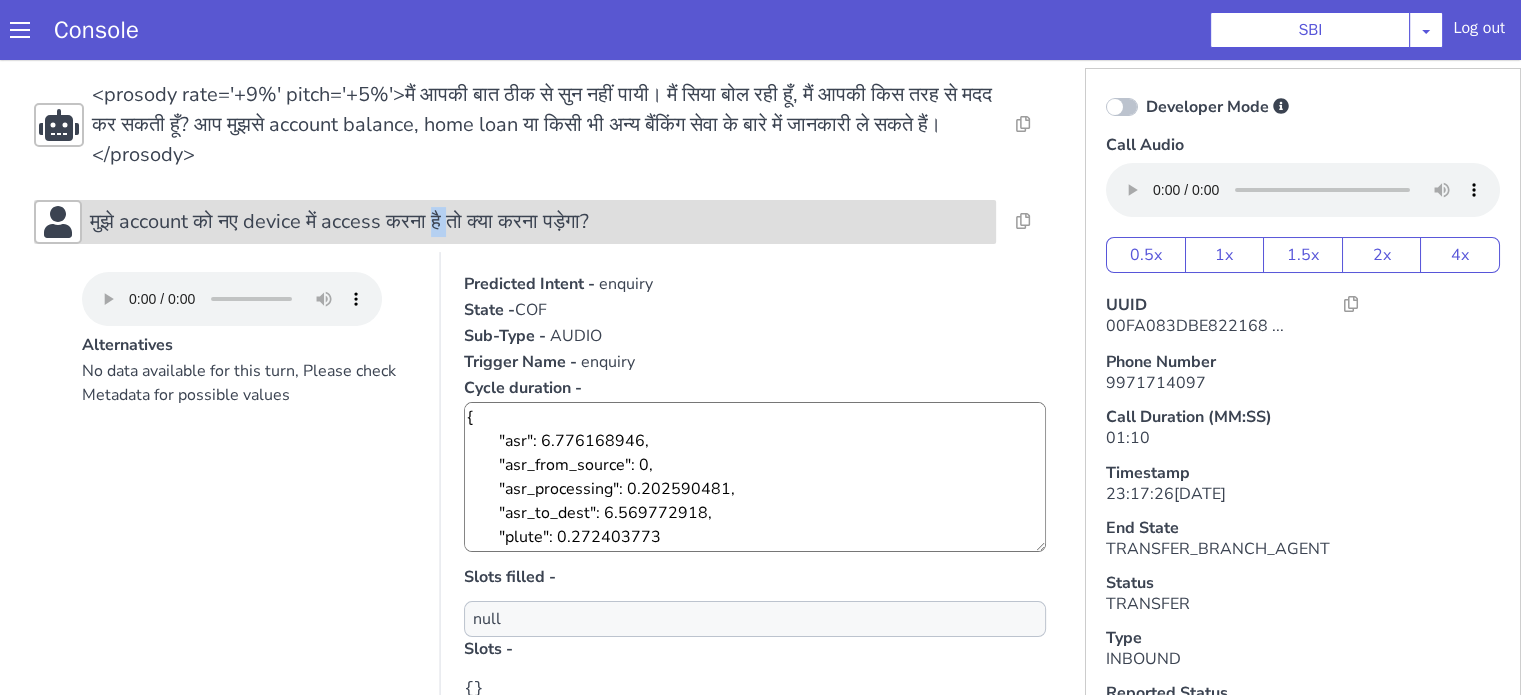 click on "मुझे account को नए device में access करना है तो क्या करना पड़ेगा?" at bounding box center [339, 222] 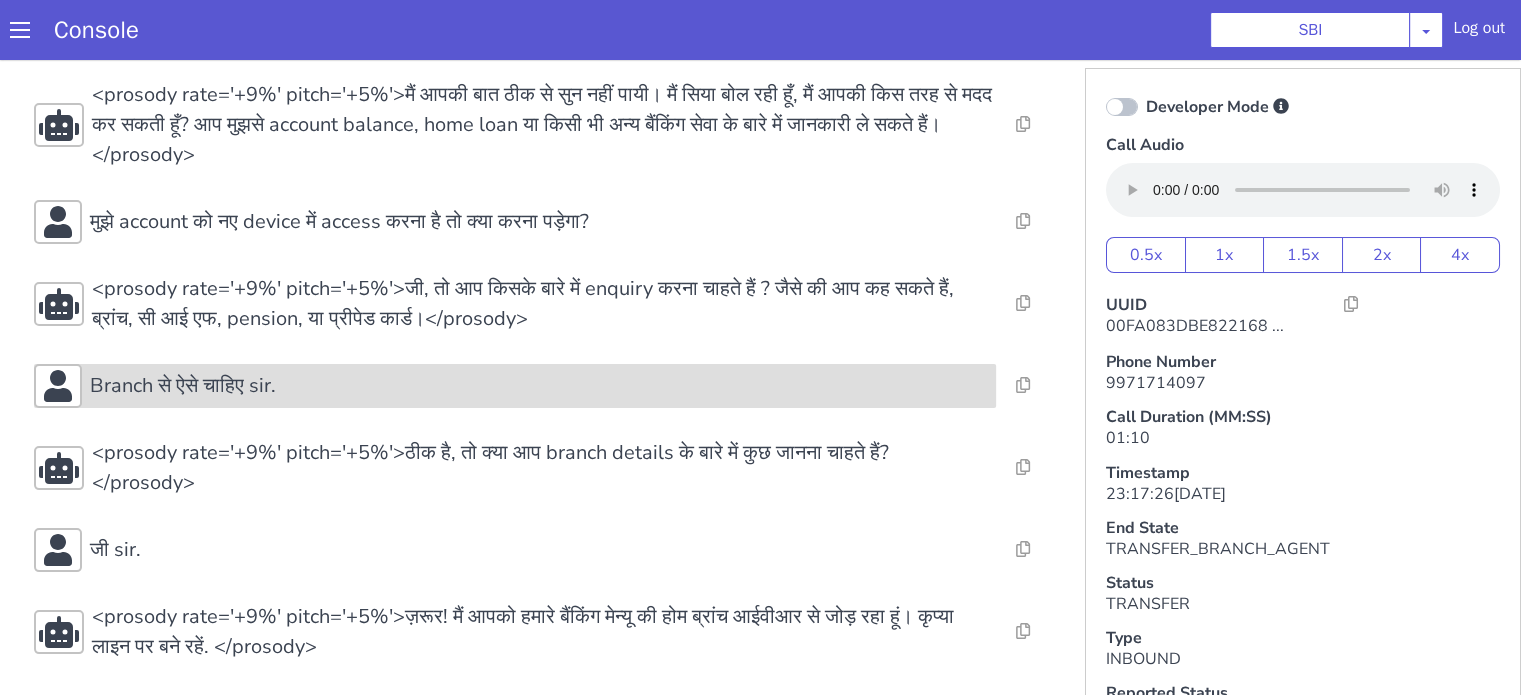 click on "Branch से ऐसे चाहिए sir." at bounding box center [515, 386] 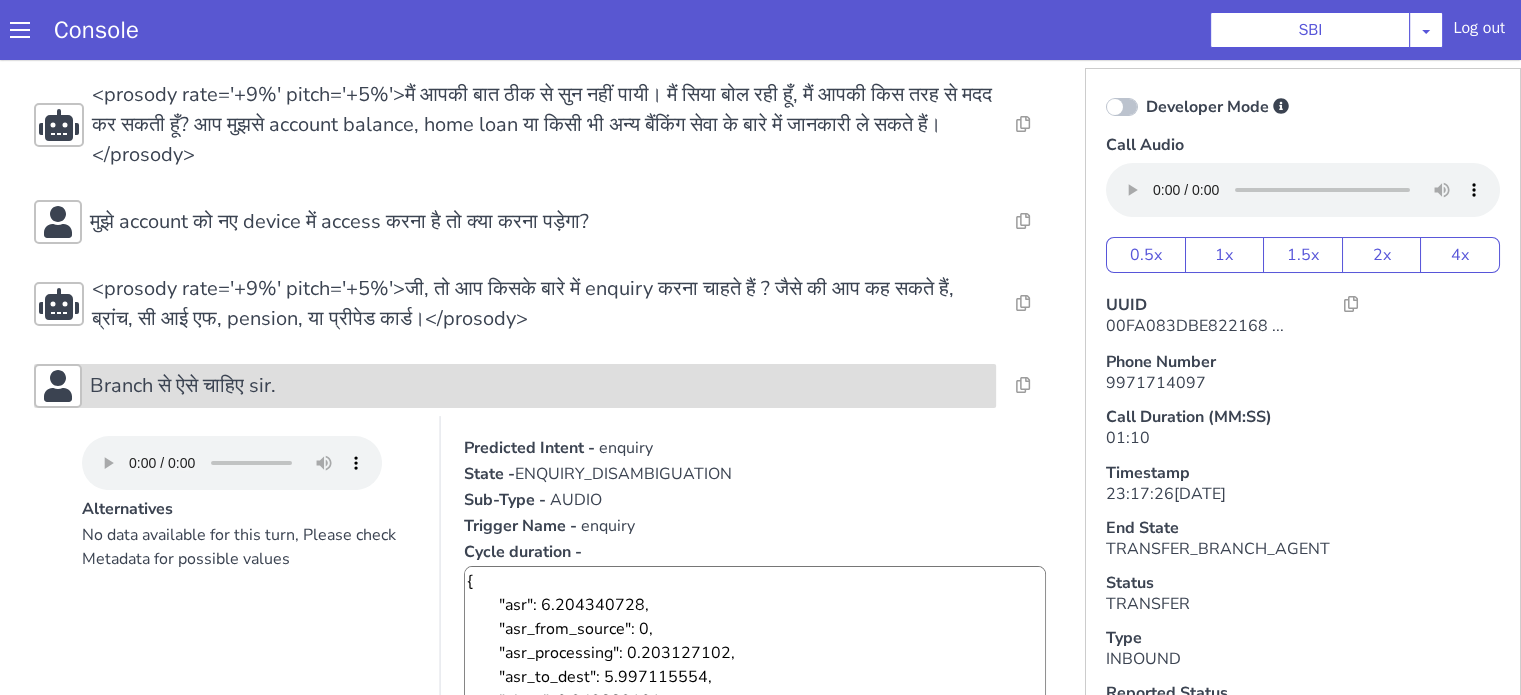 click on "Branch से ऐसे चाहिए sir." at bounding box center [515, 386] 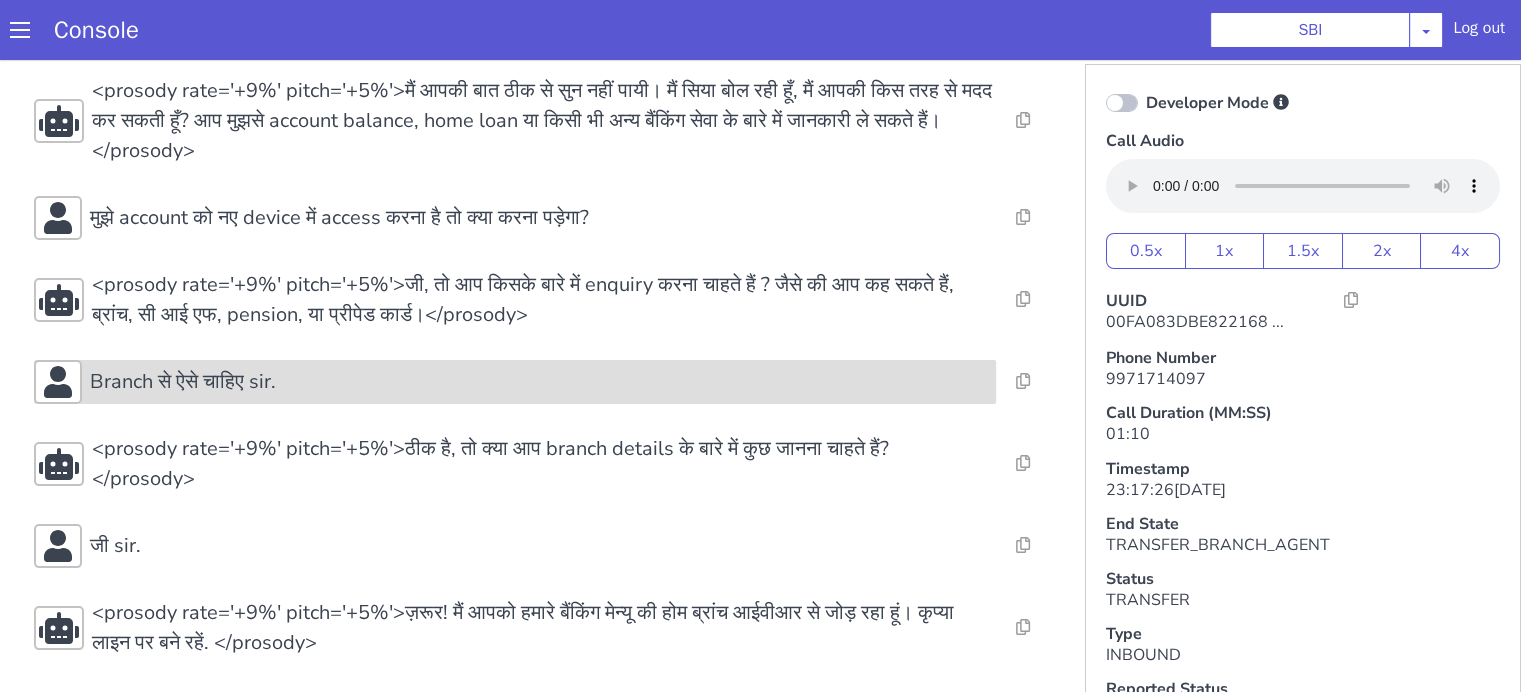 scroll, scrollTop: 5, scrollLeft: 0, axis: vertical 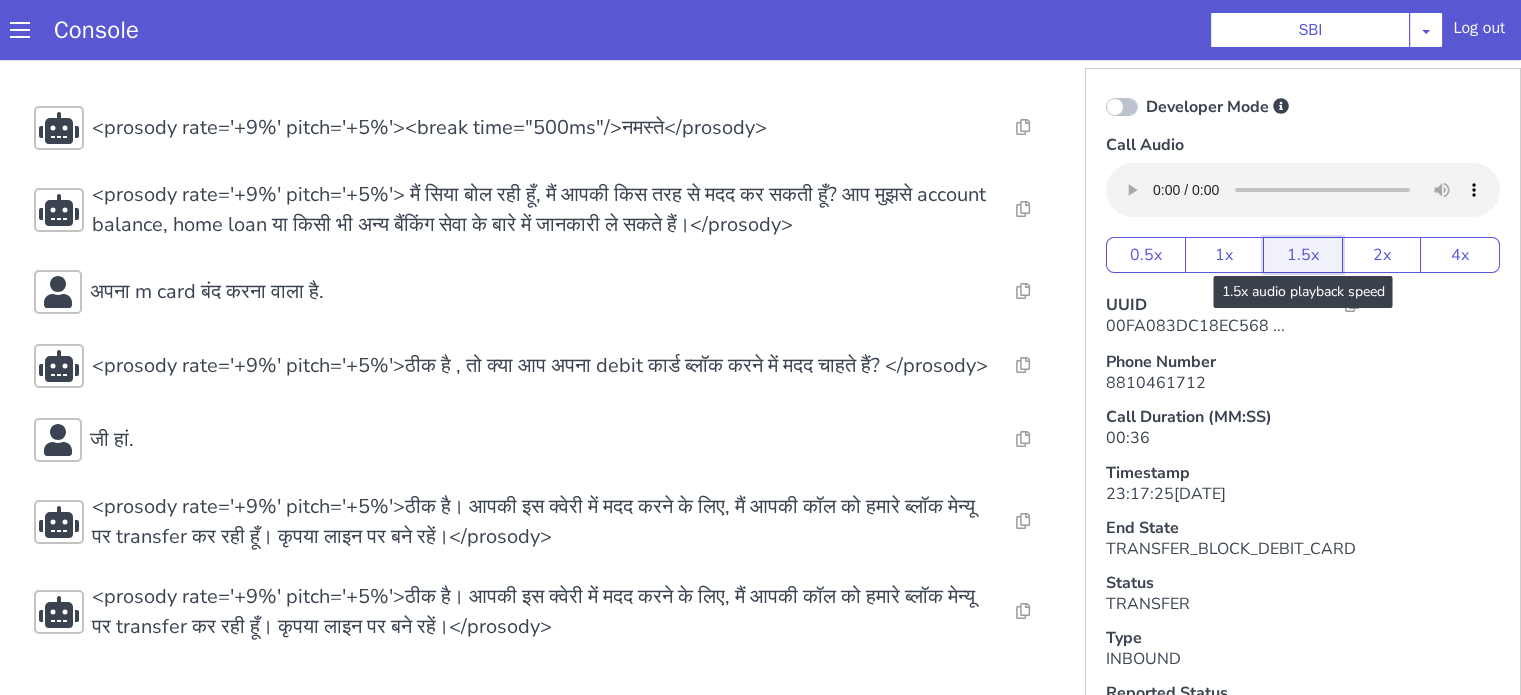 click on "1.5x" at bounding box center (1303, 255) 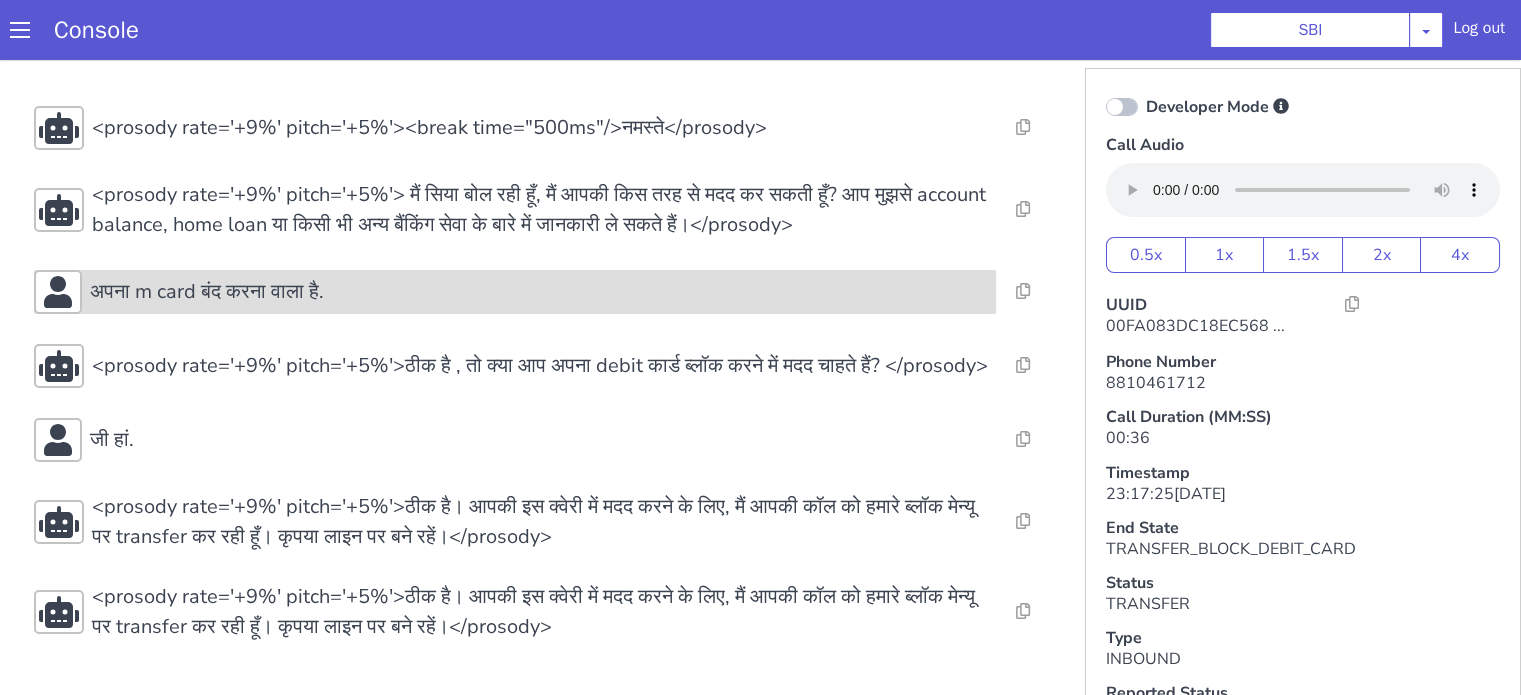 click on "अपना m card बंद करना वाला है." at bounding box center [515, 292] 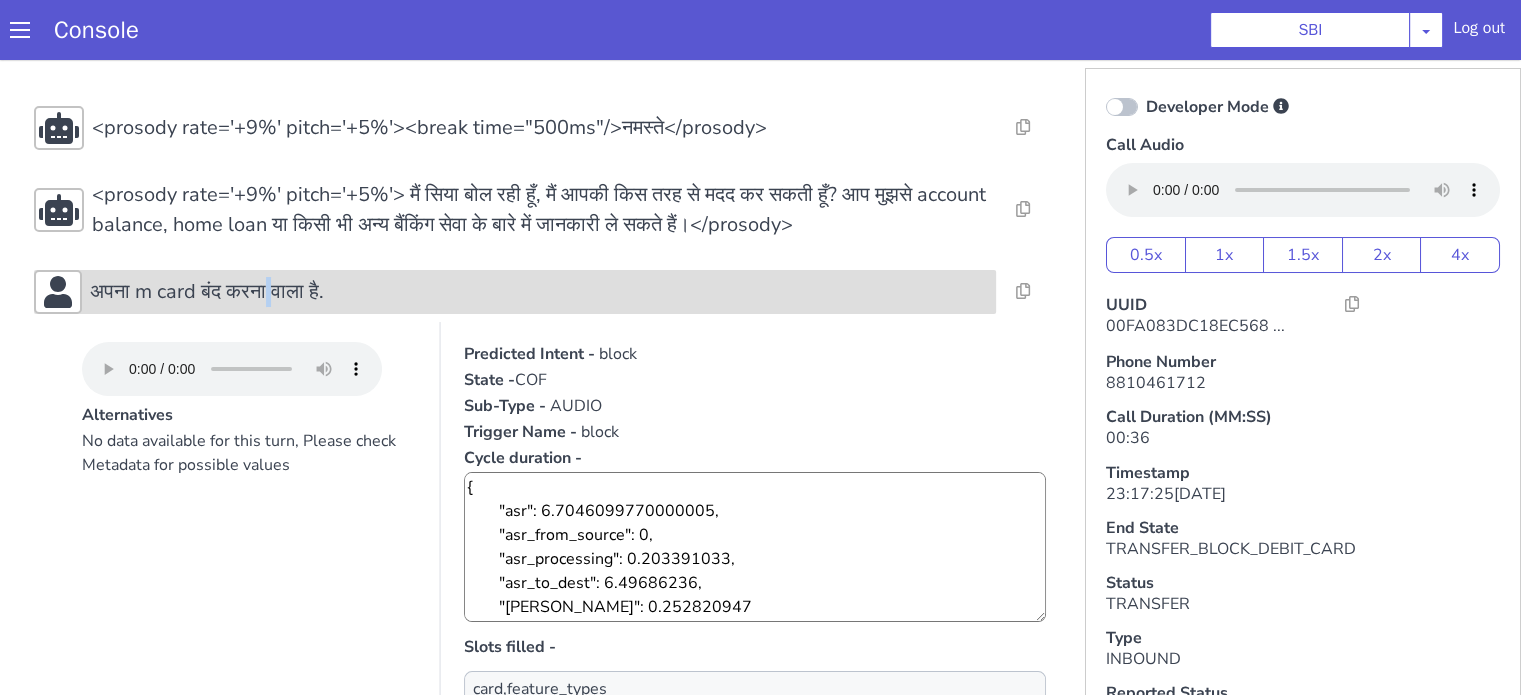 click on "अपना m card बंद करना वाला है." at bounding box center [515, 292] 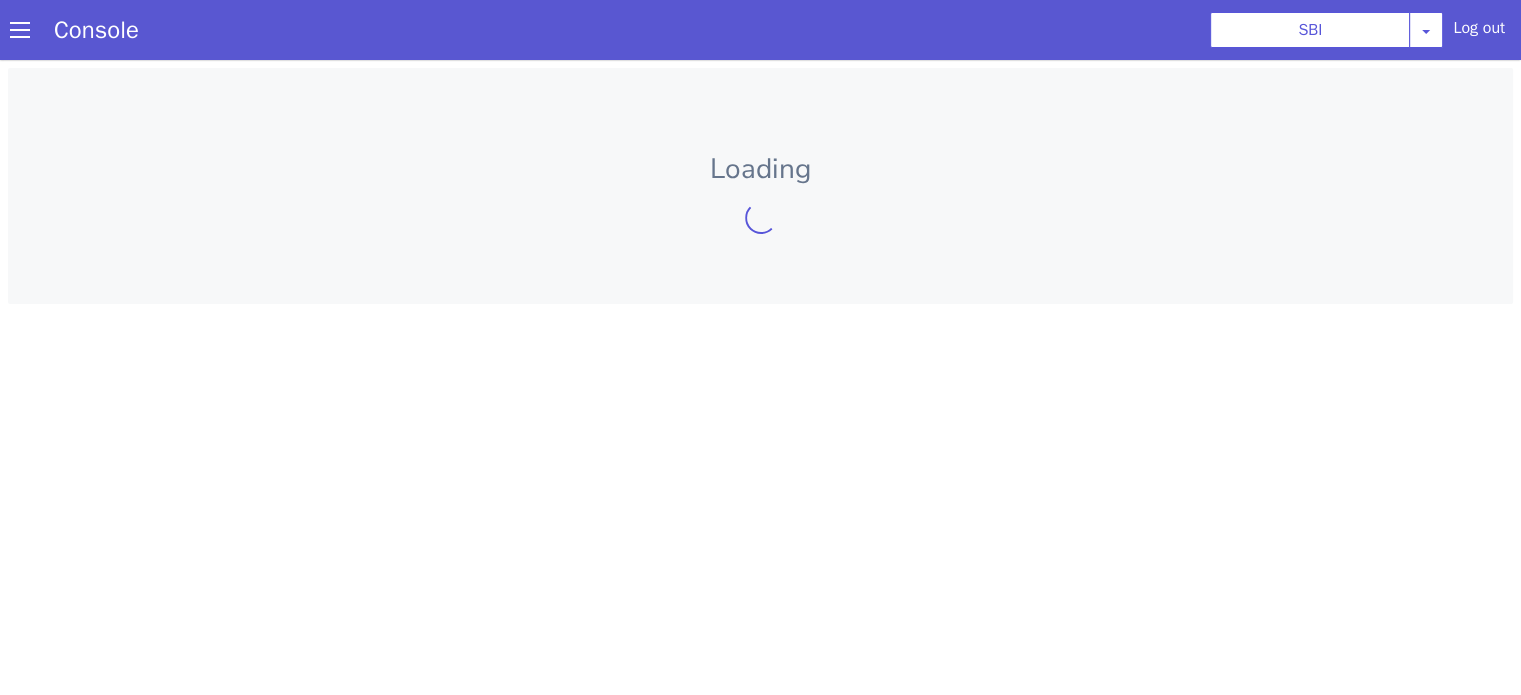 scroll, scrollTop: 0, scrollLeft: 0, axis: both 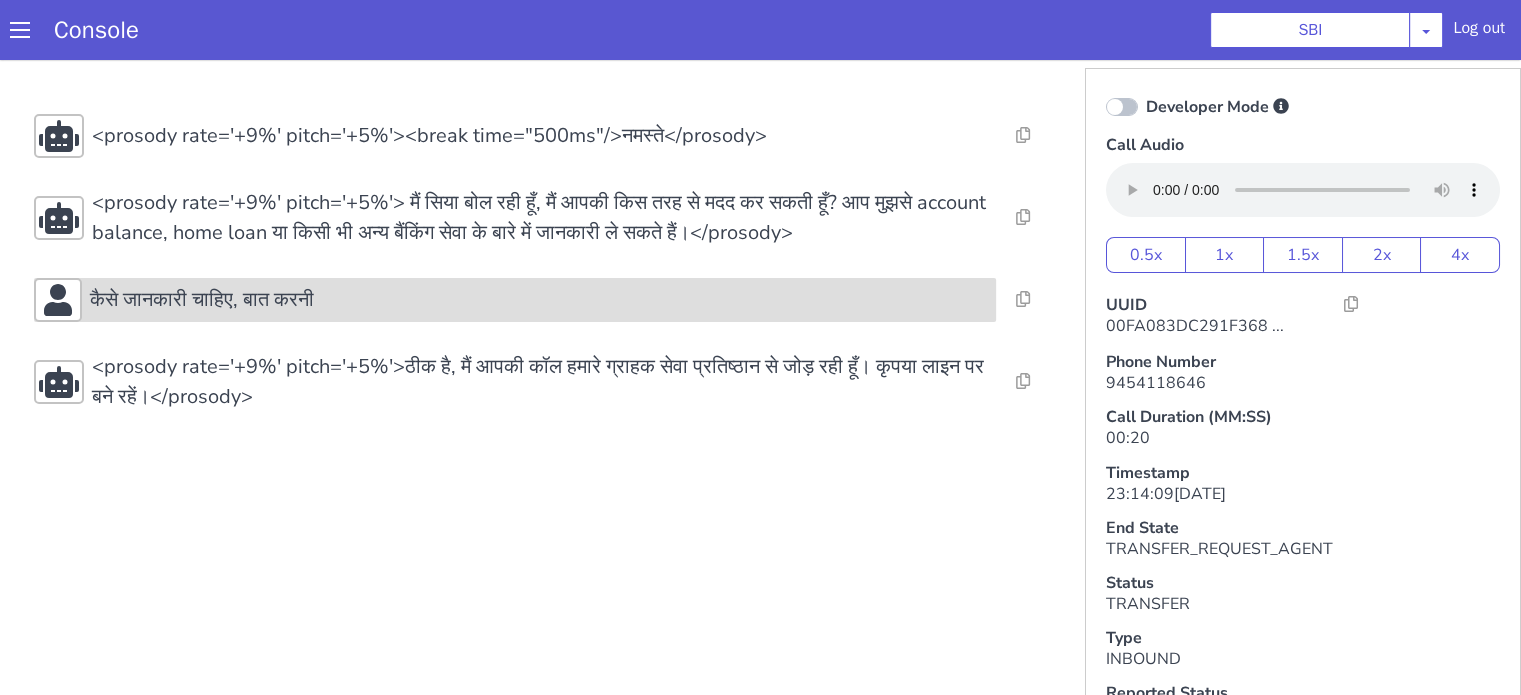 click on "कैसे जानकारी चाहिए, बात करनी" at bounding box center (611, 154) 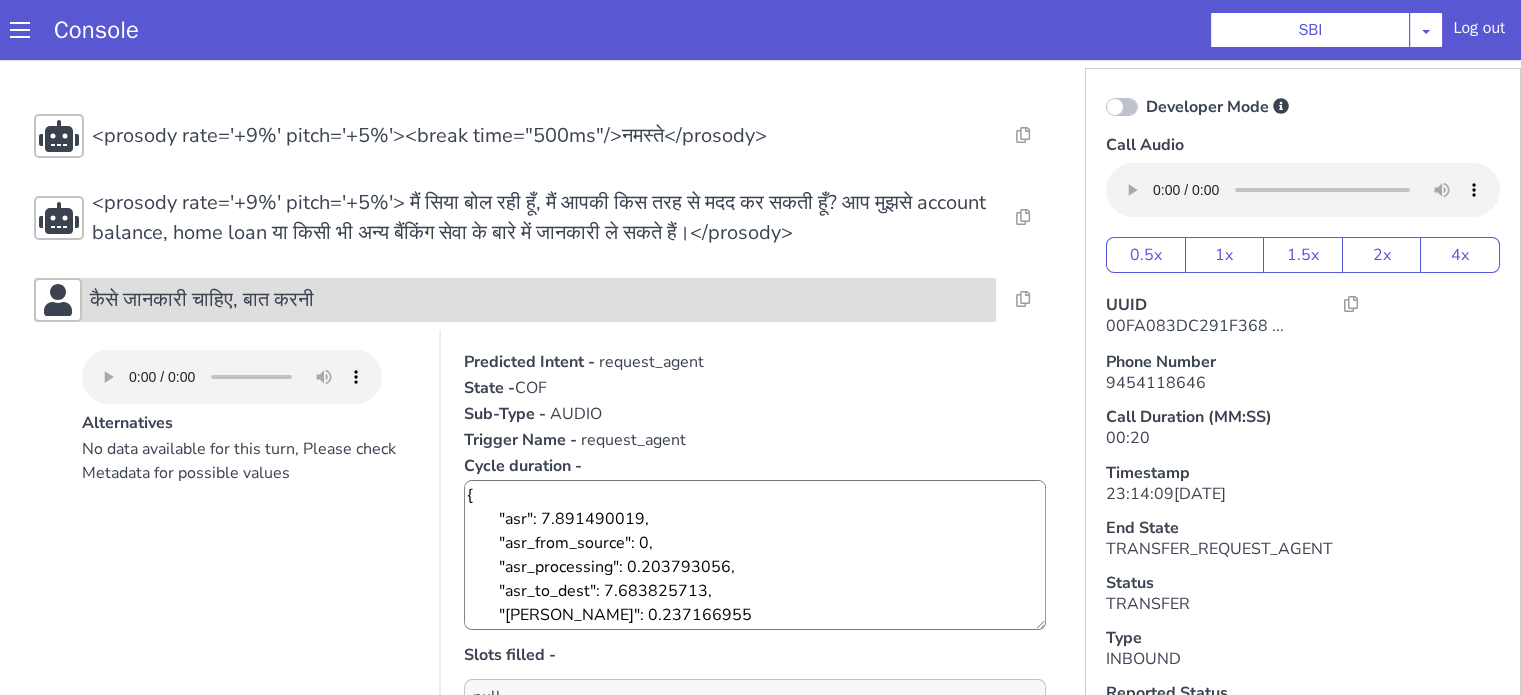 click on "कैसे जानकारी चाहिए, बात करनी" at bounding box center [547, 279] 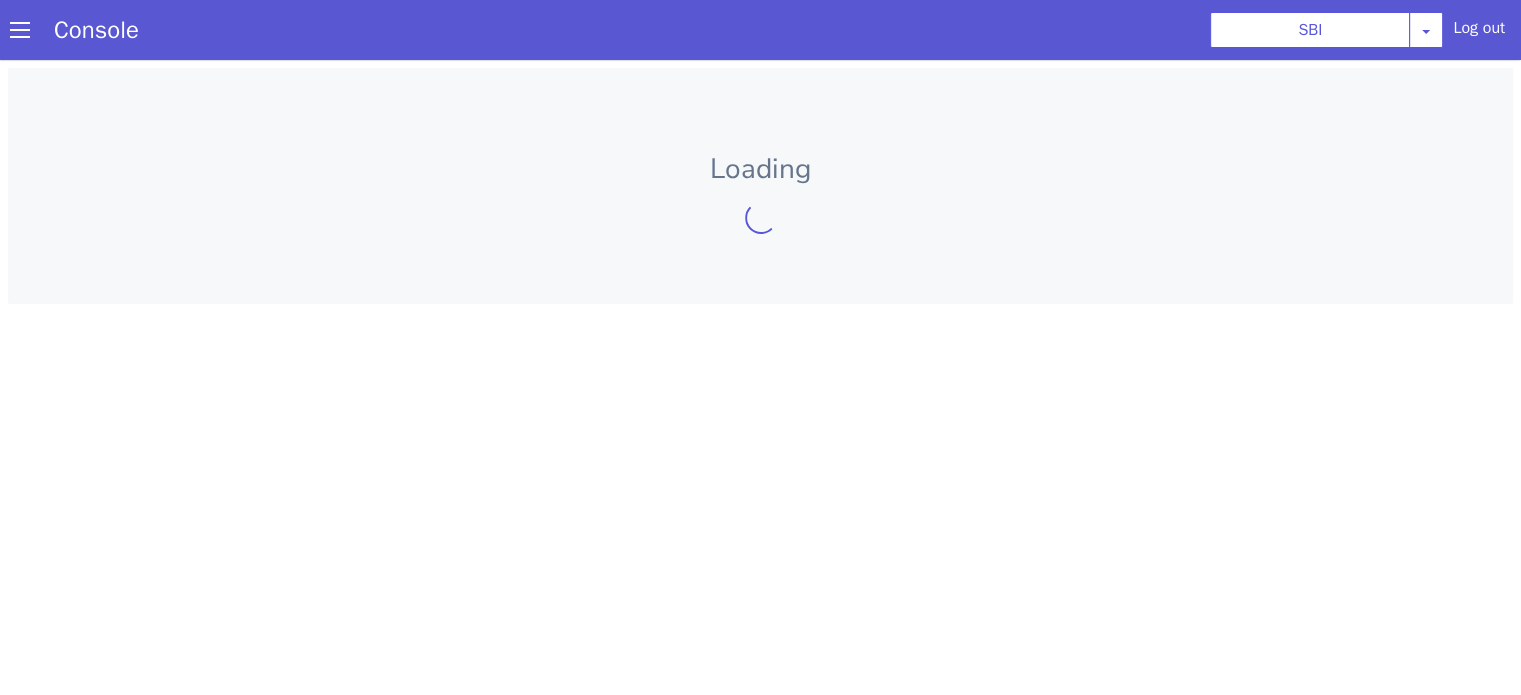 scroll, scrollTop: 0, scrollLeft: 0, axis: both 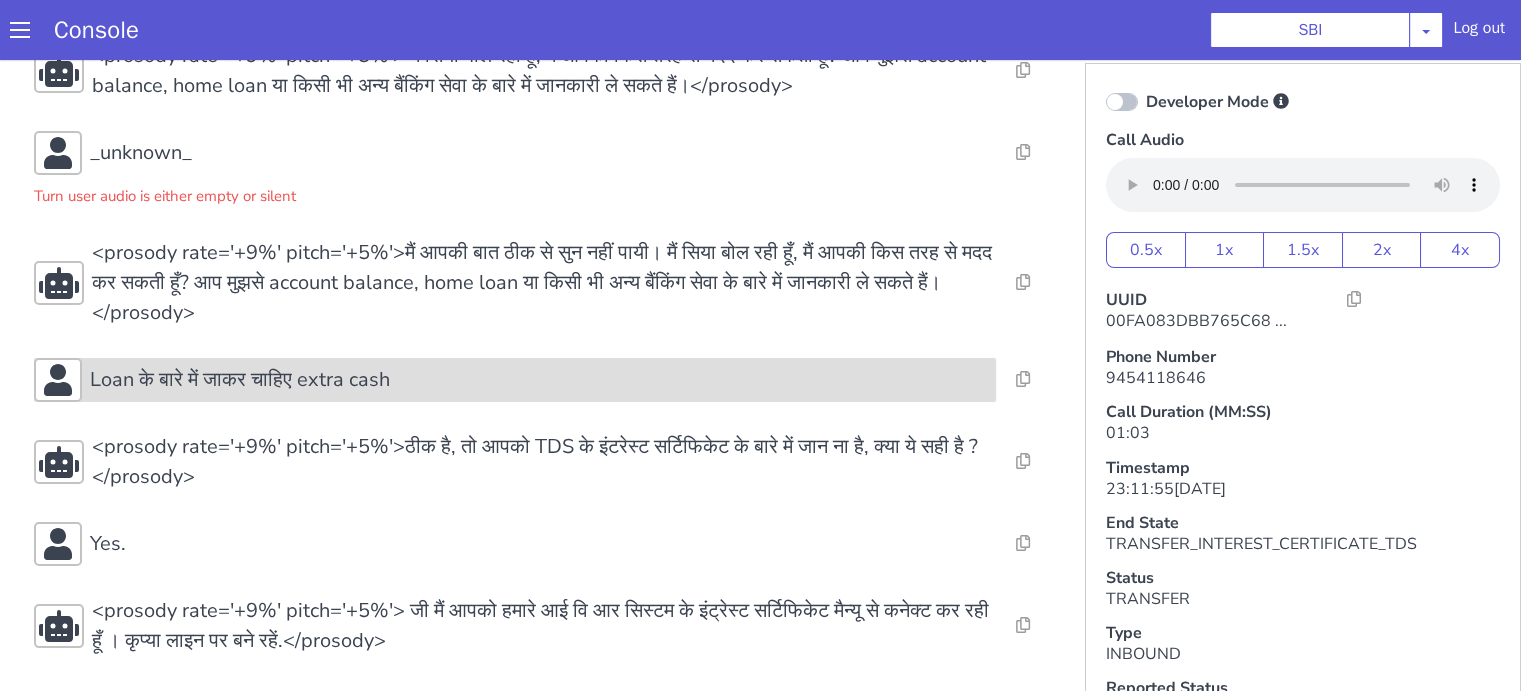 click on "Loan के बारे में जाकर चाहिए extra cash" at bounding box center [539, 380] 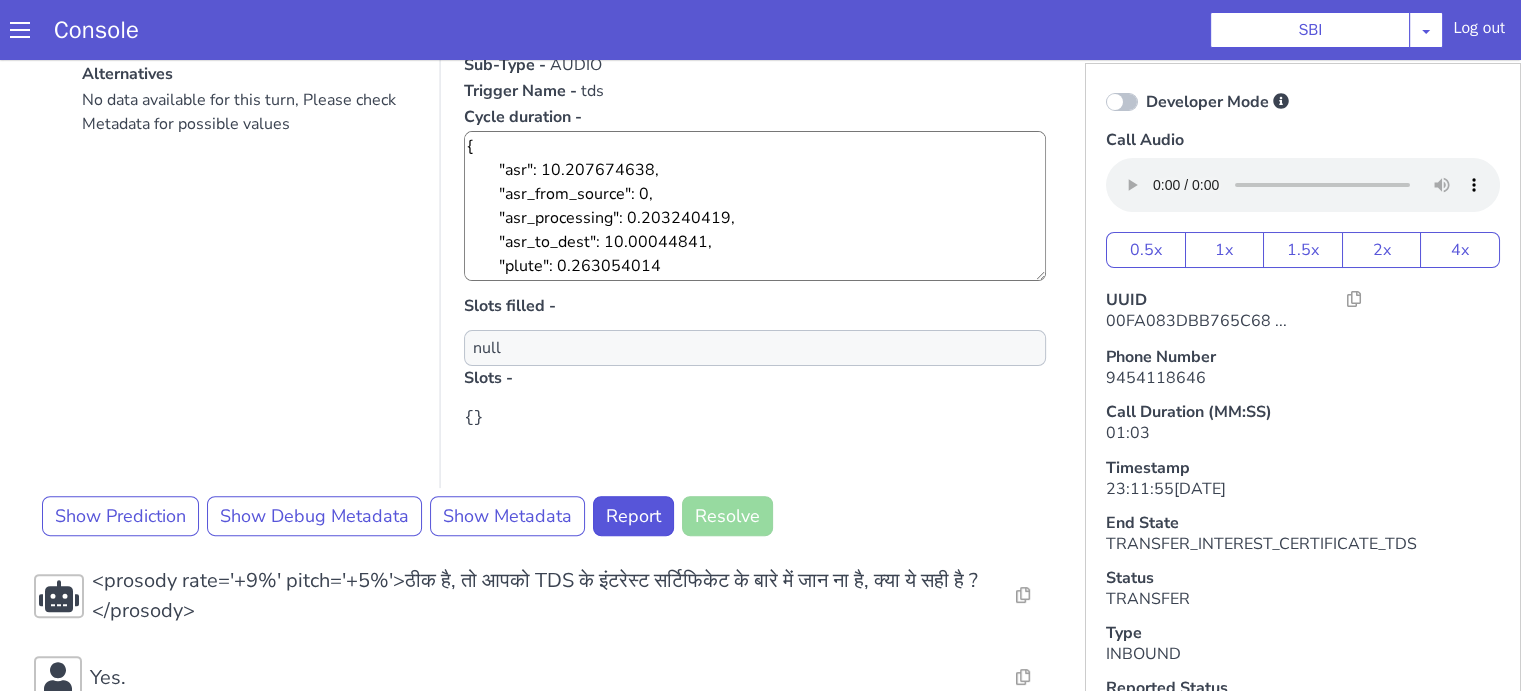scroll, scrollTop: 705, scrollLeft: 0, axis: vertical 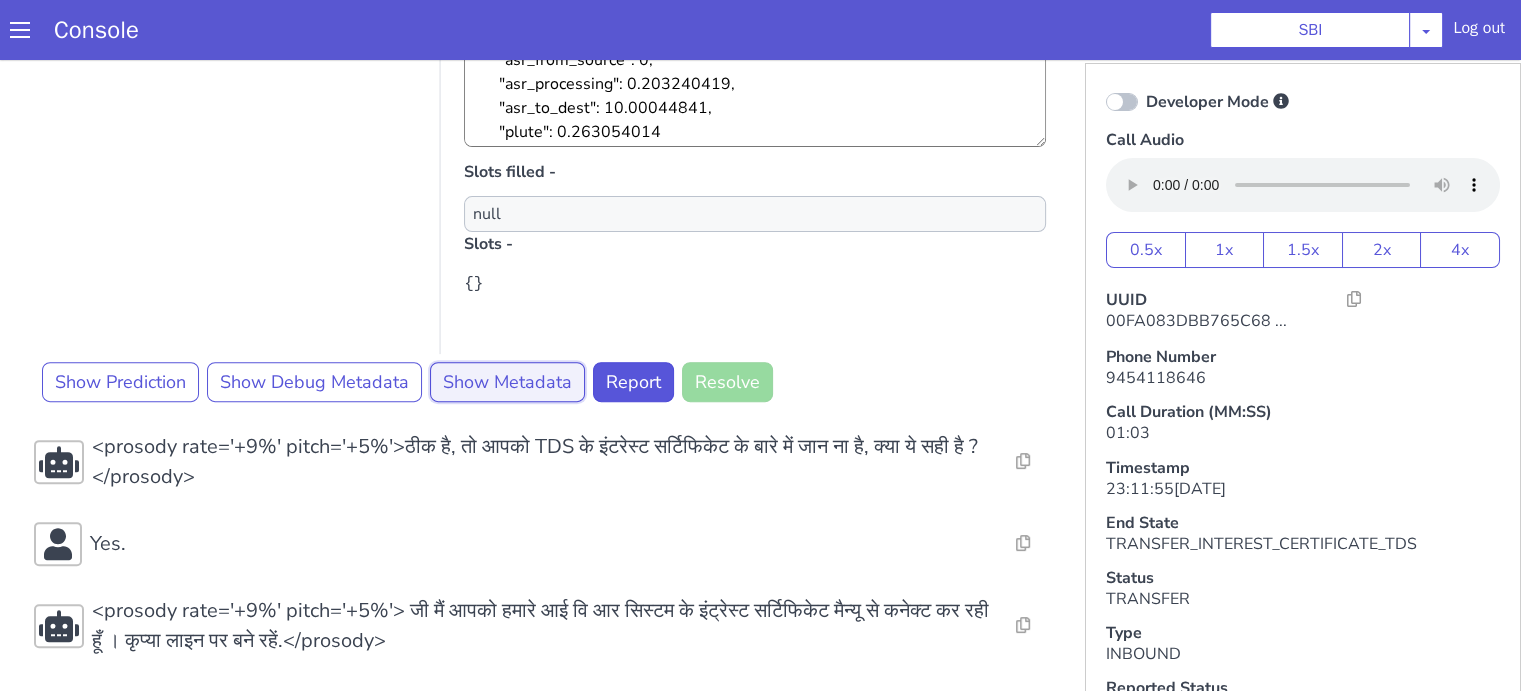 click on "Show Metadata" at bounding box center (507, 382) 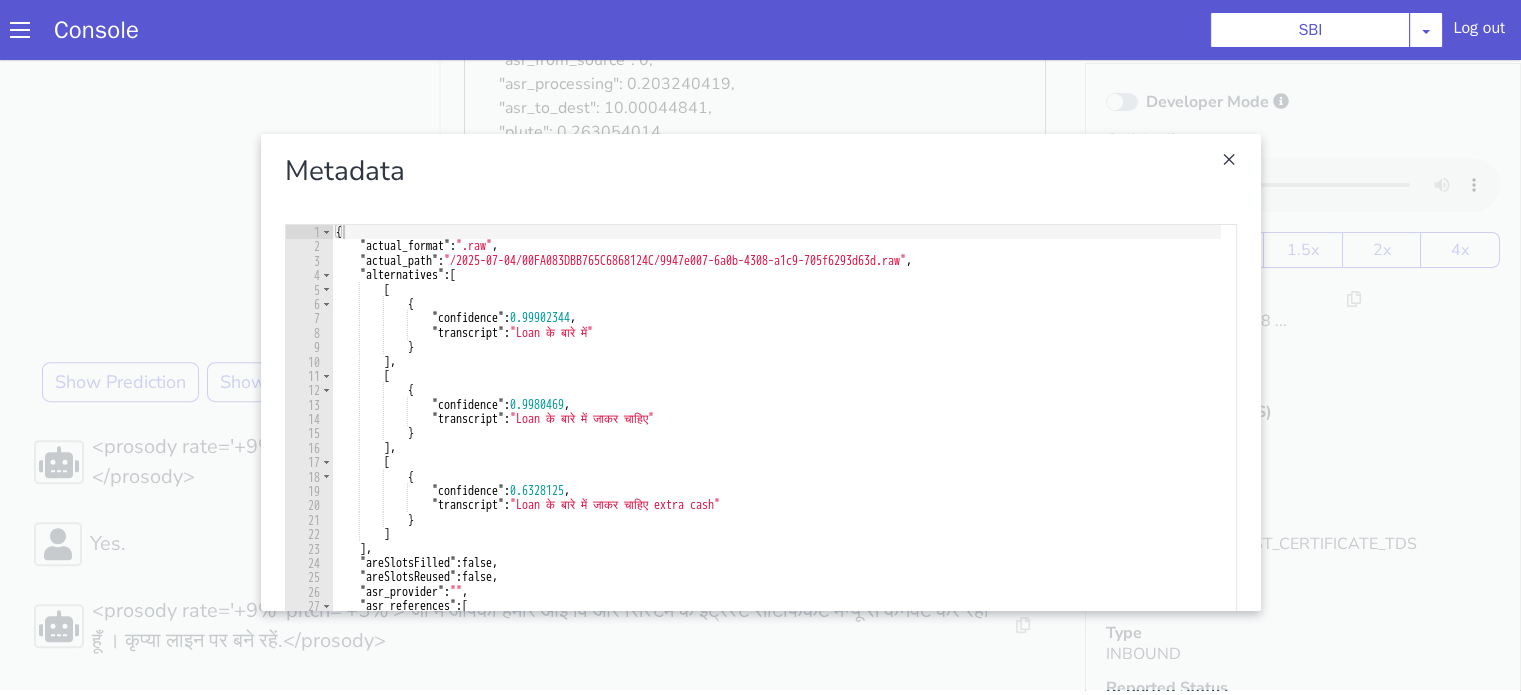 click at bounding box center [760, 372] 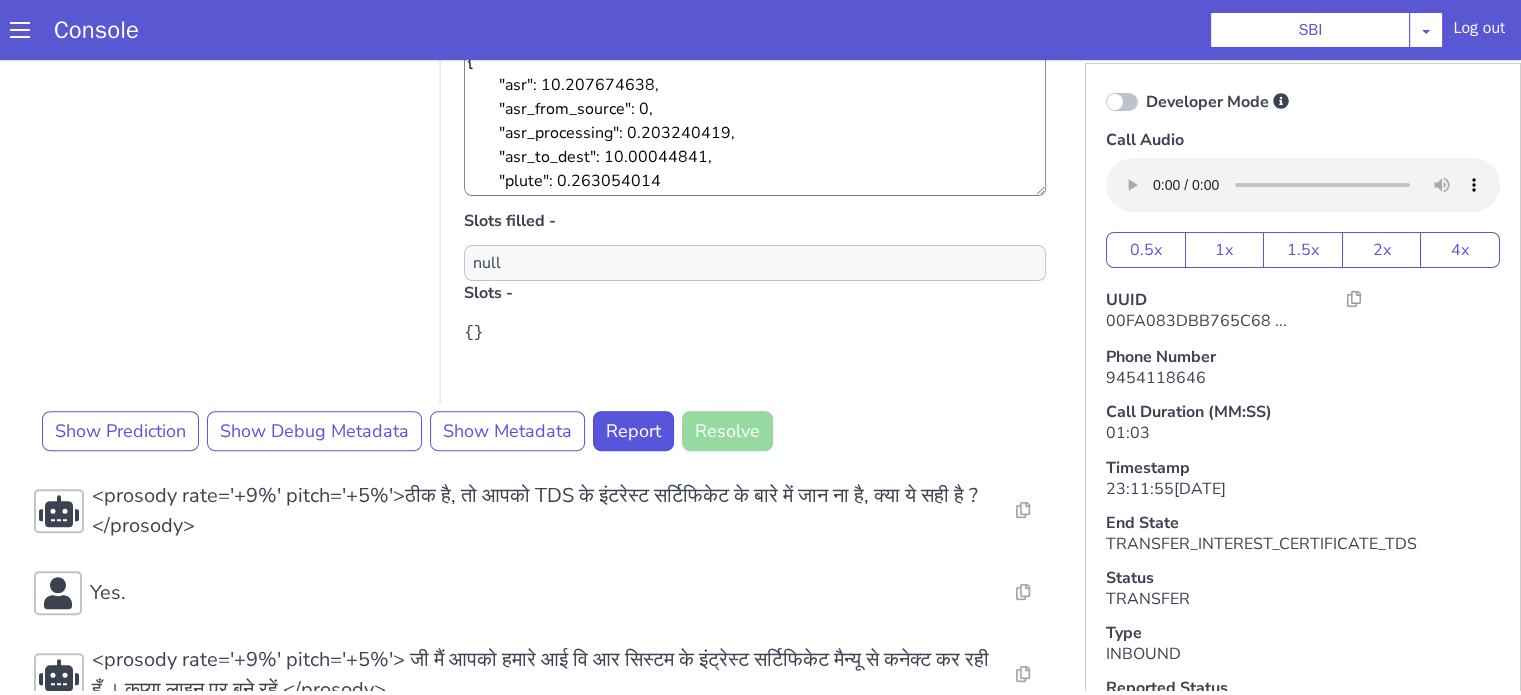 scroll, scrollTop: 705, scrollLeft: 0, axis: vertical 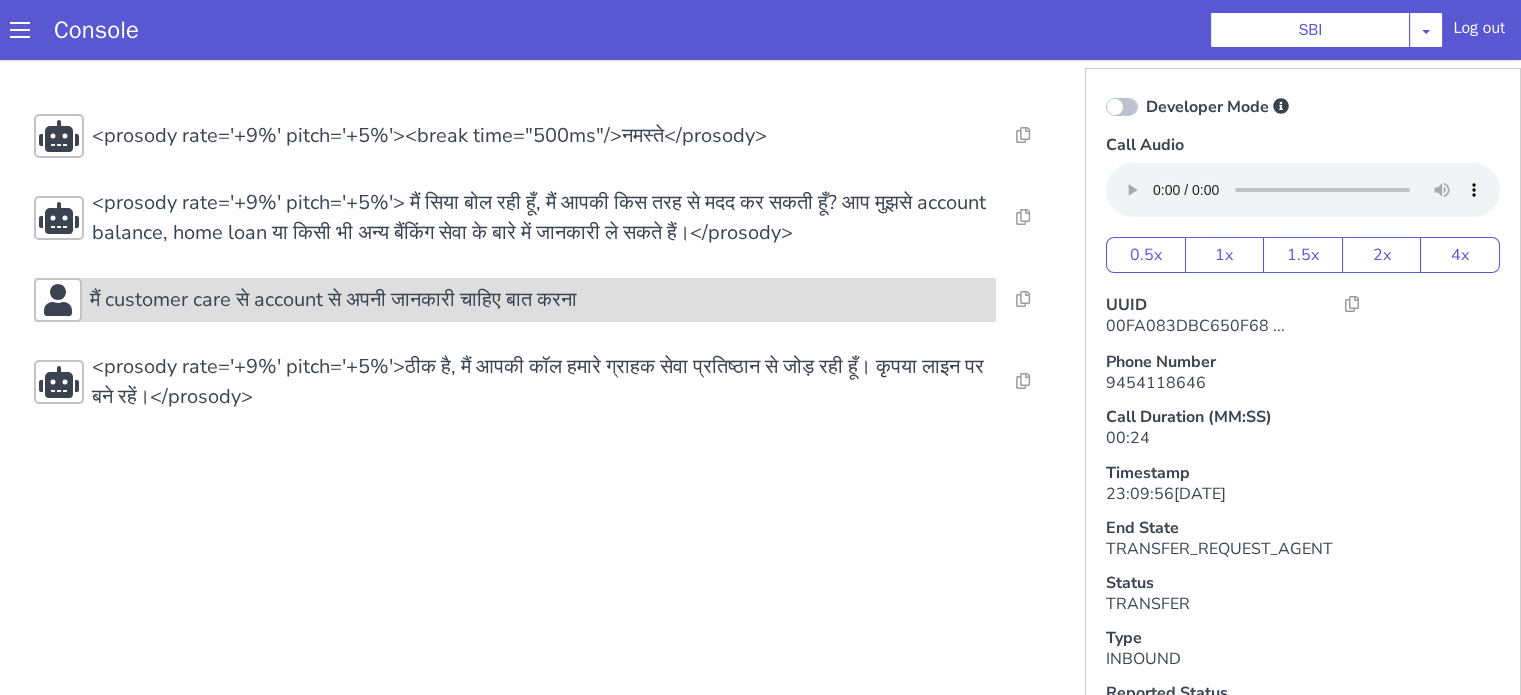 click on "मैं customer care से account से अपनी जानकारी चाहिए बात करना" at bounding box center (333, 300) 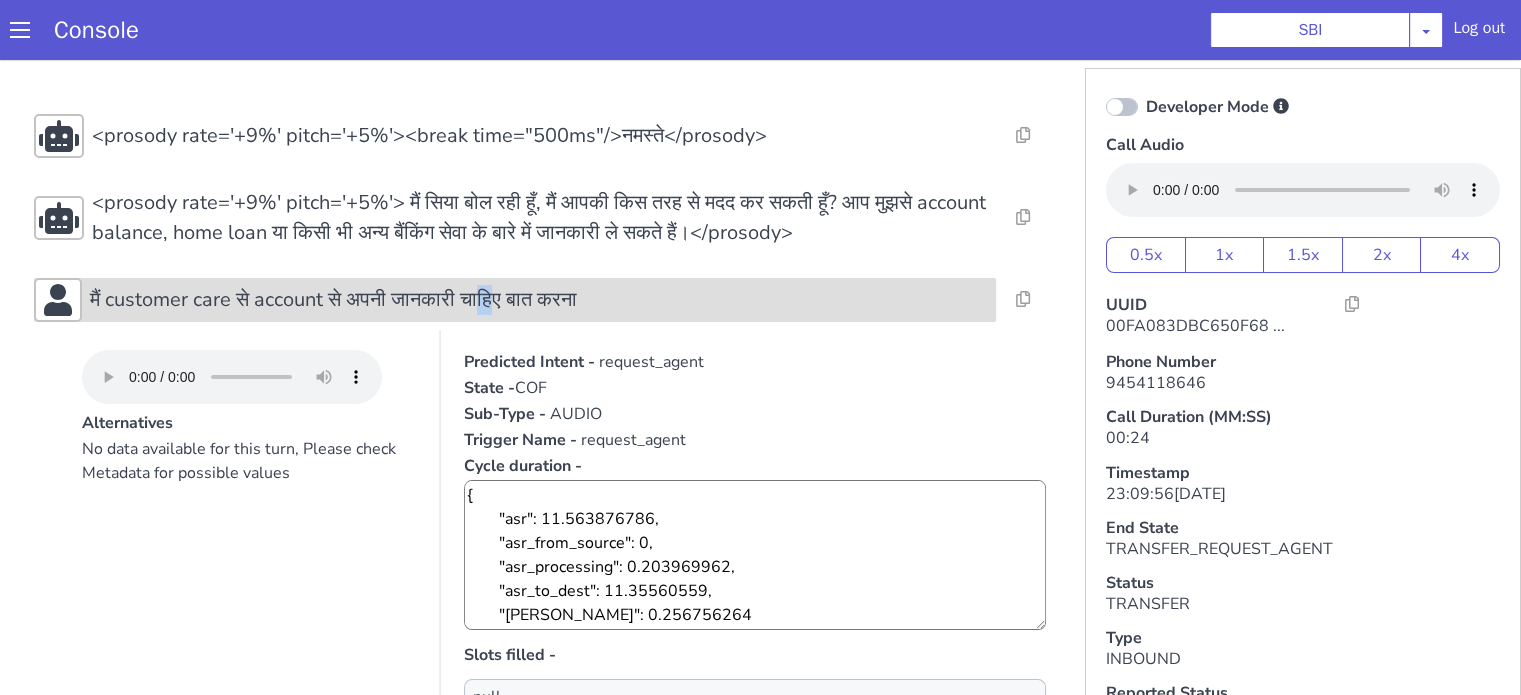 click on "मैं customer care से account से अपनी जानकारी चाहिए बात करना" at bounding box center [333, 300] 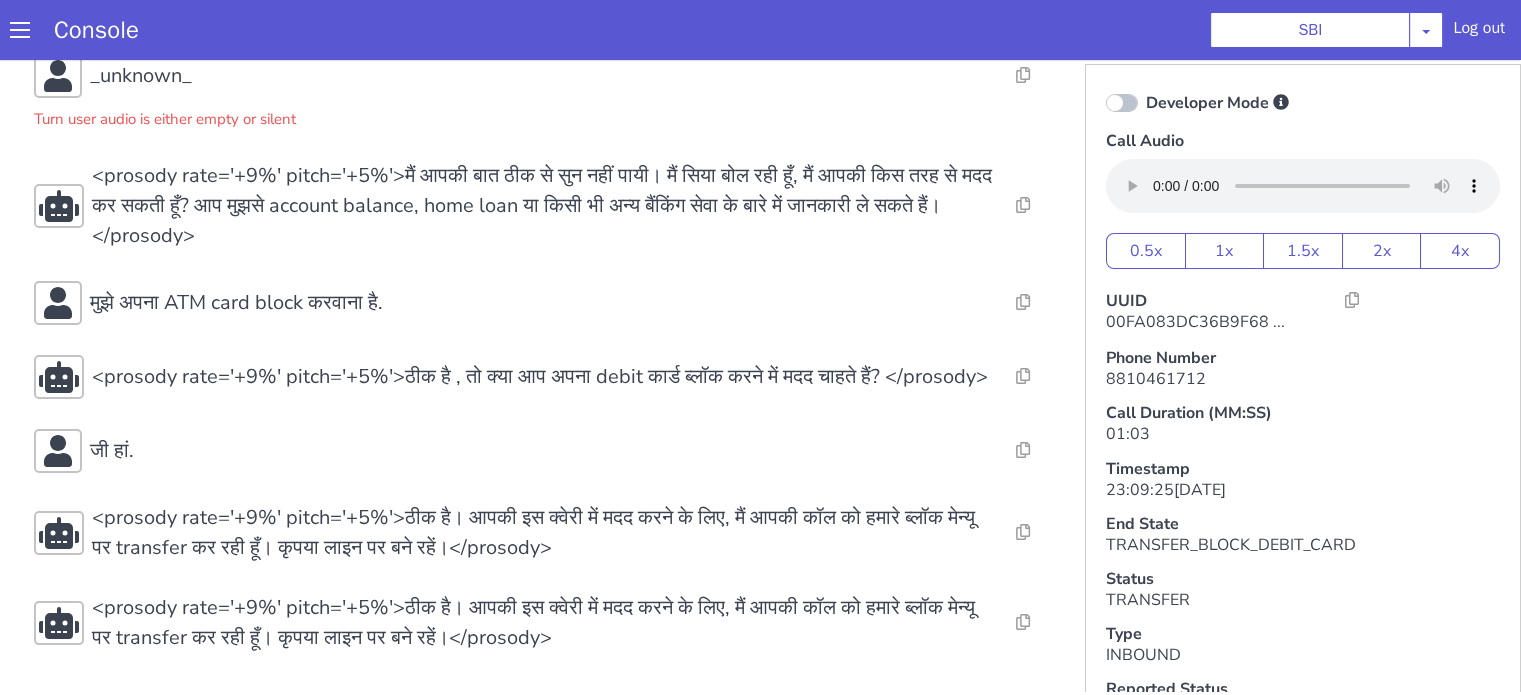 scroll, scrollTop: 5, scrollLeft: 0, axis: vertical 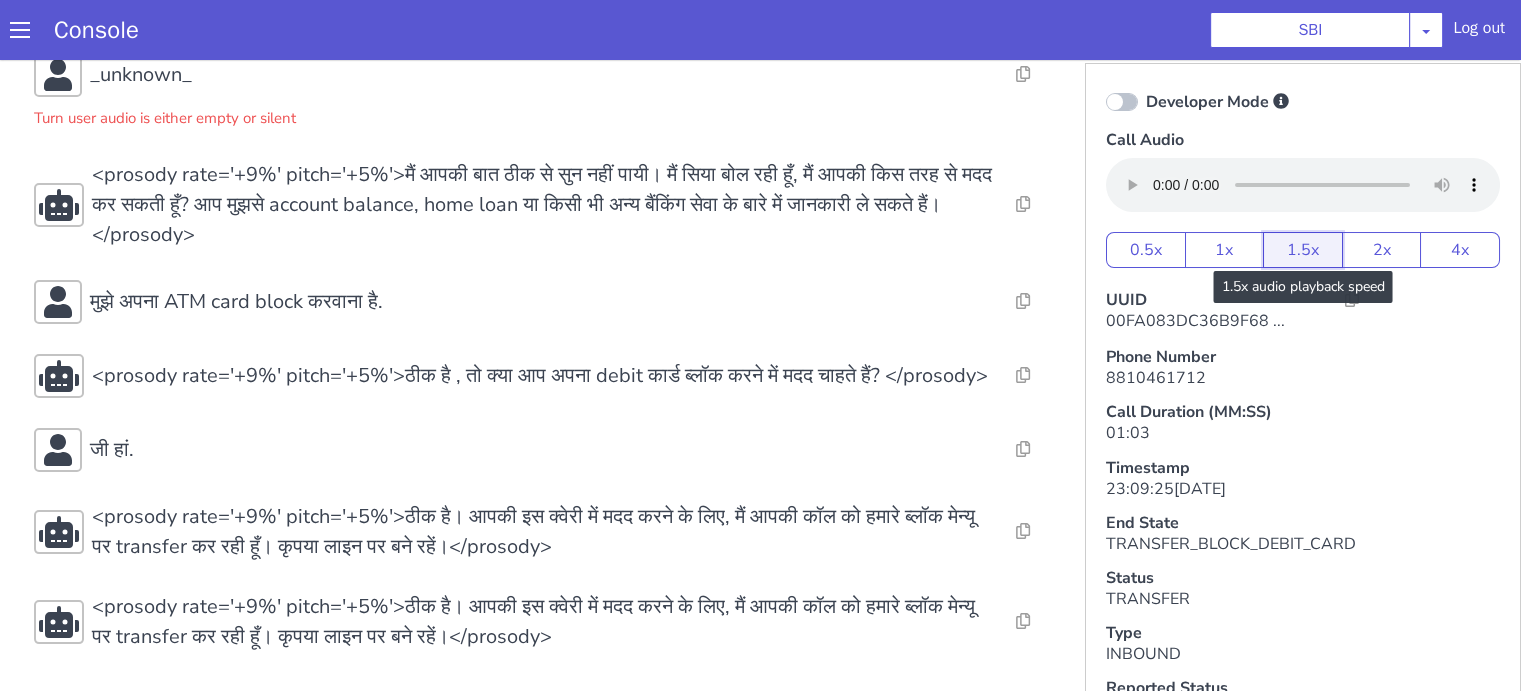 click on "1.5x" at bounding box center [2313, -236] 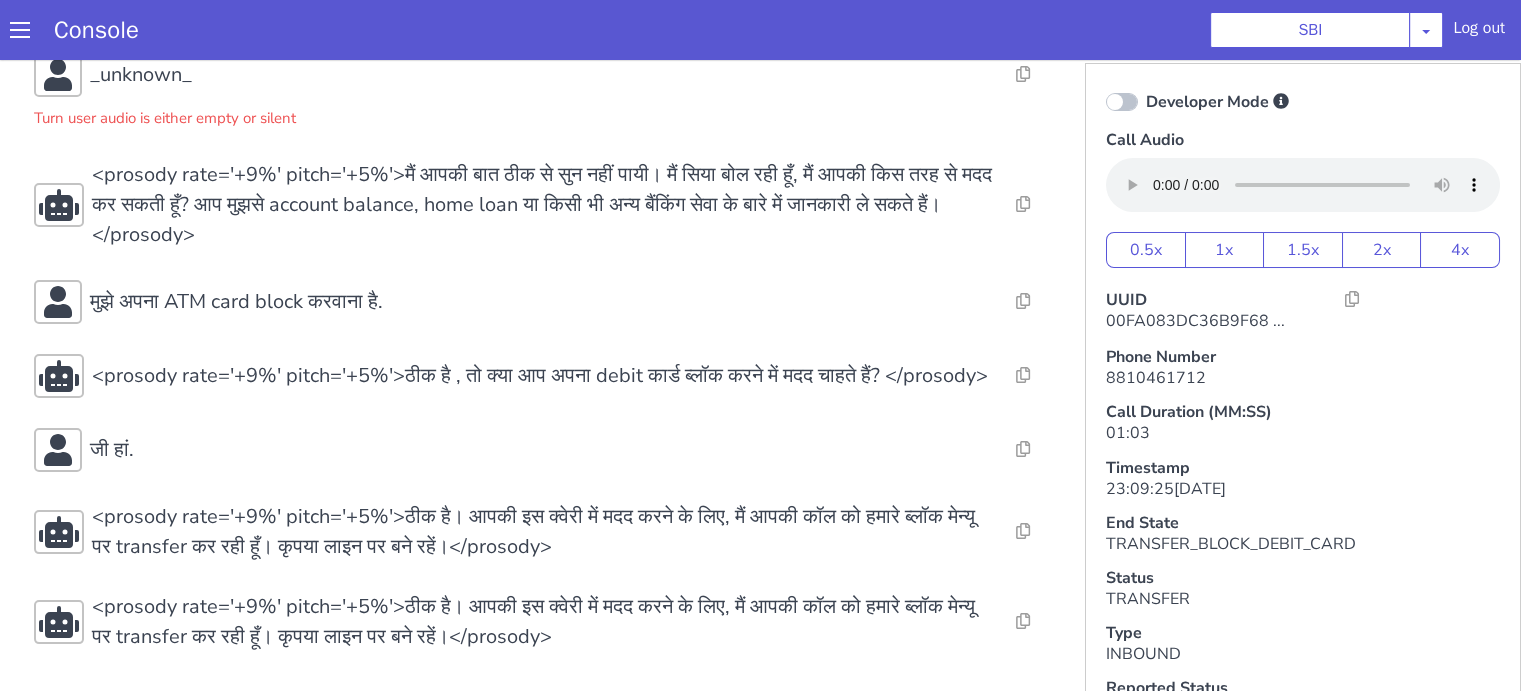 click on "Console SBI AO Smith Airtel DTH Pilot Airtel POC Alice Blue NT Aliceblue American Finance - US Apollo Apollo 24*7 Application - Collections Auto NPS feedback Avaya Devconnect Axis Axis AMC Axis Outbound BAGIC BALIC BALIC Old 2 Bajaj Autofinance Bajaj Fin Banking Demo Barbeque Nation Buy Now Pay Later Cars24 Cashe Central Bank of India Charles Tyrwhitt Cholamandalam Finance Consumer Durables Coverfox Covid19 Helpline Credgenics CreditMate DPDzero DUMMY Data collection Demo - Collections Dish TV ERCM Emeritus Eureka Forbes - LQ FFAM360 - US Familiarity Farming_Axis Finaccel Flipkart Flow Templates Fusion Microfinance Giorgos_TestBot Great Learning Grievance Bot HDB Finance HDFC HDFC Ergo HDFC Freedom CC HDFC Life Demo HDFC Securities Hathway Internet Hathway V2 Home Credit IBM IBM Banking Demo ICICI ICICI Bank Outbound ICICI Lombard Persistency ICICI Prudential ICICI securities ICICI_lombard IDFC First Bank IFFCO Tokio Insurance Iffco Tokio Indiamart Indigo IndusInd - Settlement IndusInd CC Insurance Jarvis" at bounding box center (760, 25) 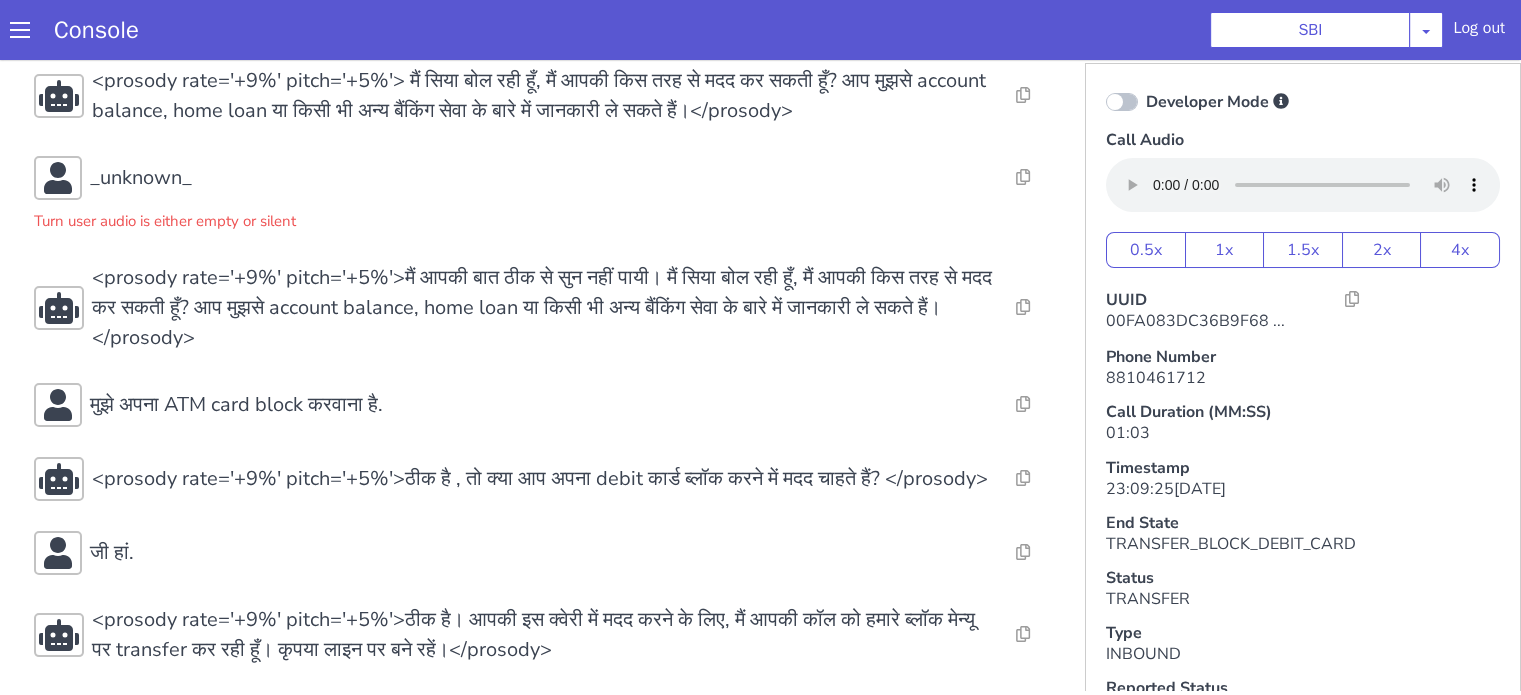 scroll, scrollTop: 232, scrollLeft: 0, axis: vertical 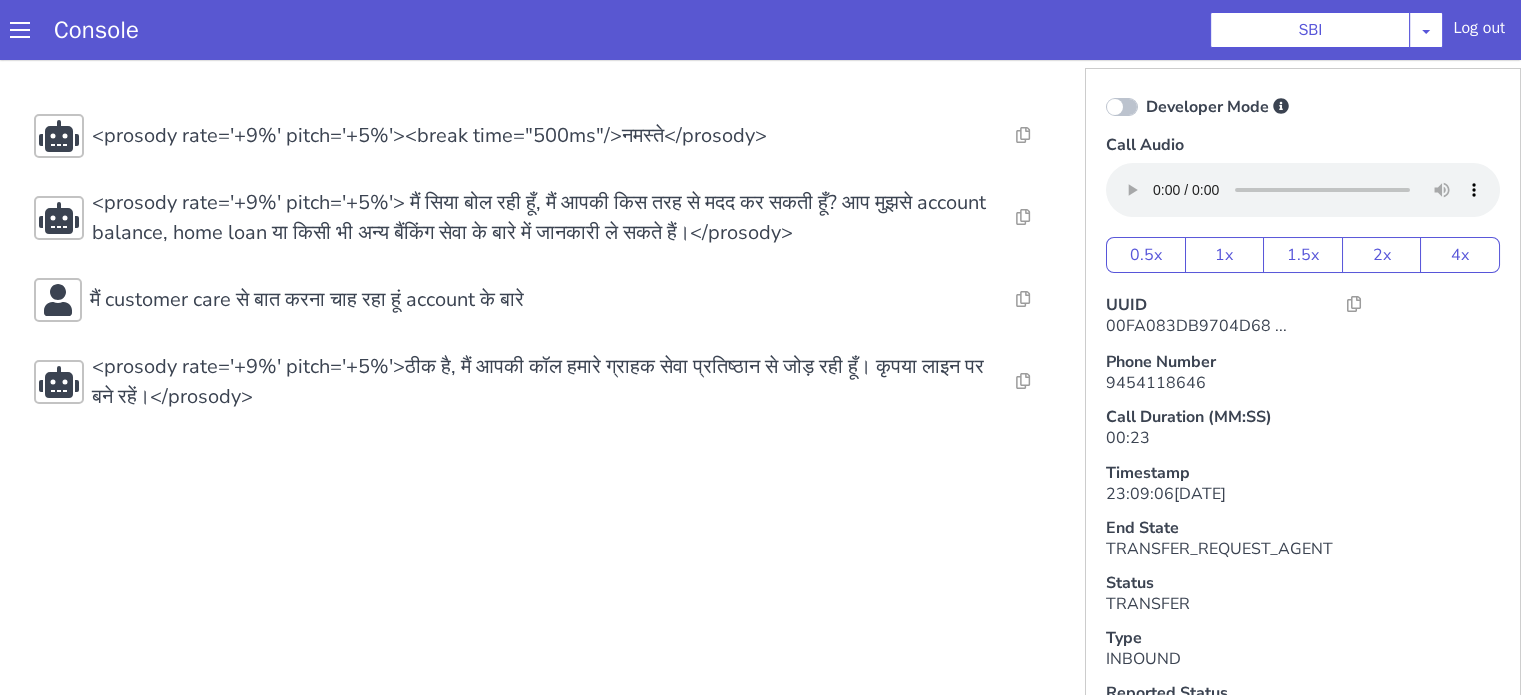 click on "मैं customer care से बात करना चाह रहा हूं account के बारे" at bounding box center (307, 300) 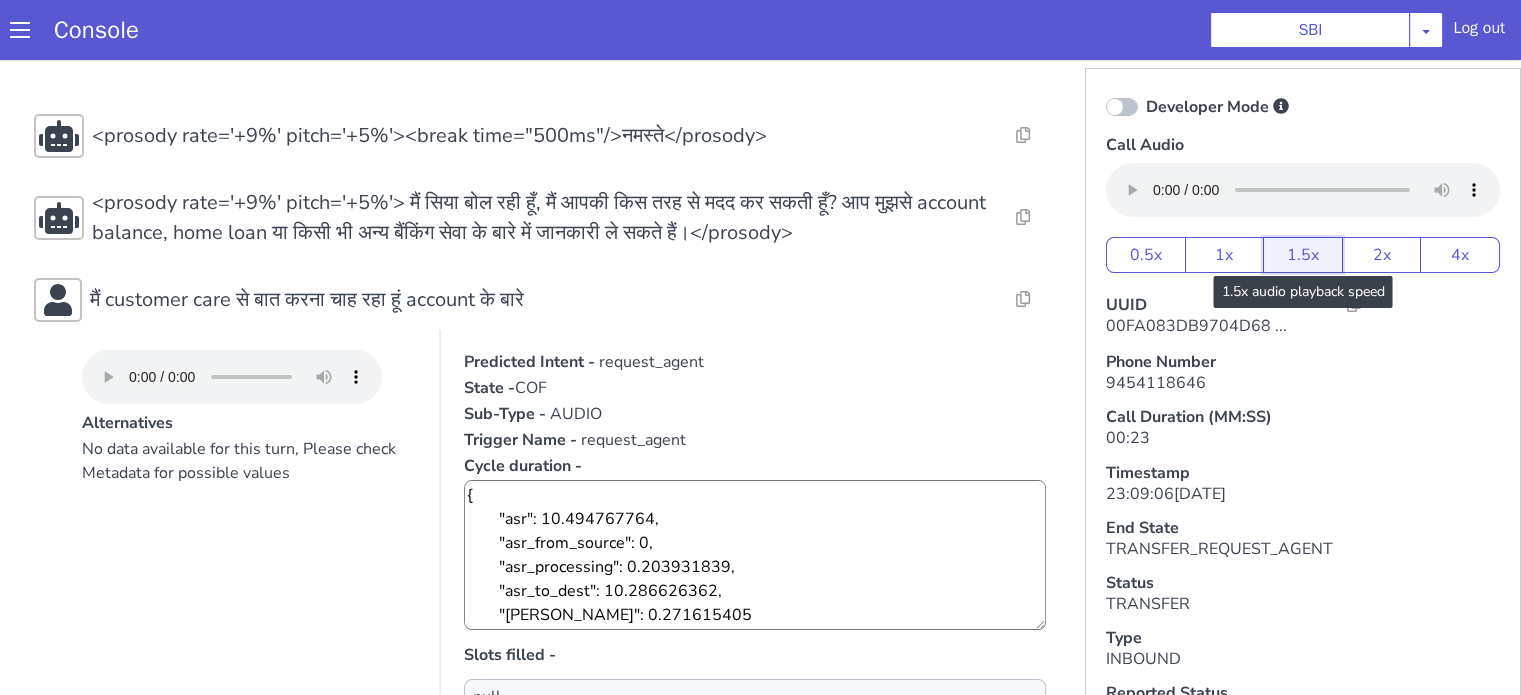 click on "1.5x" at bounding box center [1303, 255] 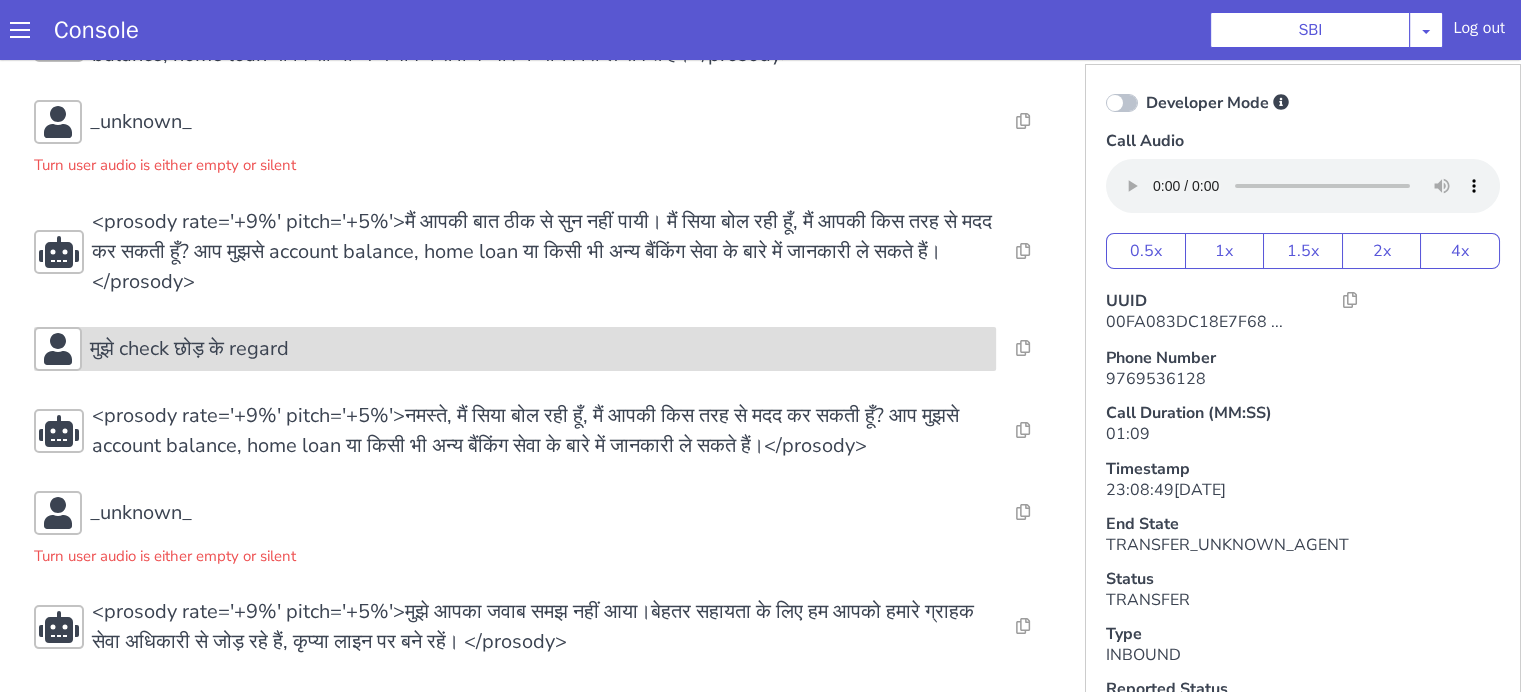 scroll, scrollTop: 5, scrollLeft: 0, axis: vertical 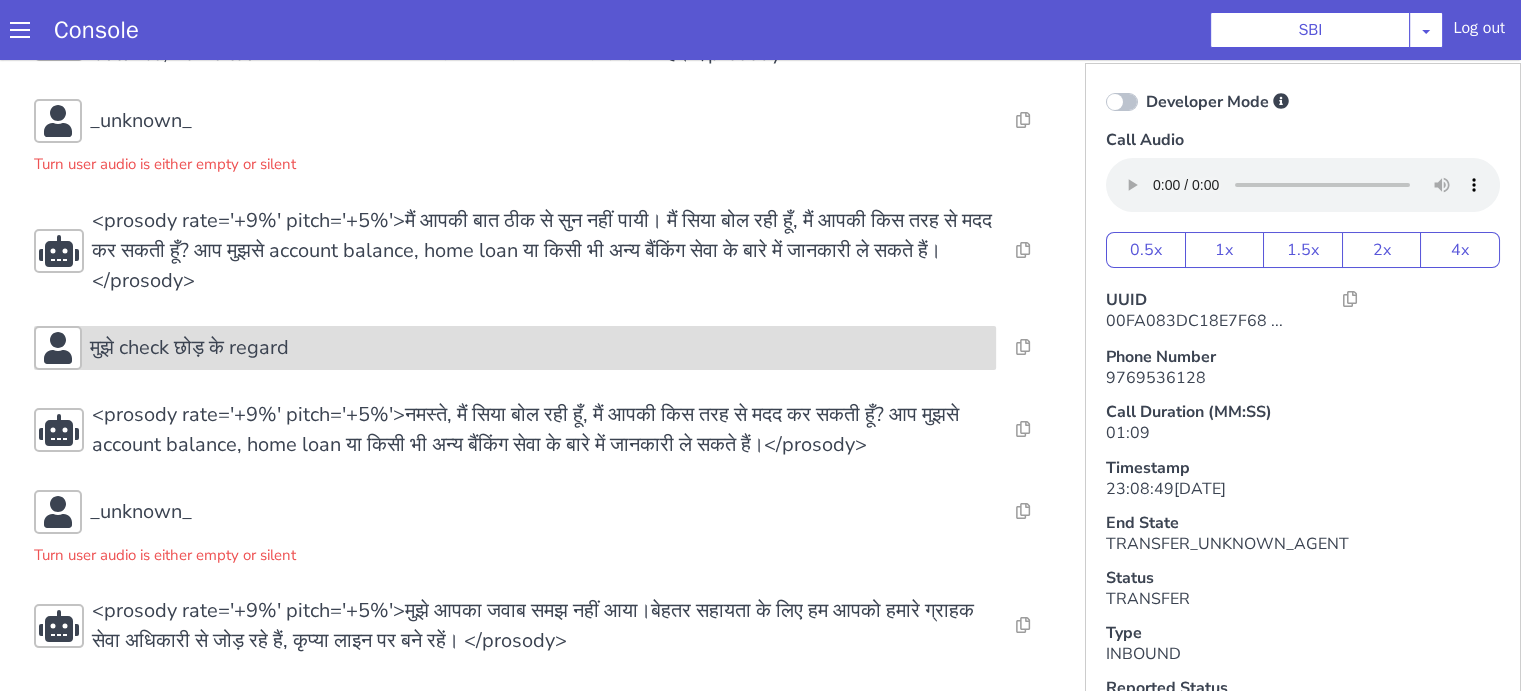 click on "मुझे check छोड़ के regard" at bounding box center [539, 348] 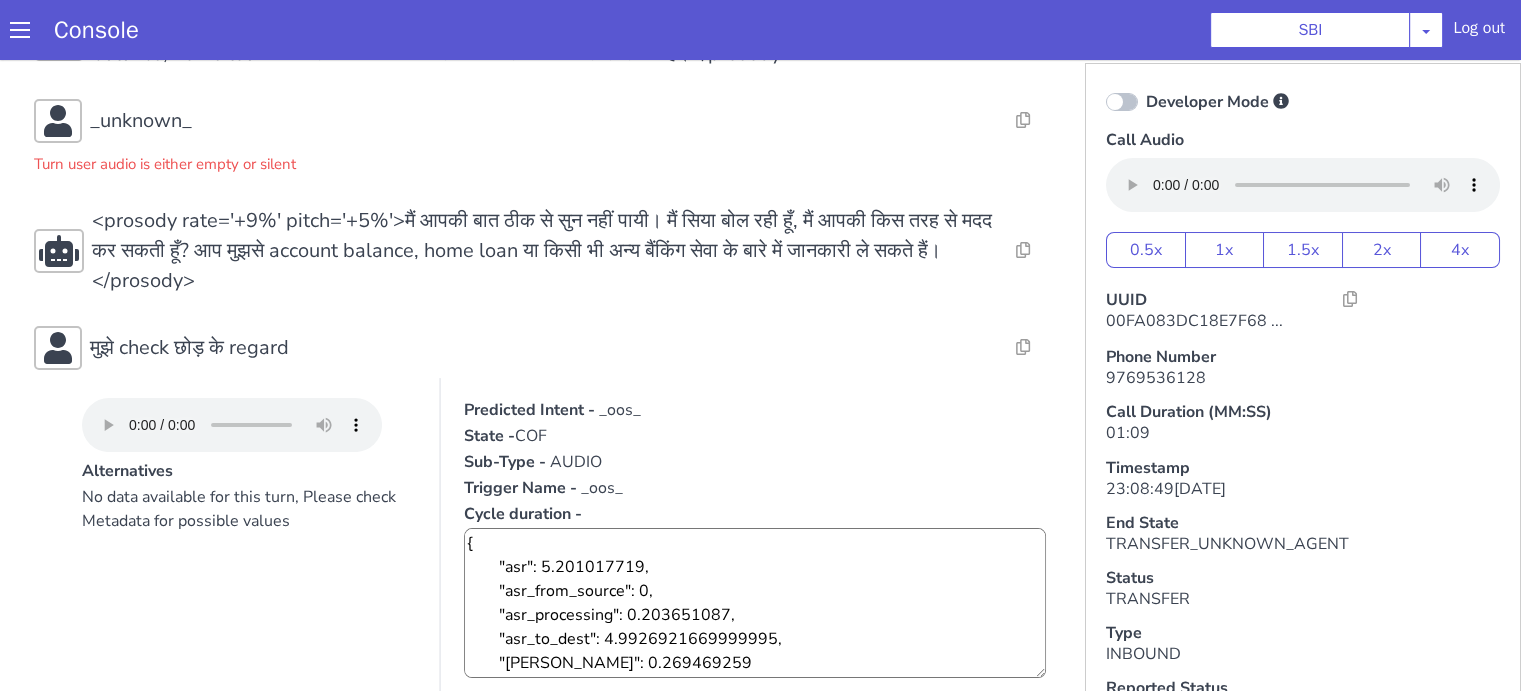 scroll, scrollTop: 374, scrollLeft: 0, axis: vertical 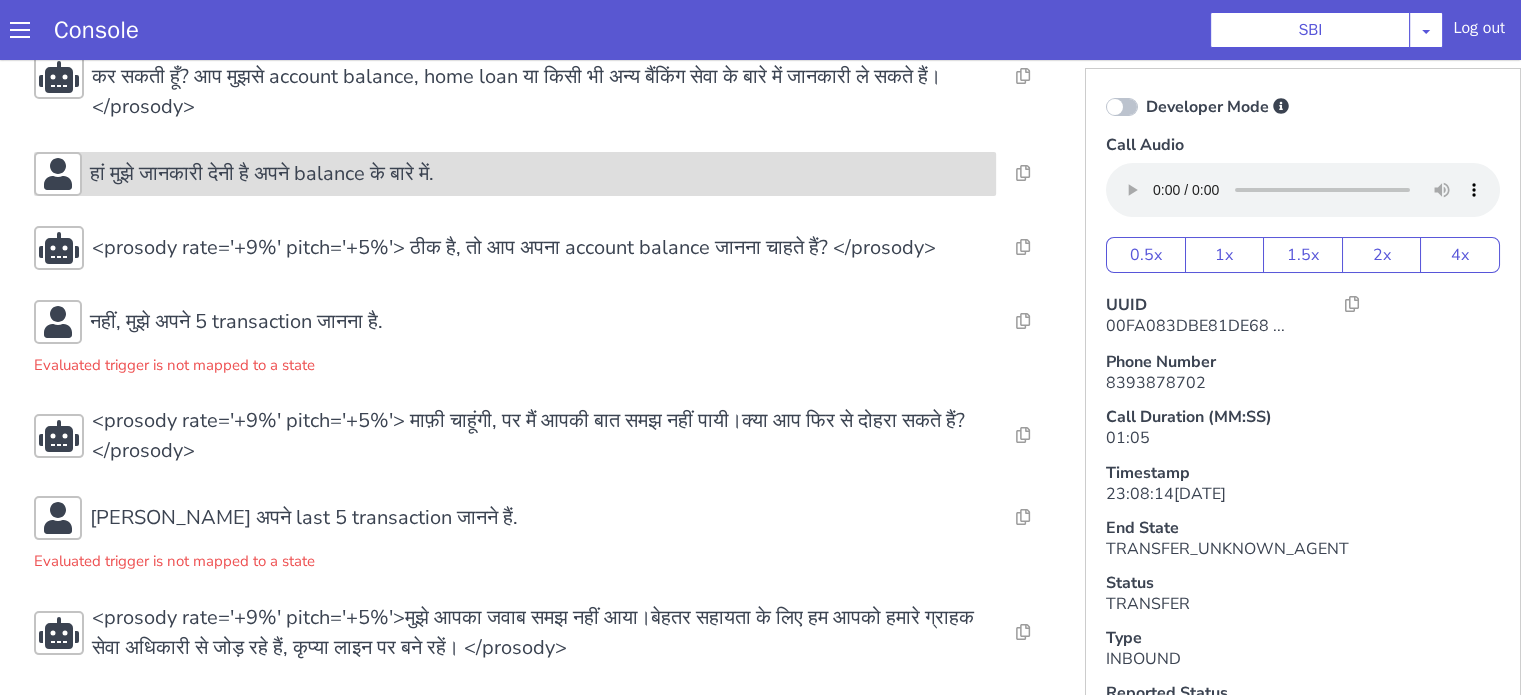 click on "हां मुझे जानकारी देनी है अपने balance के बारे में." at bounding box center (539, 174) 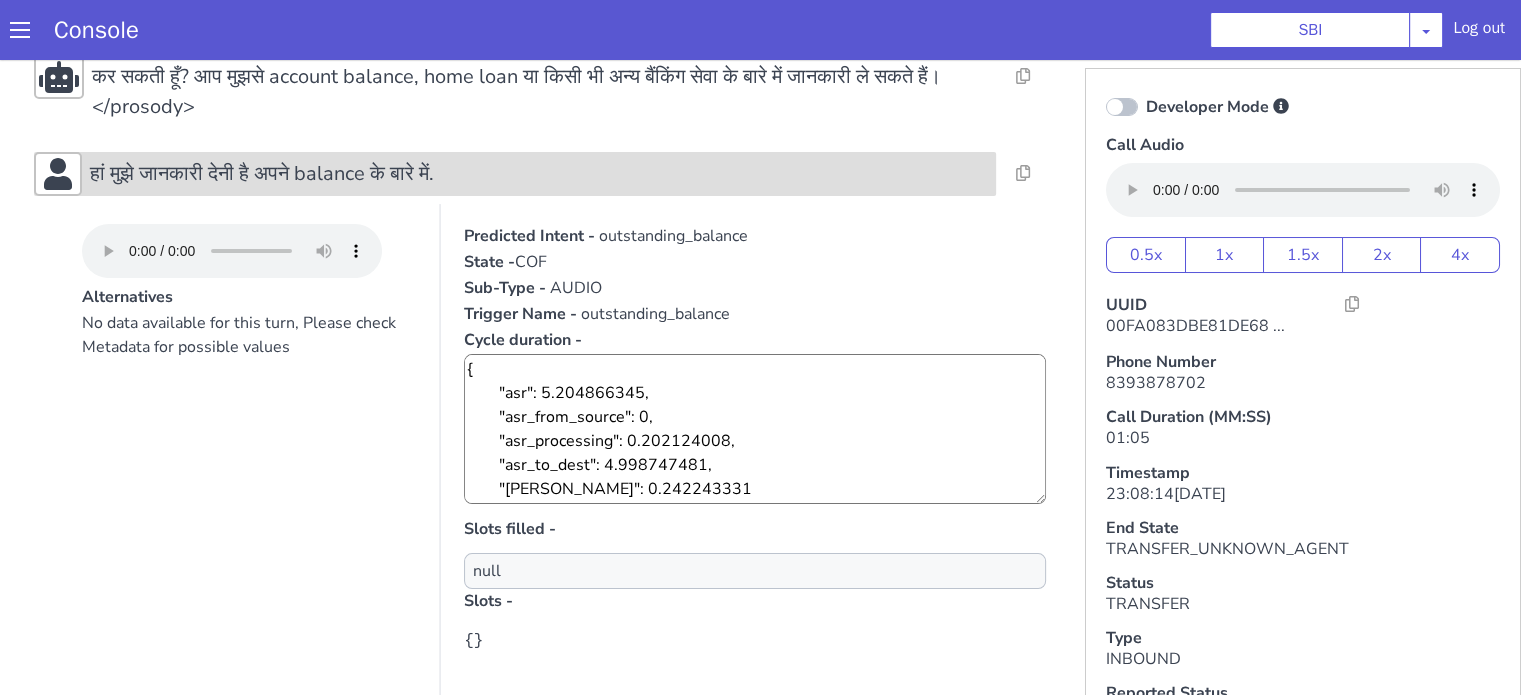 click on "हां मुझे जानकारी देनी है अपने balance के बारे में." at bounding box center [539, 174] 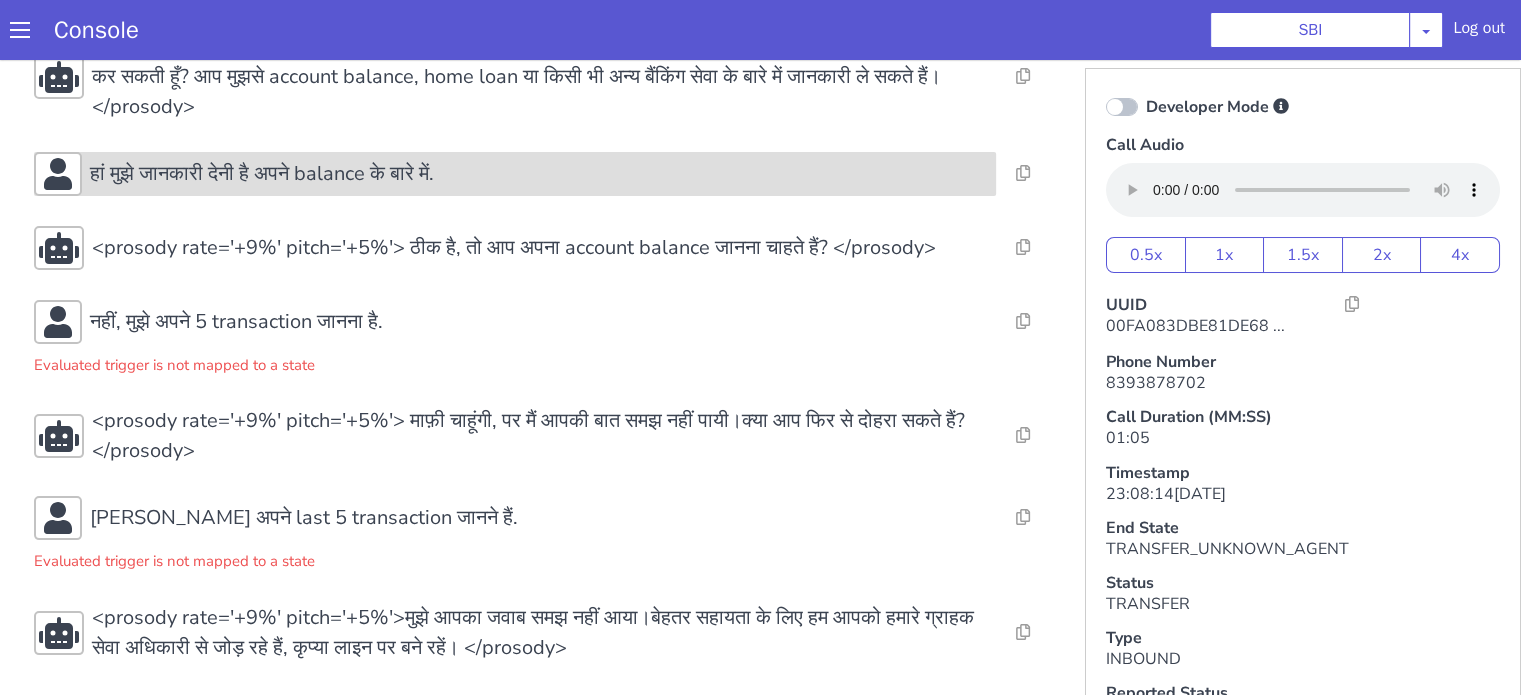 click on "हां मुझे जानकारी देनी है अपने balance के बारे में." at bounding box center (539, 174) 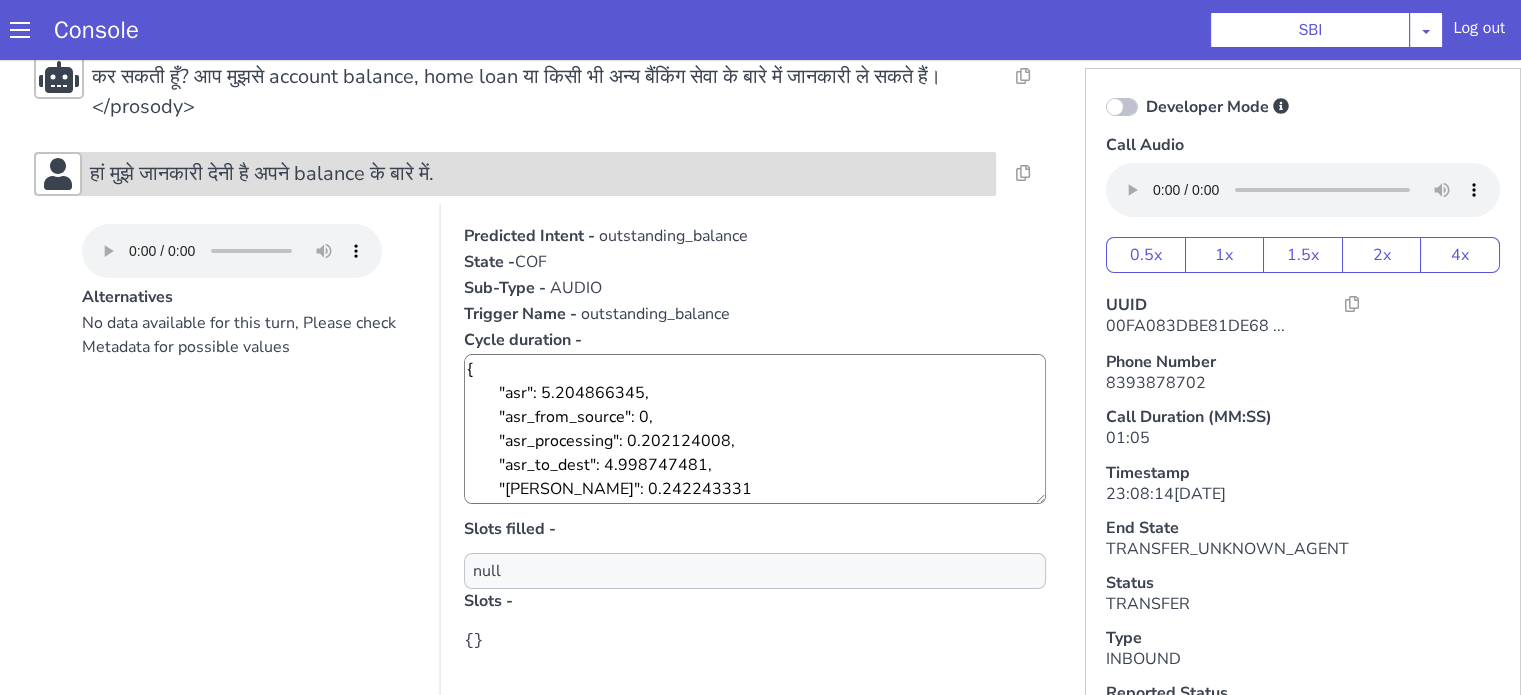click on "हां मुझे जानकारी देनी है अपने balance के बारे में." at bounding box center (262, 174) 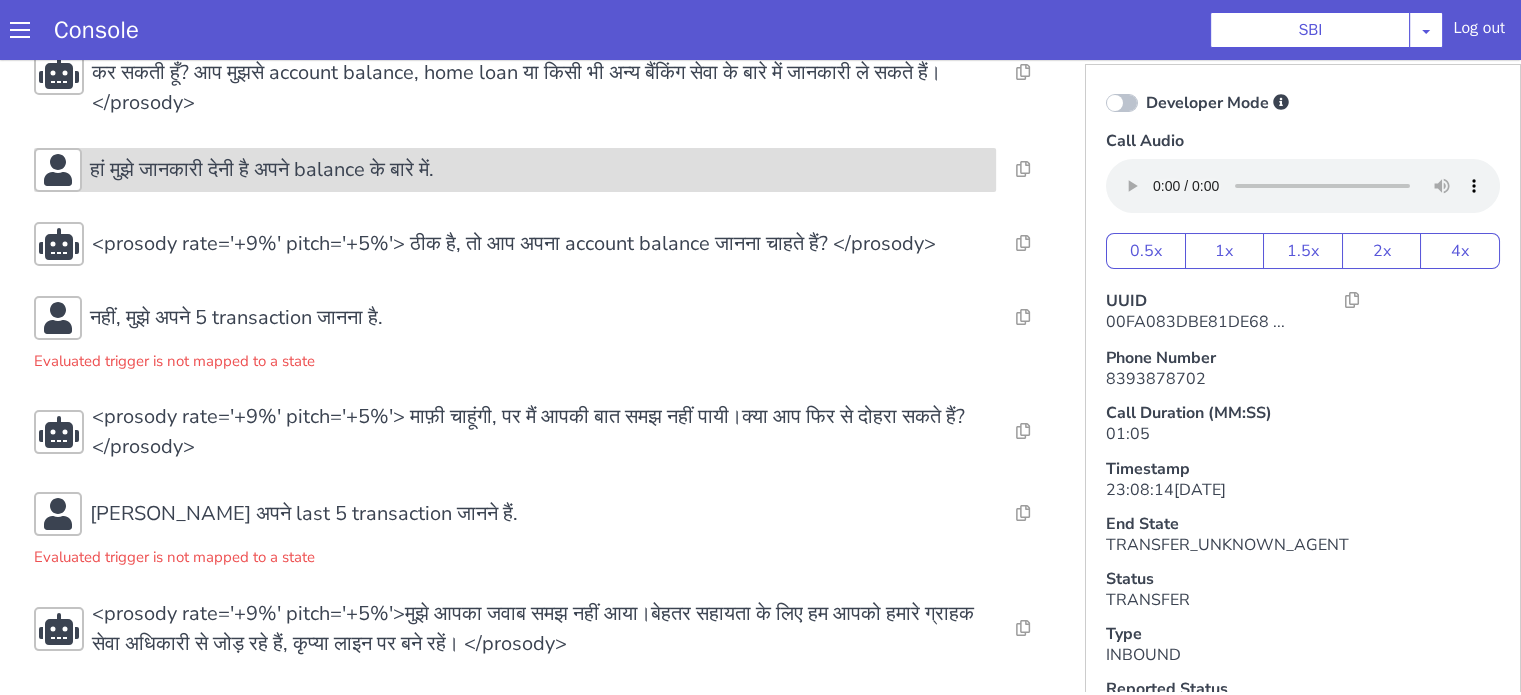 scroll, scrollTop: 5, scrollLeft: 0, axis: vertical 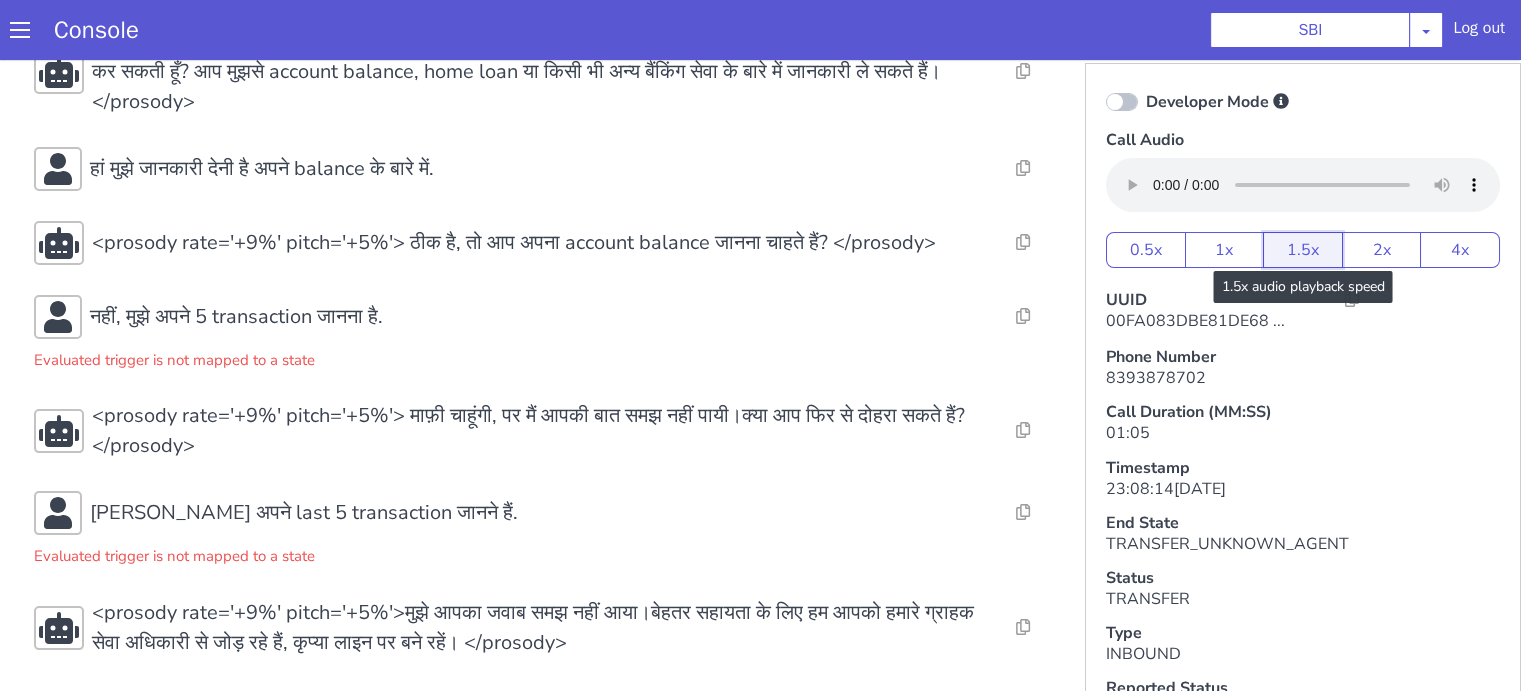 click on "1.5x" at bounding box center [1303, 250] 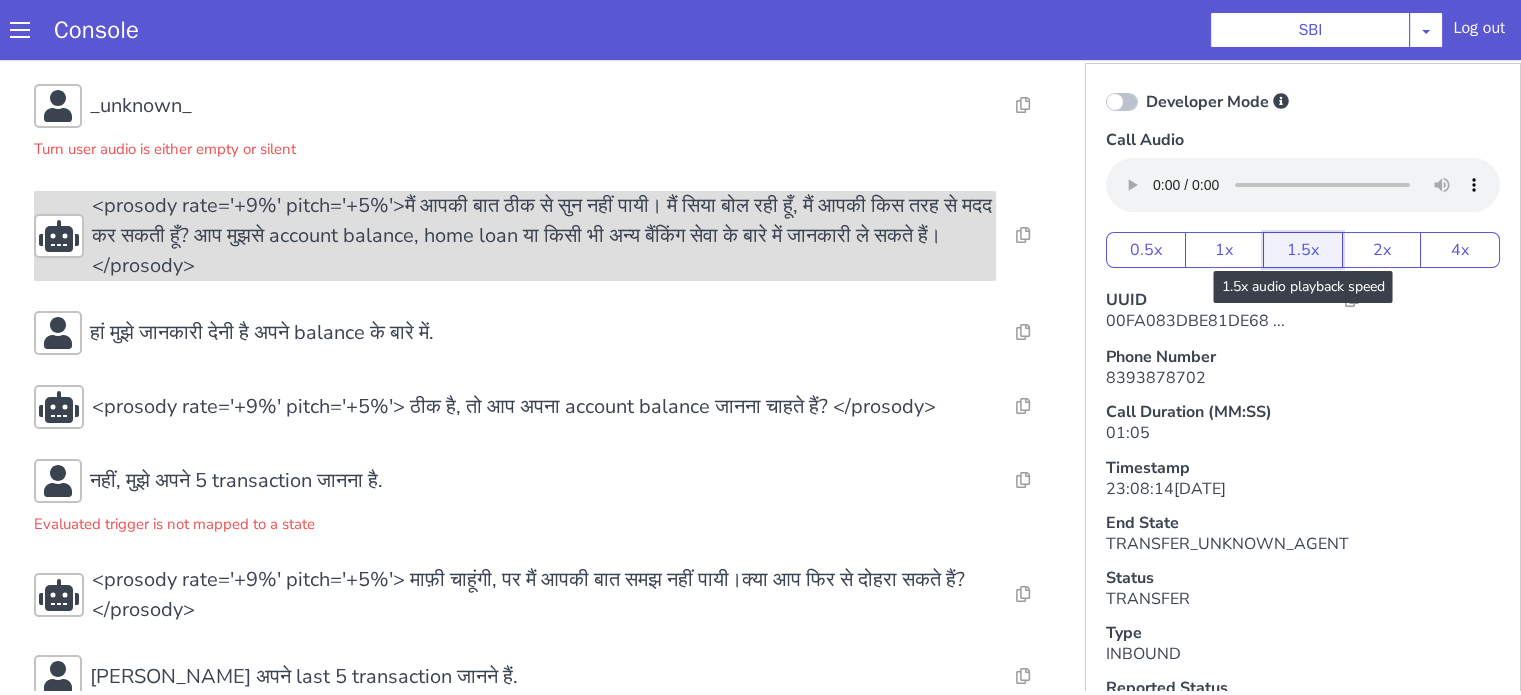 scroll, scrollTop: 353, scrollLeft: 0, axis: vertical 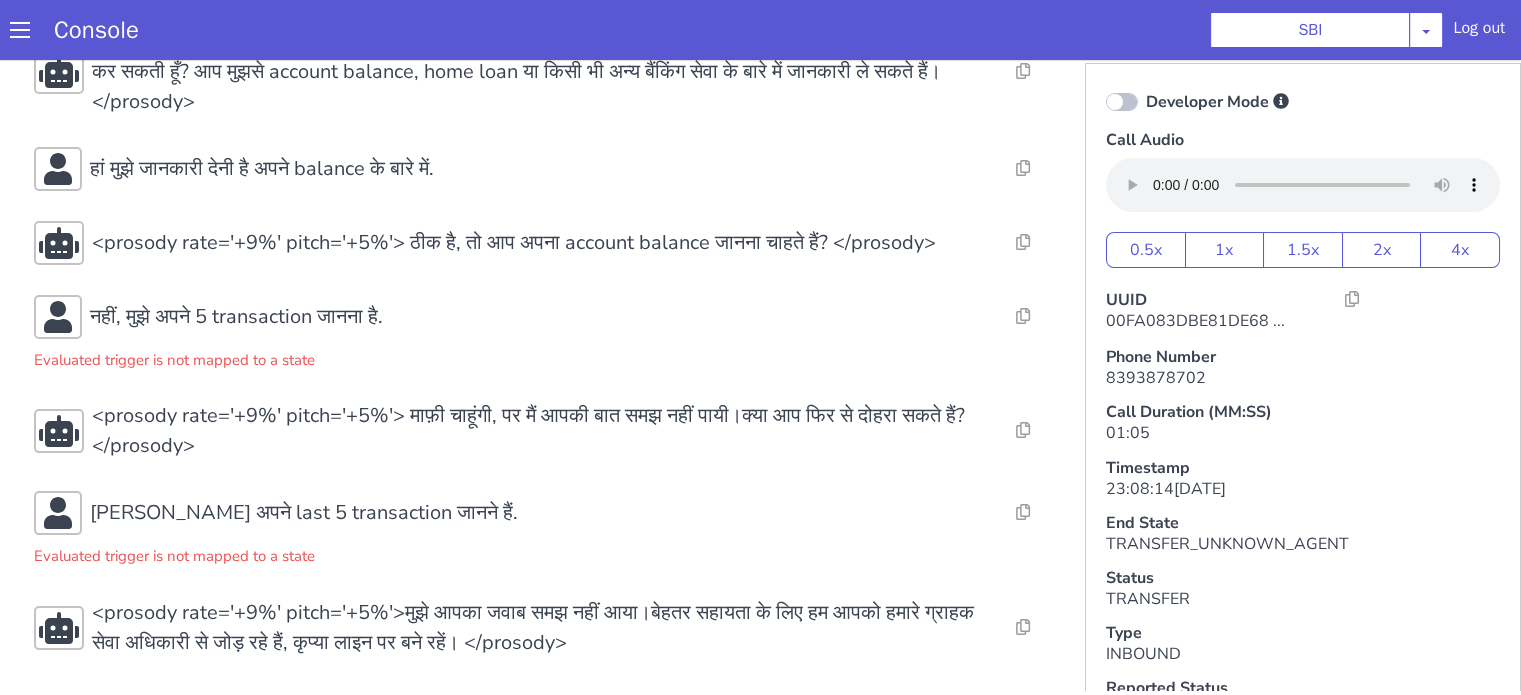 click on "Console SBI AO Smith Airtel DTH Pilot Airtel POC Alice Blue NT Aliceblue American Finance - US Apollo Apollo 24*7 Application - Collections Auto NPS feedback Avaya Devconnect Axis Axis AMC Axis Outbound BAGIC BALIC BALIC Old 2 Bajaj Autofinance Bajaj Fin Banking Demo Barbeque Nation Buy Now Pay Later Cars24 Cashe Central Bank of India Charles Tyrwhitt Cholamandalam Finance Consumer Durables Coverfox Covid19 Helpline Credgenics CreditMate DPDzero DUMMY Data collection Demo - Collections Dish TV ERCM Emeritus Eureka Forbes - LQ FFAM360 - US Familiarity Farming_Axis Finaccel Flipkart Flow Templates Fusion Microfinance Giorgos_TestBot Great Learning Grievance Bot HDB Finance HDFC HDFC Ergo HDFC Freedom CC HDFC Life Demo HDFC Securities Hathway Internet Hathway V2 Home Credit IBM IBM Banking Demo ICICI ICICI Bank Outbound ICICI Lombard Persistency ICICI Prudential ICICI securities ICICI_lombard IDFC First Bank IFFCO Tokio Insurance Iffco Tokio Indiamart Indigo IndusInd - Settlement IndusInd CC Insurance Jarvis" at bounding box center [760, 30] 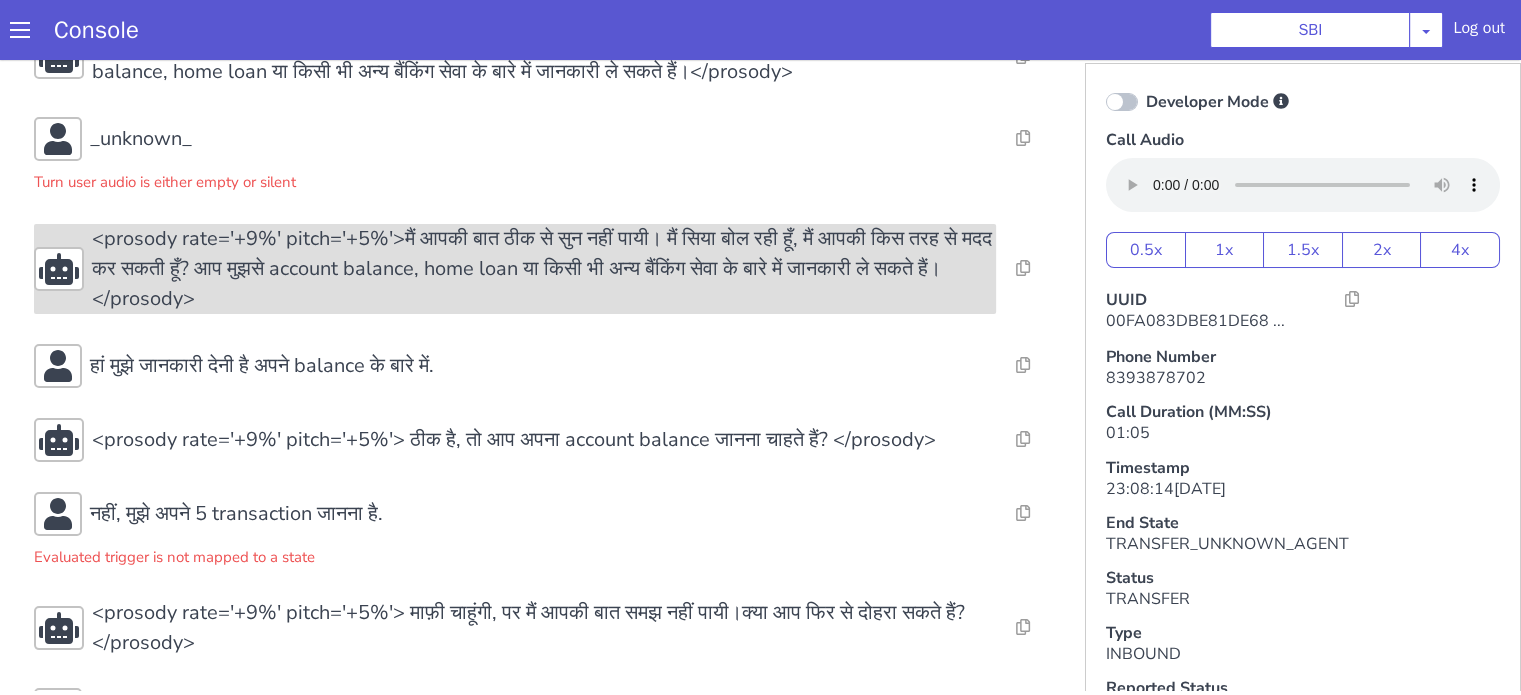 scroll, scrollTop: 153, scrollLeft: 0, axis: vertical 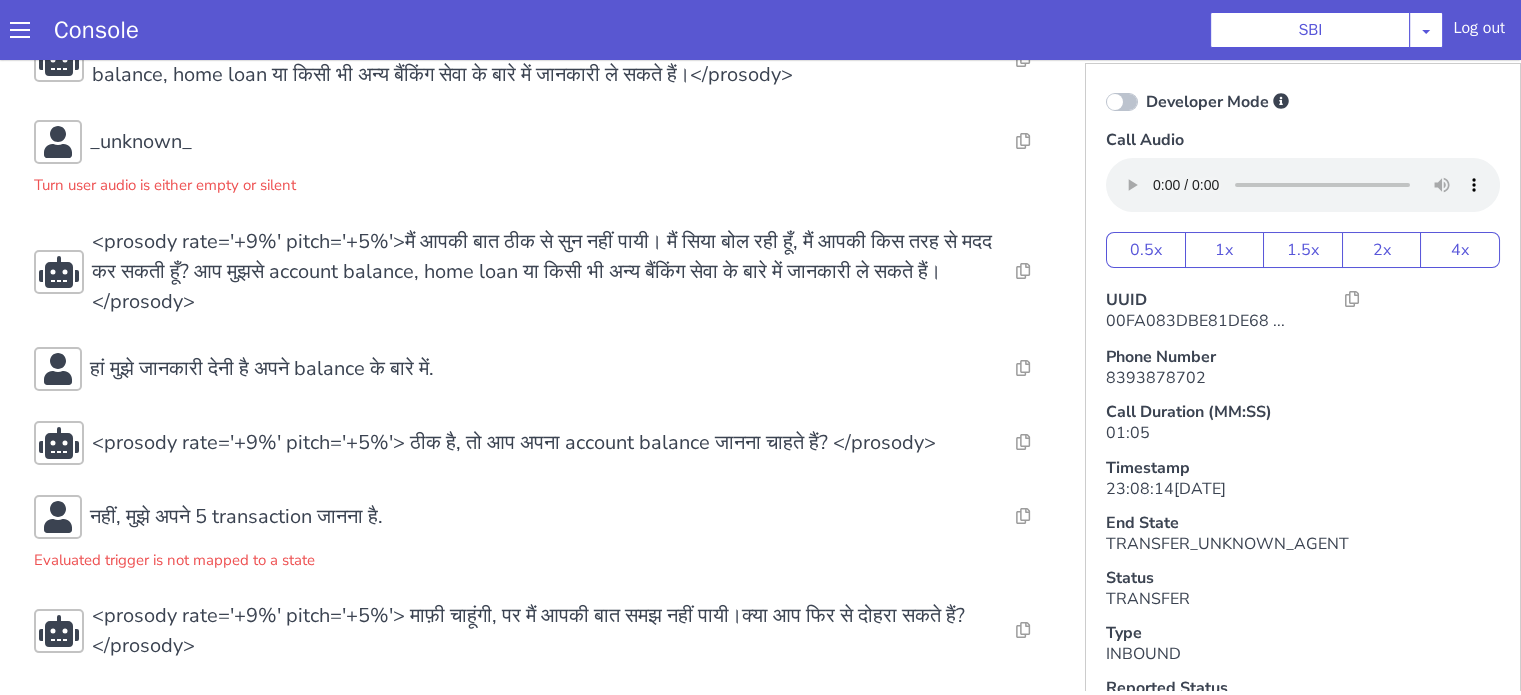 click on "हां मुझे जानकारी देनी है अपने balance के बारे में." at bounding box center [544, 369] 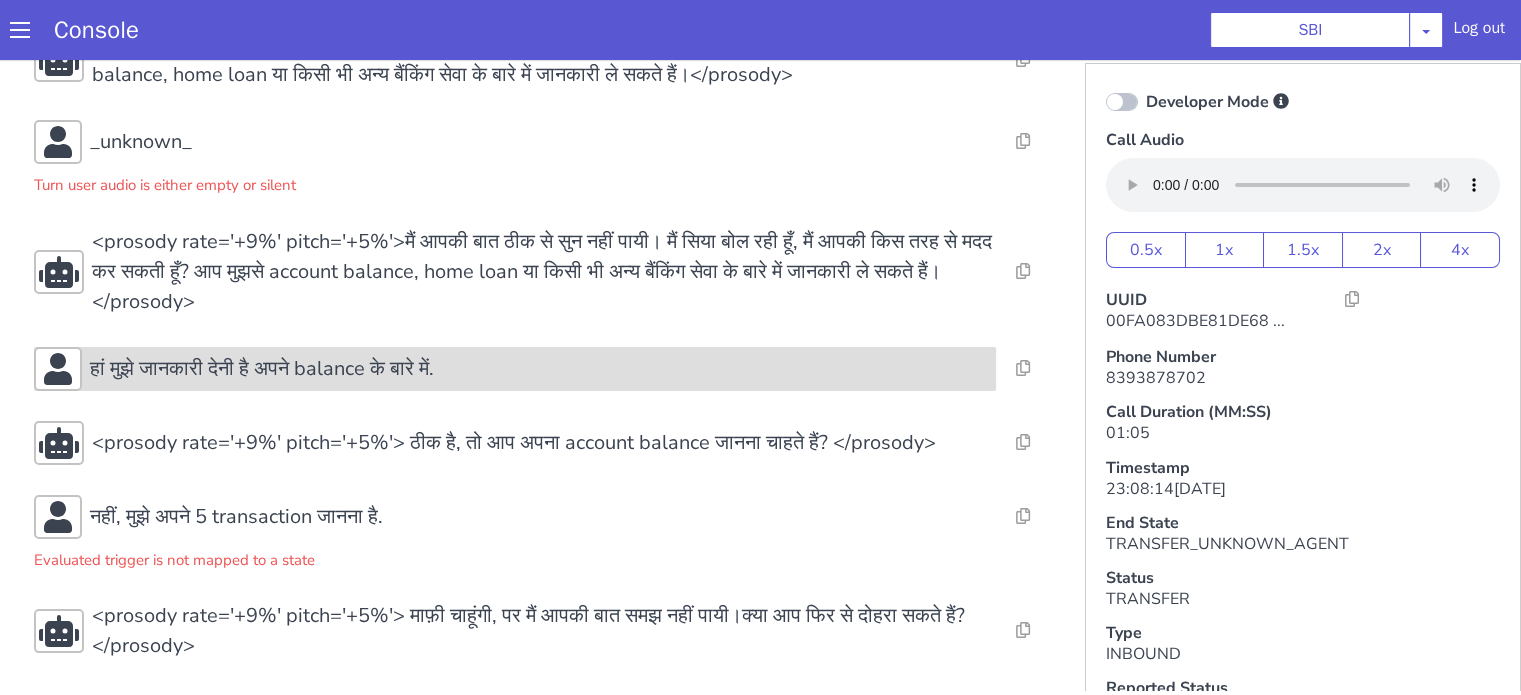click on "हां मुझे जानकारी देनी है अपने balance के बारे में." at bounding box center (539, 369) 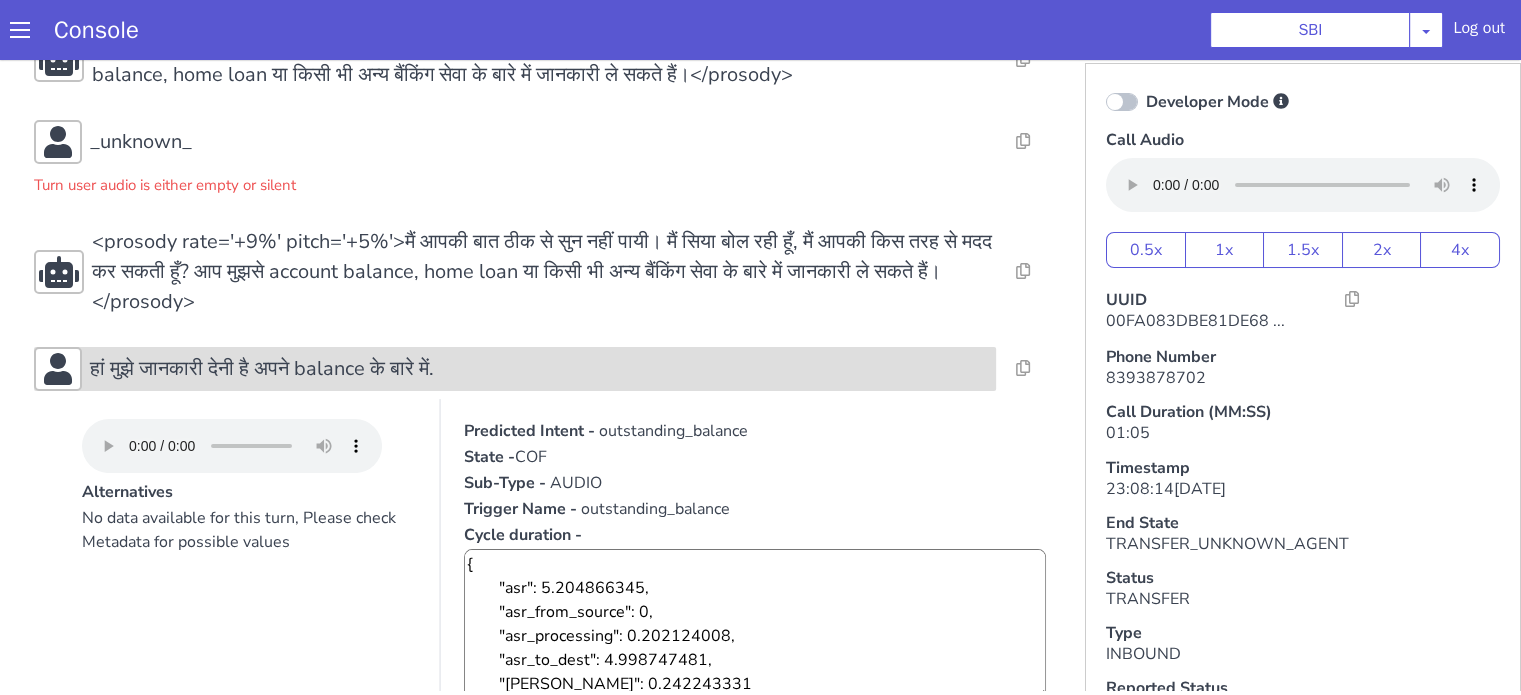 click on "हां मुझे जानकारी देनी है अपने balance के बारे में." at bounding box center (539, 369) 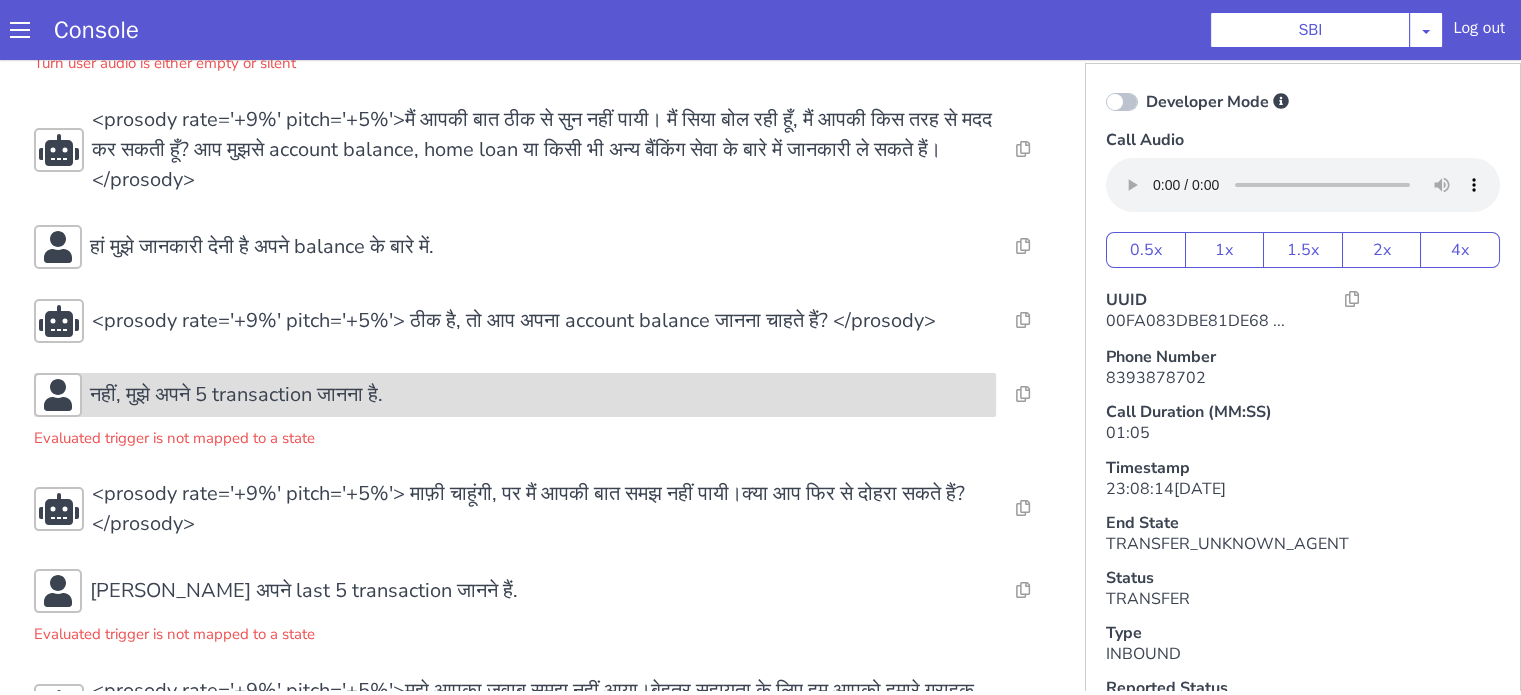 scroll, scrollTop: 353, scrollLeft: 0, axis: vertical 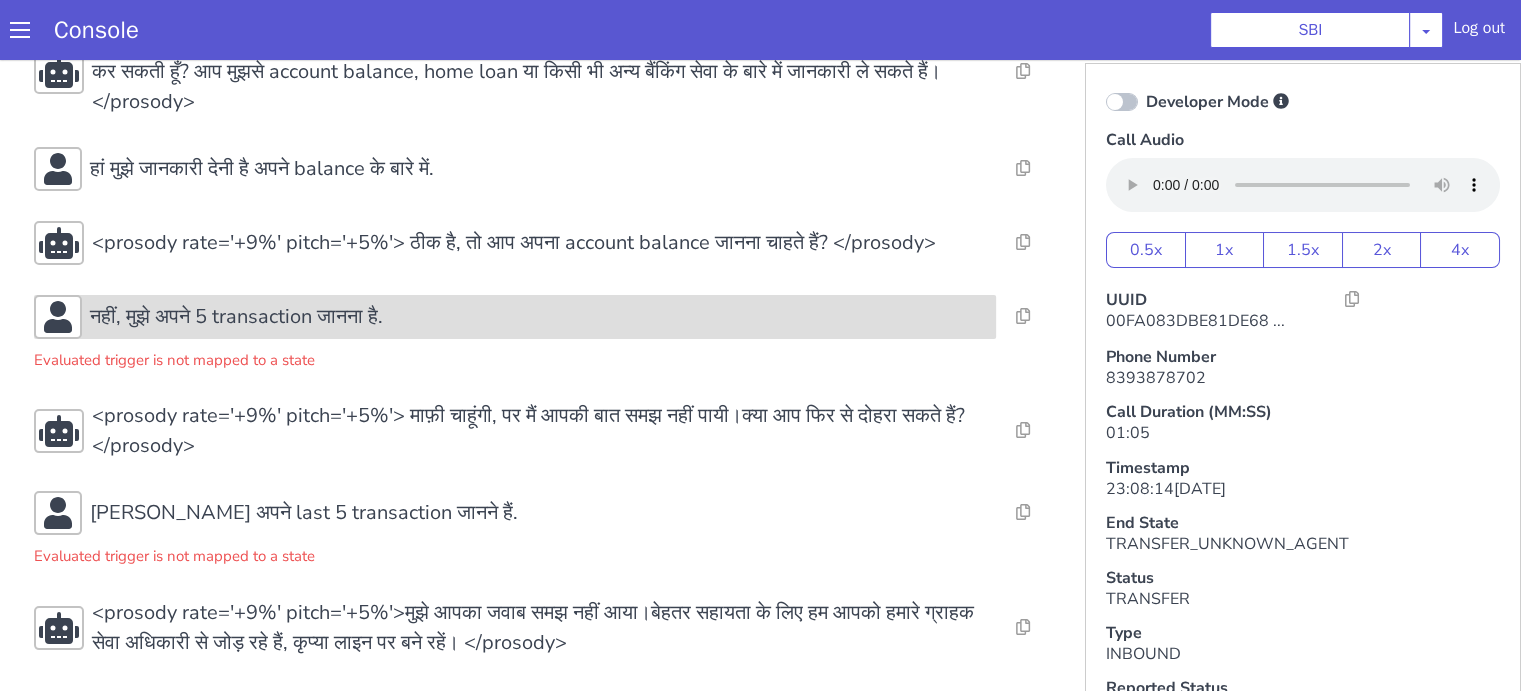 click on "नहीं, मुझे अपने 5 transaction जानना है." at bounding box center (236, 317) 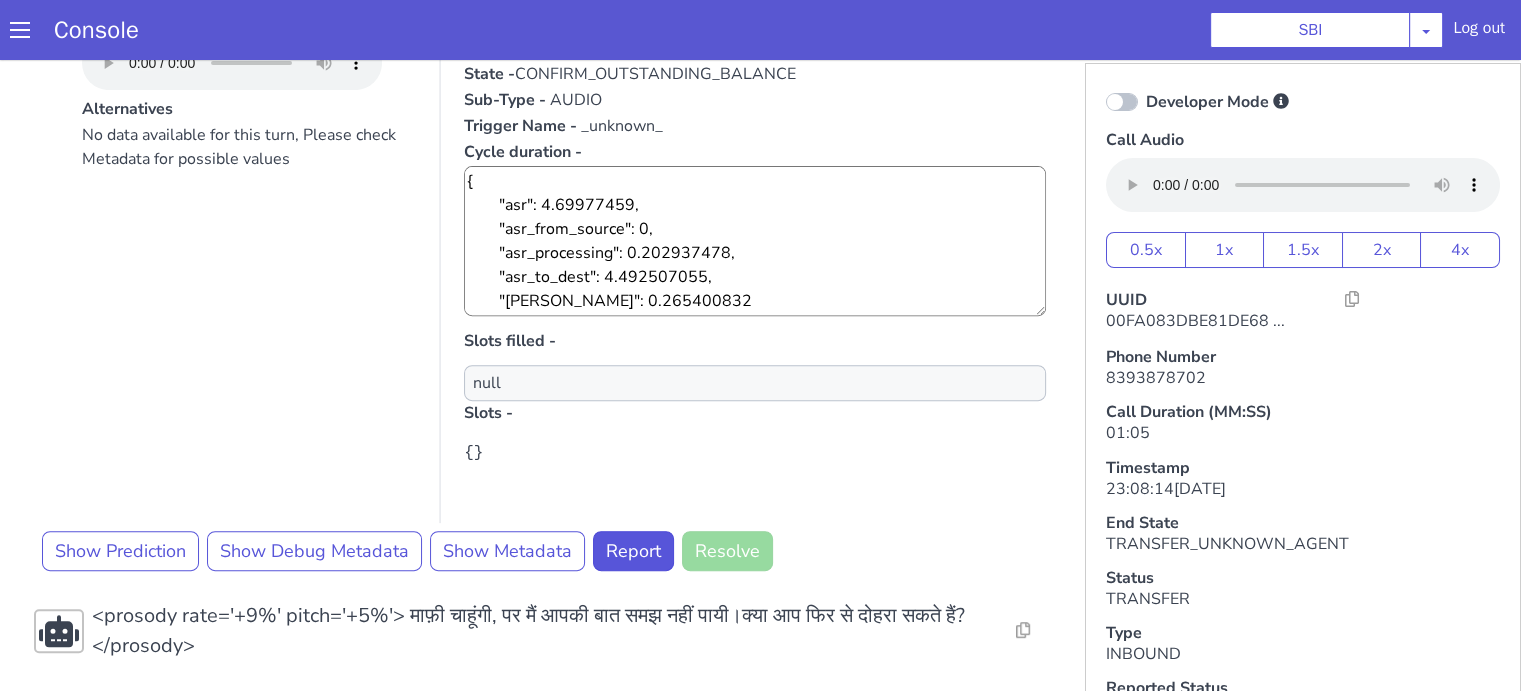 scroll, scrollTop: 916, scrollLeft: 0, axis: vertical 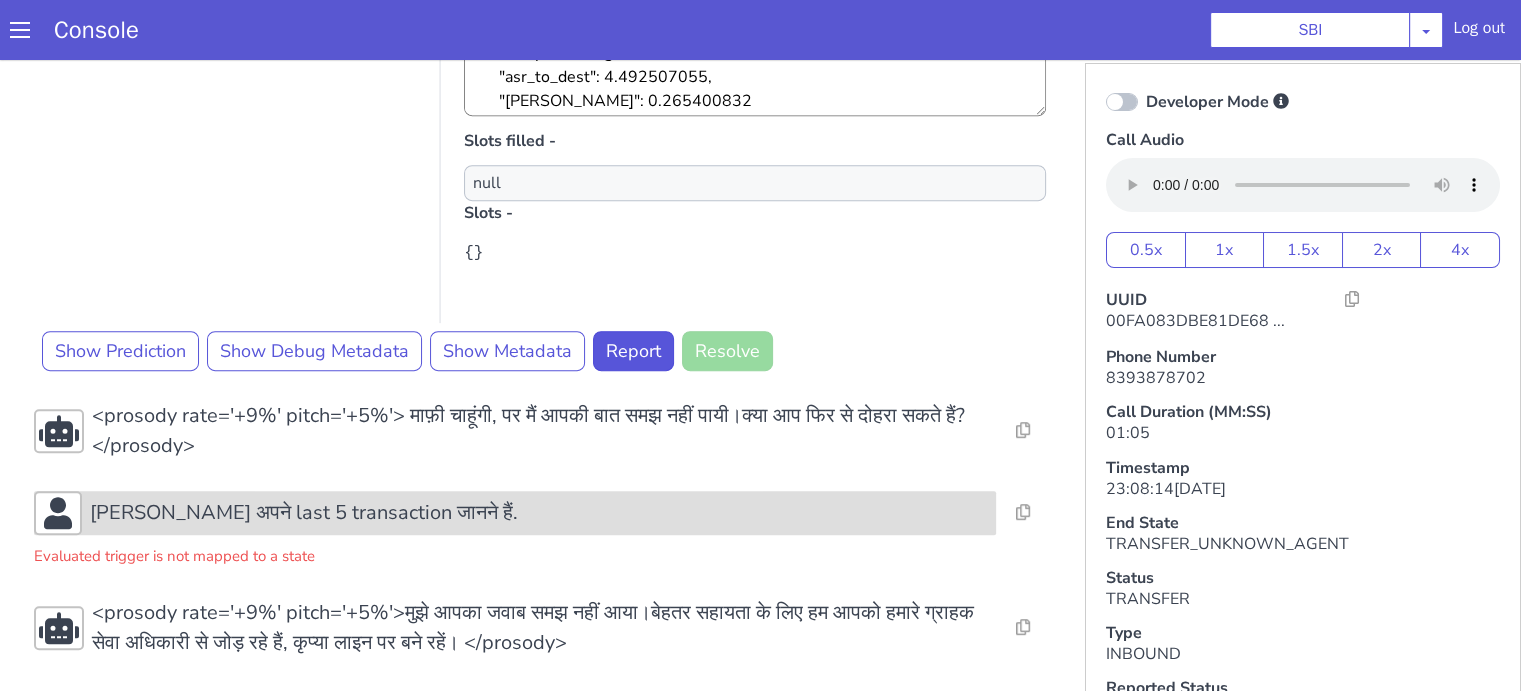 click on "मुझको अपने last 5 transaction जानने हैं." at bounding box center [304, 513] 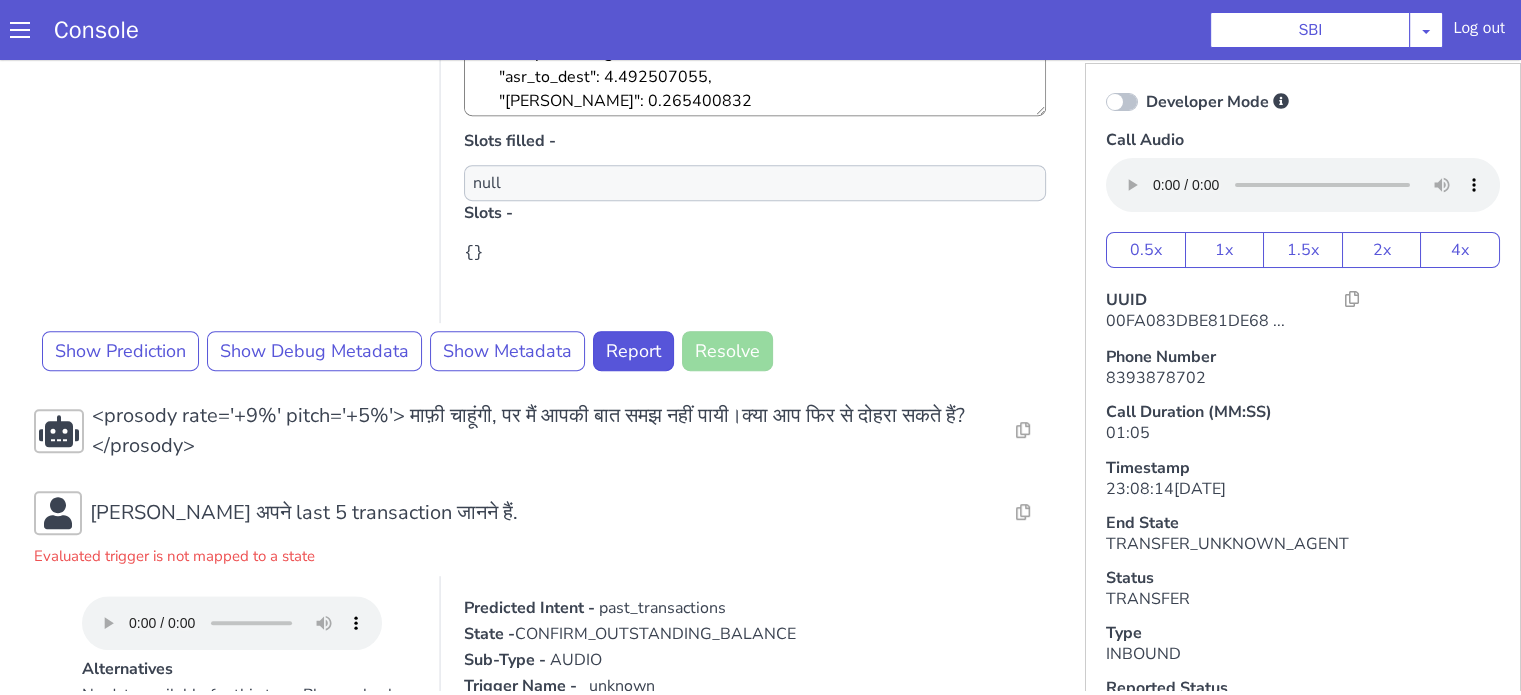 click on "past_transactions" at bounding box center (662, 608) 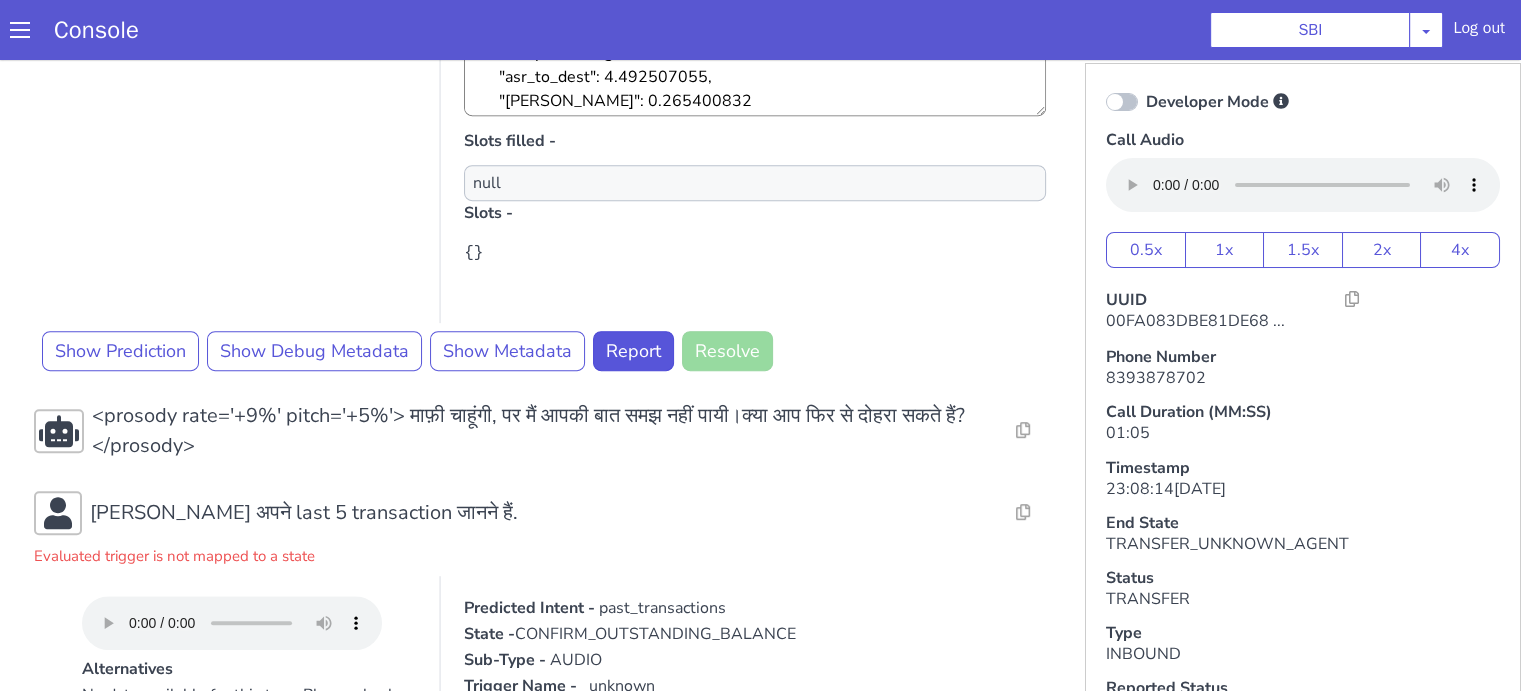 click on "past_transactions" at bounding box center (662, 608) 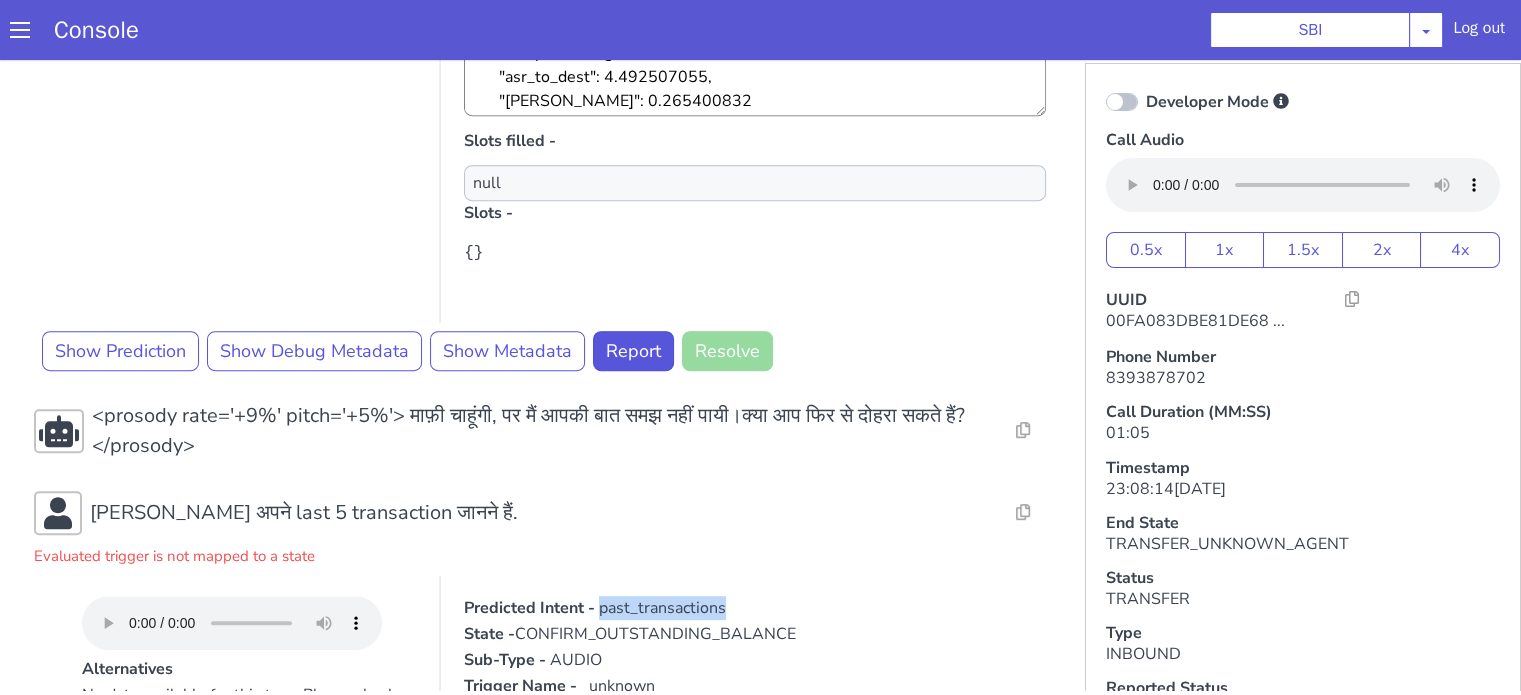click on "past_transactions" at bounding box center (662, 608) 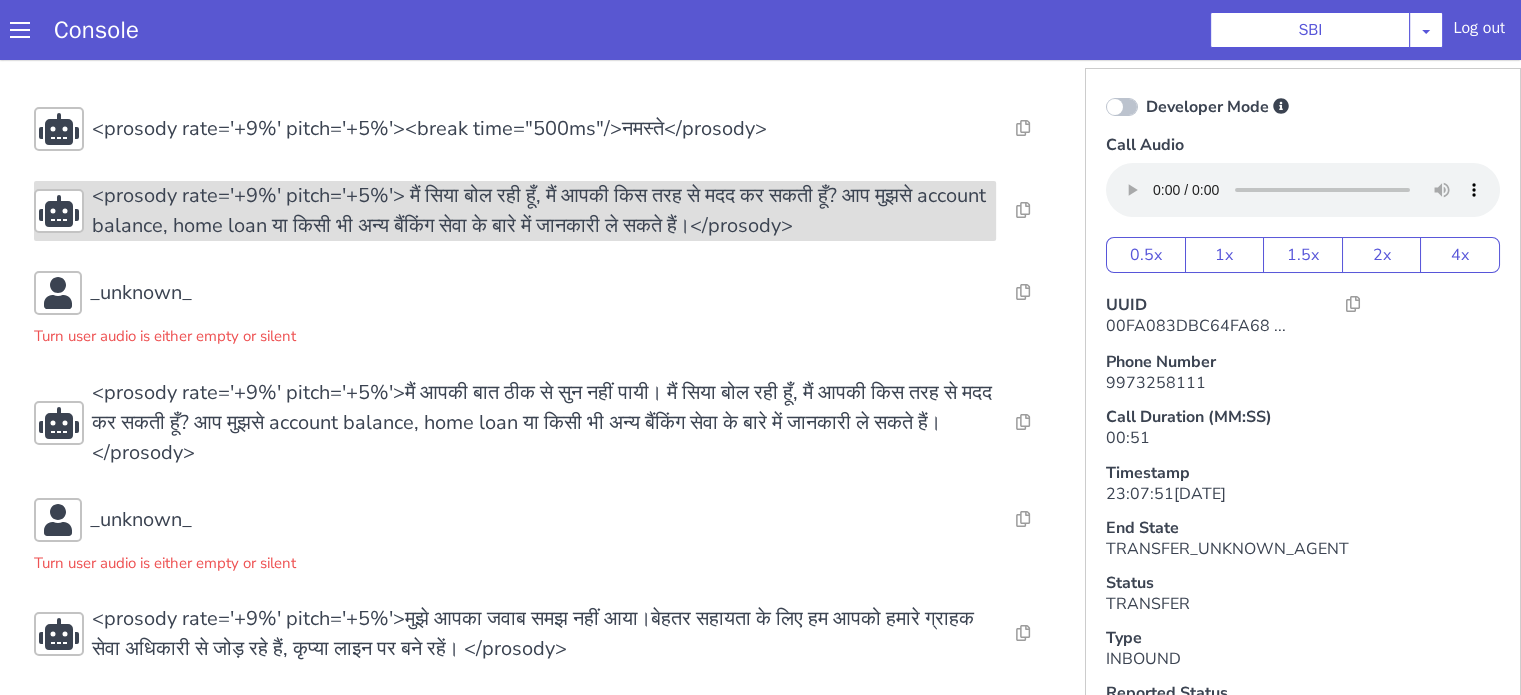 scroll, scrollTop: 11, scrollLeft: 0, axis: vertical 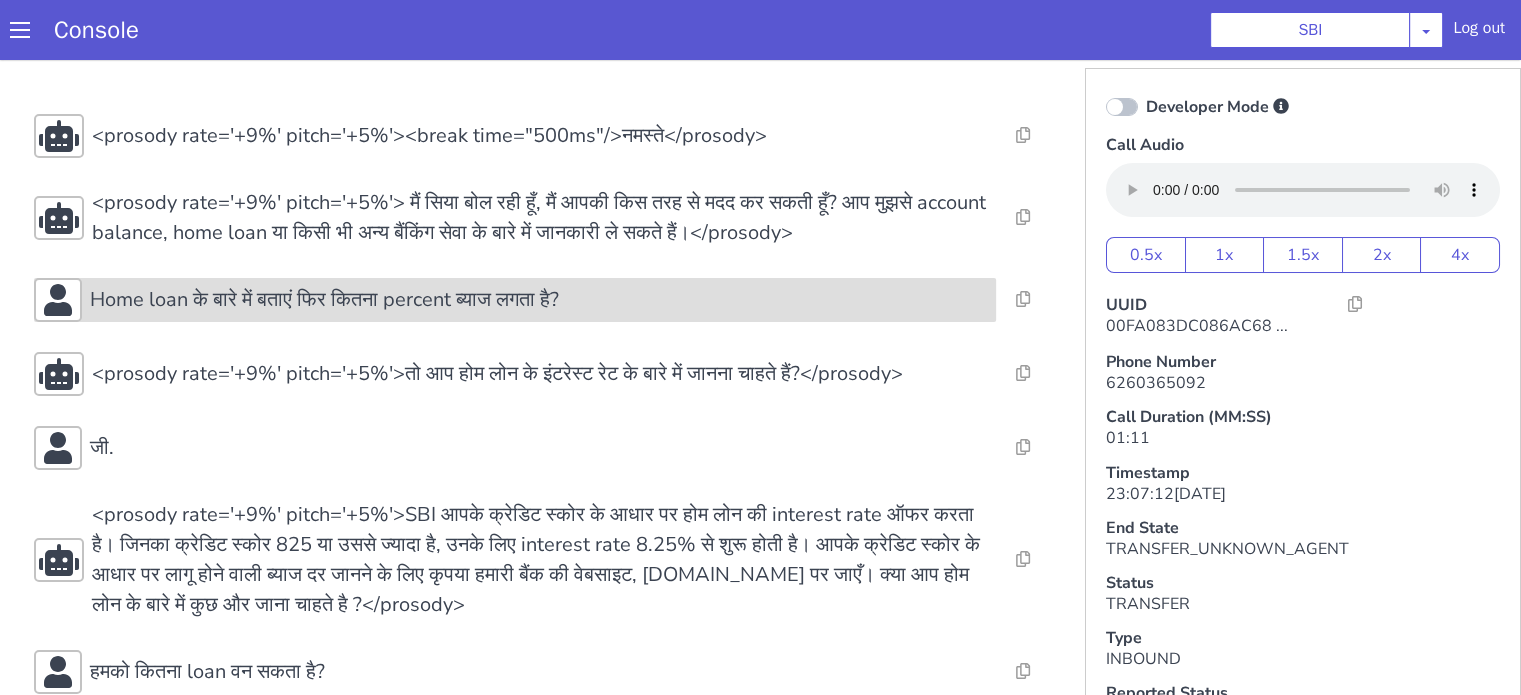 click on "Home loan के बारे में बताएं फिर कितना percent ब्याज लगता है?" at bounding box center (539, 300) 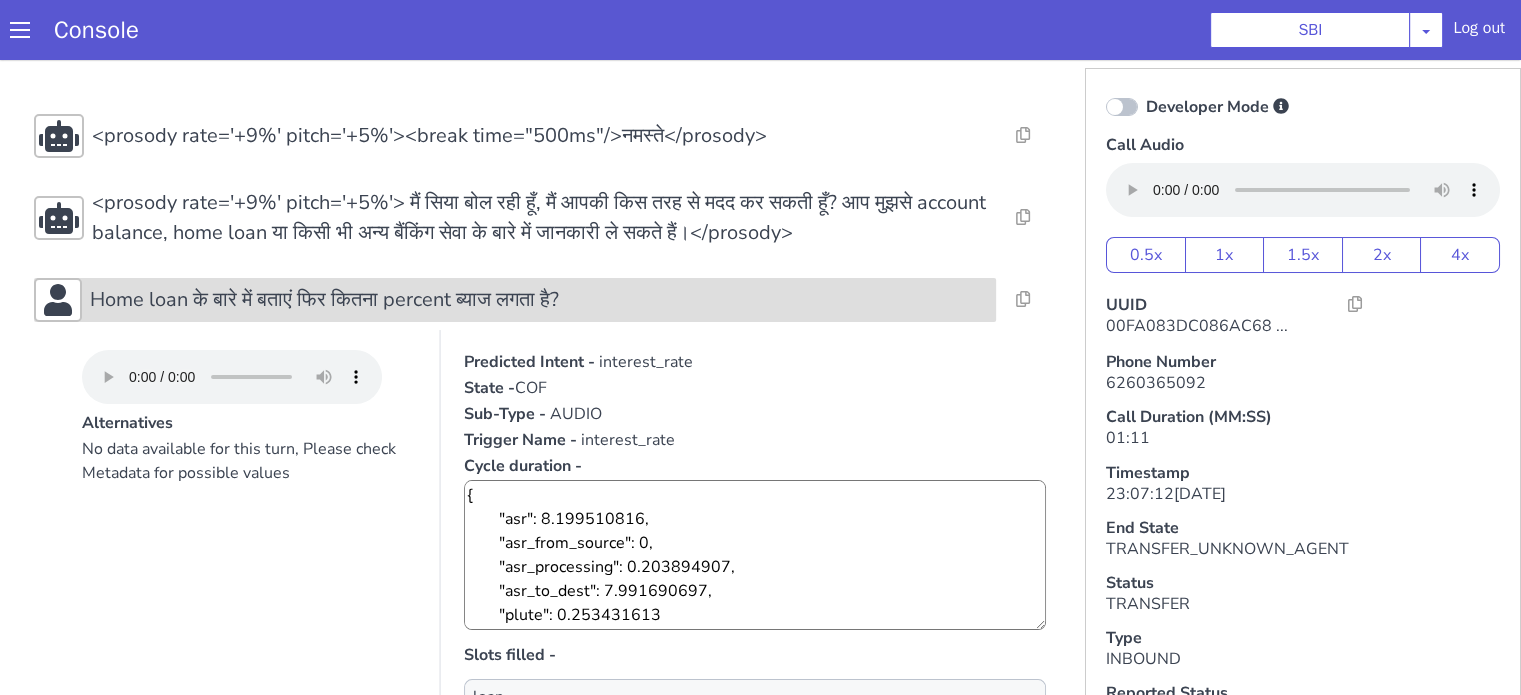 click on "Home loan के बारे में बताएं फिर कितना percent ब्याज लगता है?" at bounding box center (539, 300) 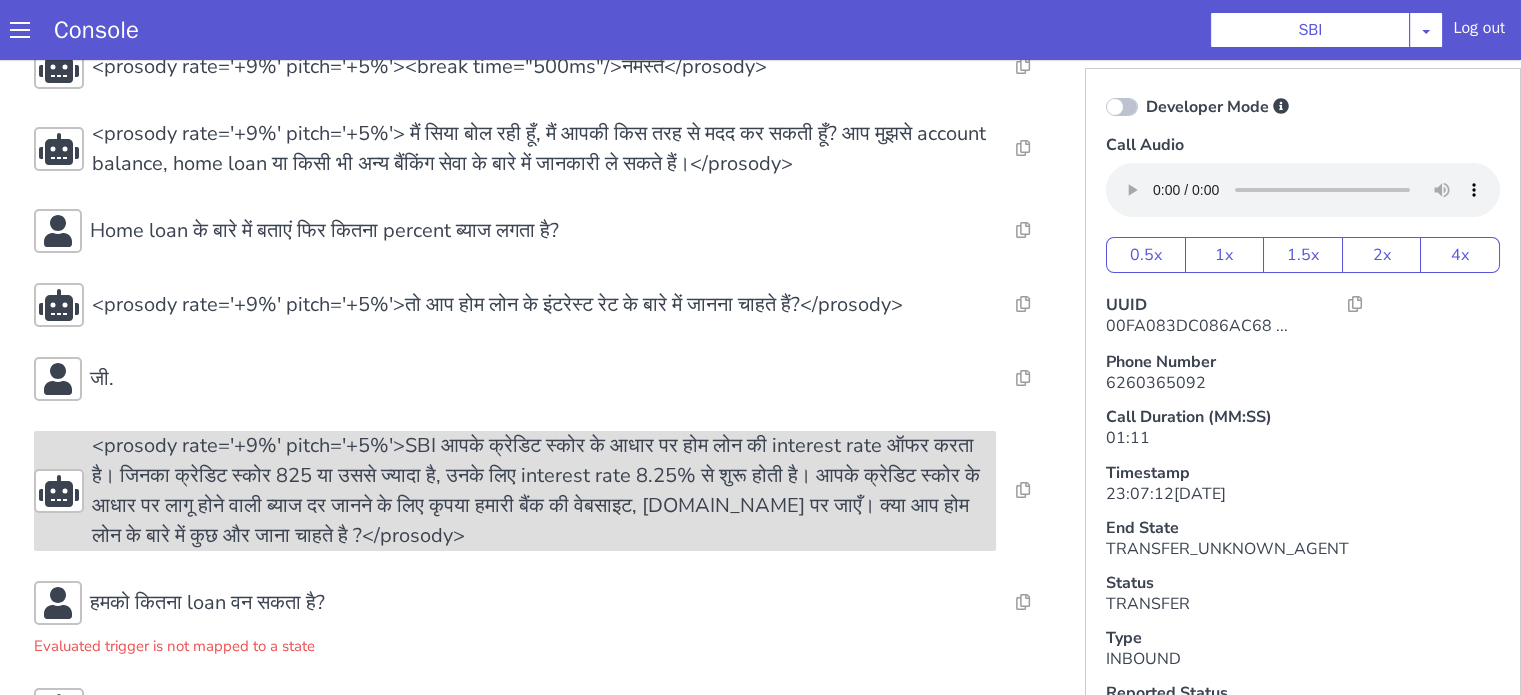 scroll, scrollTop: 300, scrollLeft: 0, axis: vertical 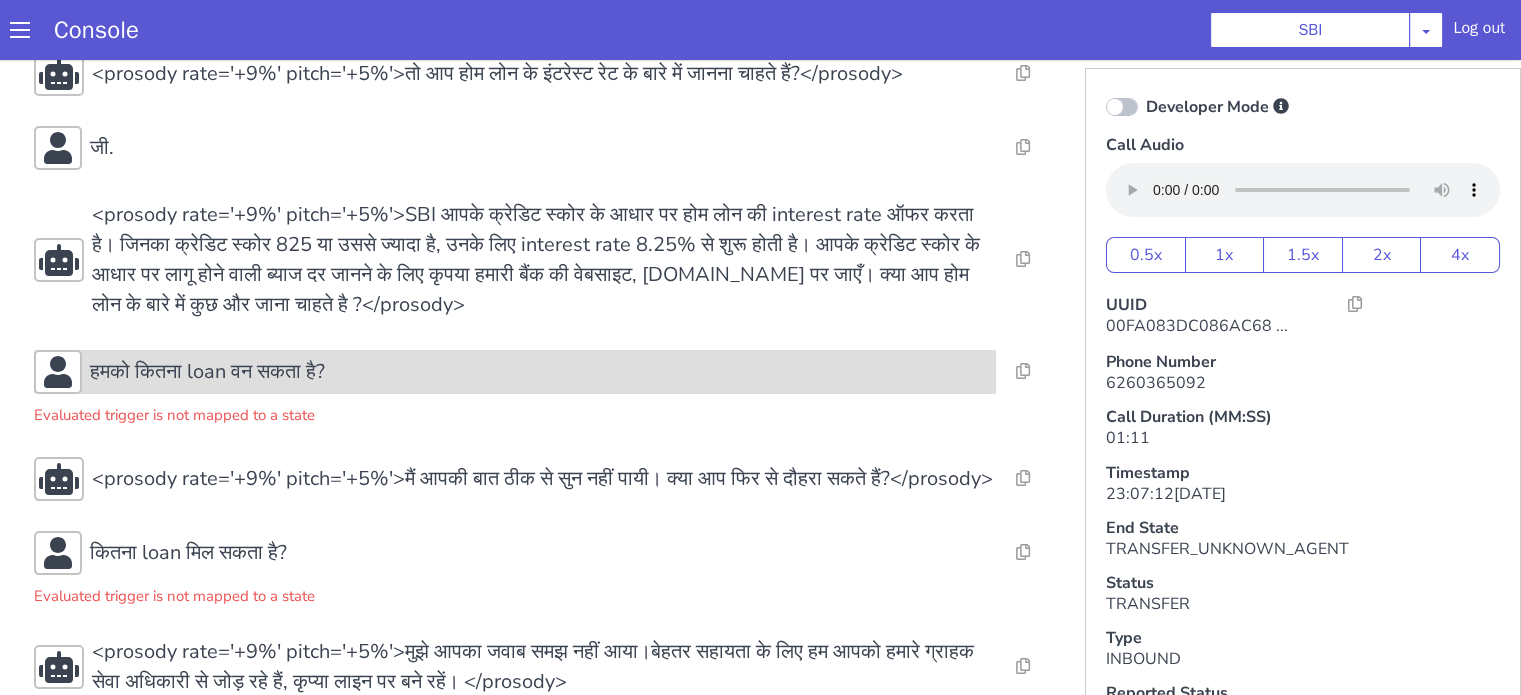 click on "हमको कितना loan वन सकता है?" at bounding box center [539, 372] 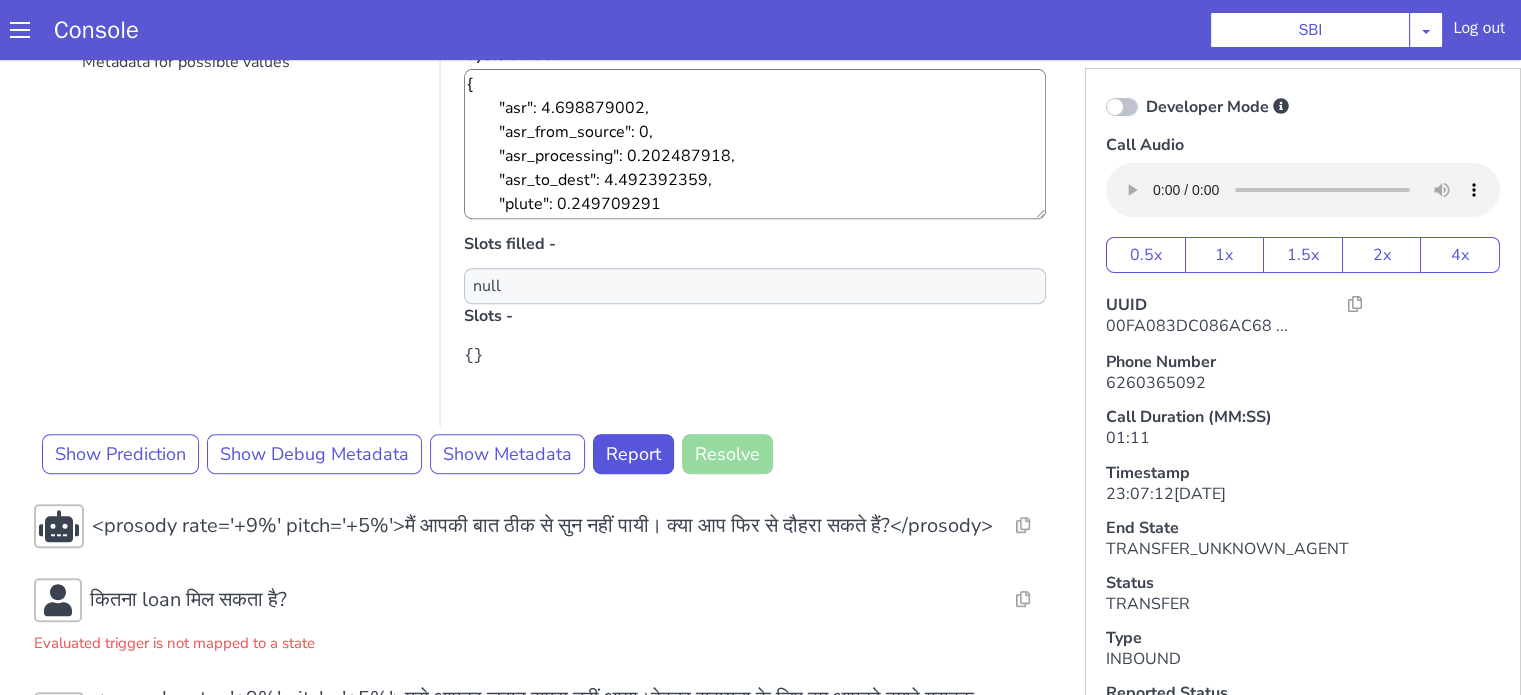 scroll, scrollTop: 914, scrollLeft: 0, axis: vertical 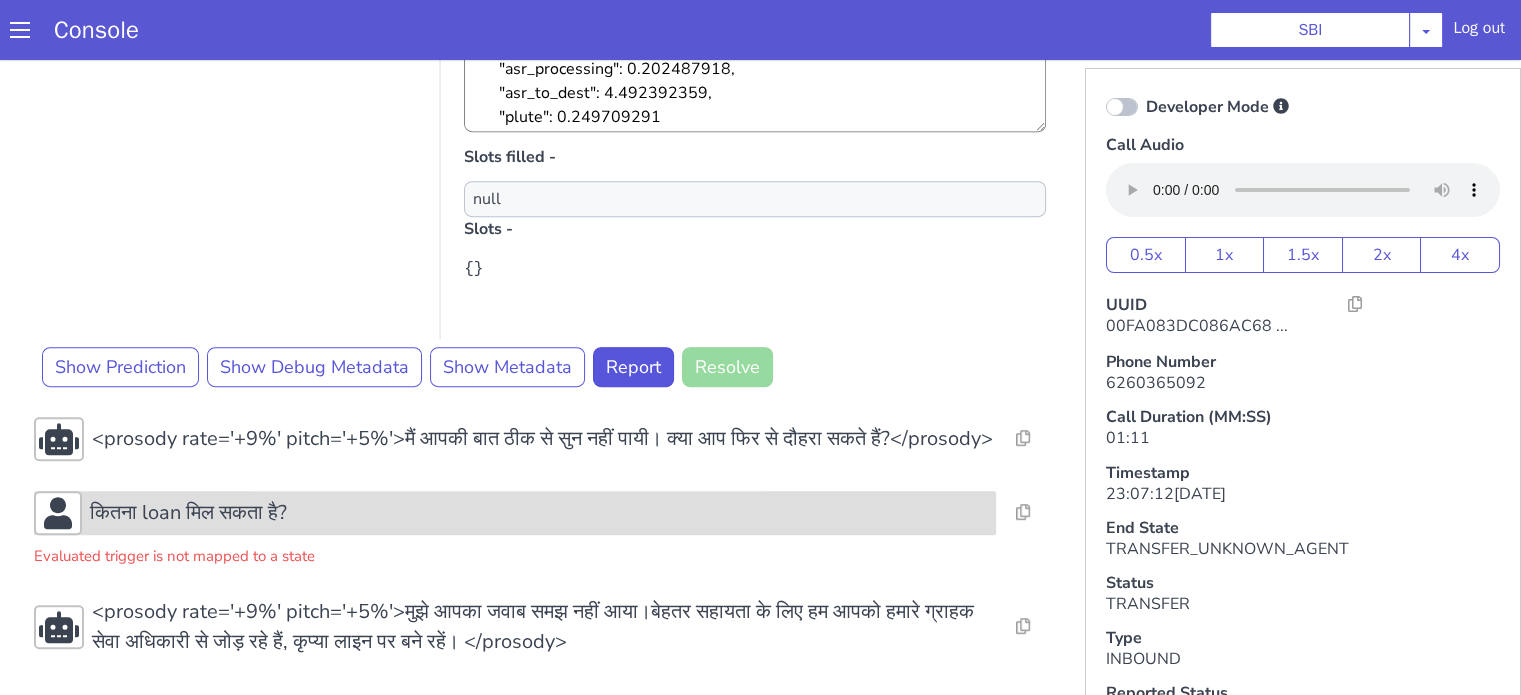 click on "कितना loan मिल सकता है?" at bounding box center (188, 513) 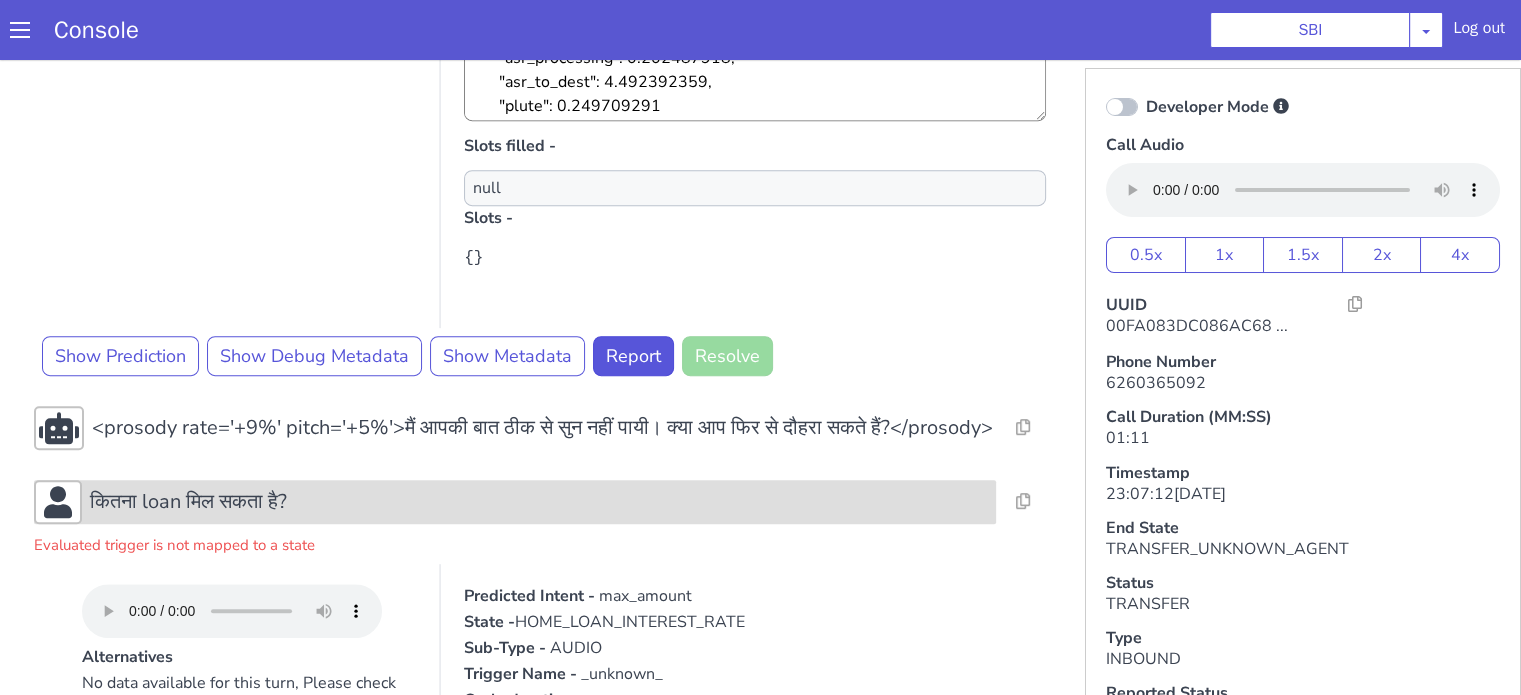 click on "कितना loan मिल सकता है?" at bounding box center (188, 502) 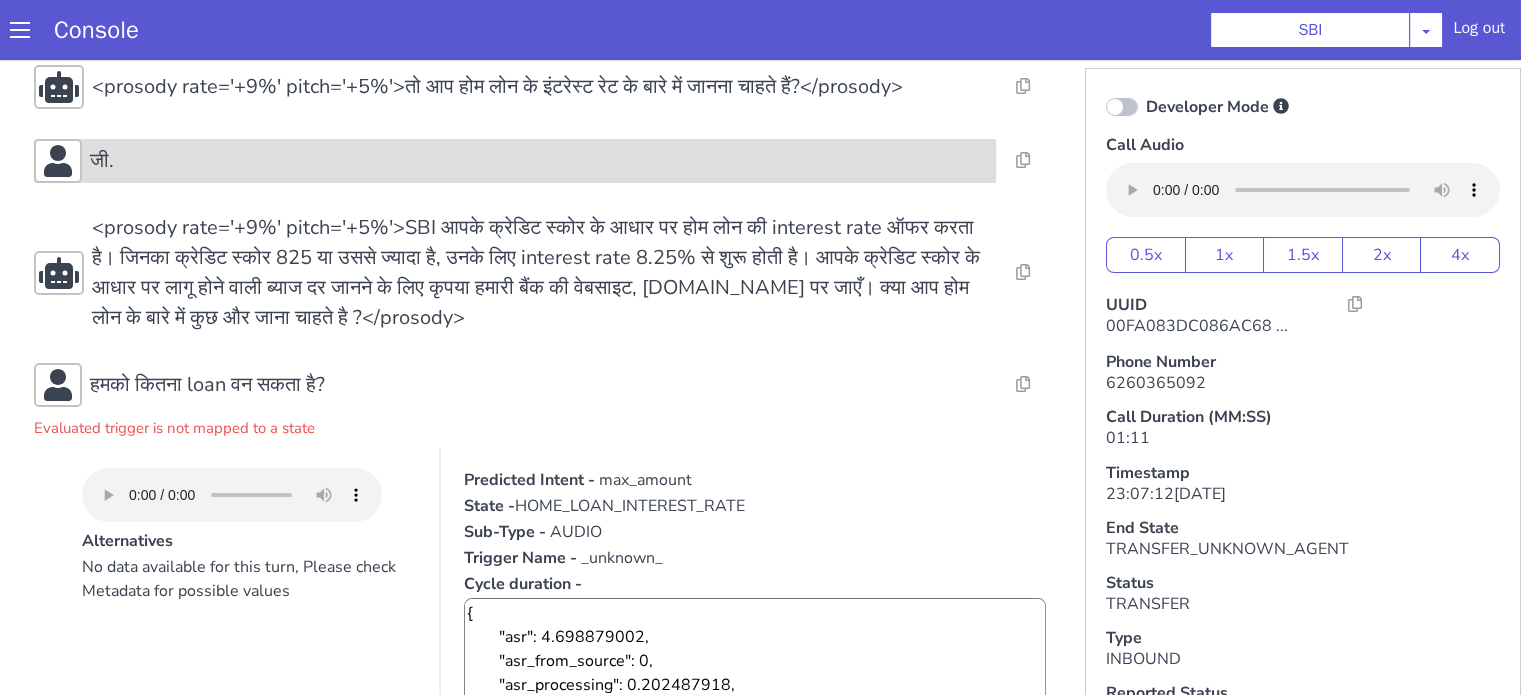 scroll, scrollTop: 14, scrollLeft: 0, axis: vertical 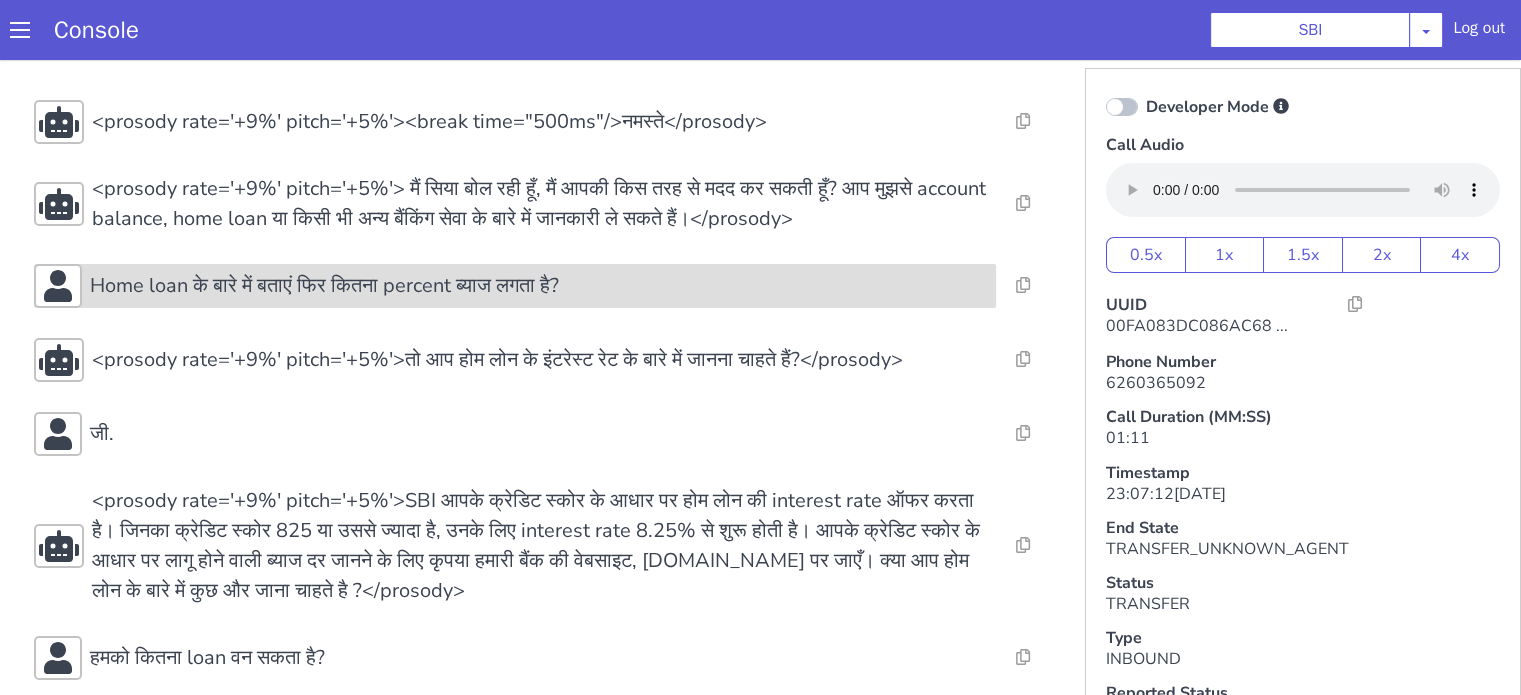 click on "Home loan के बारे में बताएं फिर कितना percent ब्याज लगता है?" at bounding box center [324, 286] 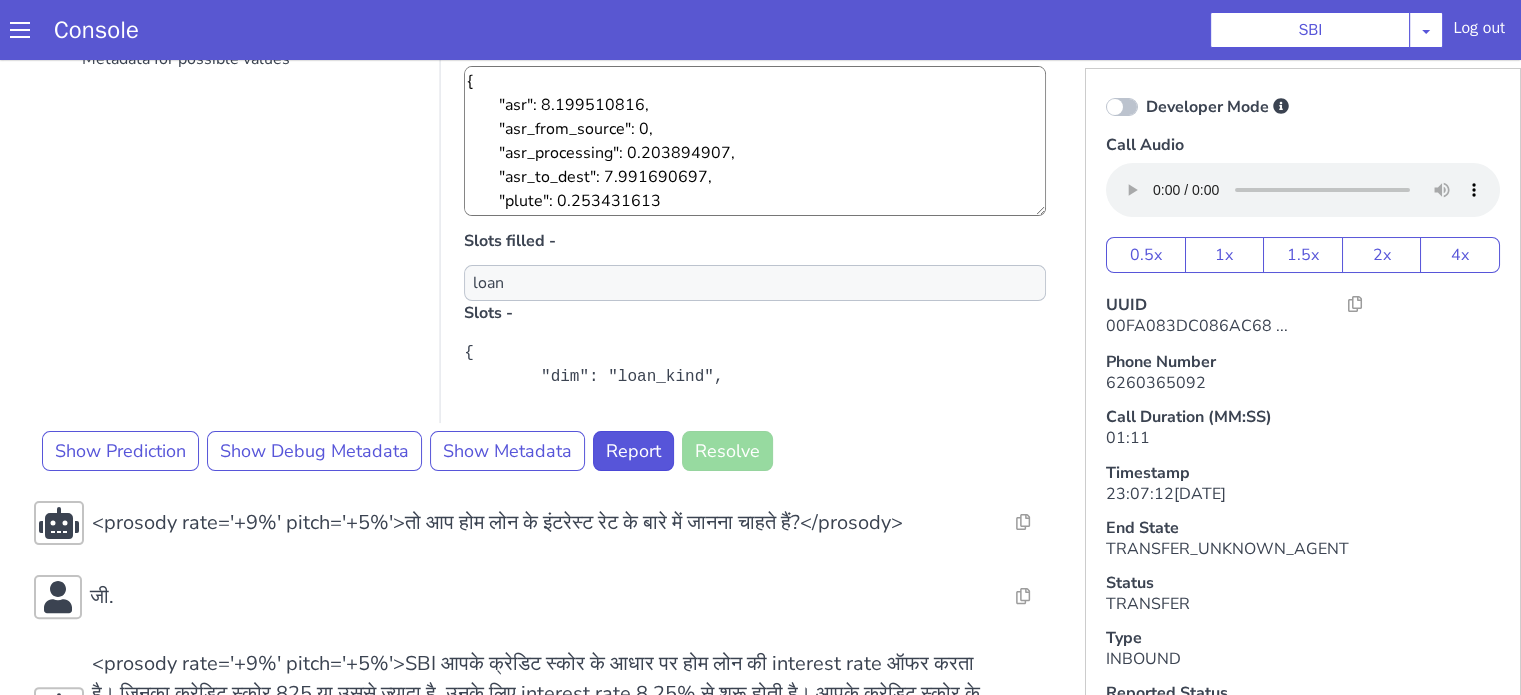 click on "No data available for this turn, Please check Metadata for possible values" at bounding box center (249, 223) 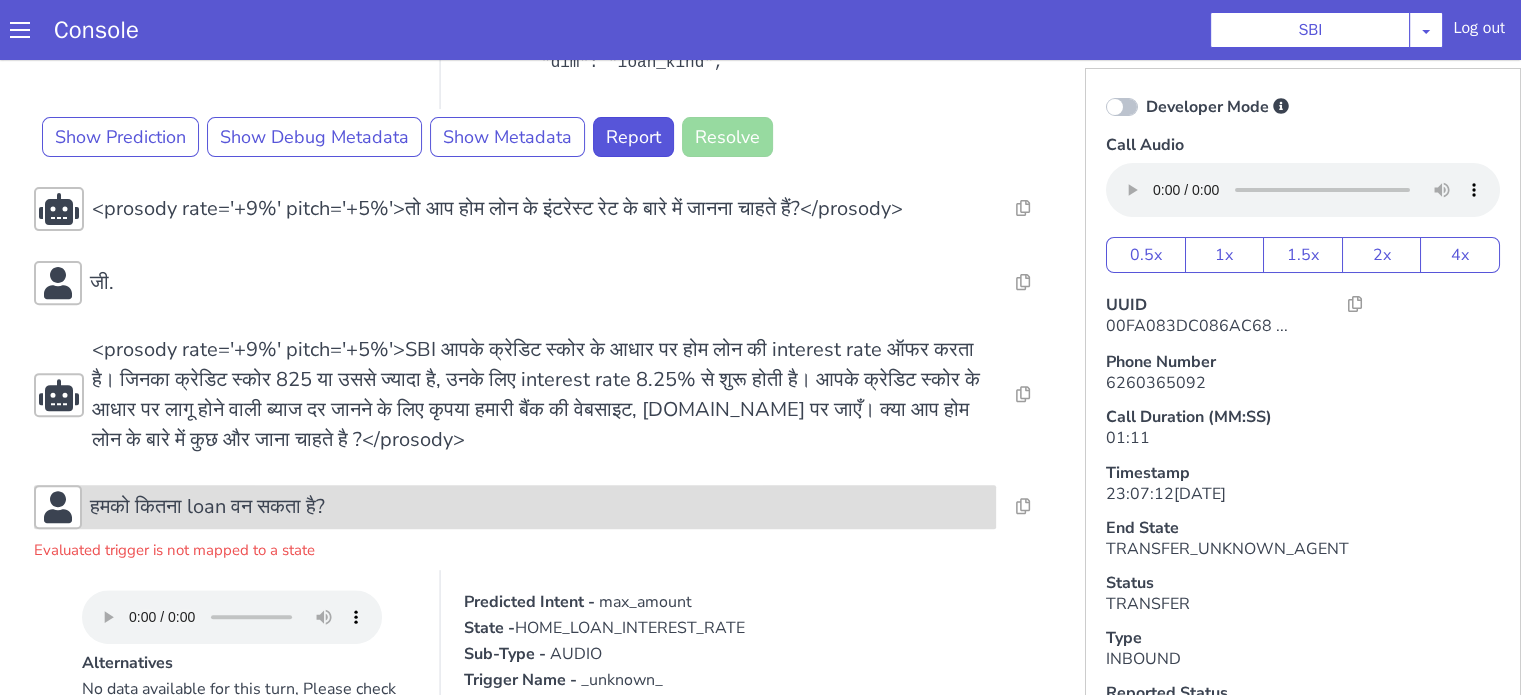 scroll, scrollTop: 914, scrollLeft: 0, axis: vertical 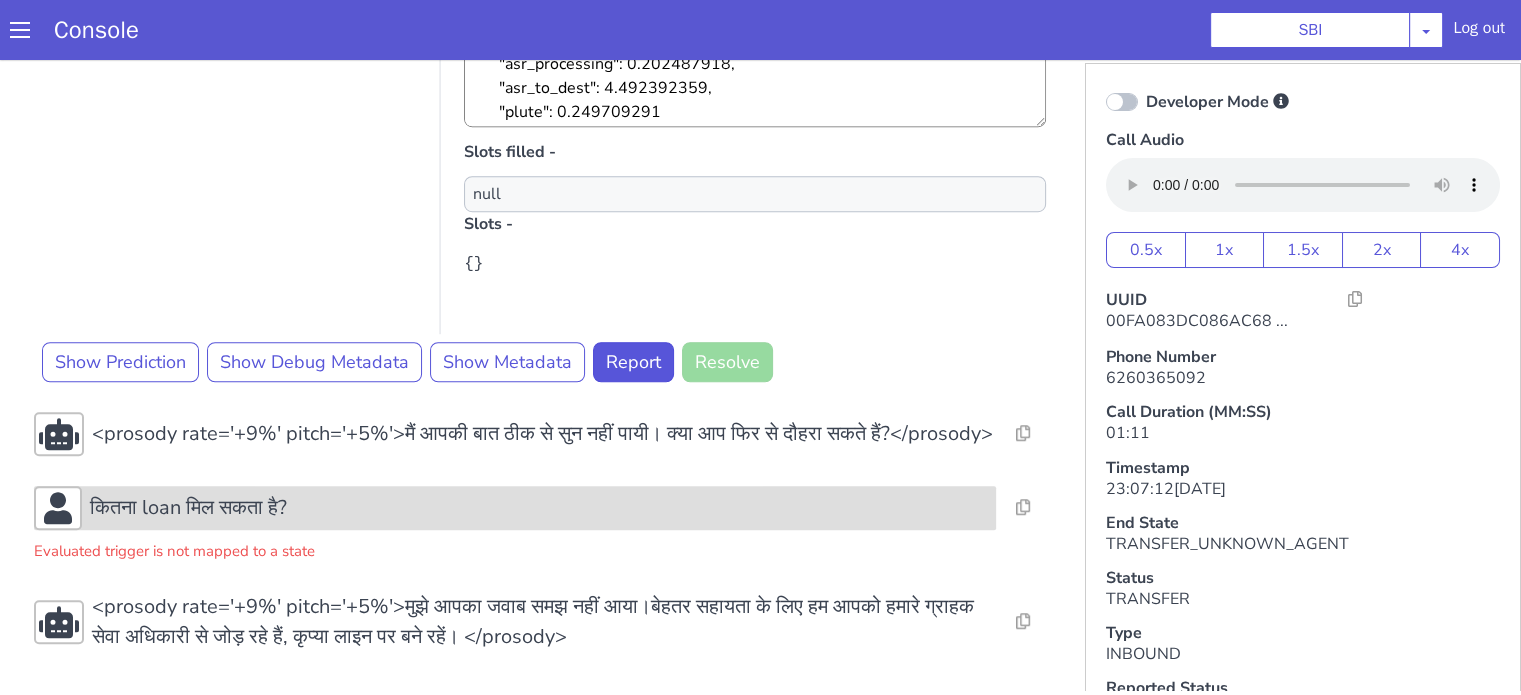 click on "कितना loan मिल सकता है?" at bounding box center [188, 508] 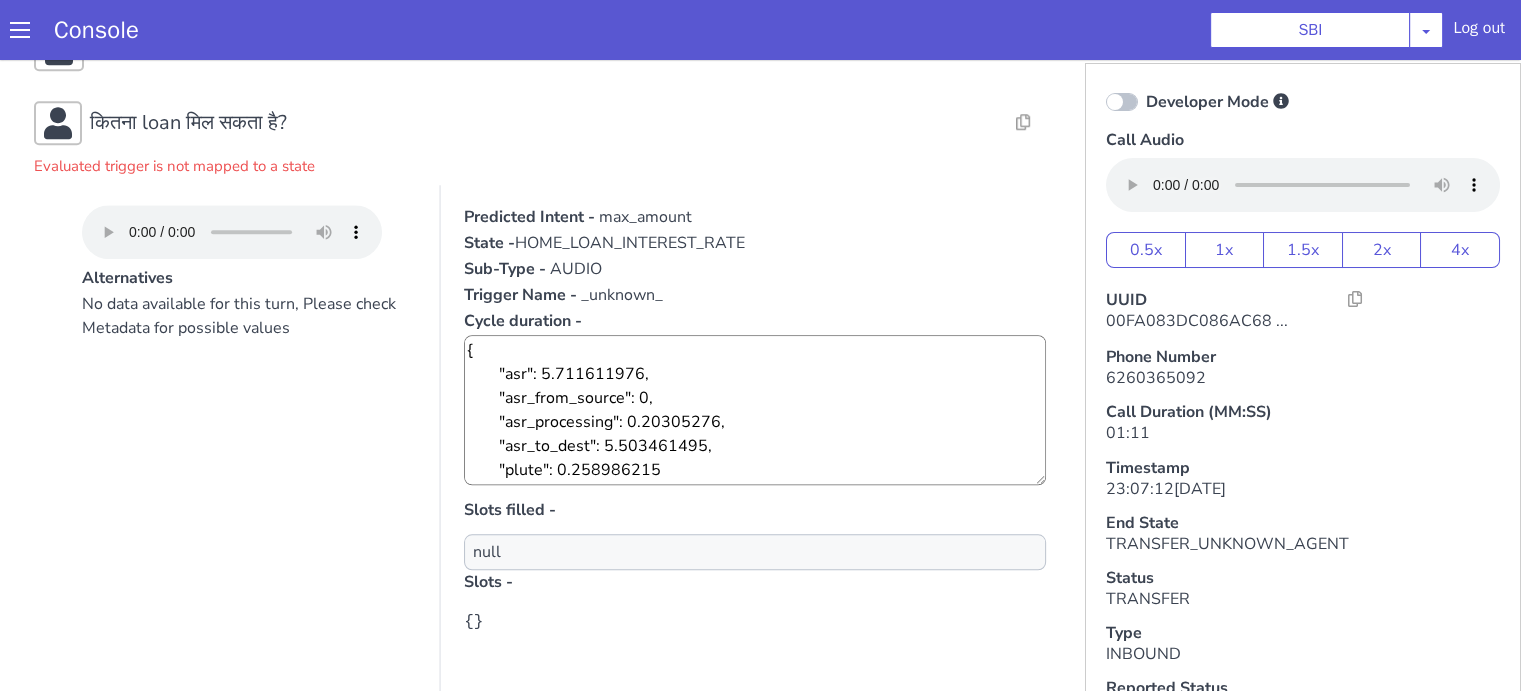 scroll, scrollTop: 1977, scrollLeft: 0, axis: vertical 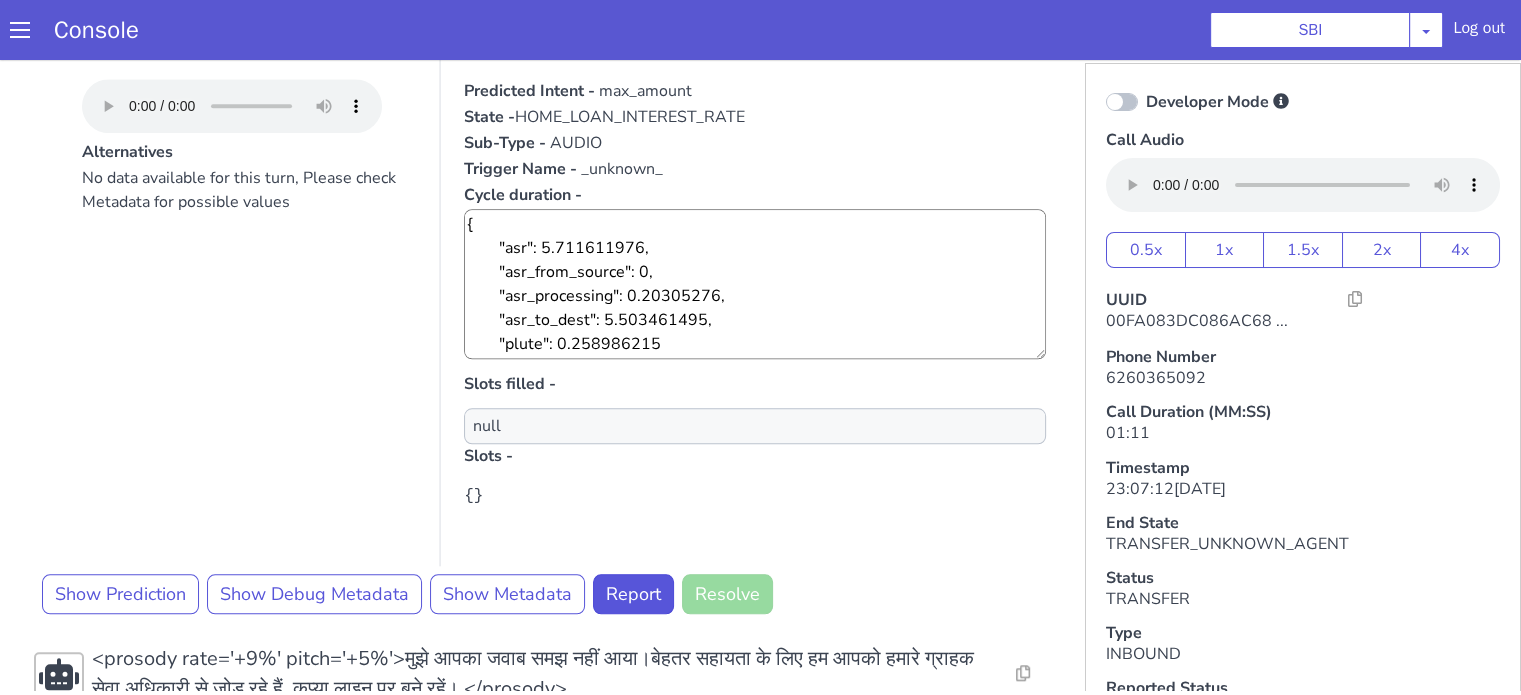 click on "max_amount" at bounding box center [645, 91] 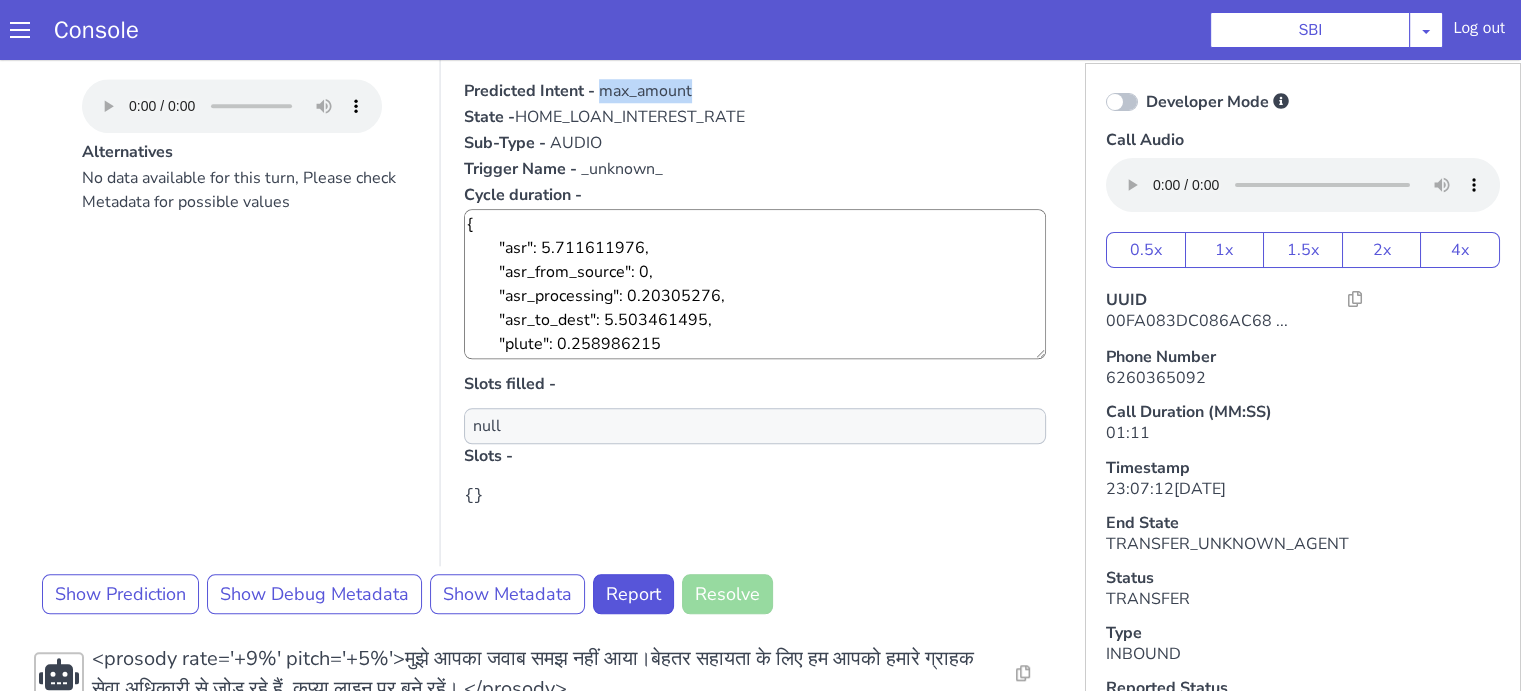 click on "max_amount" at bounding box center [645, 91] 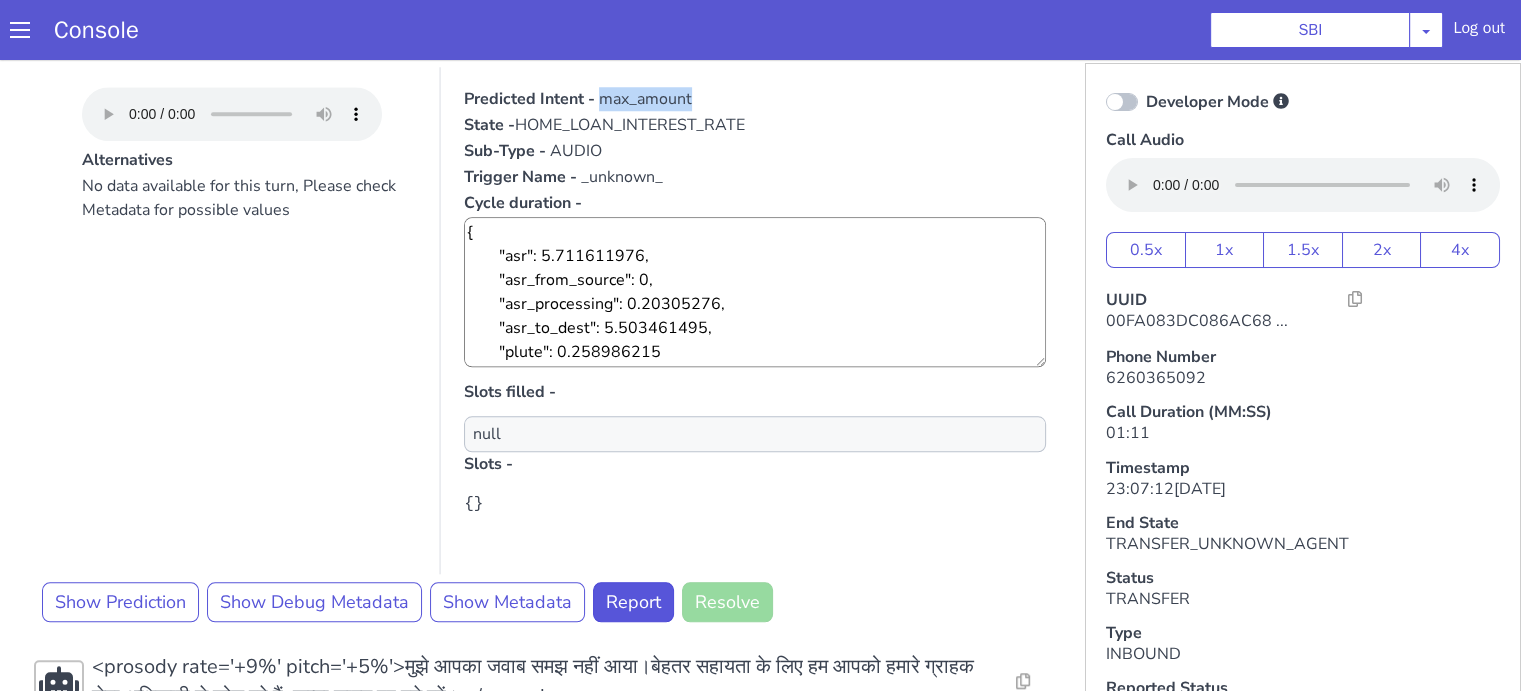 scroll, scrollTop: 2040, scrollLeft: 0, axis: vertical 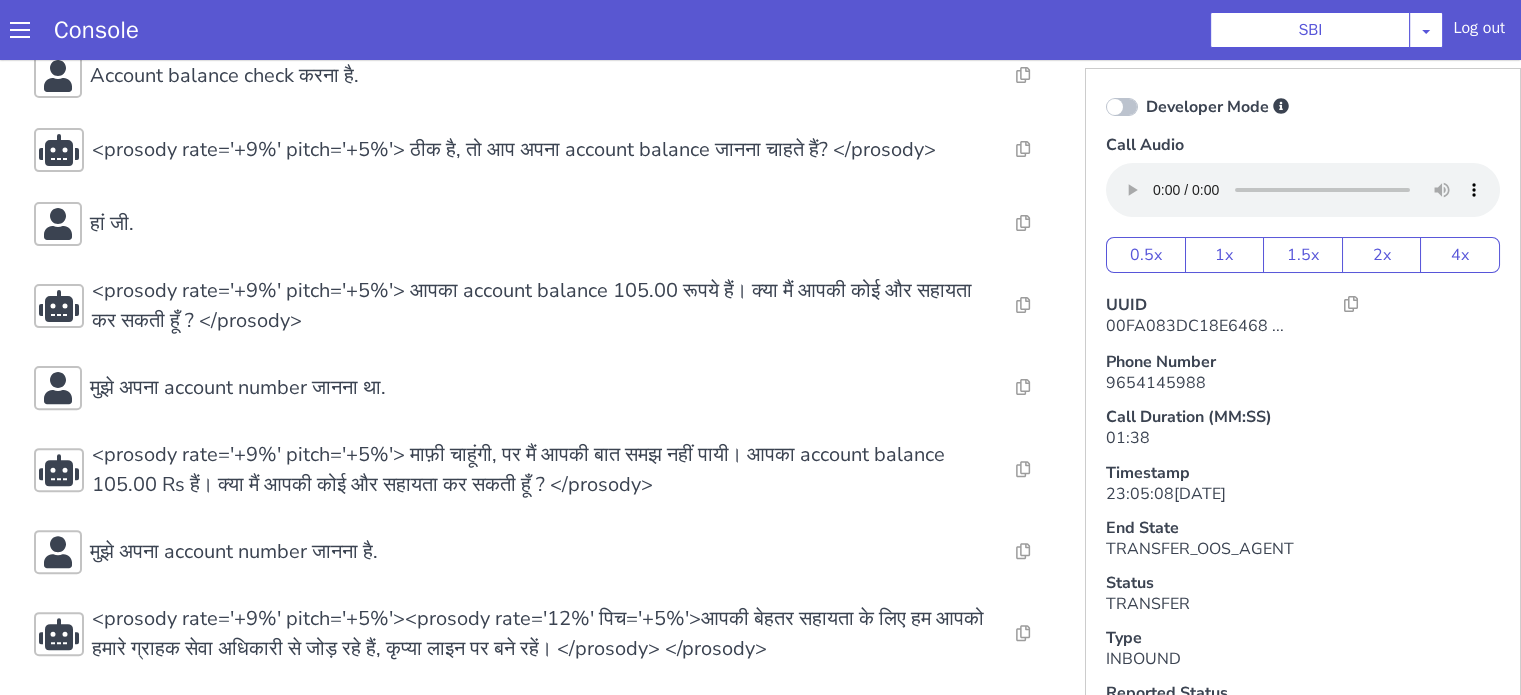 click on "Resolve  Intent Error  Entity Error  Transcription Error  Miscellaneous Submit <prosody rate='+9%' pitch='+5%'><break time="500ms"/>नमस्ते</prosody> Resolve  Intent Error  Entity Error  Transcription Error  Miscellaneous Submit <prosody rate='+9%' pitch='+5%'> मैं सिया बोल रही हूँ, मैं आपकी किस तरह से मदद कर सकती हूँ? आप मुझसे account balance, home loan या किसी भी अन्य बैंकिंग सेवा के बारे में जानकारी ले सकते हैं।</prosody> Resolve  Intent Error  Entity Error  Transcription Error  Miscellaneous Submit _unknown_ Turn user audio is either empty or silent Resolve  Intent Error  Entity Error  Transcription Error  Miscellaneous Submit Resolve  Intent Error  Entity Error  Transcription Error  Miscellaneous Submit Account number जानना था. Resolve  Intent Error  Entity Error  Transcription Error" at bounding box center [544, 81] 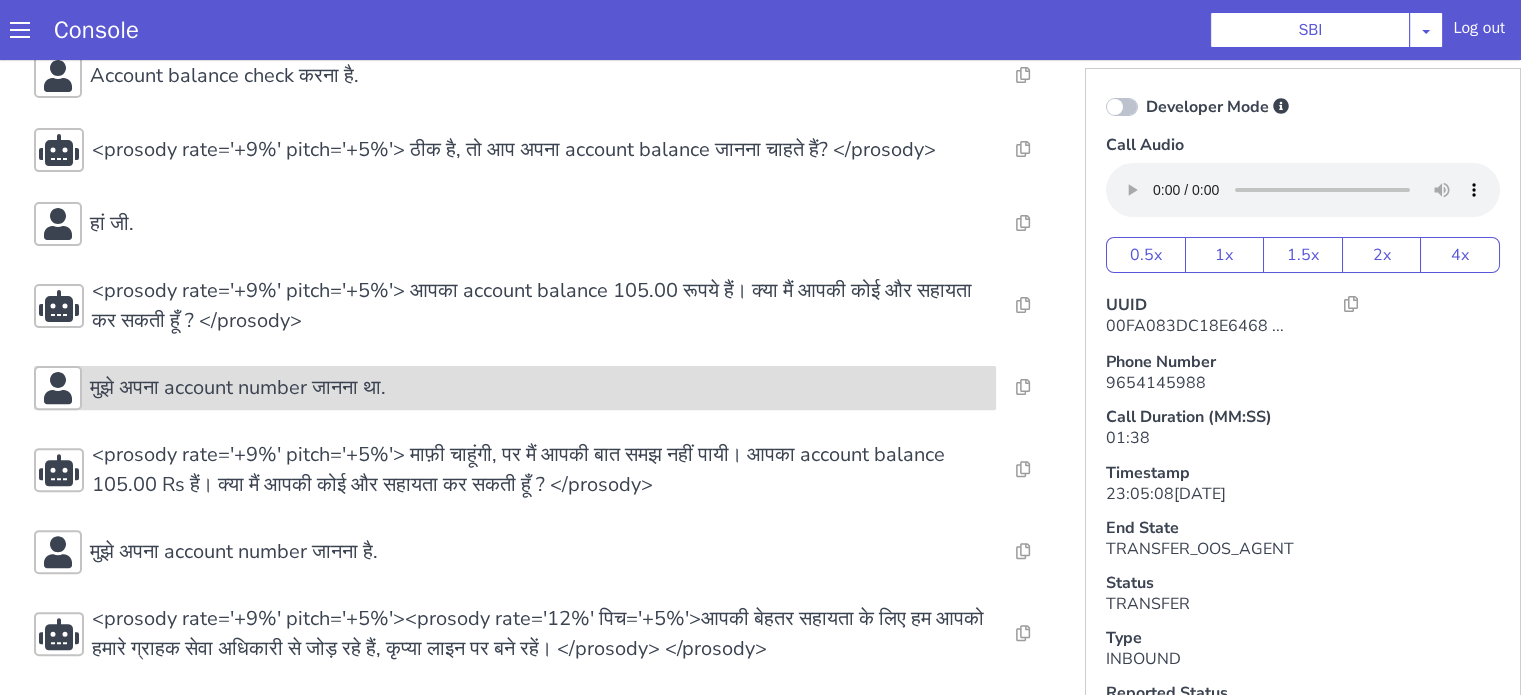 click on "मुझे अपना account number जानना था." at bounding box center [539, 388] 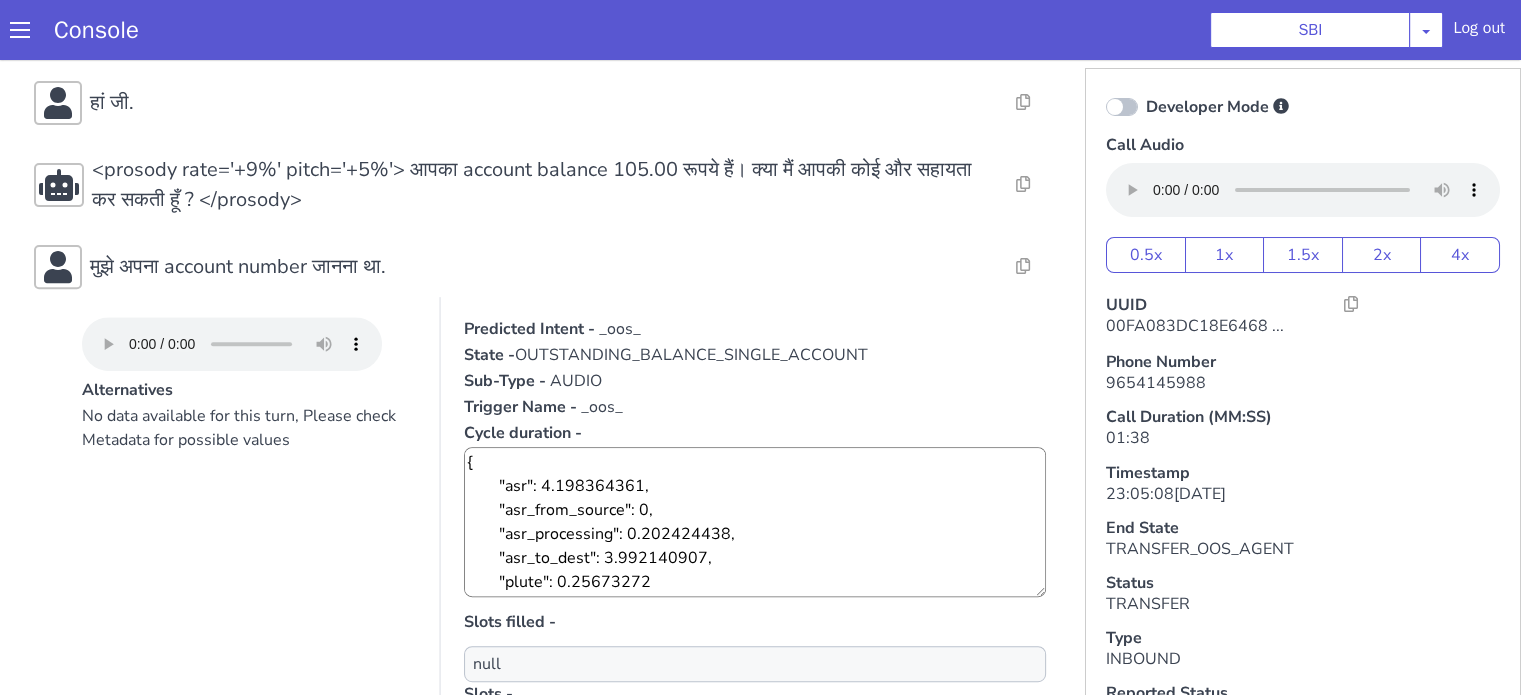 scroll, scrollTop: 815, scrollLeft: 0, axis: vertical 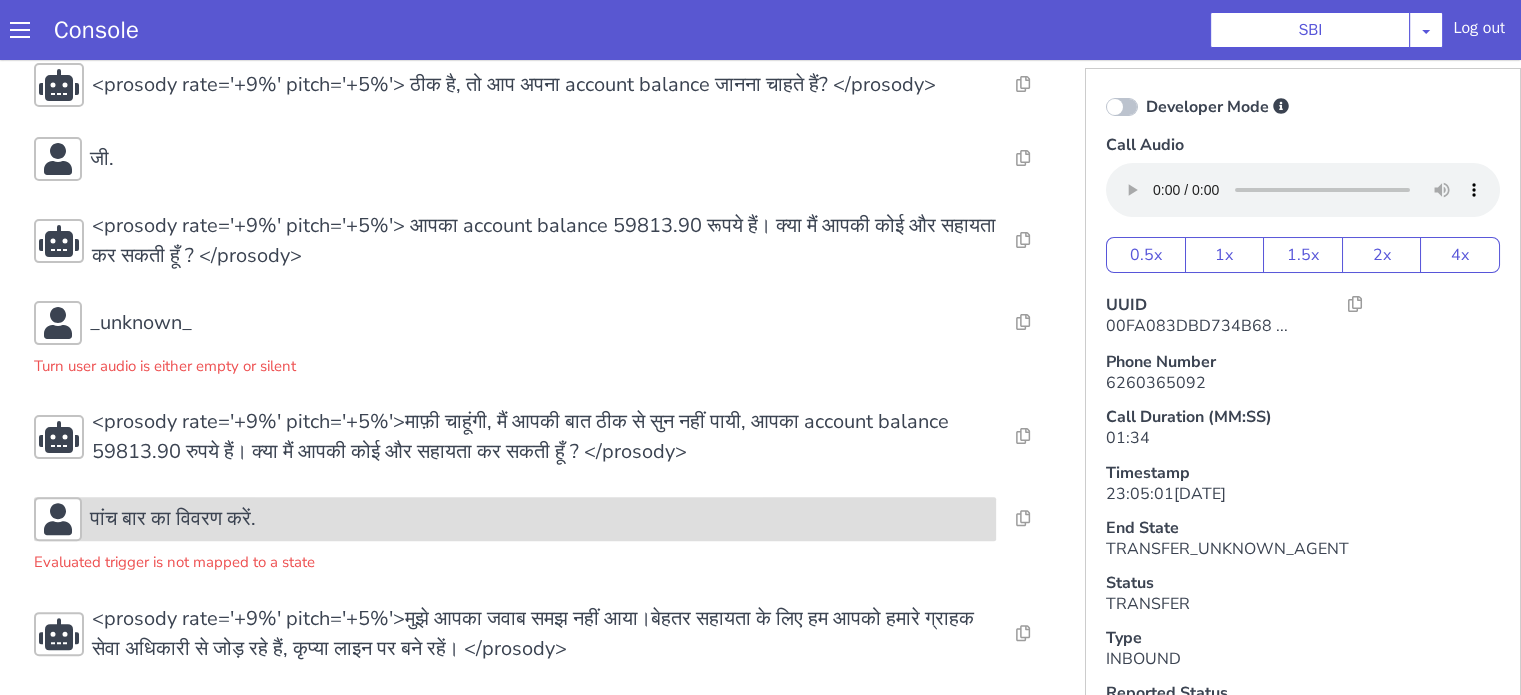 click on "पांच बार का विवरण करें." at bounding box center (173, 519) 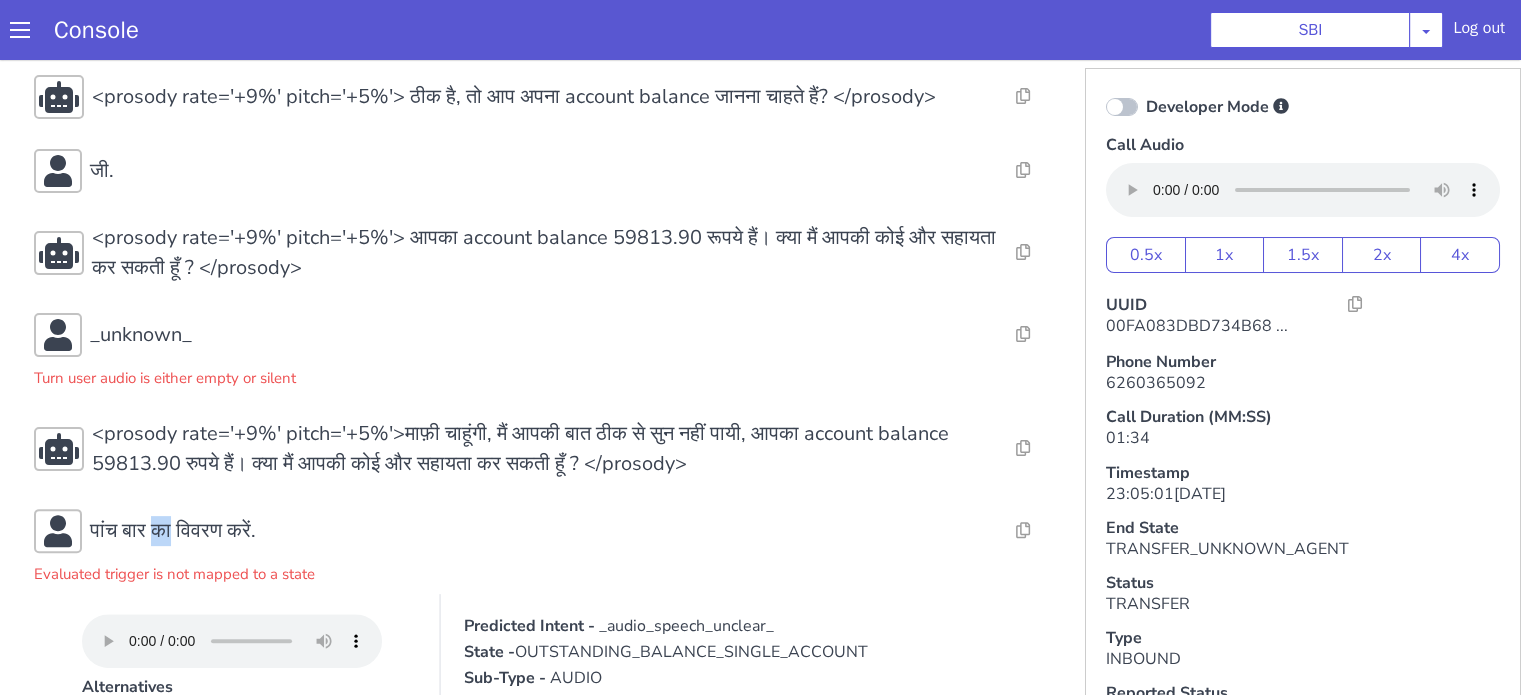 scroll, scrollTop: 816, scrollLeft: 0, axis: vertical 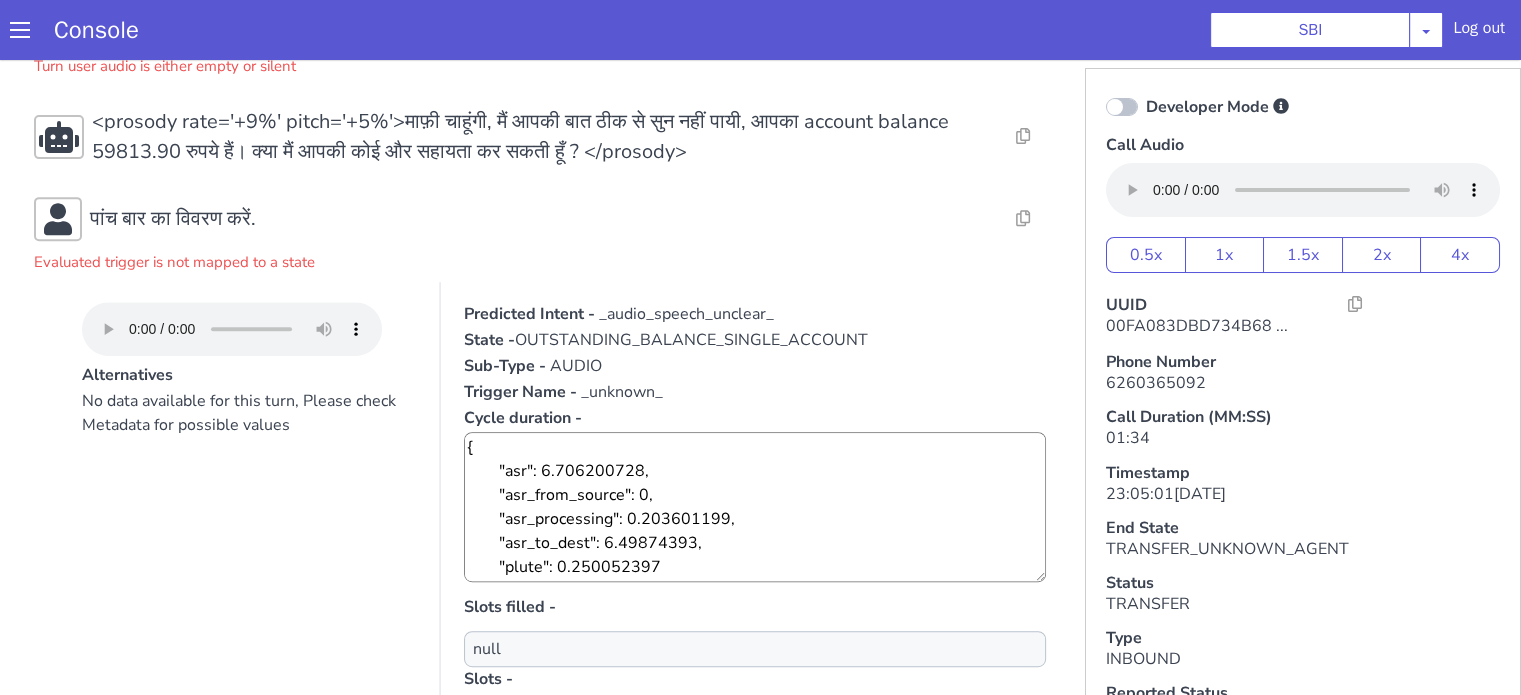 click on "No data available for this turn, Please check Metadata for possible values" at bounding box center (249, 589) 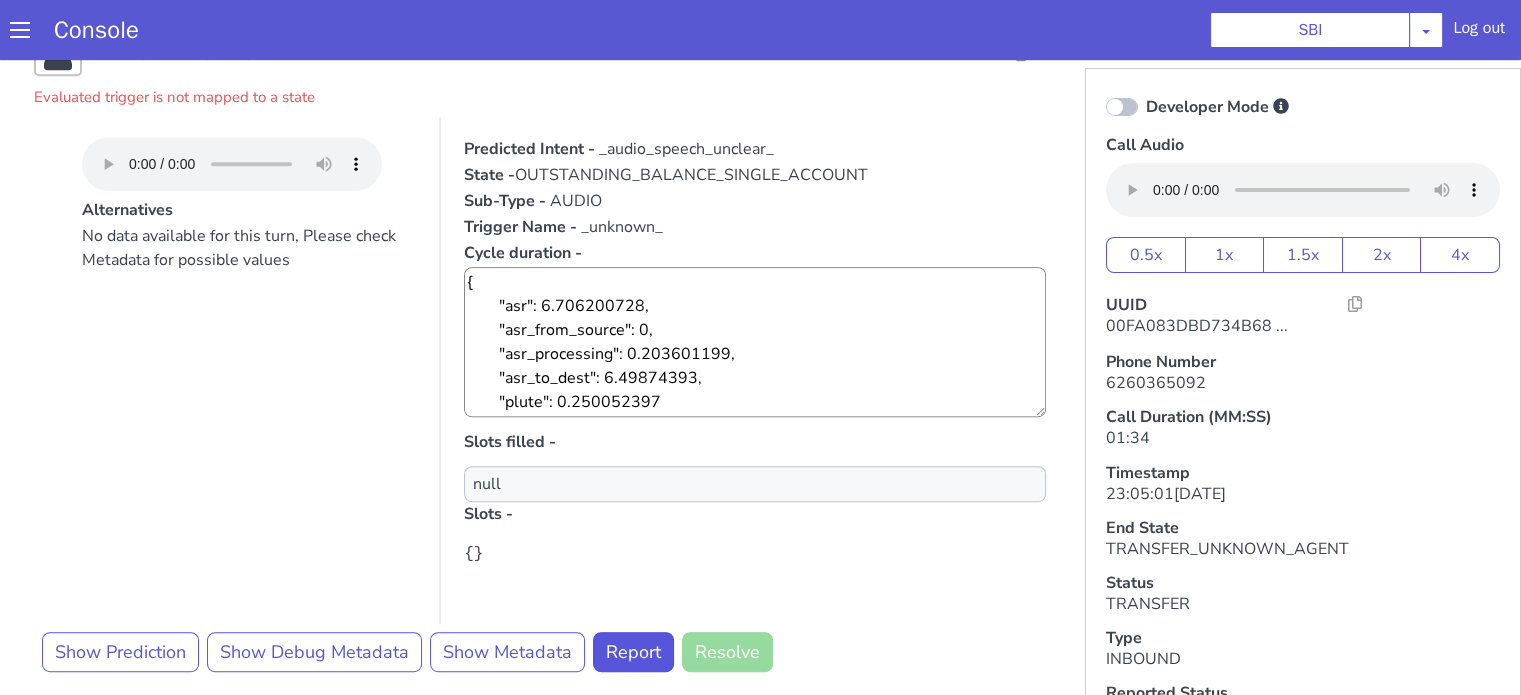 scroll, scrollTop: 1080, scrollLeft: 0, axis: vertical 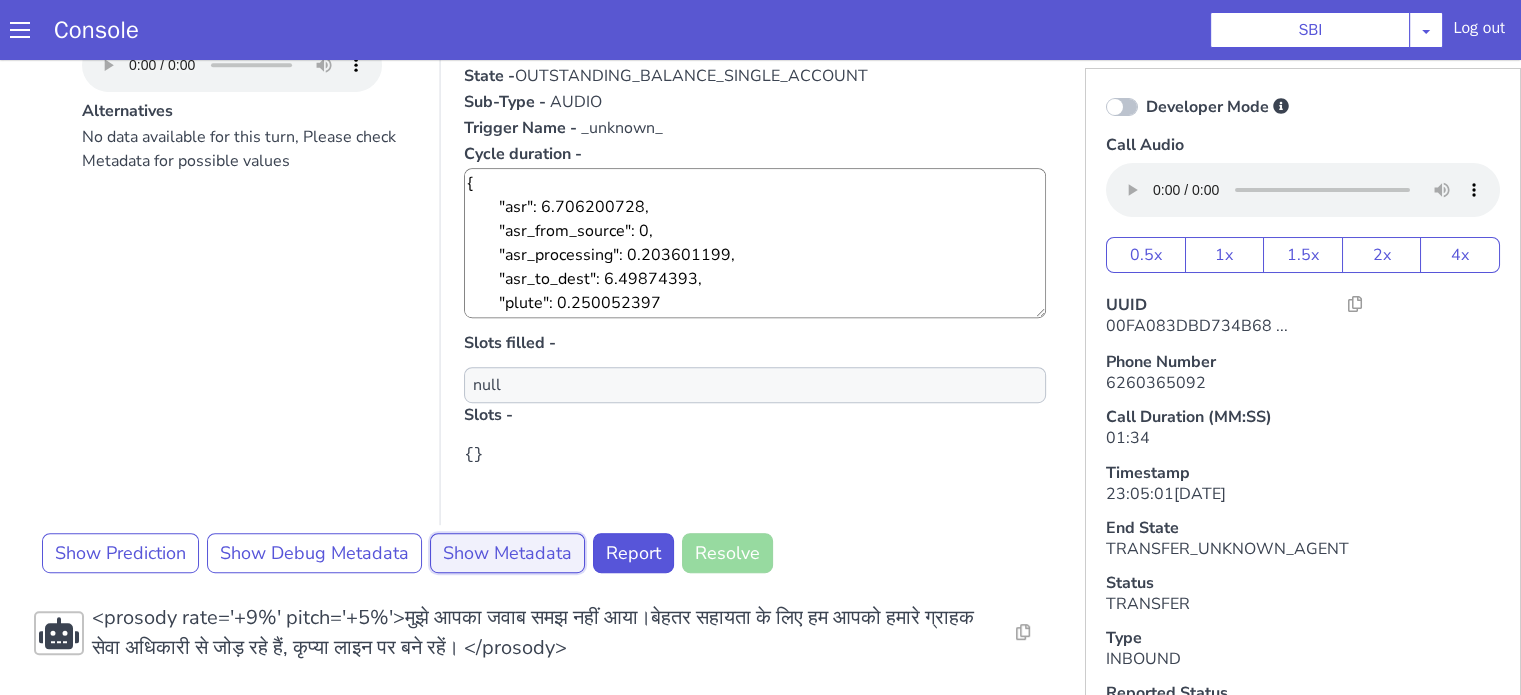 click on "Show Metadata" at bounding box center [507, 553] 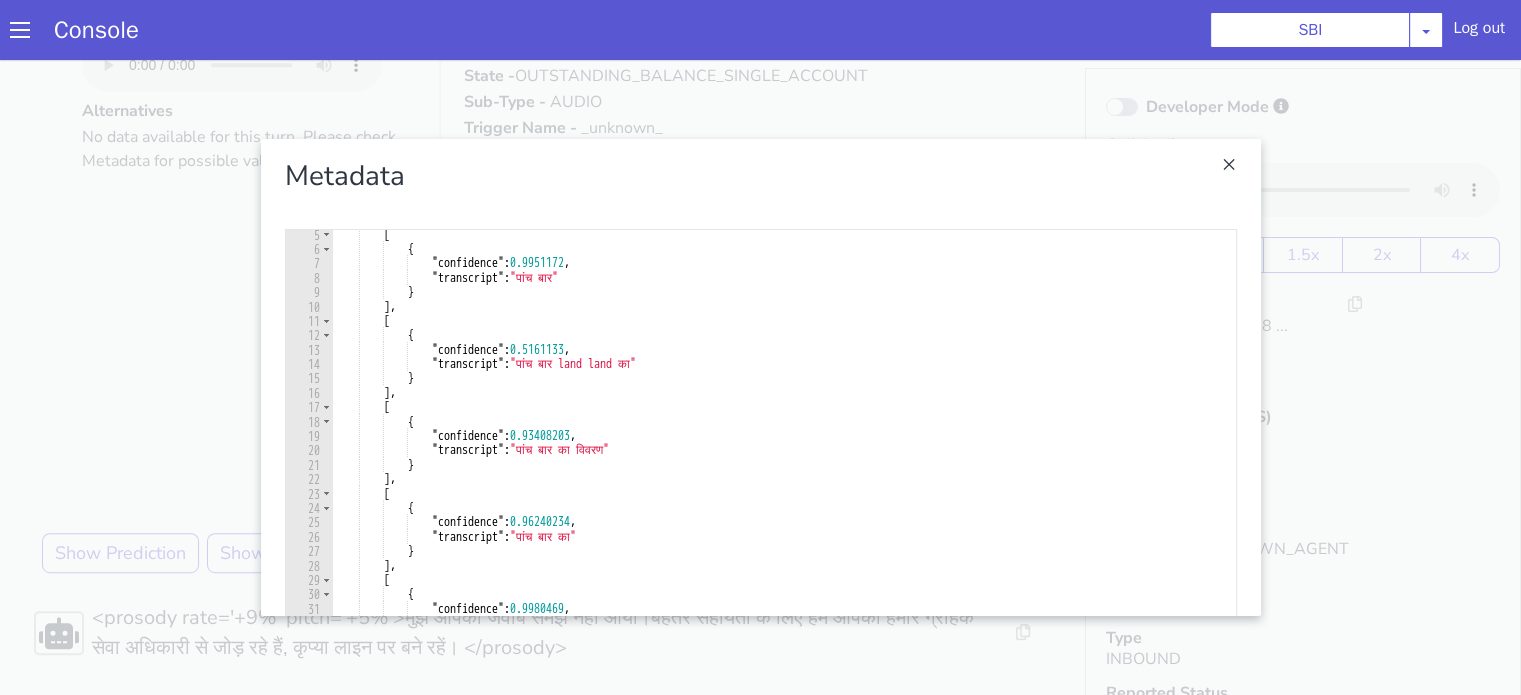 scroll, scrollTop: 0, scrollLeft: 0, axis: both 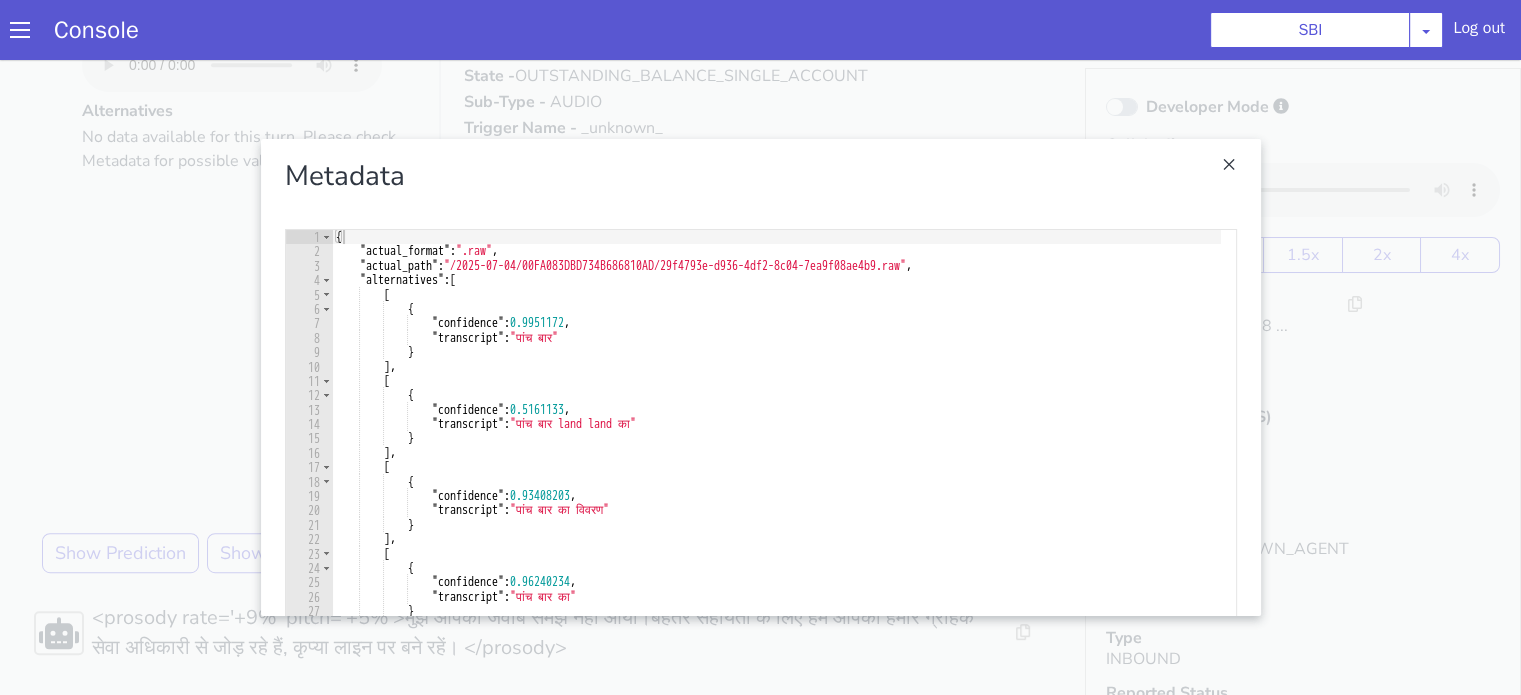 click at bounding box center [760, 377] 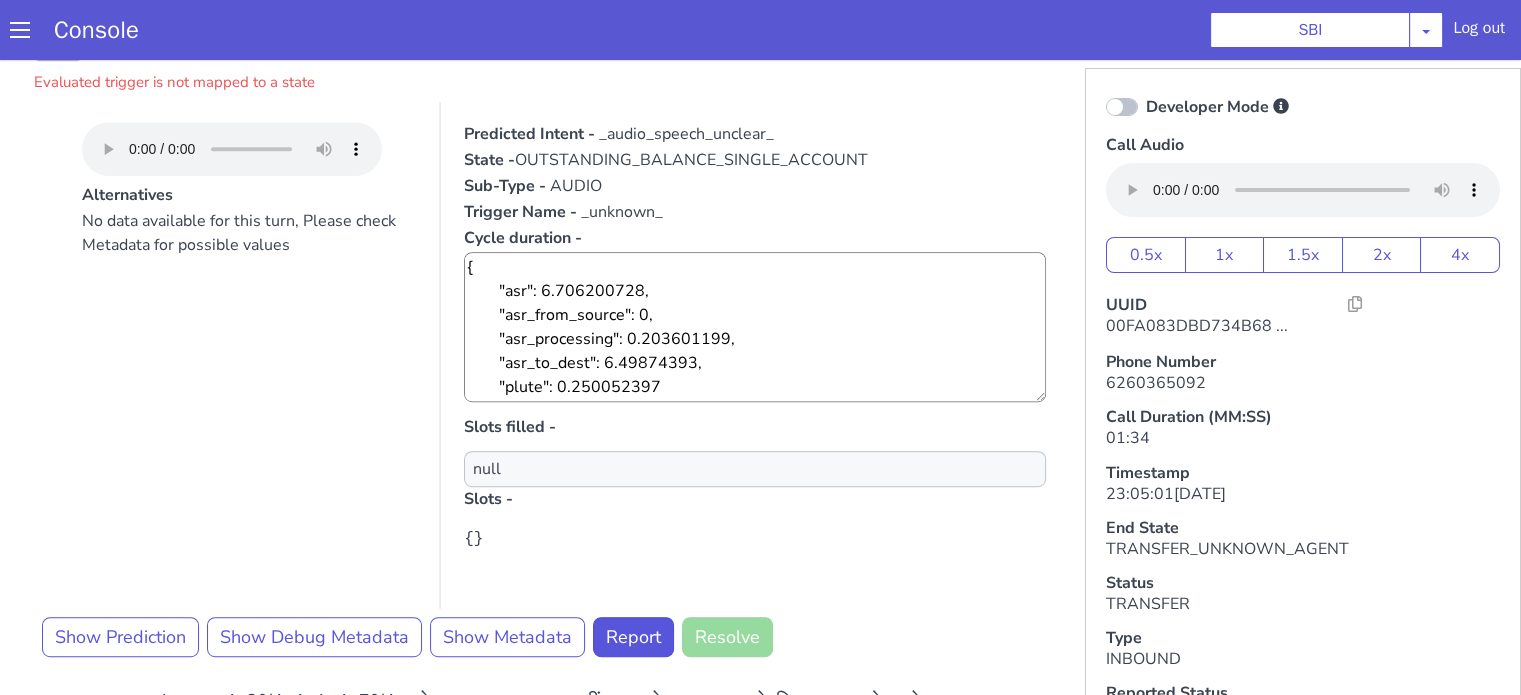 scroll, scrollTop: 880, scrollLeft: 0, axis: vertical 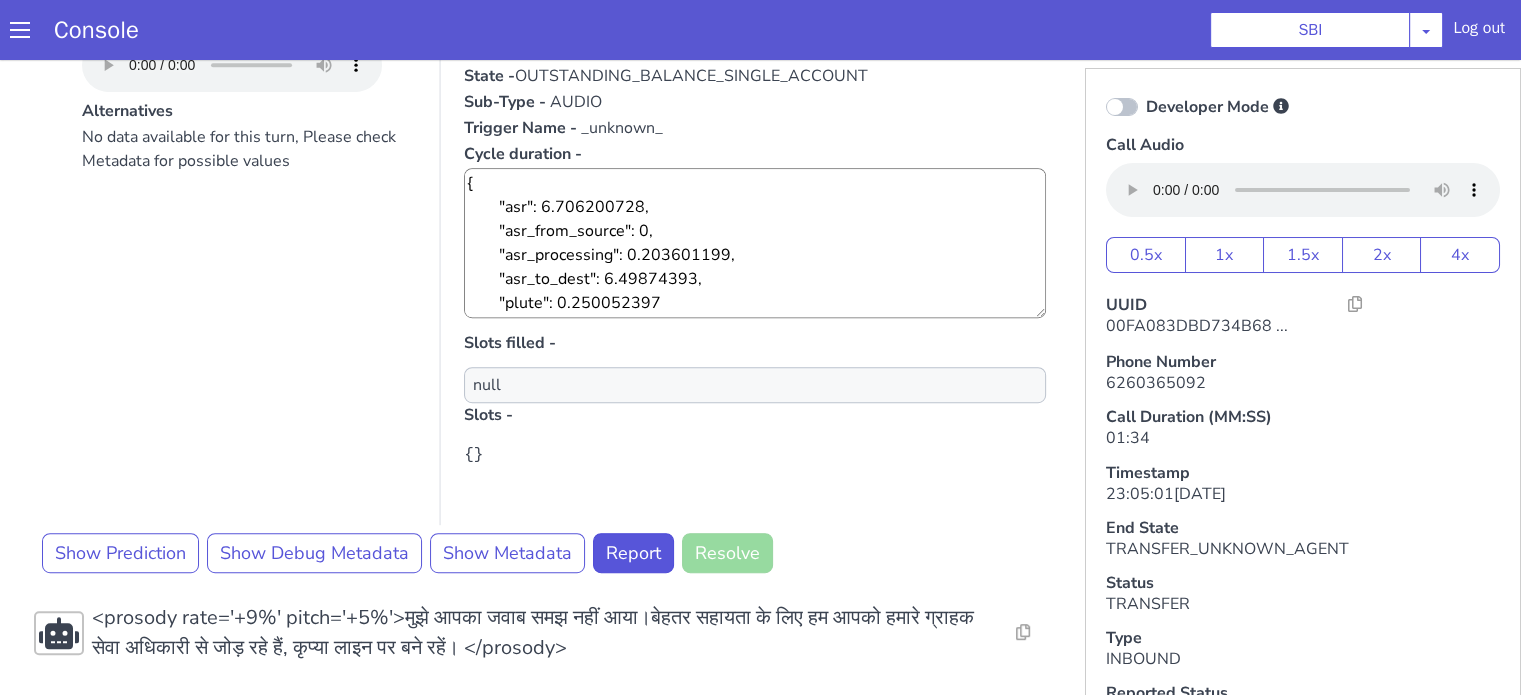 click on "Resolve  Intent Error  Entity Error  Transcription Error  Miscellaneous Submit <prosody rate='+9%' pitch='+5%'><break time="500ms"/>नमस्ते</prosody> Resolve  Intent Error  Entity Error  Transcription Error  Miscellaneous Submit <prosody rate='+9%' pitch='+5%'> मैं सिया बोल रही हूँ, मैं आपकी किस तरह से मदद कर सकती हूँ? आप मुझसे account balance, home loan या किसी भी अन्य बैंकिंग सेवा के बारे में जानकारी ले सकते हैं।</prosody> Resolve  Intent Error  Entity Error  Transcription Error  Miscellaneous Submit _unknown_ Turn user audio is either empty or silent Resolve  Intent Error  Entity Error  Transcription Error  Miscellaneous Submit Resolve  Intent Error  Entity Error  Transcription Error  Miscellaneous Submit Account check करना है. Resolve  Intent Error  Entity Error  Transcription Error" at bounding box center (544, -152) 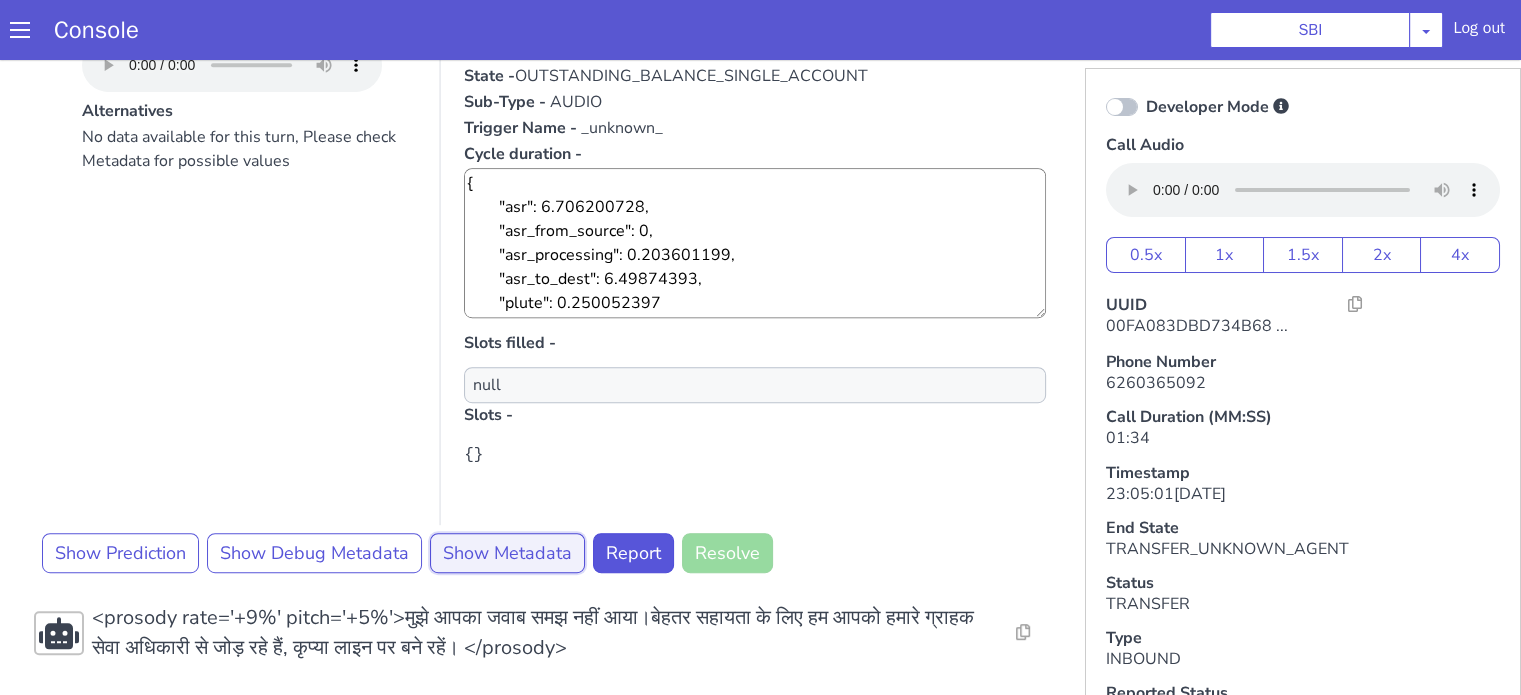 click on "Show Metadata" at bounding box center (507, 553) 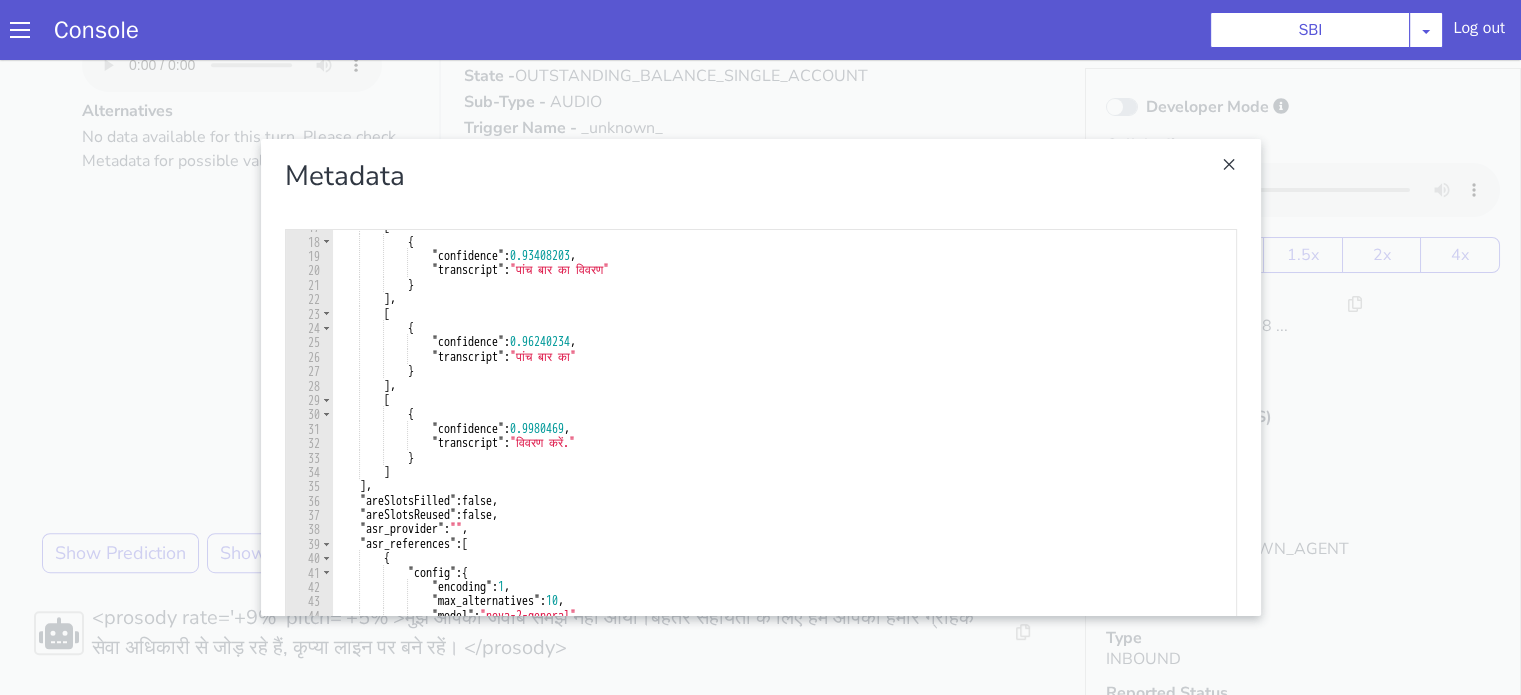 scroll, scrollTop: 0, scrollLeft: 0, axis: both 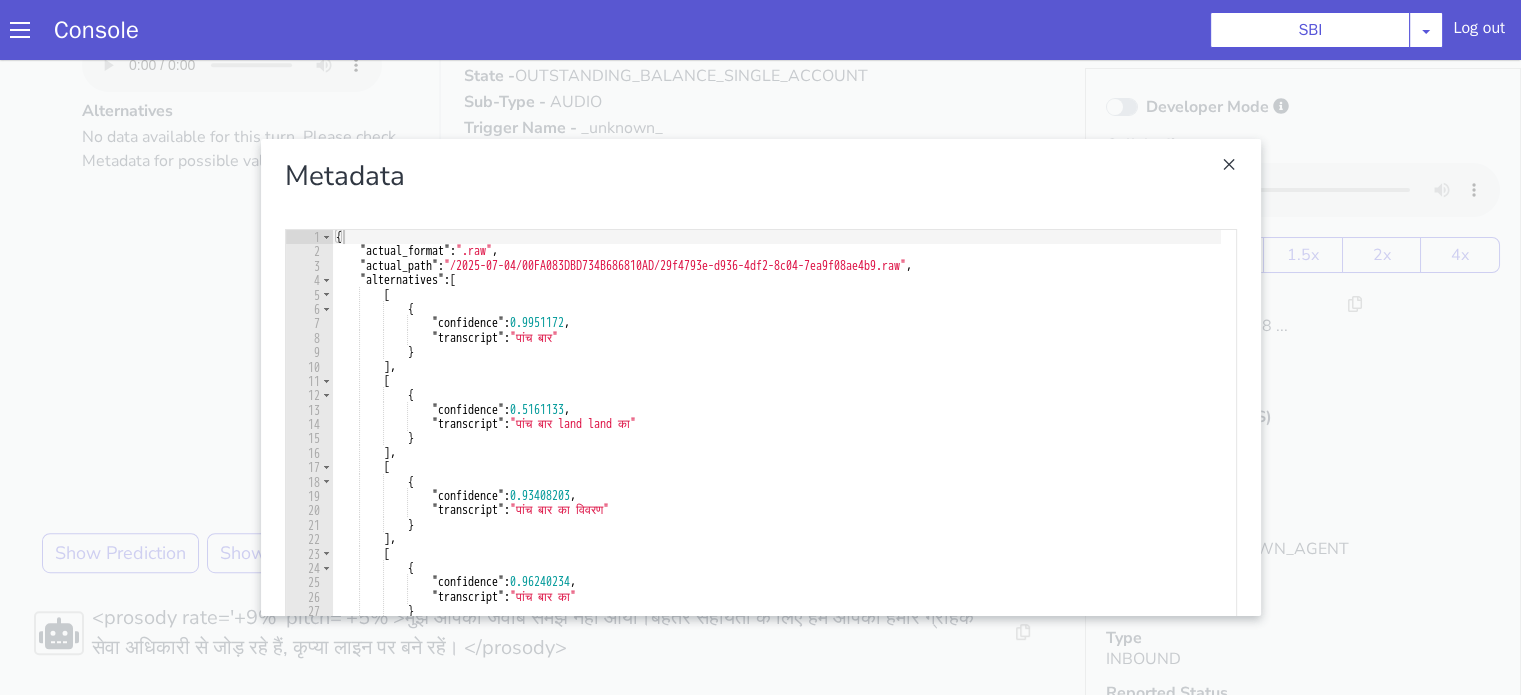 click at bounding box center [760, 377] 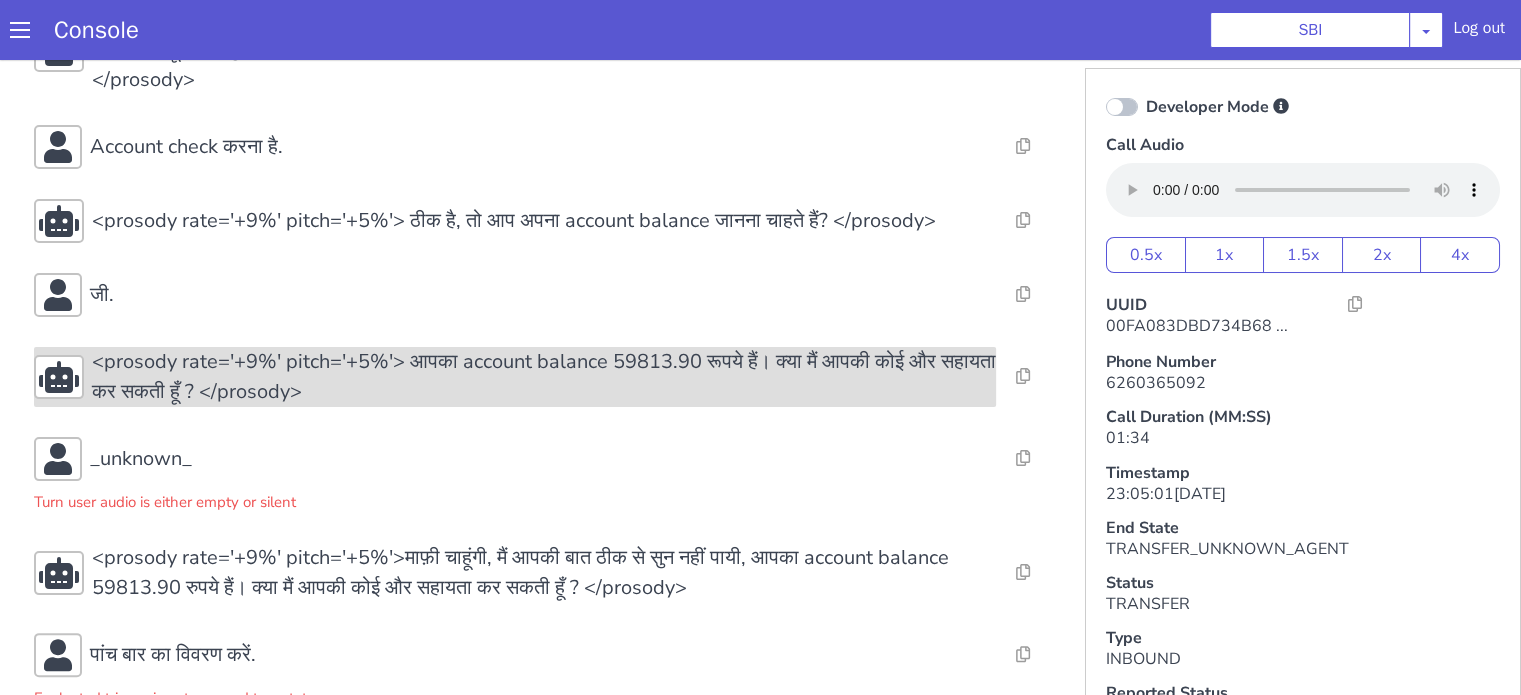 scroll, scrollTop: 0, scrollLeft: 0, axis: both 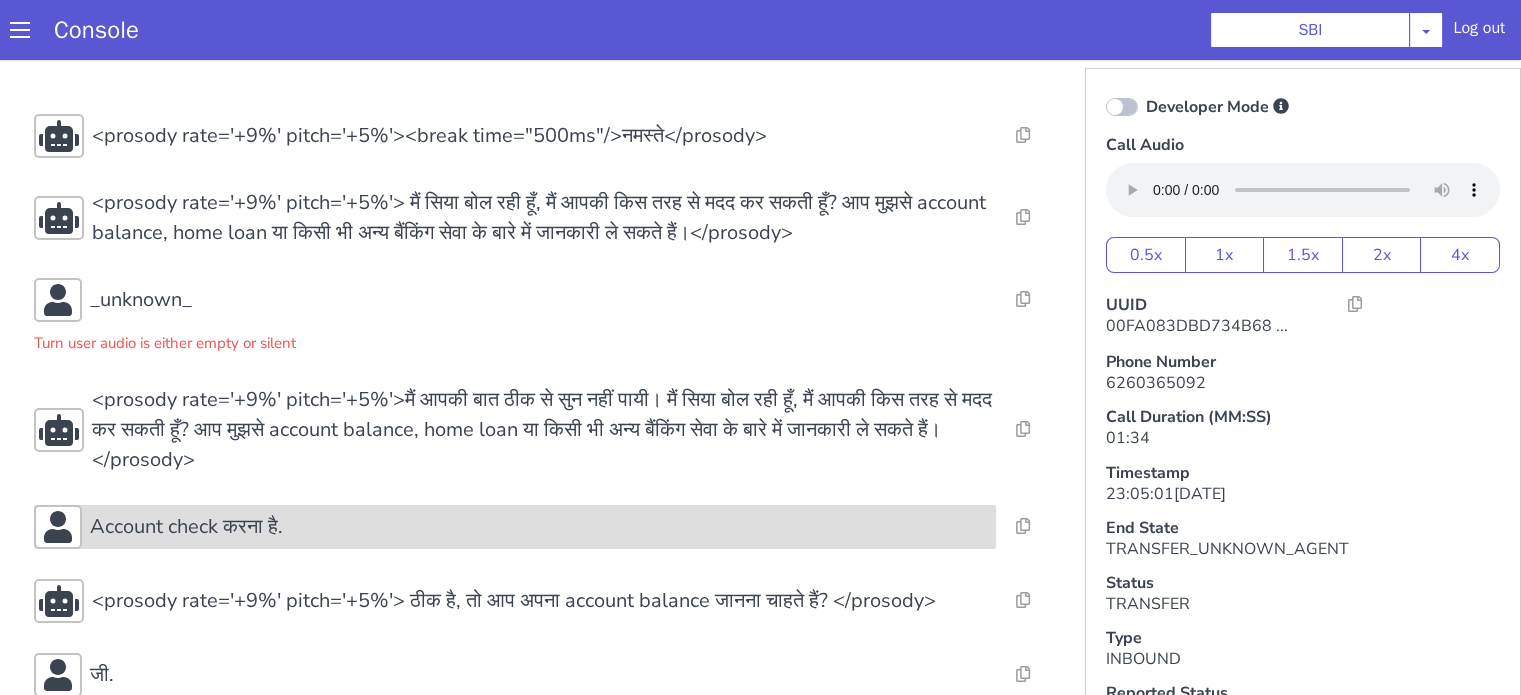 click on "Account check करना है." at bounding box center [186, 527] 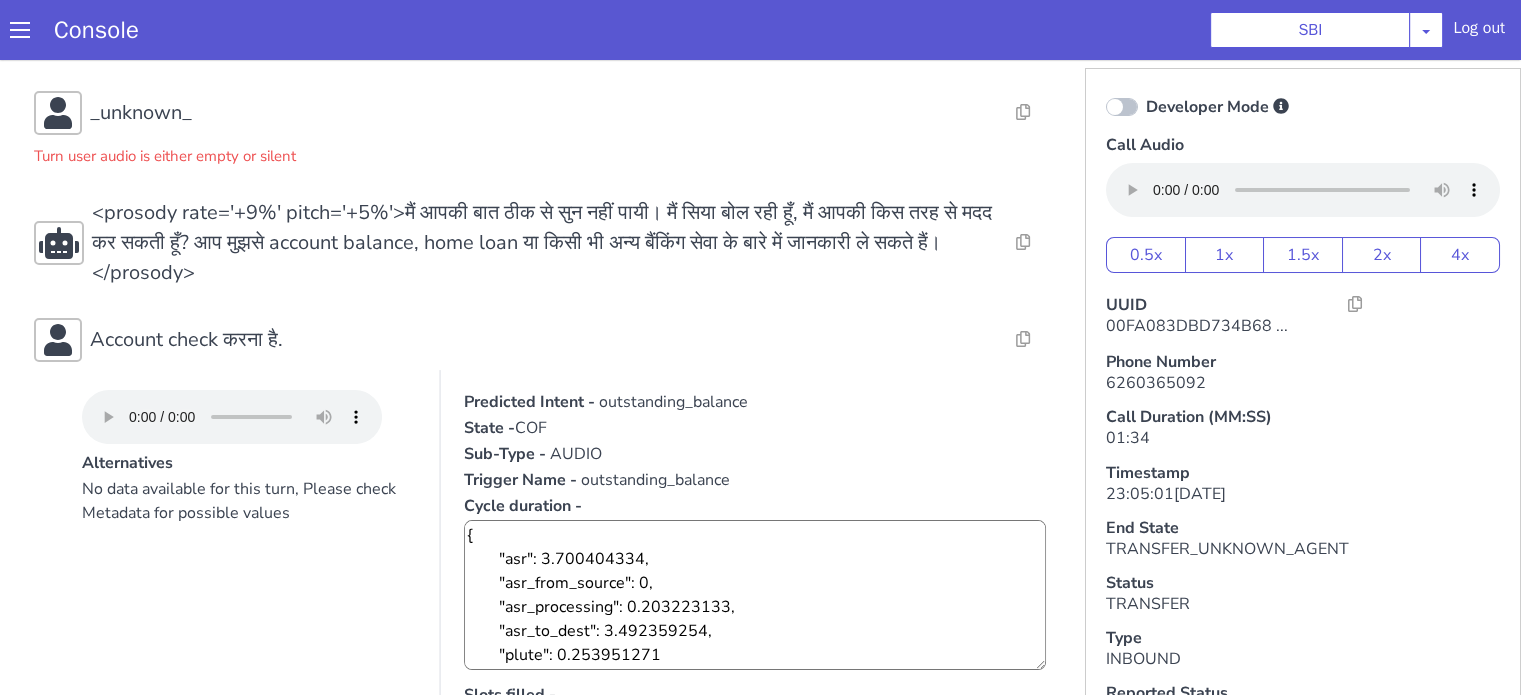 scroll, scrollTop: 300, scrollLeft: 0, axis: vertical 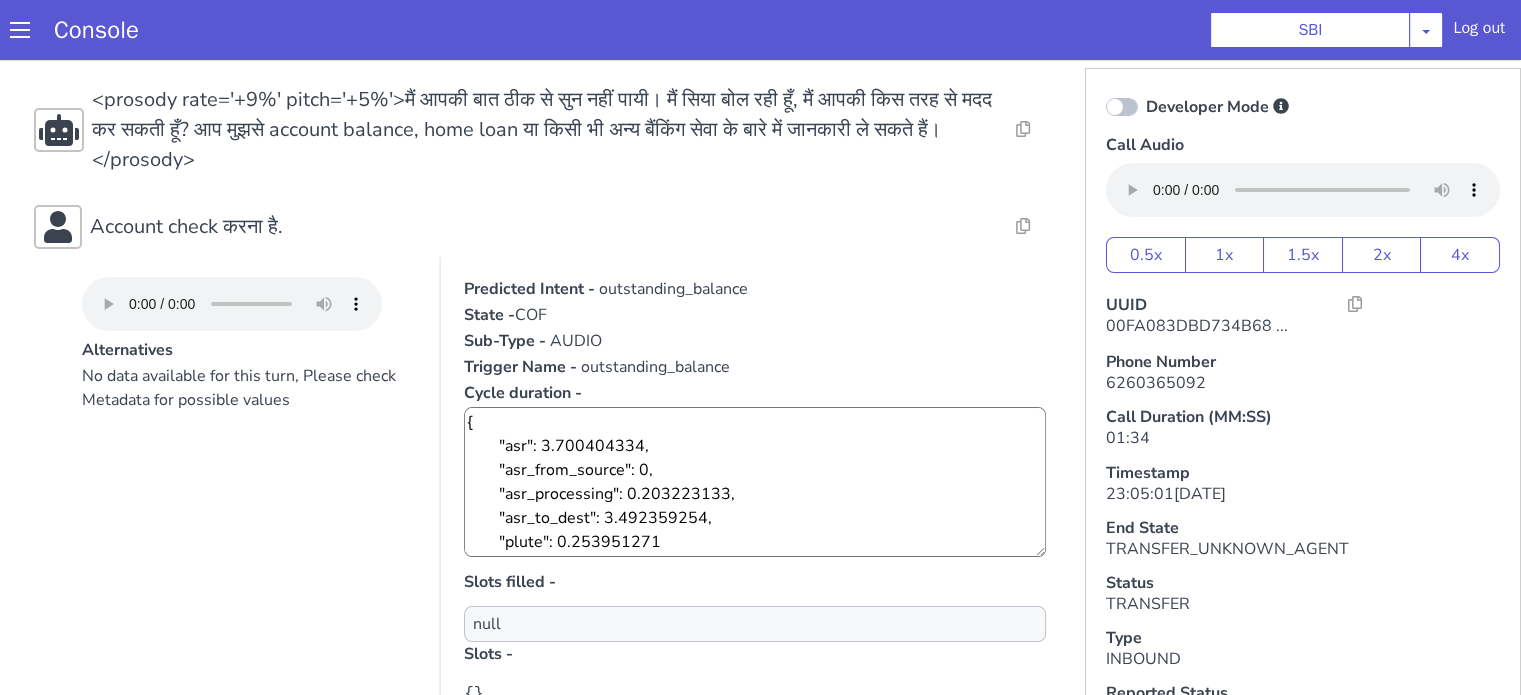 click on "Alternatives No data available for this turn, Please check Metadata for possible values" at bounding box center [229, 510] 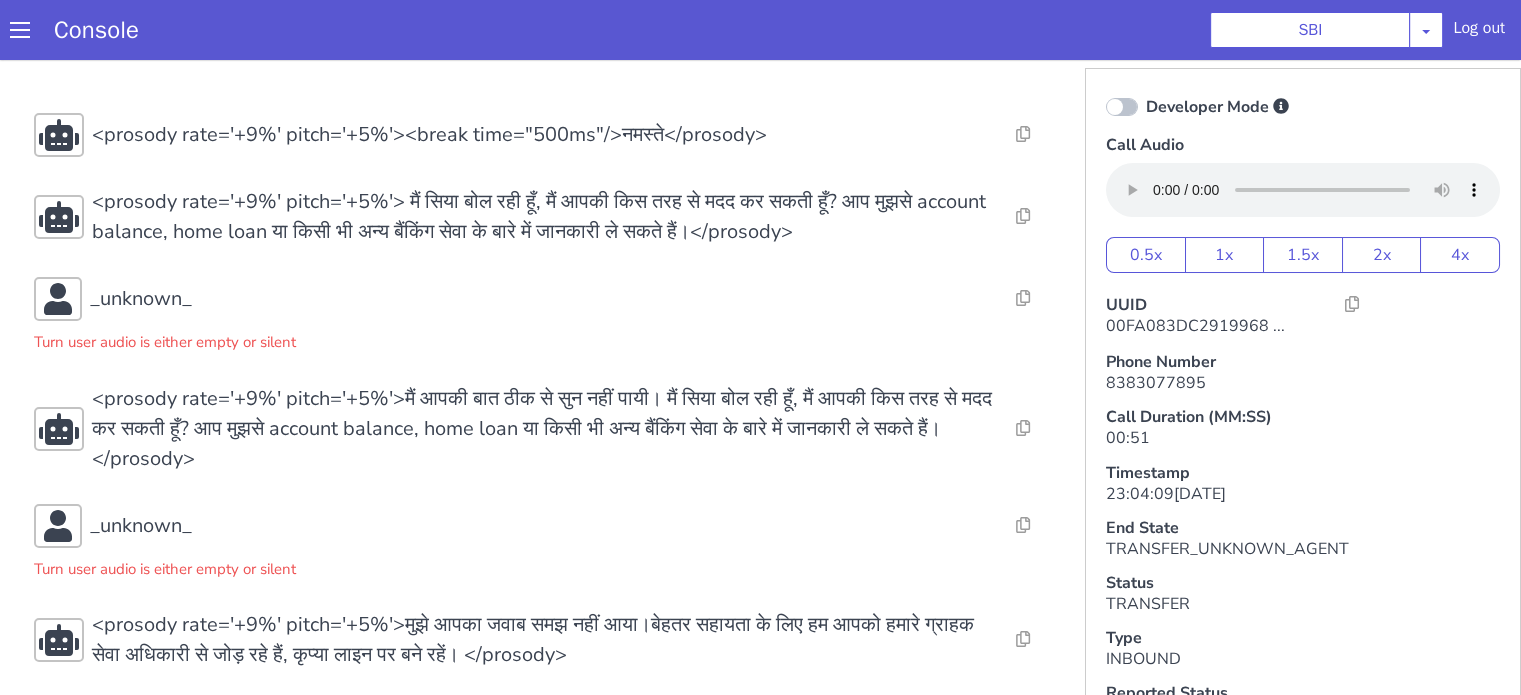 scroll, scrollTop: 11, scrollLeft: 0, axis: vertical 